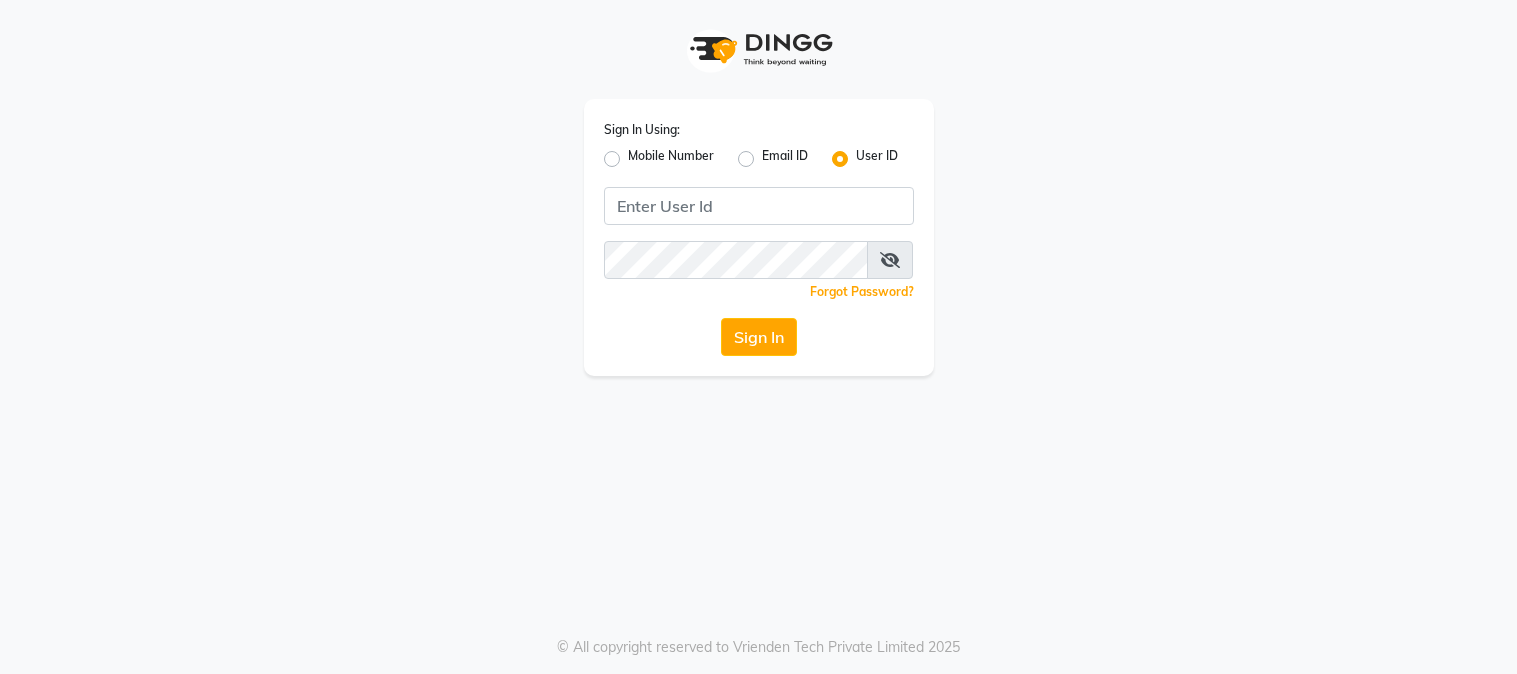 scroll, scrollTop: 0, scrollLeft: 0, axis: both 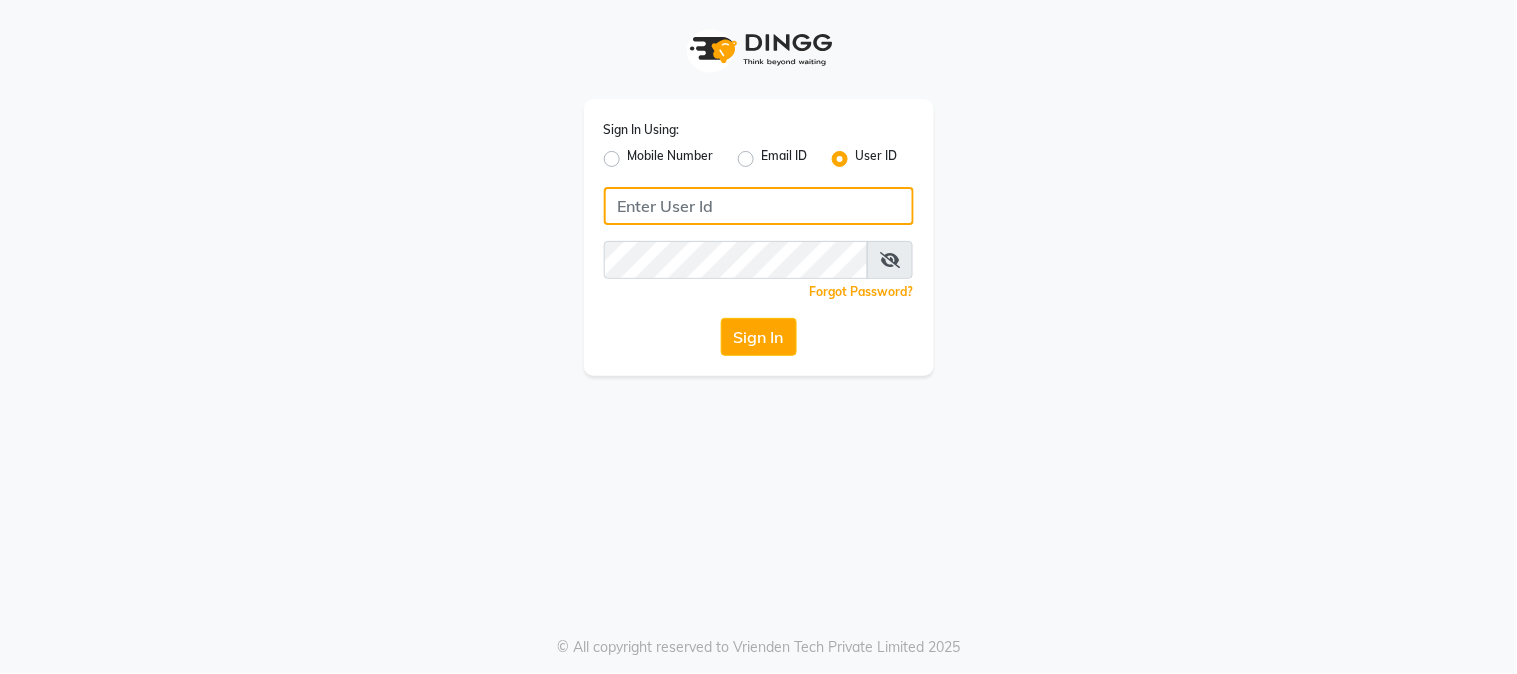 click 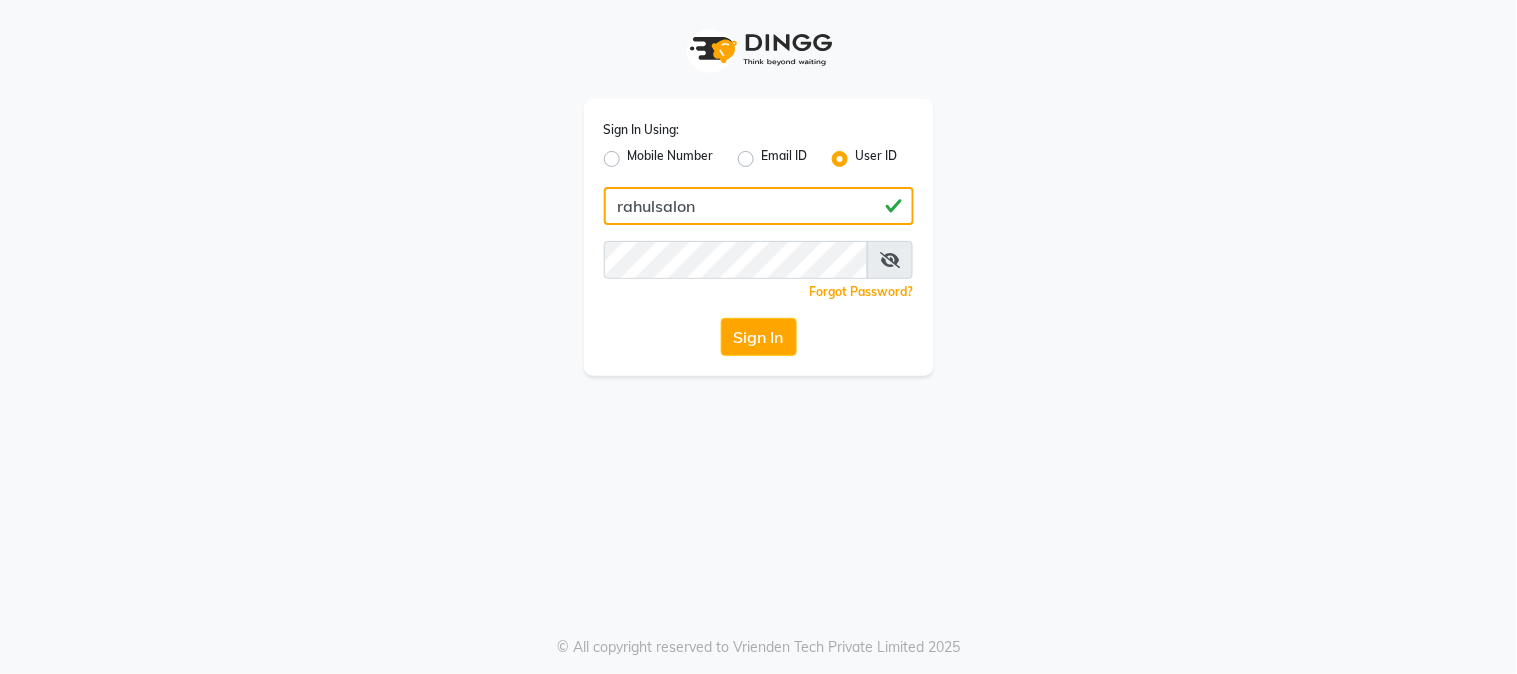 type on "rahulsalon" 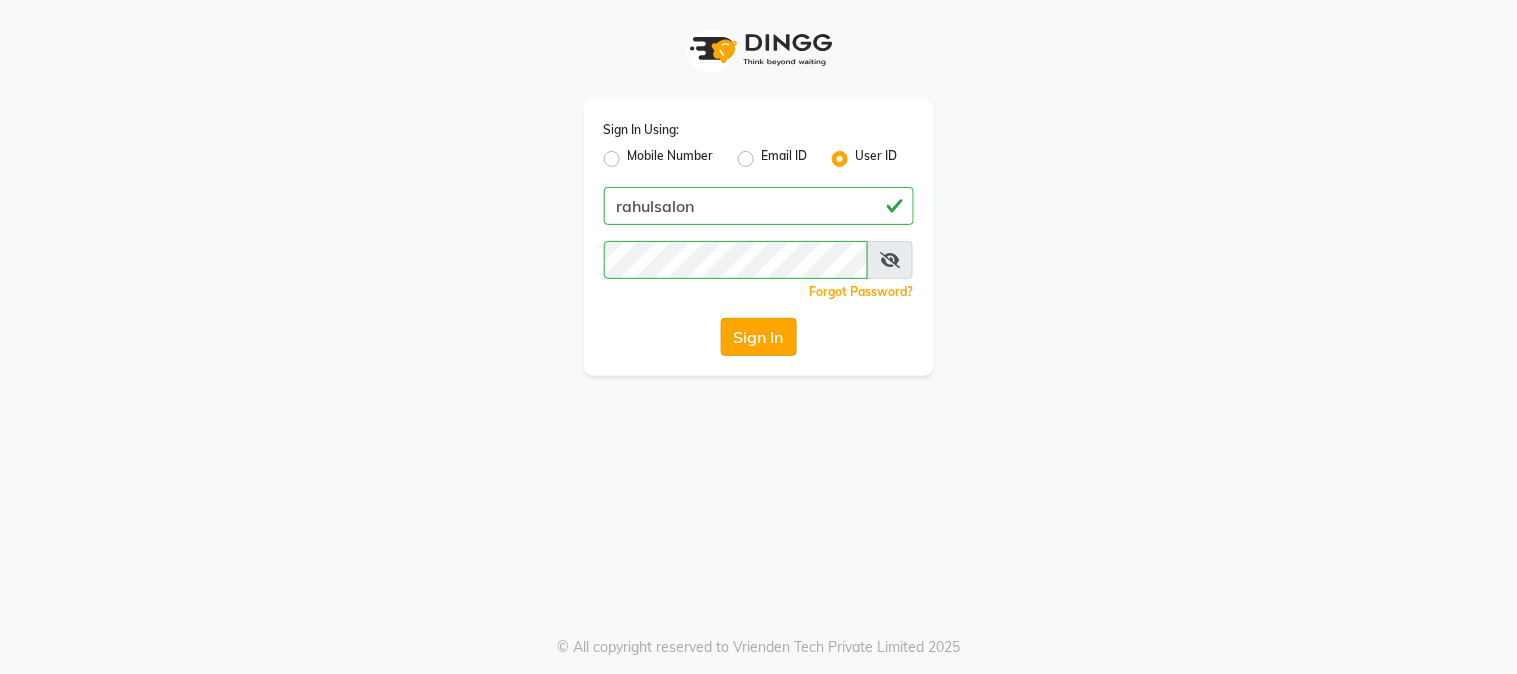 click on "Sign In" 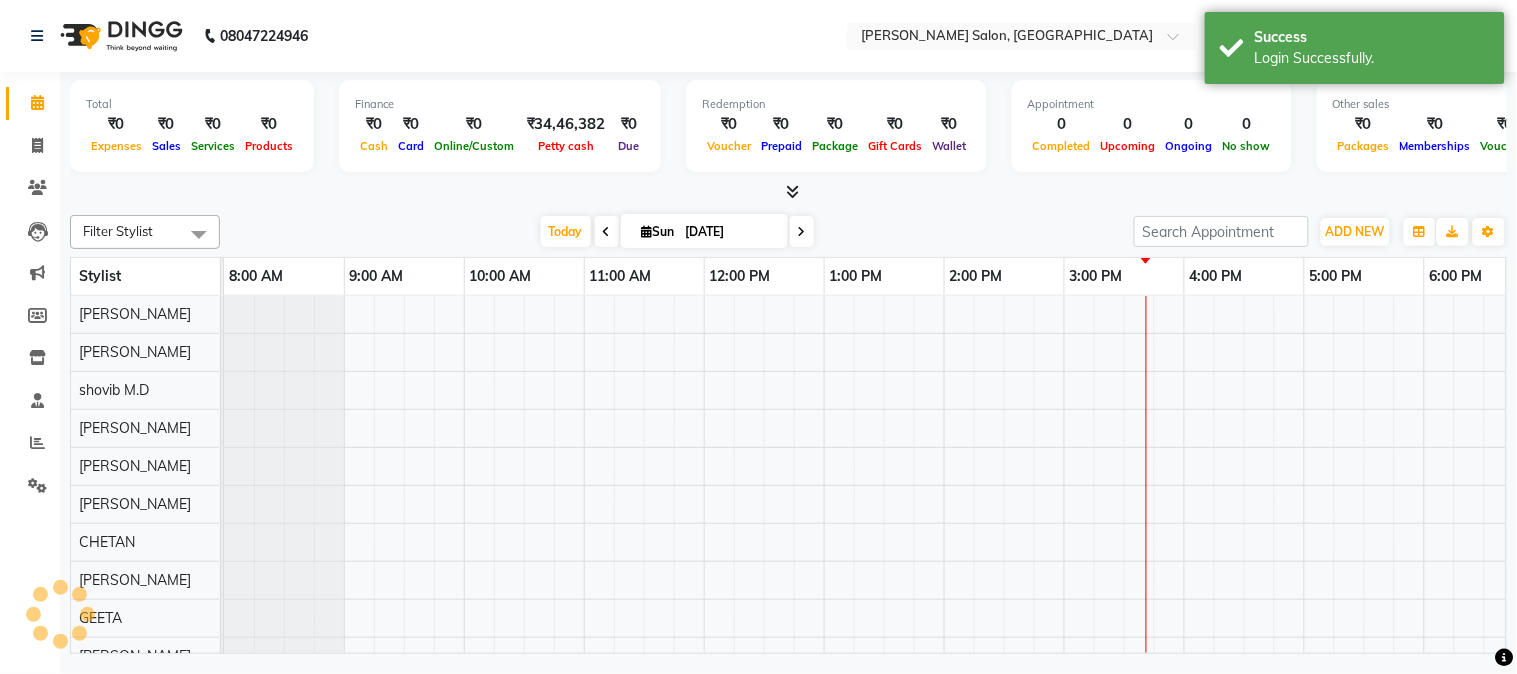 scroll, scrollTop: 0, scrollLeft: 0, axis: both 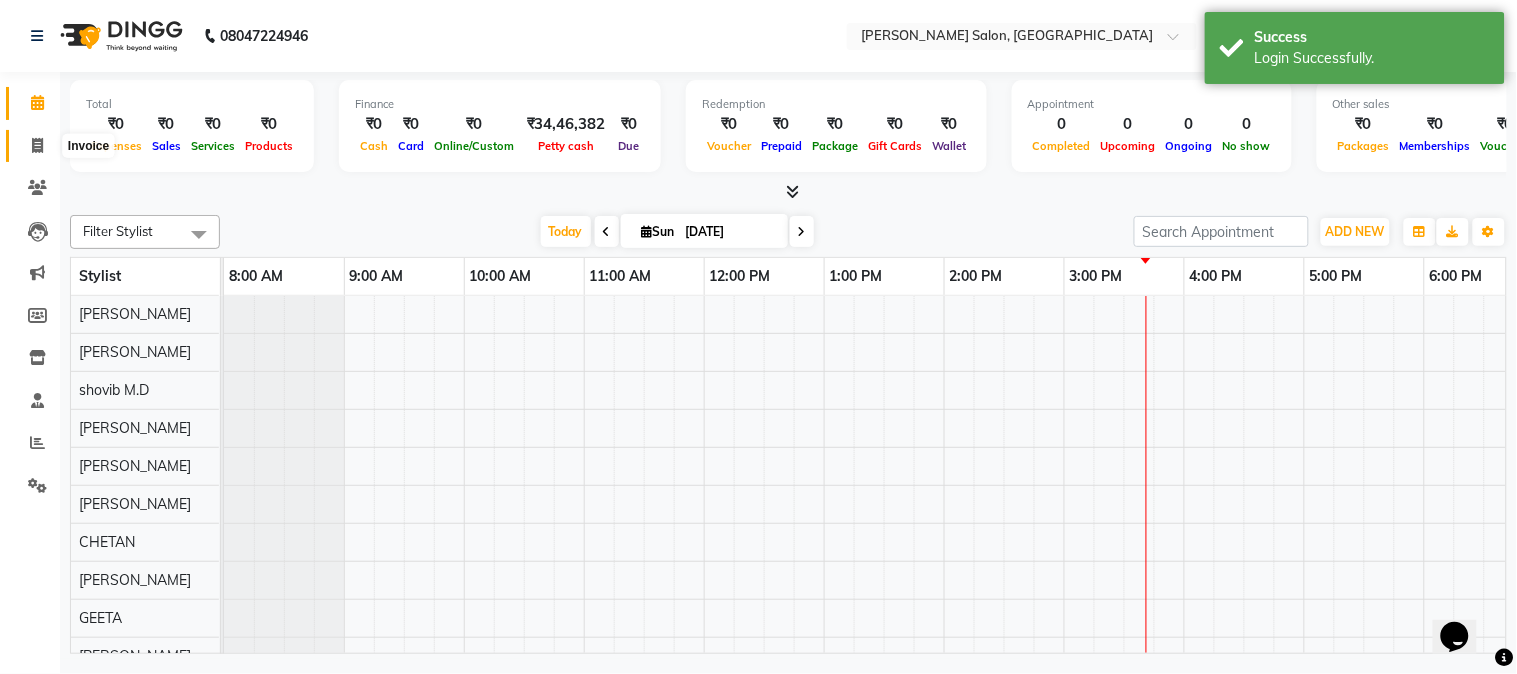 click 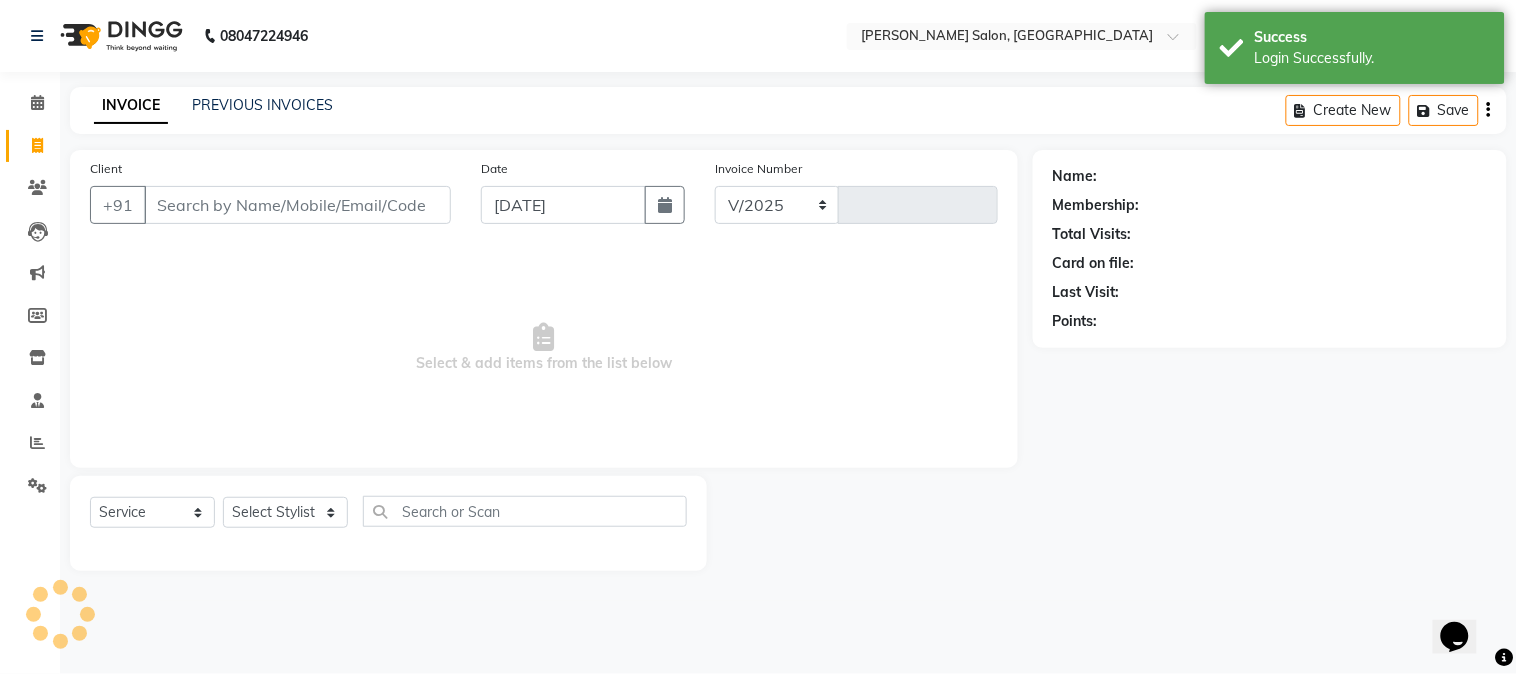 select on "4166" 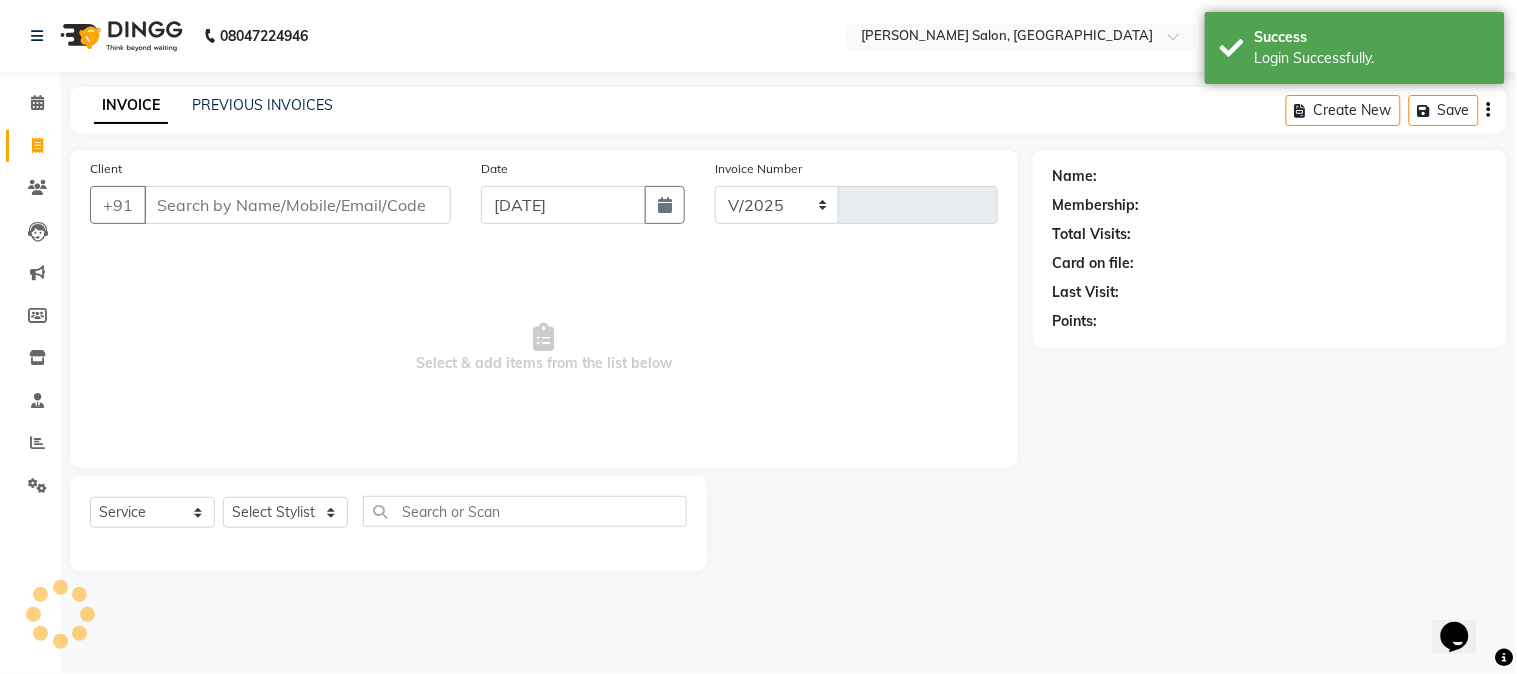 type on "0278" 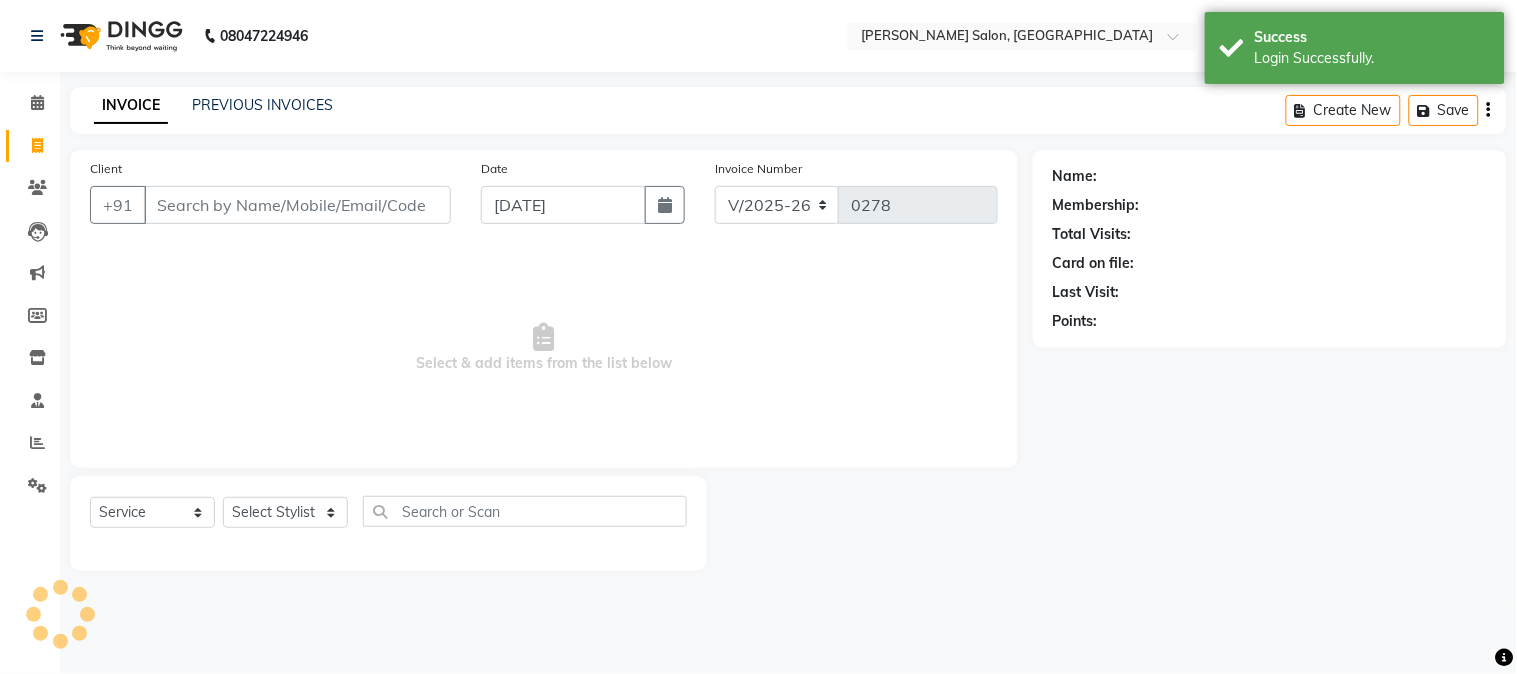 click on "Client" at bounding box center [297, 205] 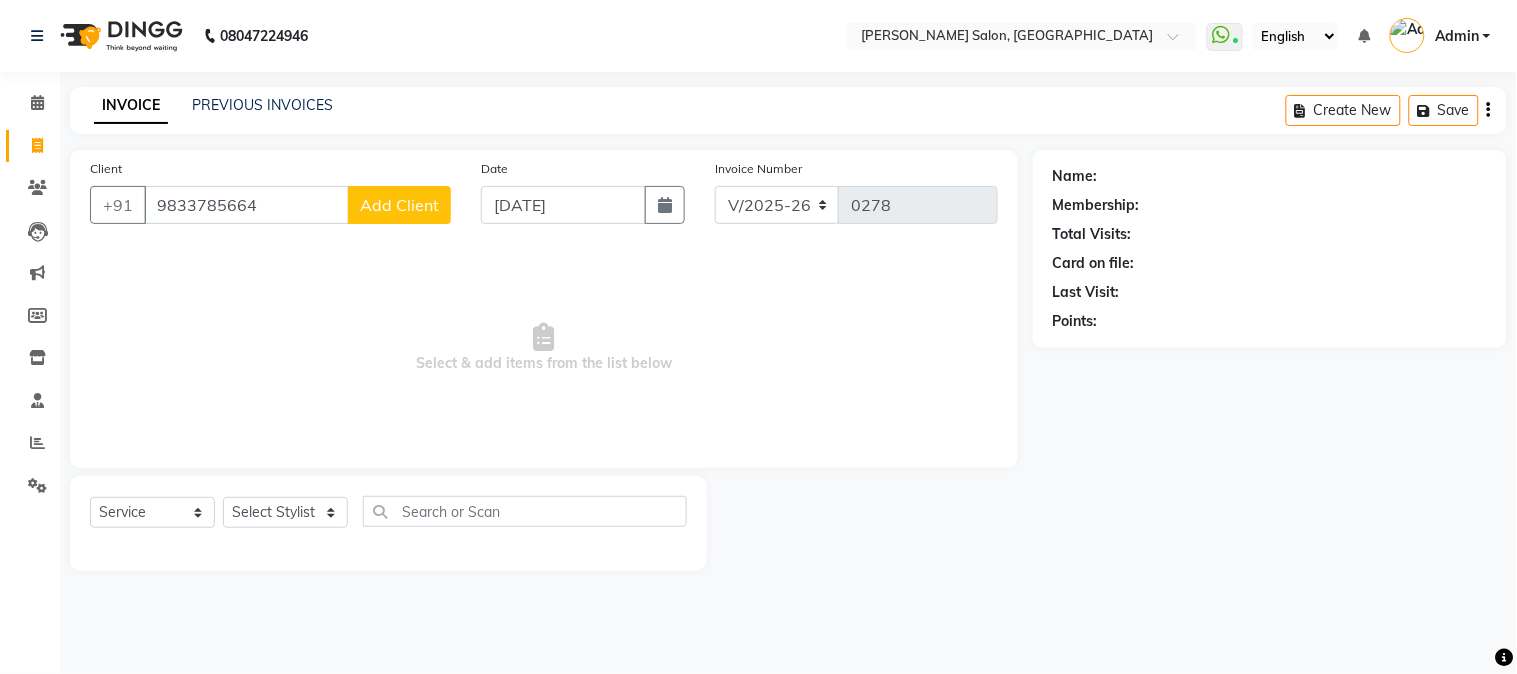 type on "9833785664" 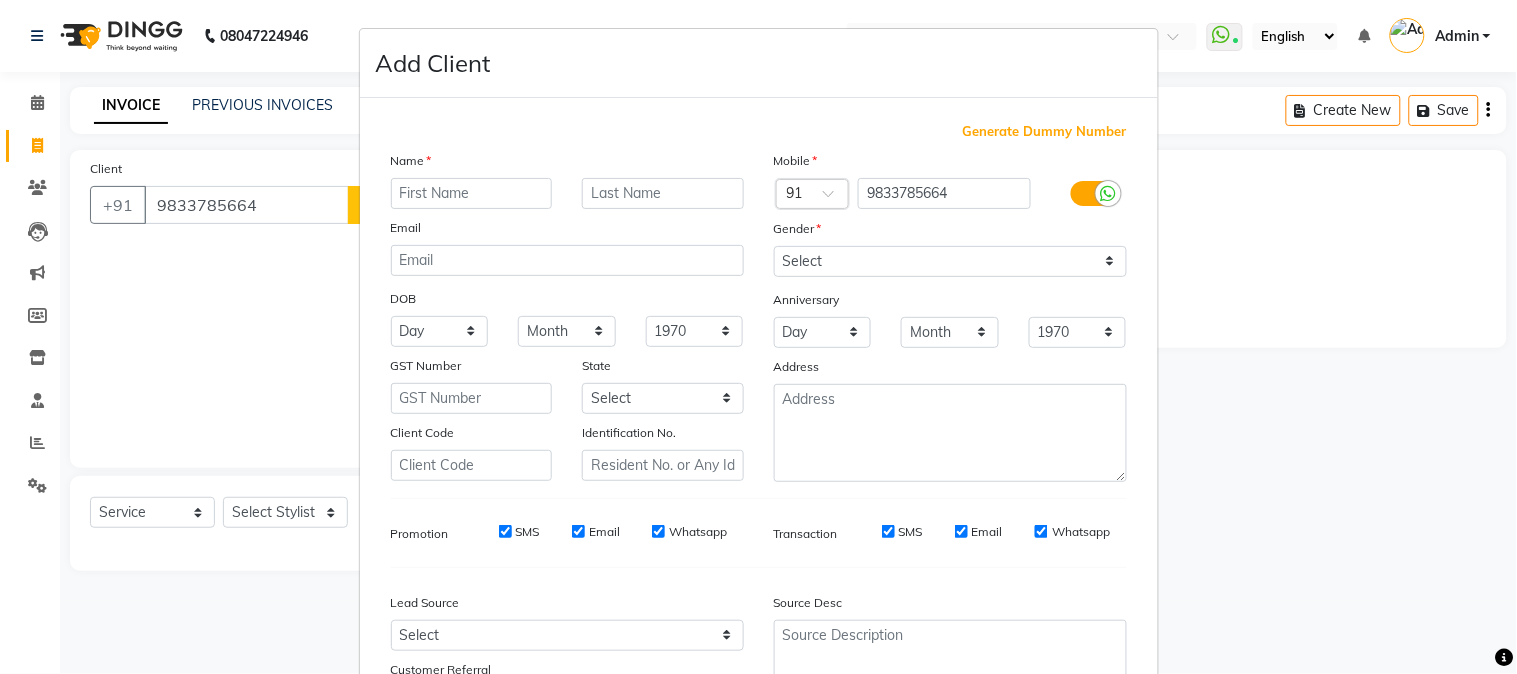 click at bounding box center (472, 193) 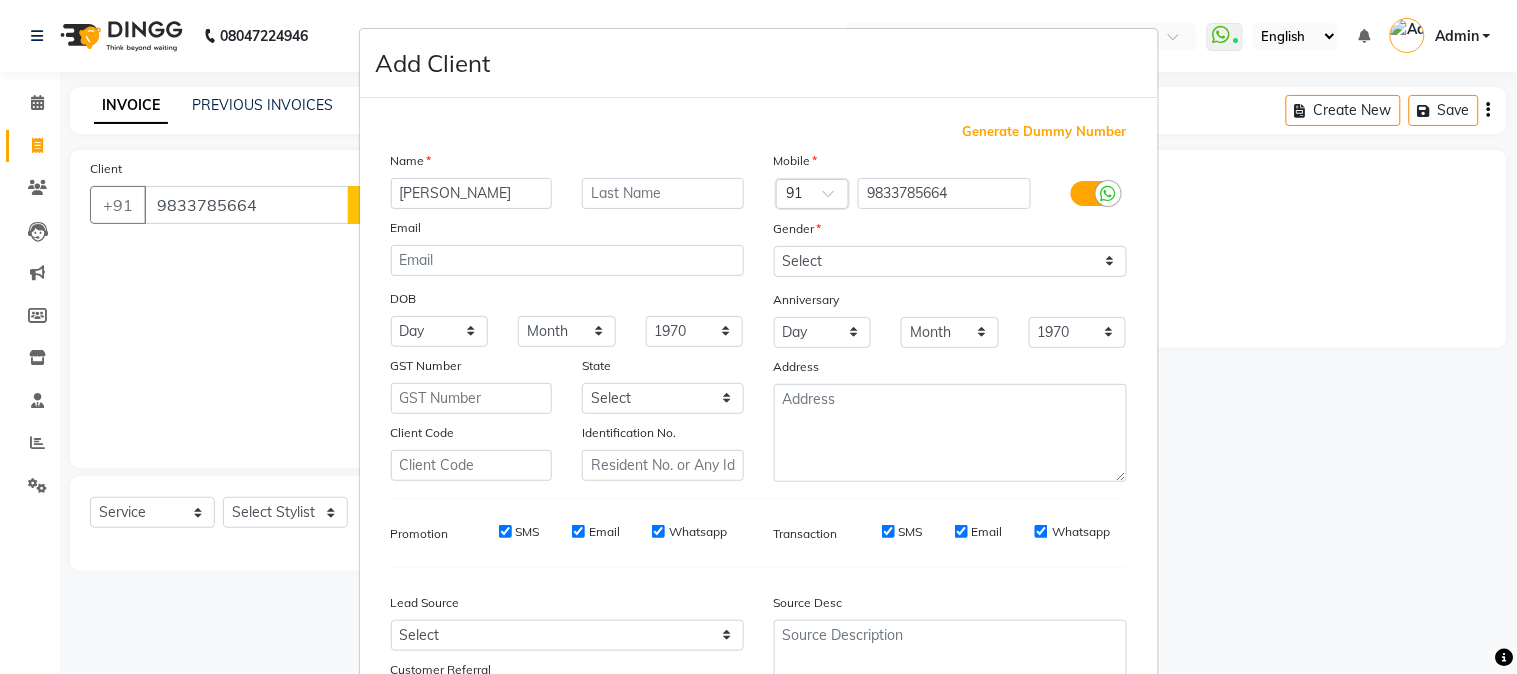type on "[PERSON_NAME]" 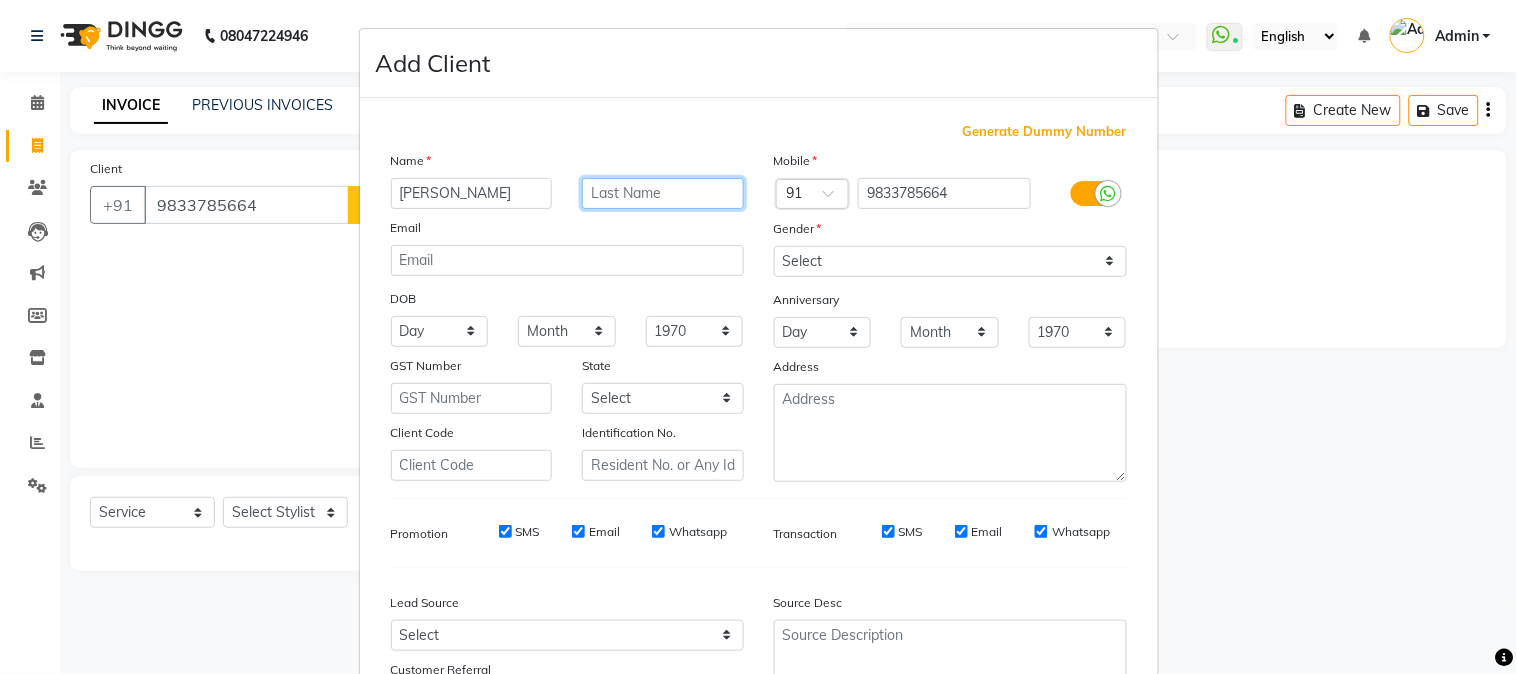 click at bounding box center [663, 193] 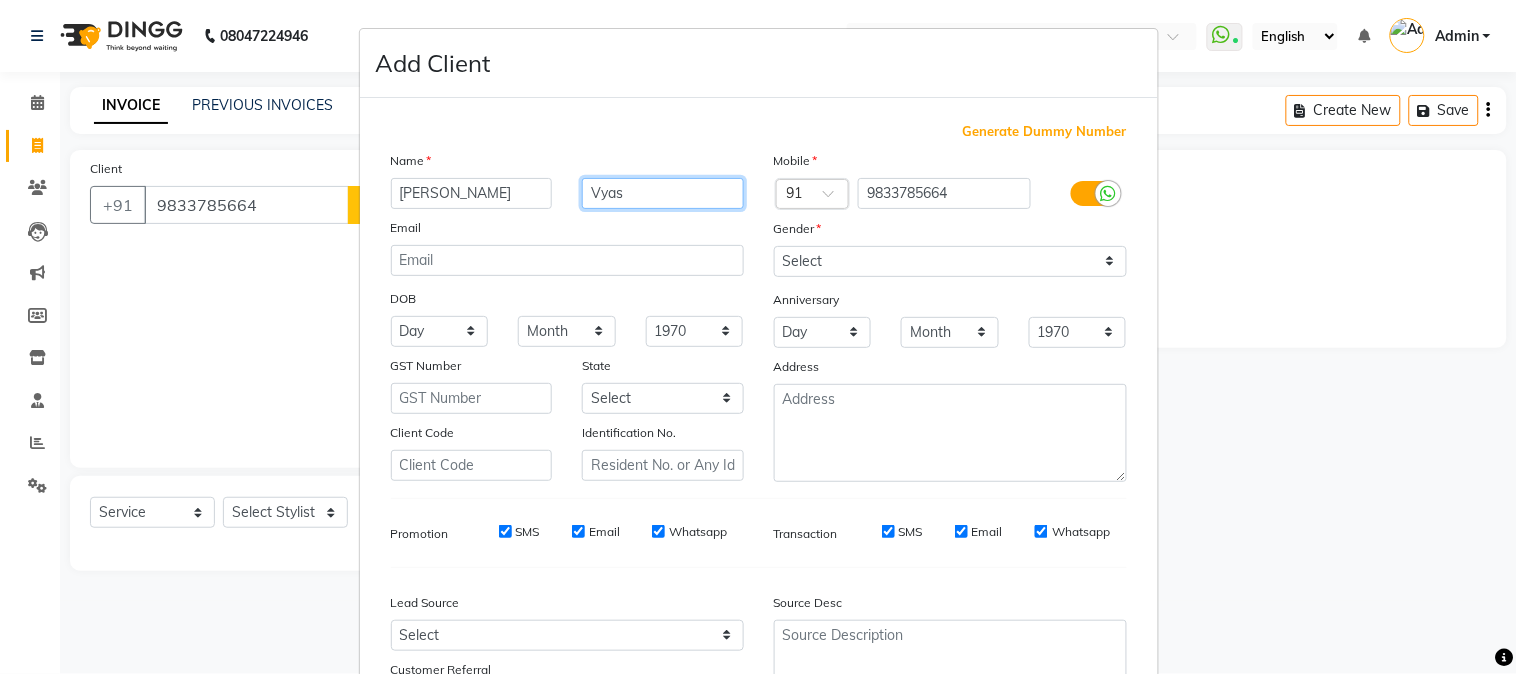 type on "Vyas" 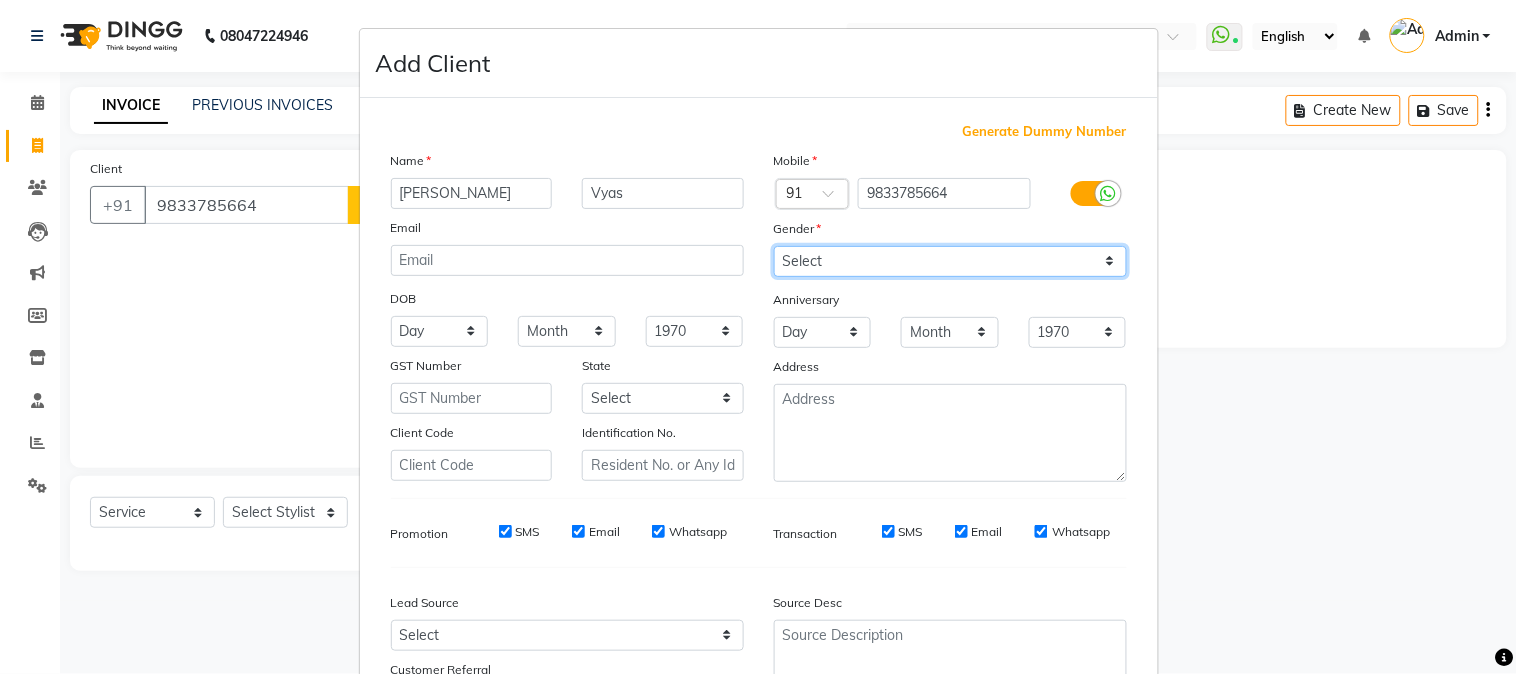 click on "Select Male Female Other Prefer Not To Say" at bounding box center [950, 261] 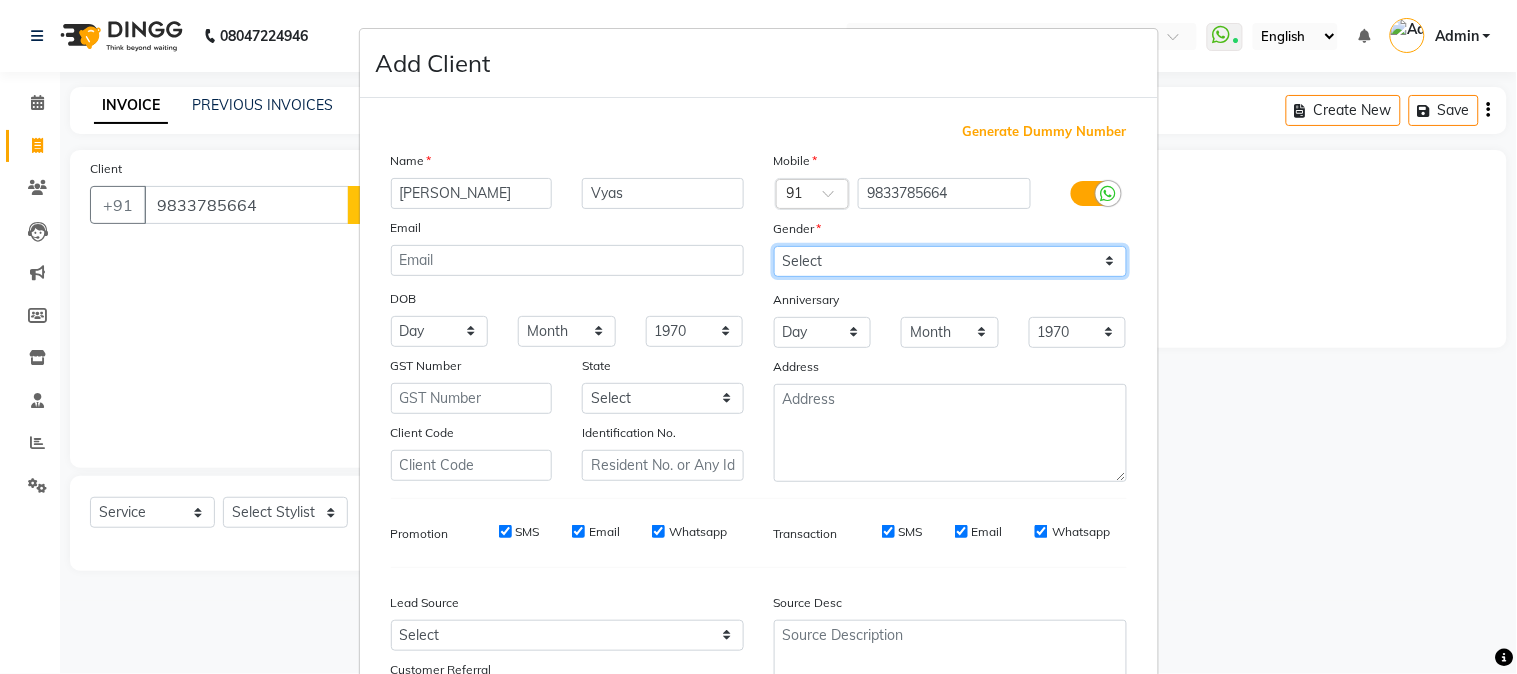 select on "[DEMOGRAPHIC_DATA]" 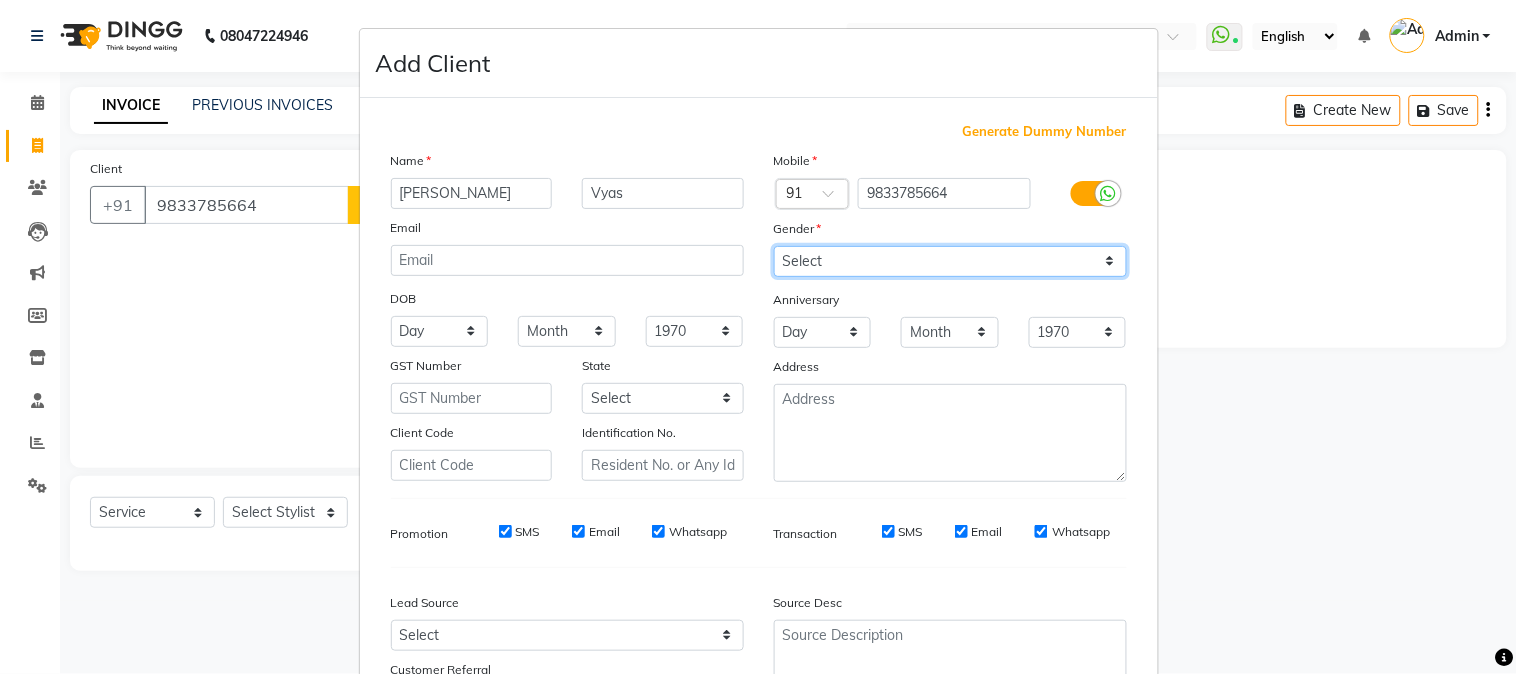 click on "Select Male Female Other Prefer Not To Say" at bounding box center [950, 261] 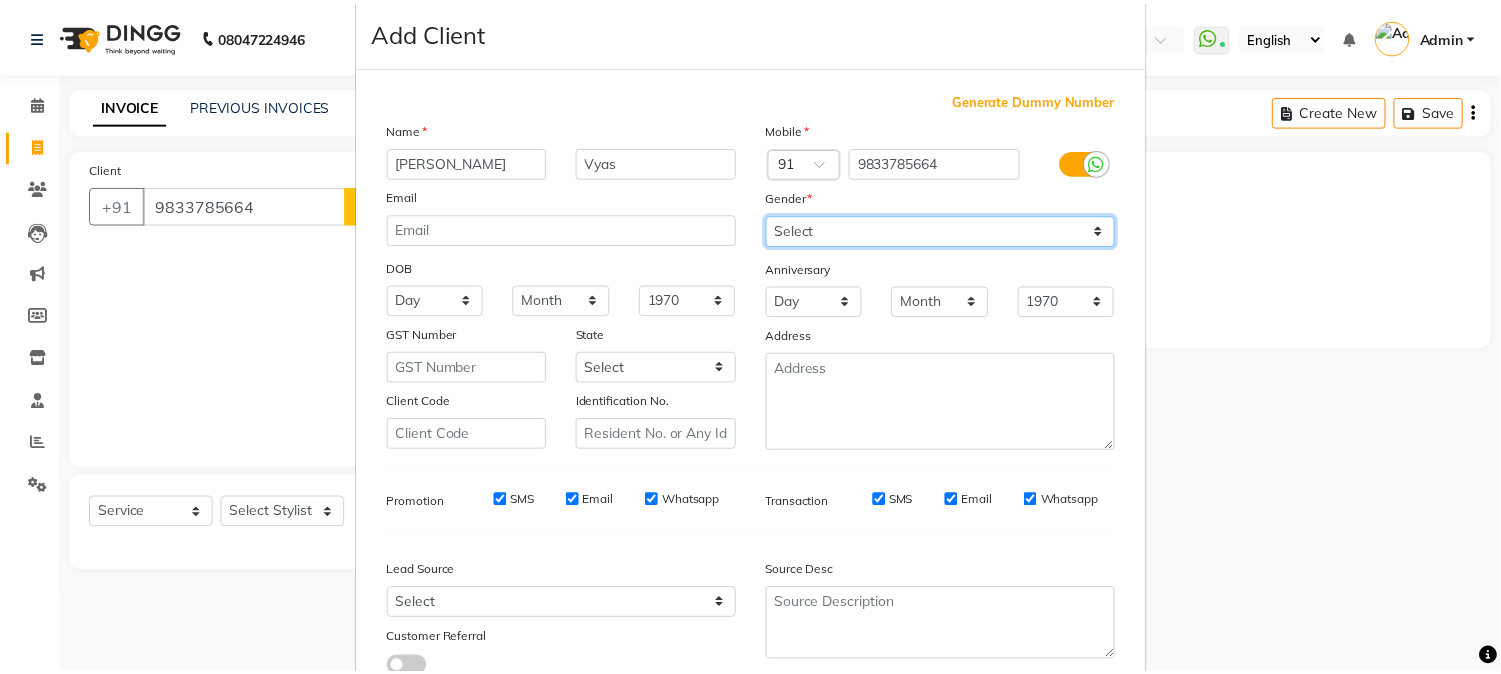 scroll, scrollTop: 176, scrollLeft: 0, axis: vertical 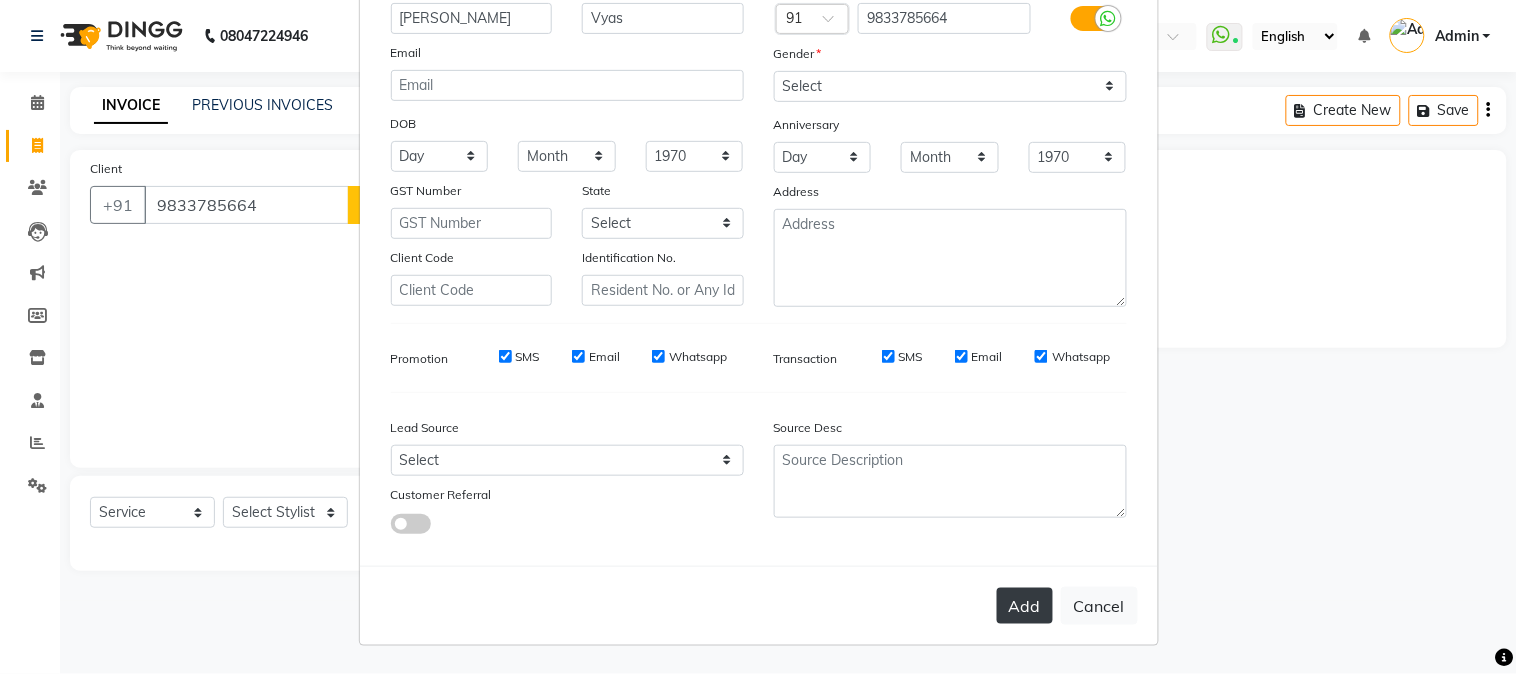 click on "Add" at bounding box center [1025, 606] 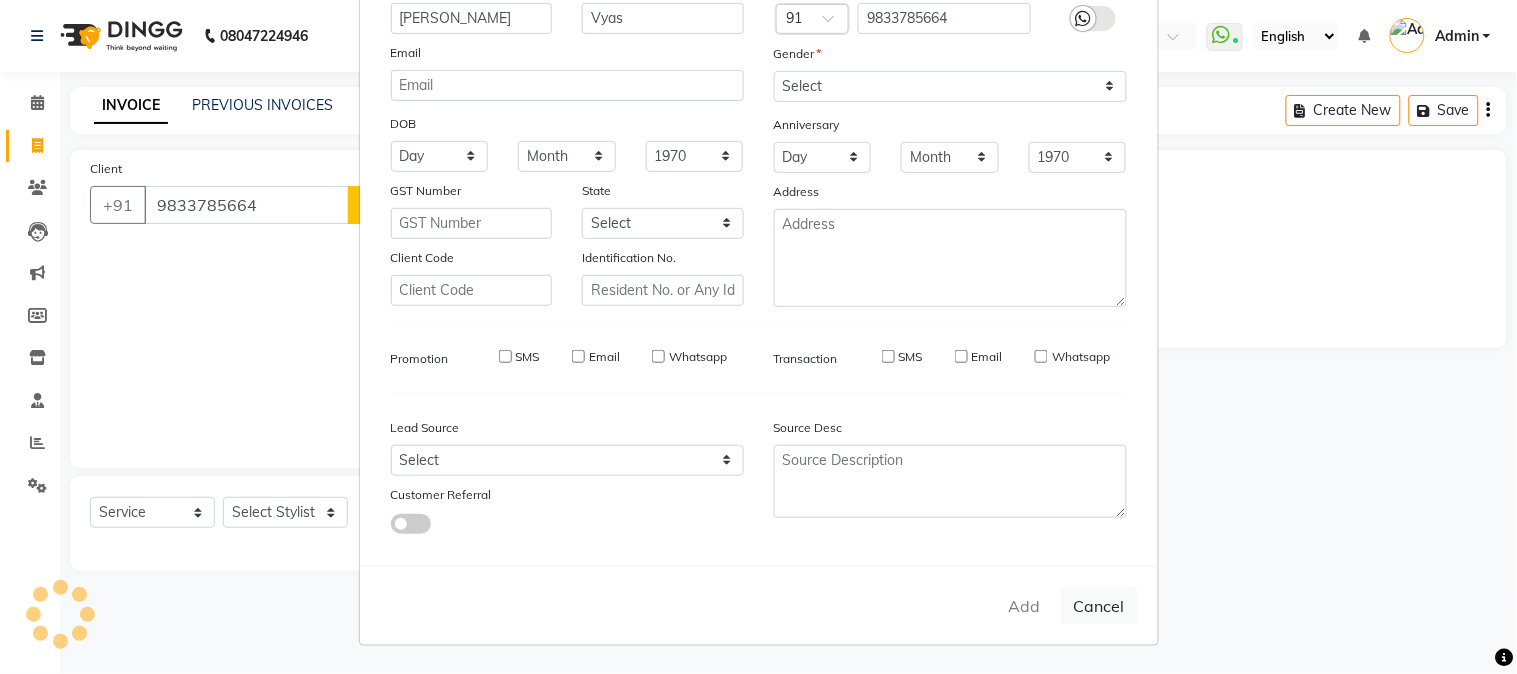 type 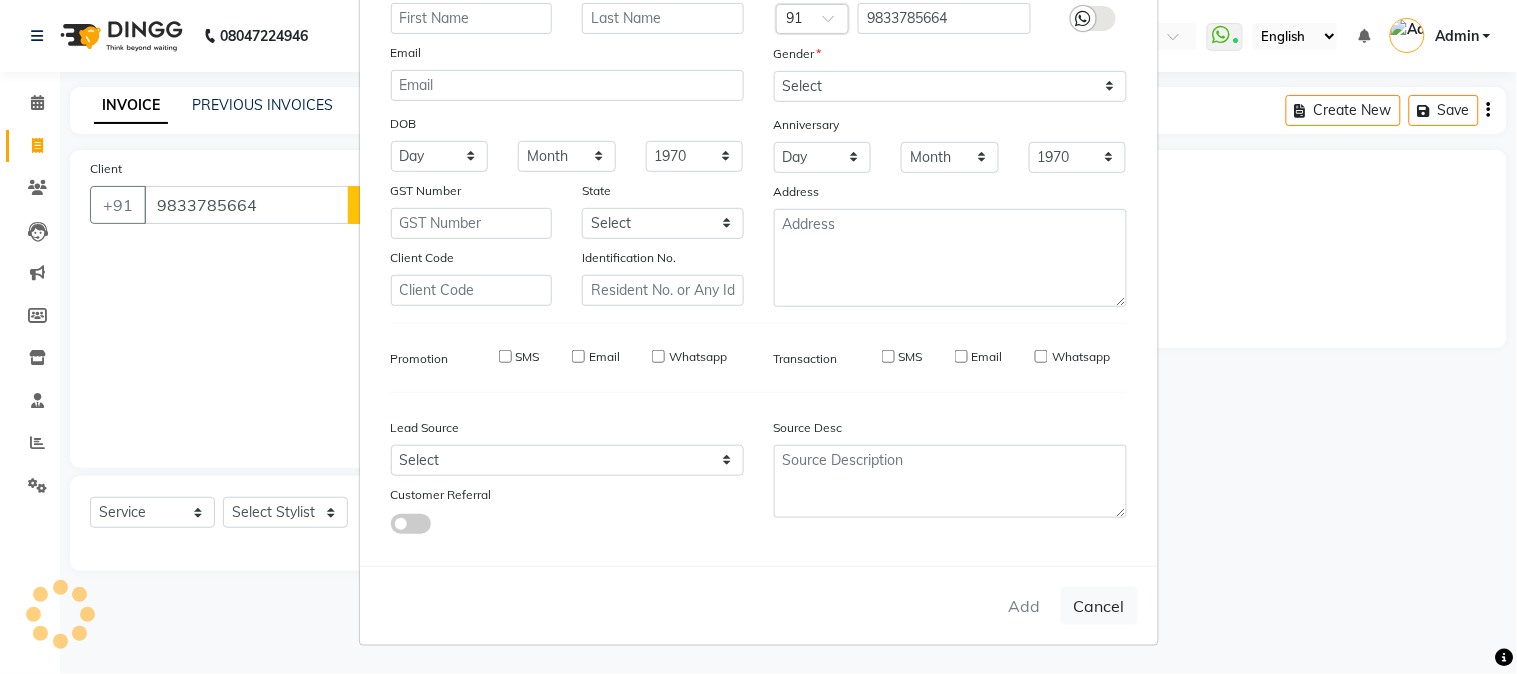 select 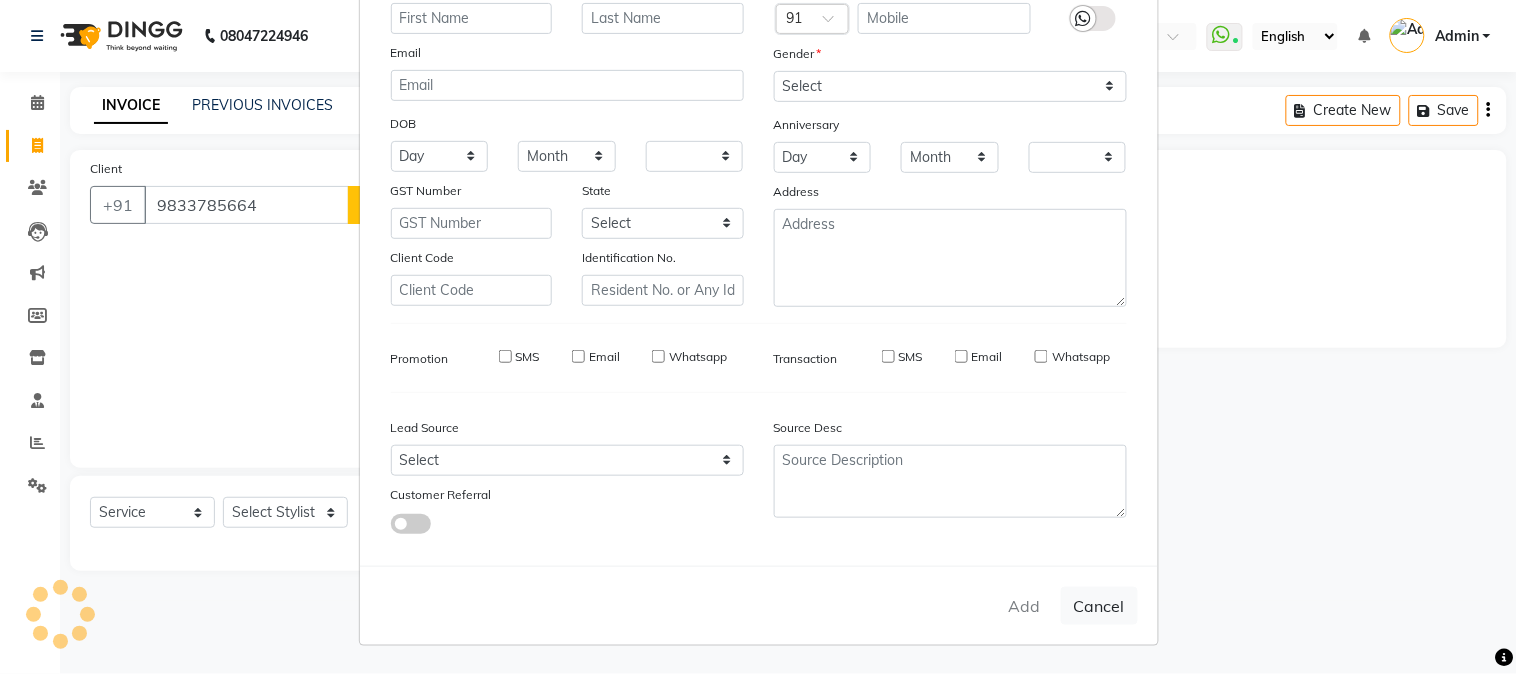 select on "1: Object" 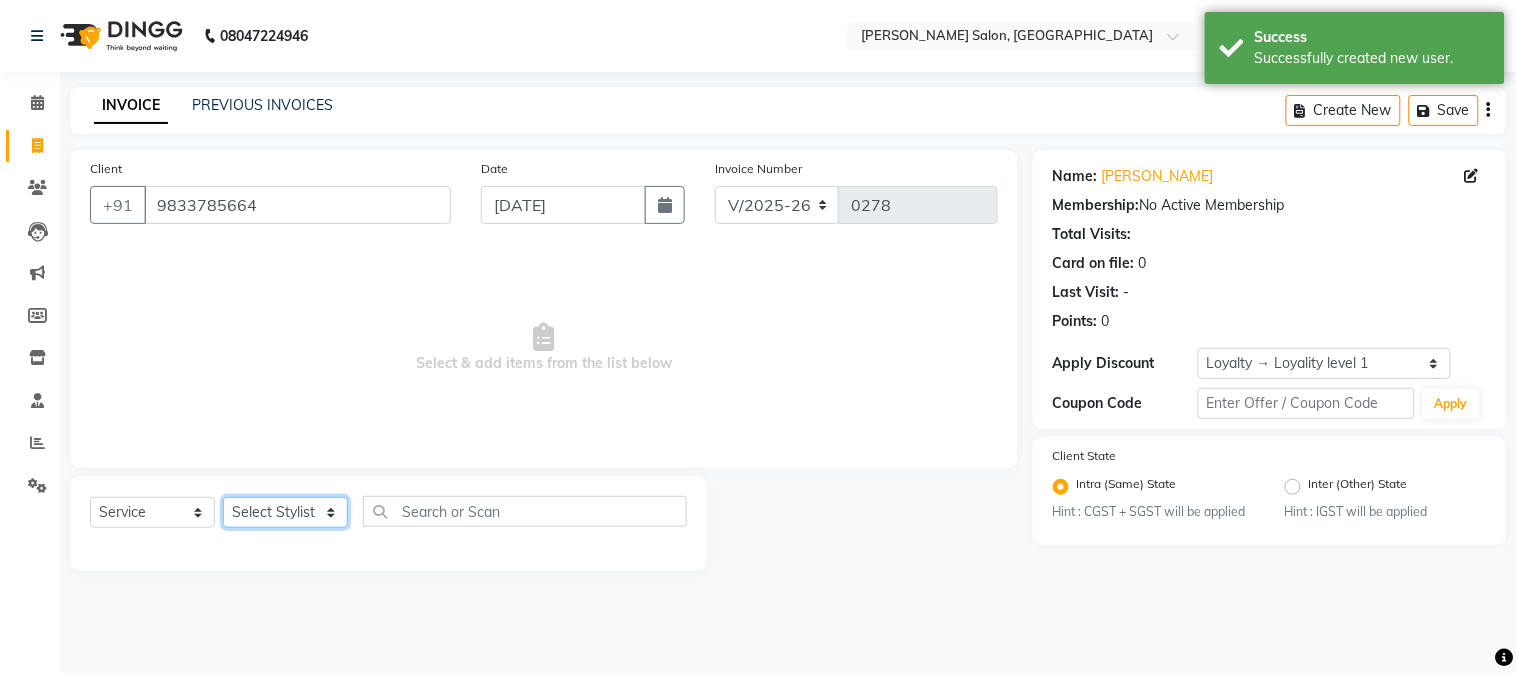 click on "Select Stylist AARMAN AAYUSHI SHARMA Akruti AMAN  Amir Arbaz Asif Ansari BABLU Bandana BHAGYESH CHETAN CHETAN BOISAR furkan GEETA KISHOR KISHOR JAMBHULKAR kunal mushahid  [muddu] Nilam NIRANJAN Nisha Parmar PRABHA  PUNAM Rahul Sir RAVI  RIMA Rohit Tandel SALONI Sandy Sir sarfaraz shovib M.D shreya ZOYA" 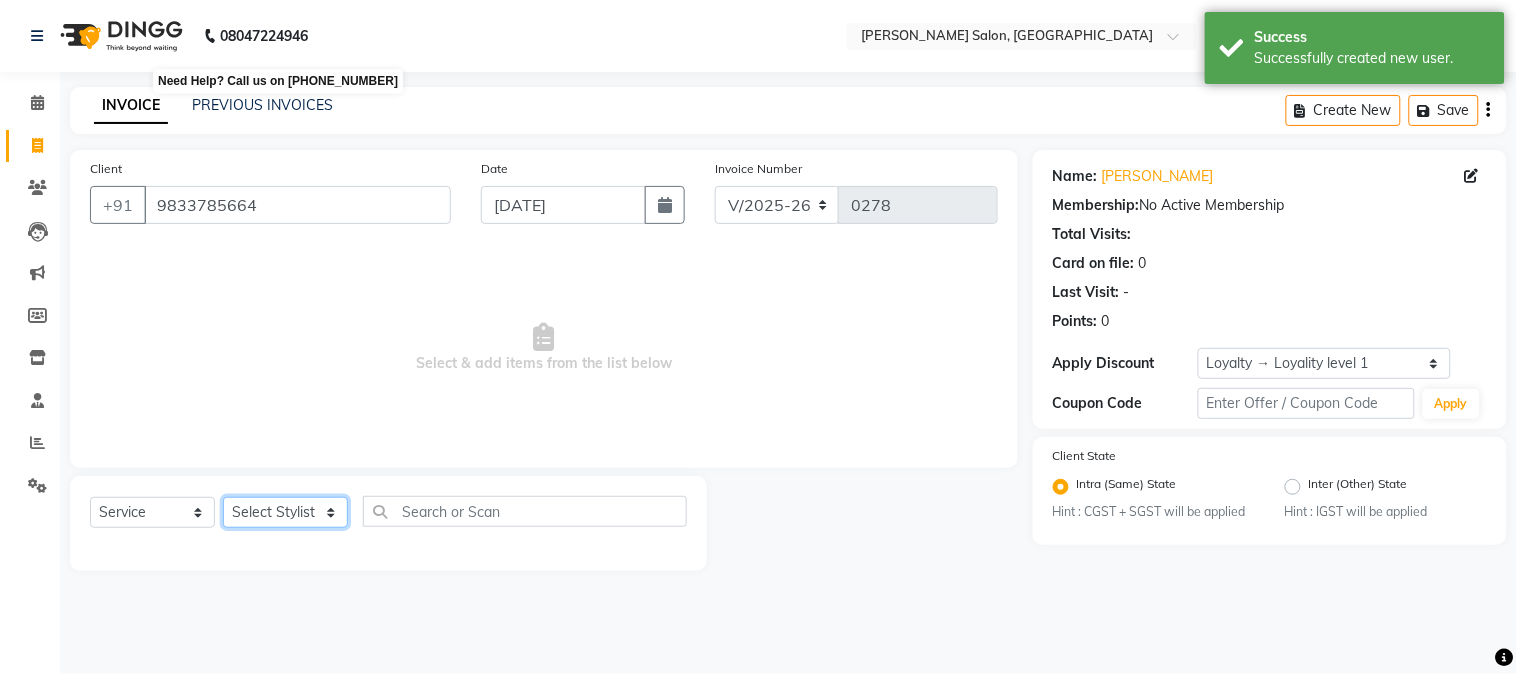 select on "84030" 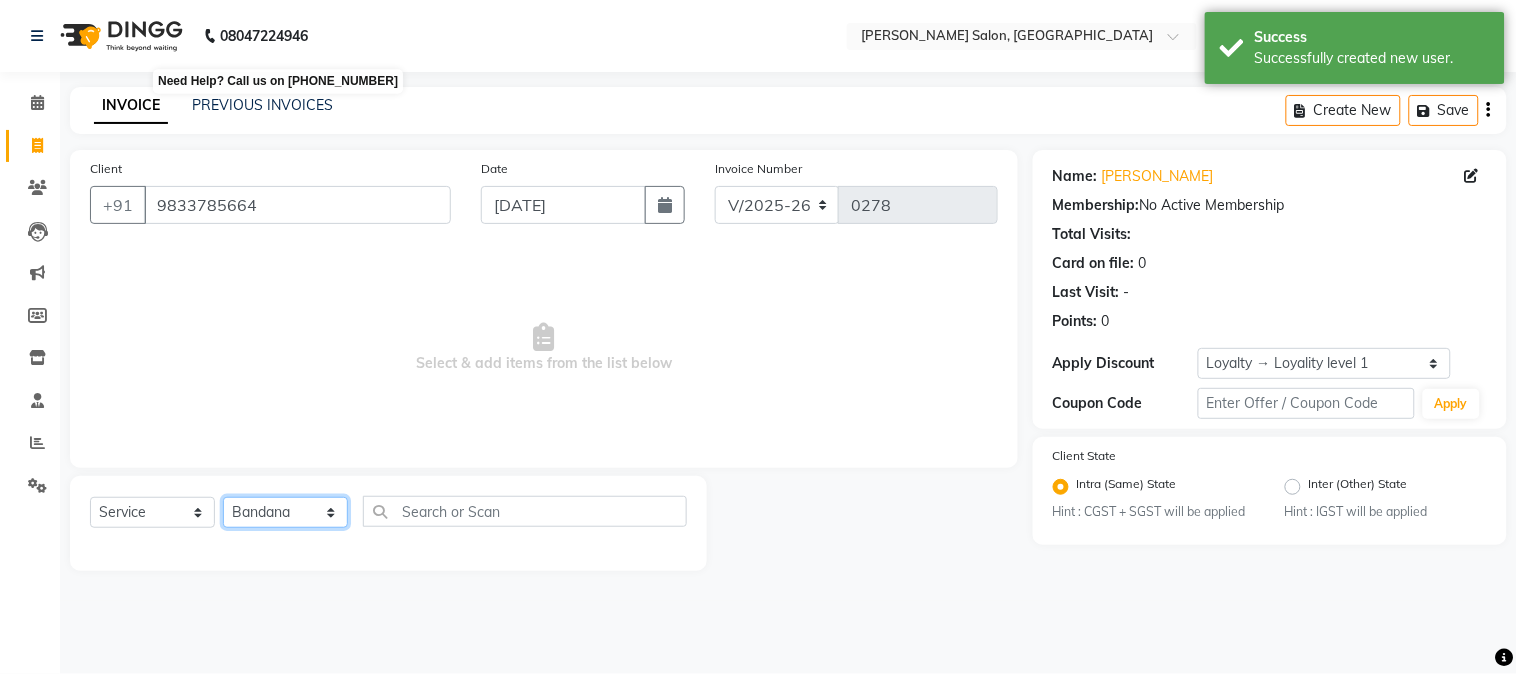 click on "Select Stylist AARMAN AAYUSHI SHARMA Akruti AMAN  Amir Arbaz Asif Ansari BABLU Bandana BHAGYESH CHETAN CHETAN BOISAR furkan GEETA KISHOR KISHOR JAMBHULKAR kunal mushahid  [muddu] Nilam NIRANJAN Nisha Parmar PRABHA  PUNAM Rahul Sir RAVI  RIMA Rohit Tandel SALONI Sandy Sir sarfaraz shovib M.D shreya ZOYA" 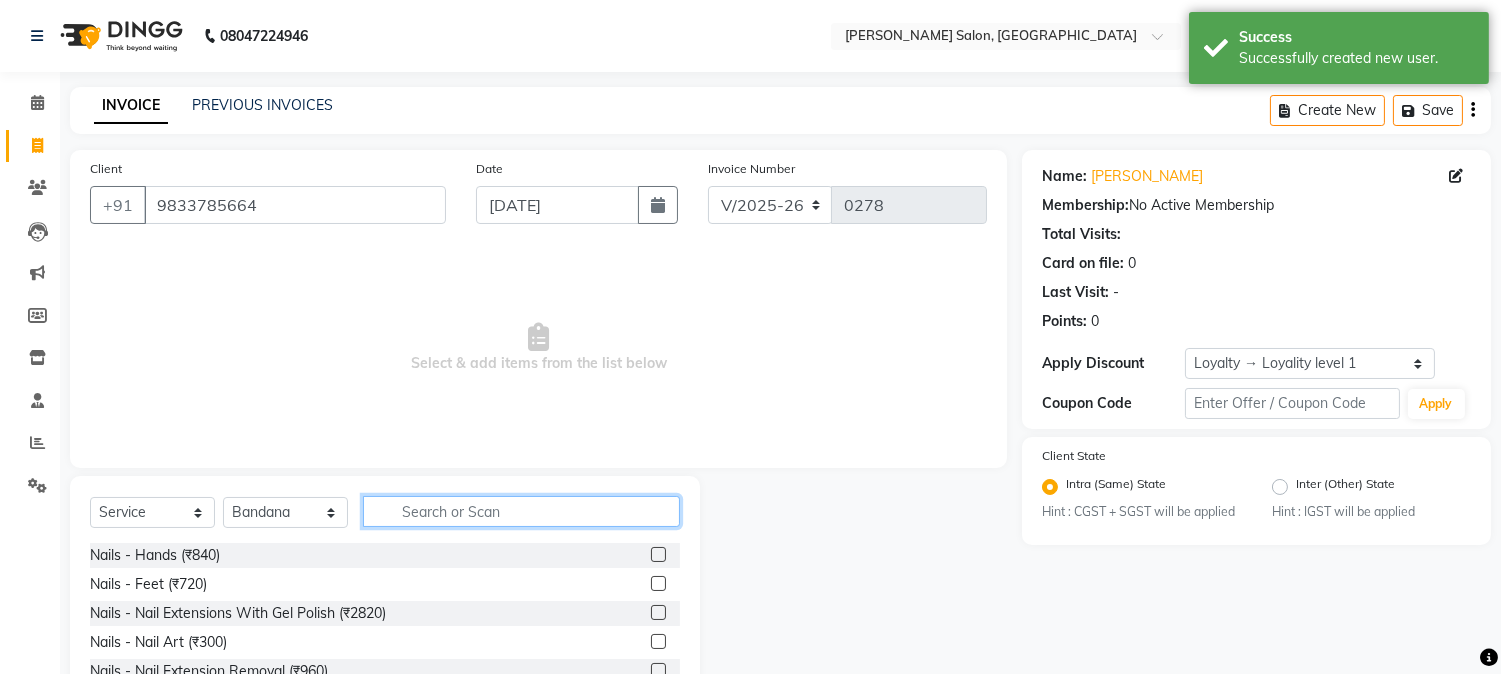 click 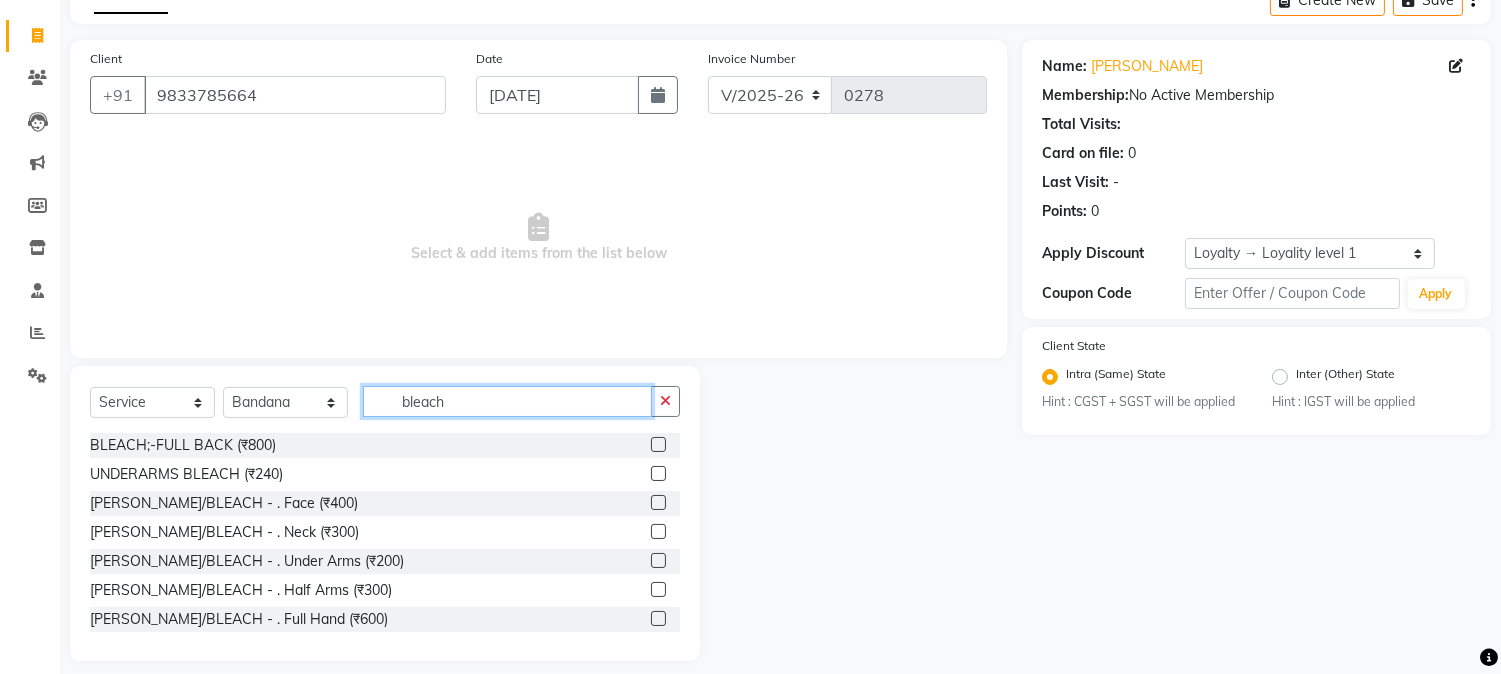 scroll, scrollTop: 126, scrollLeft: 0, axis: vertical 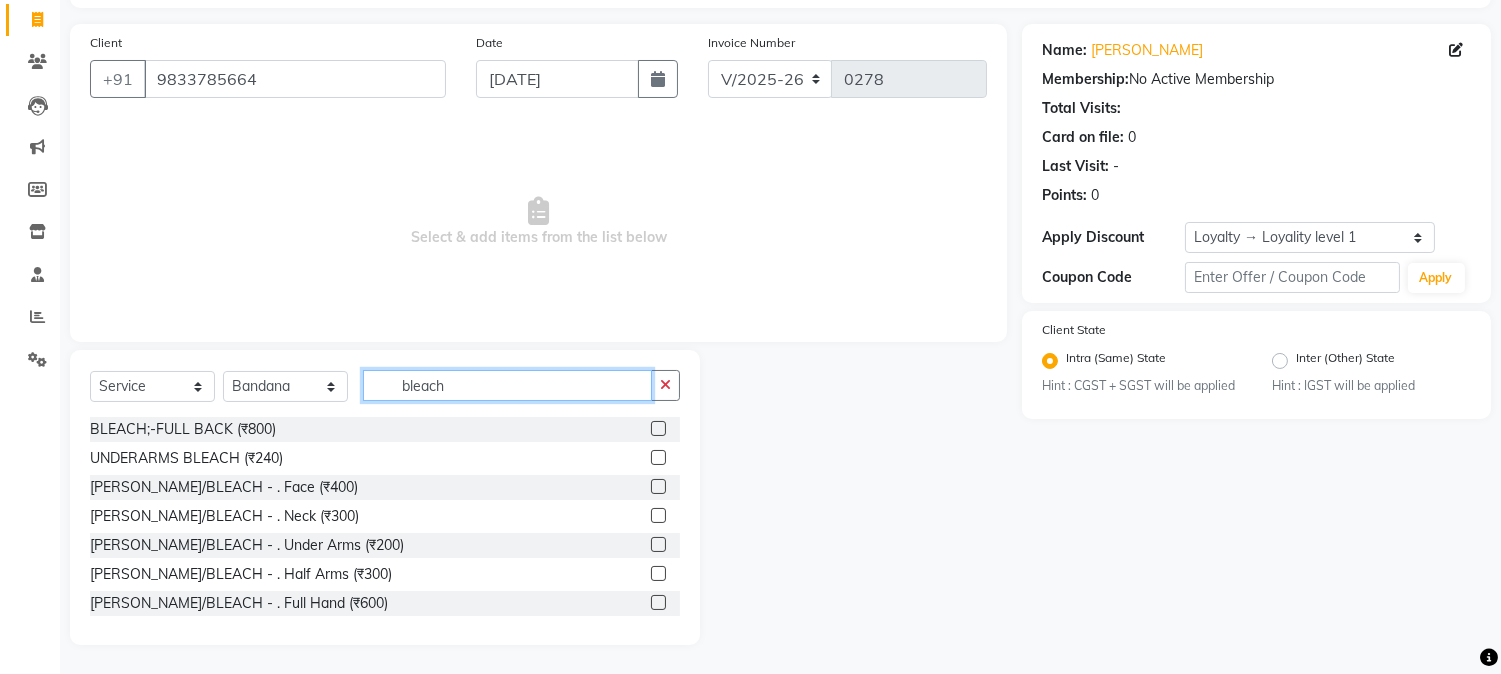 type on "bleach" 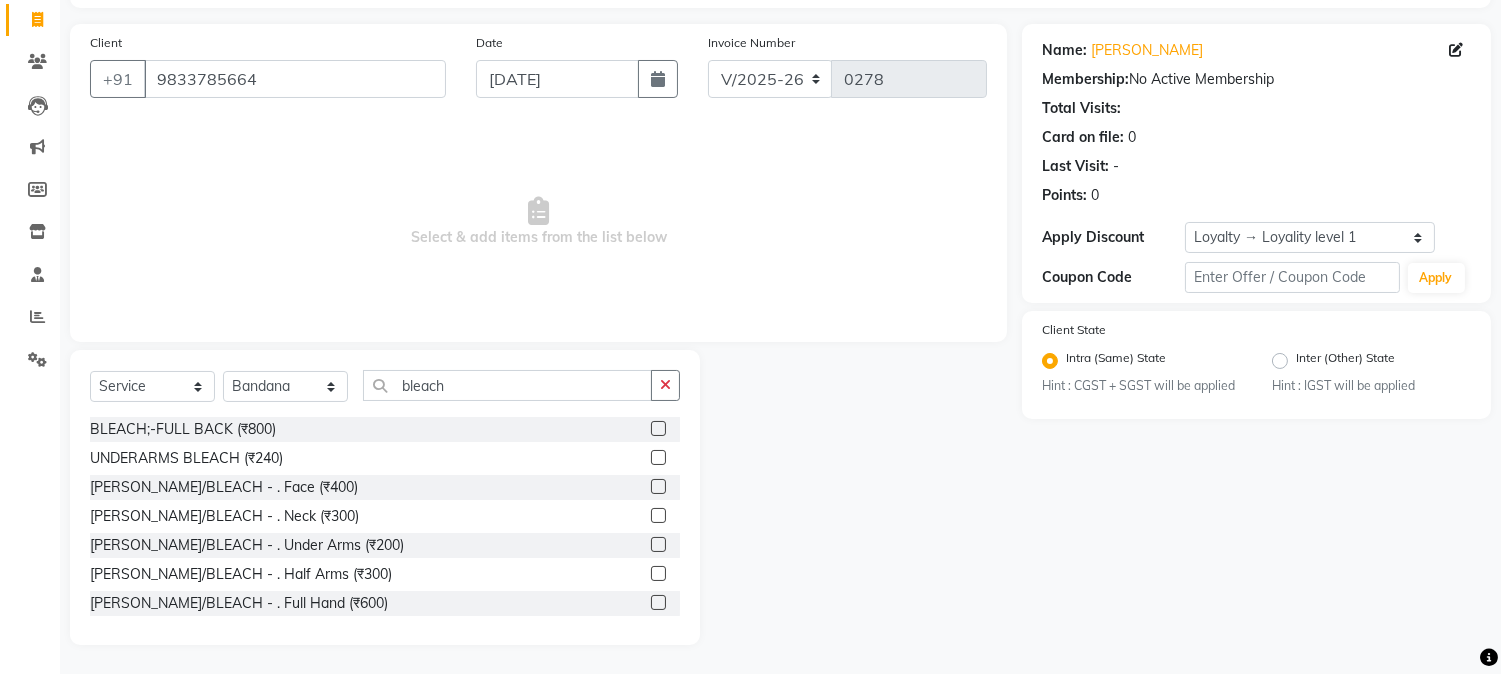 click 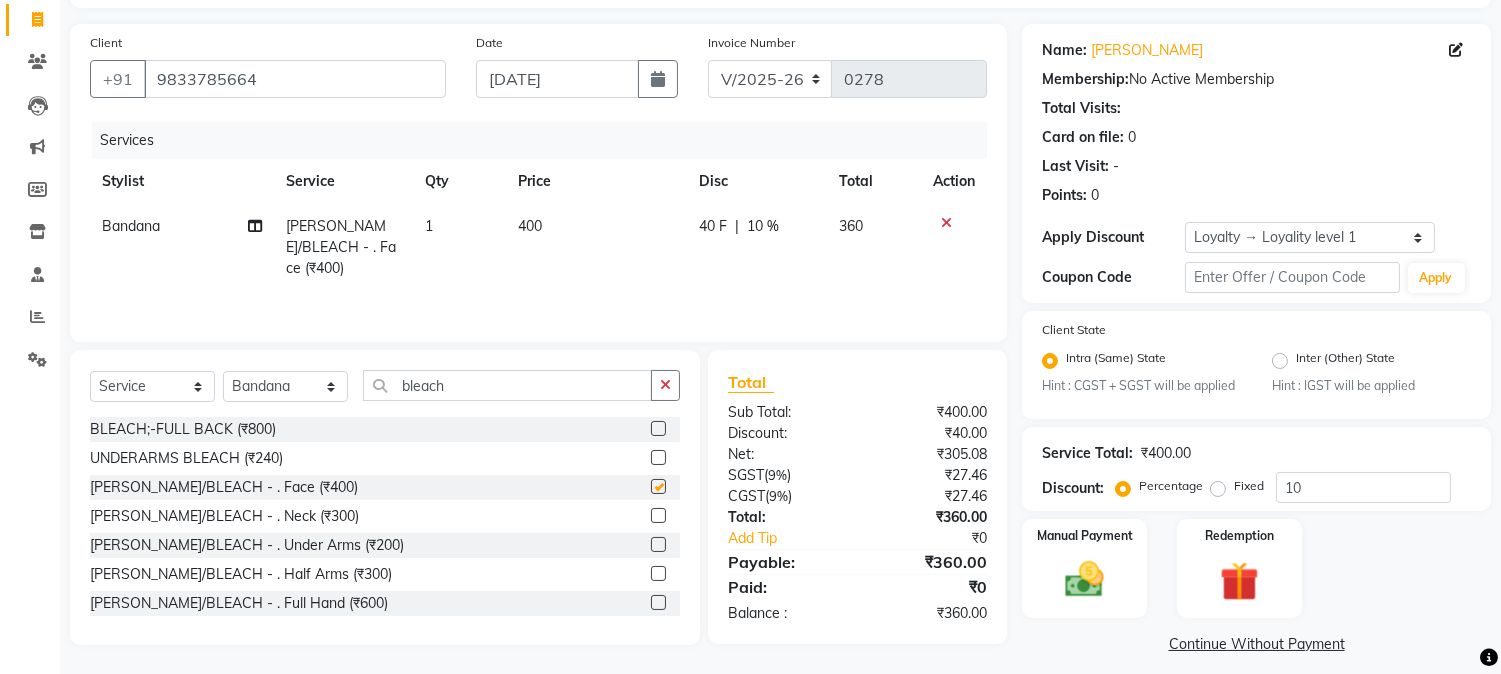 checkbox on "false" 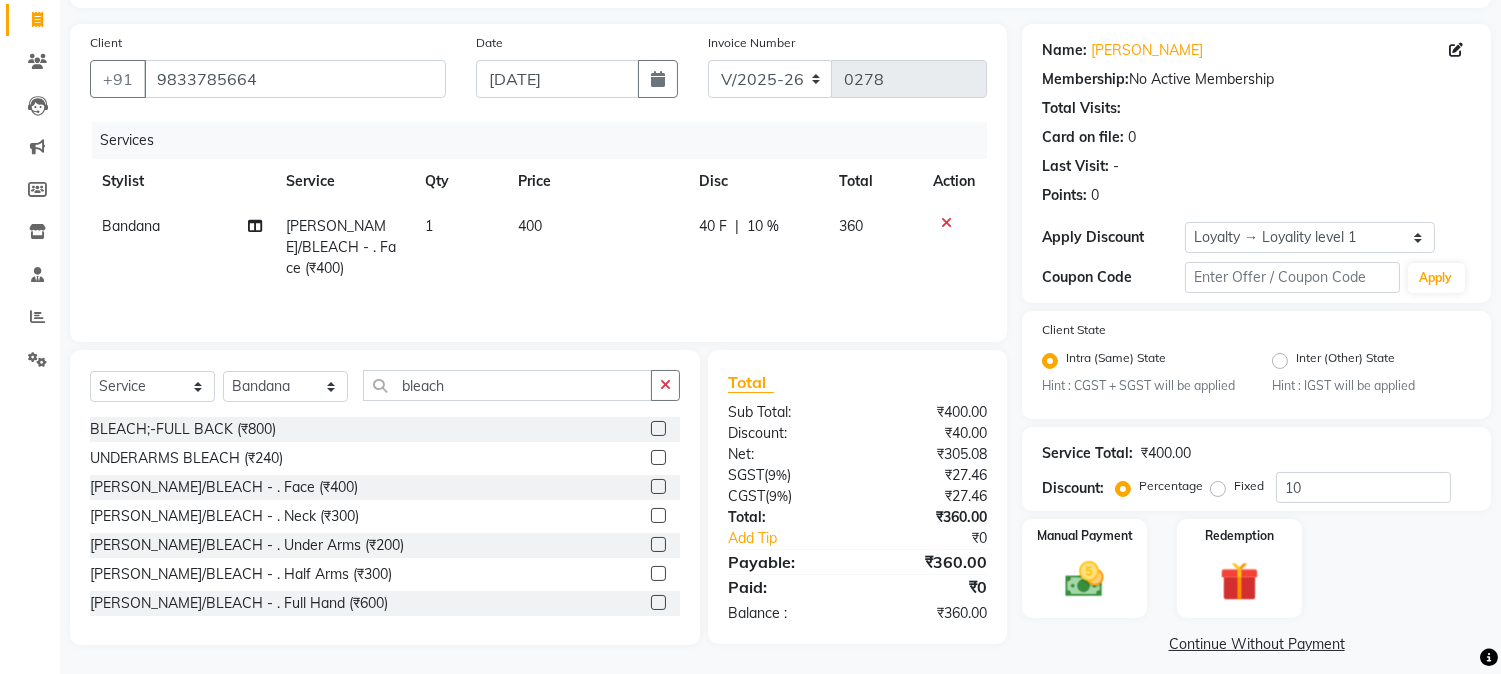 click on "40 F | 10 %" 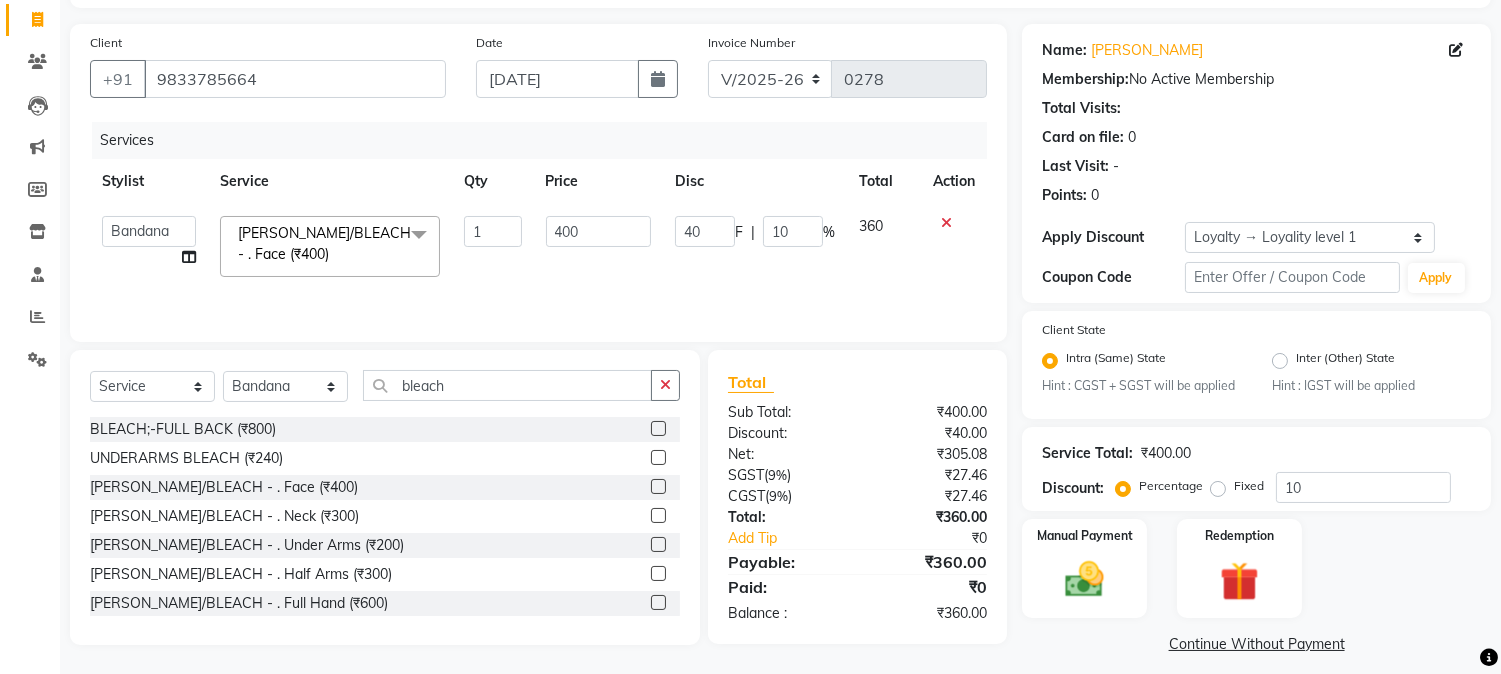 click on "40" 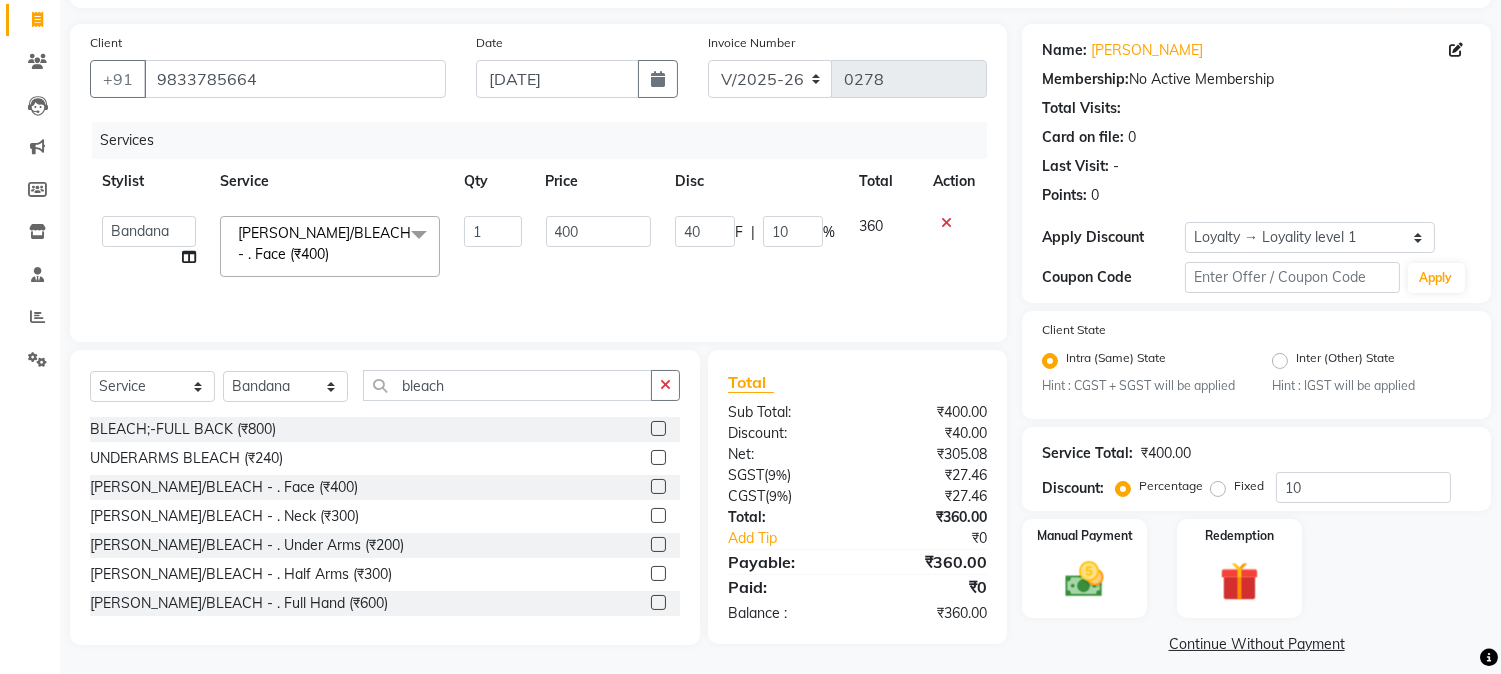drag, startPoint x: 700, startPoint y: 231, endPoint x: 673, endPoint y: 233, distance: 27.073973 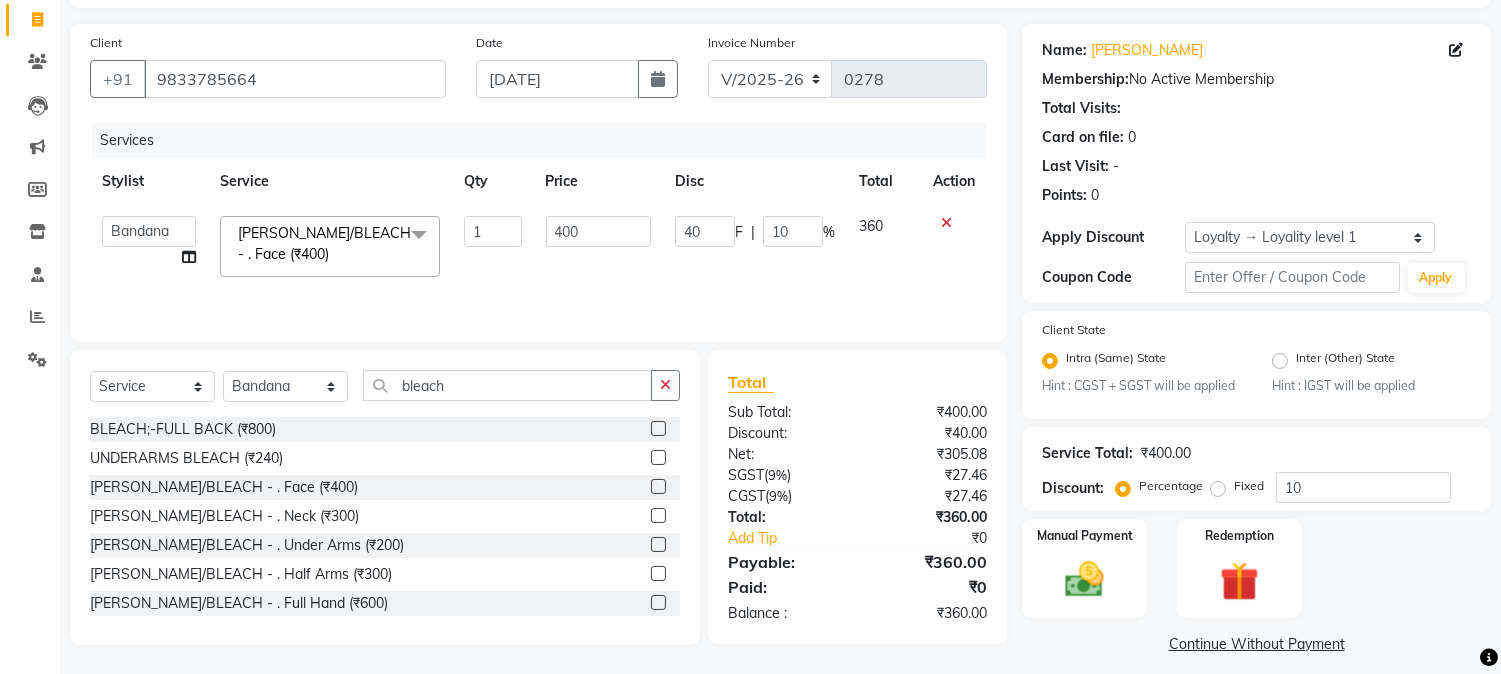 click on "40" 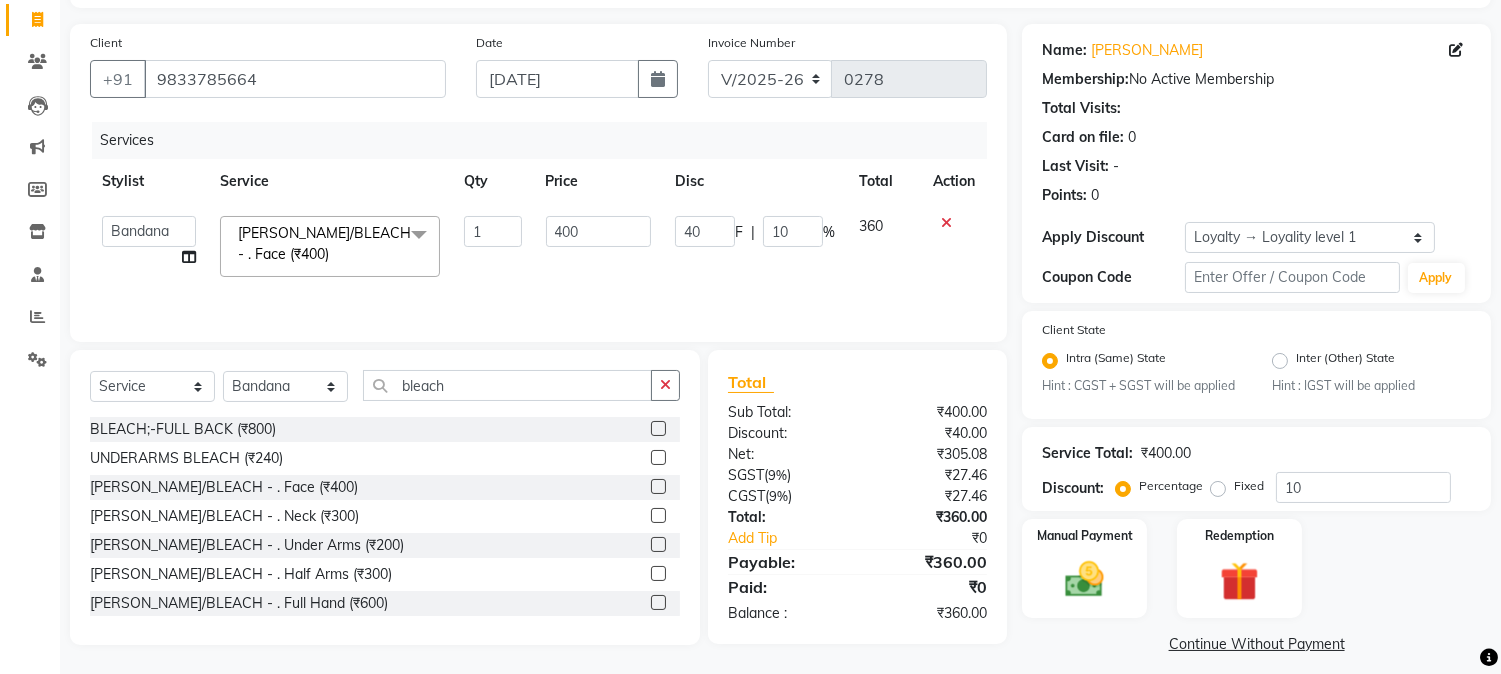 click on "40 F | 10 %" 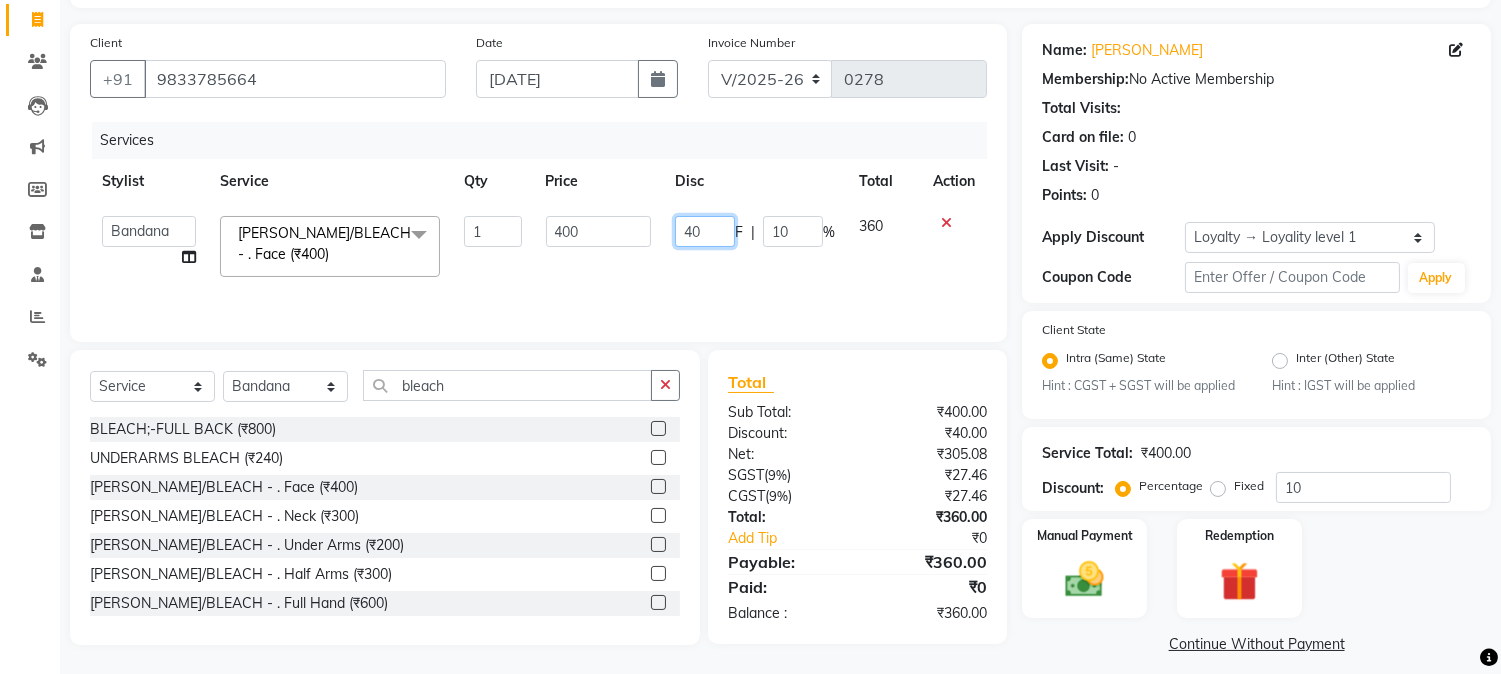 drag, startPoint x: 715, startPoint y: 237, endPoint x: 586, endPoint y: 255, distance: 130.24976 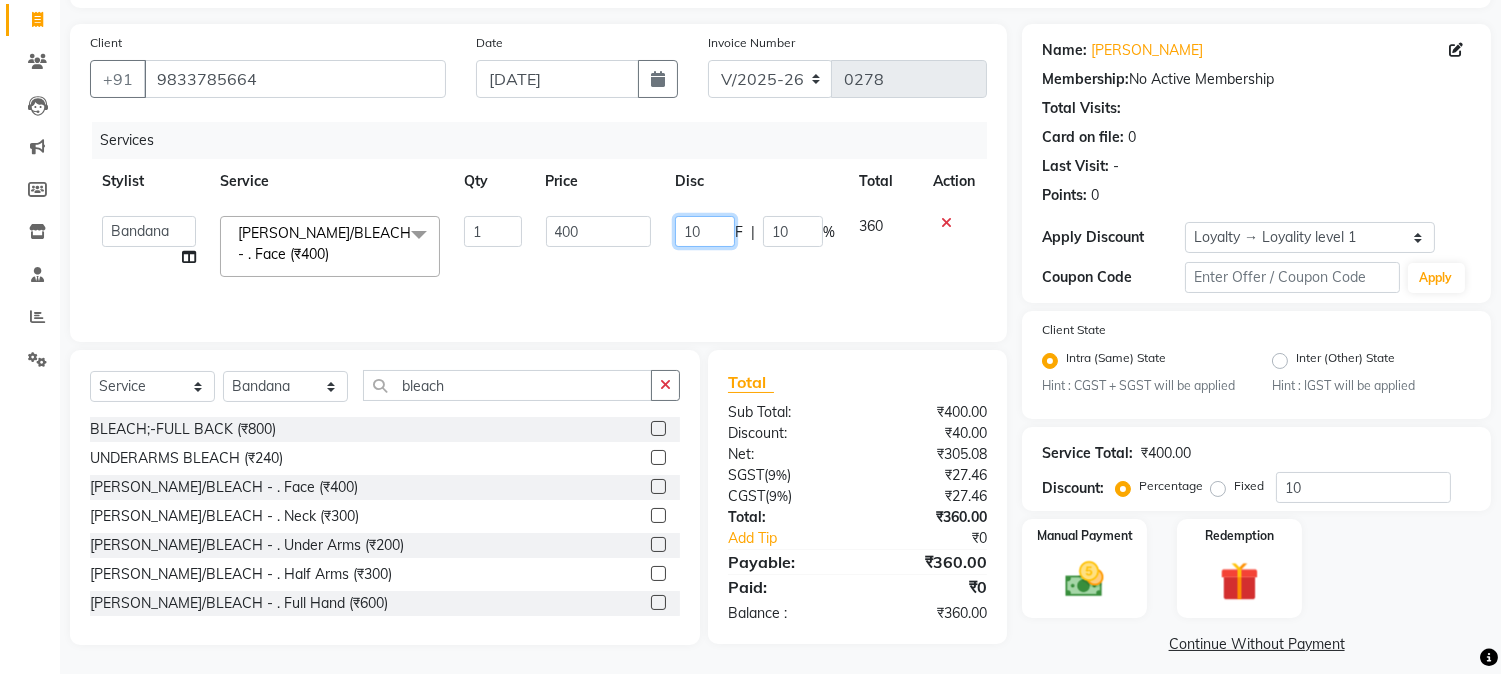 type on "100" 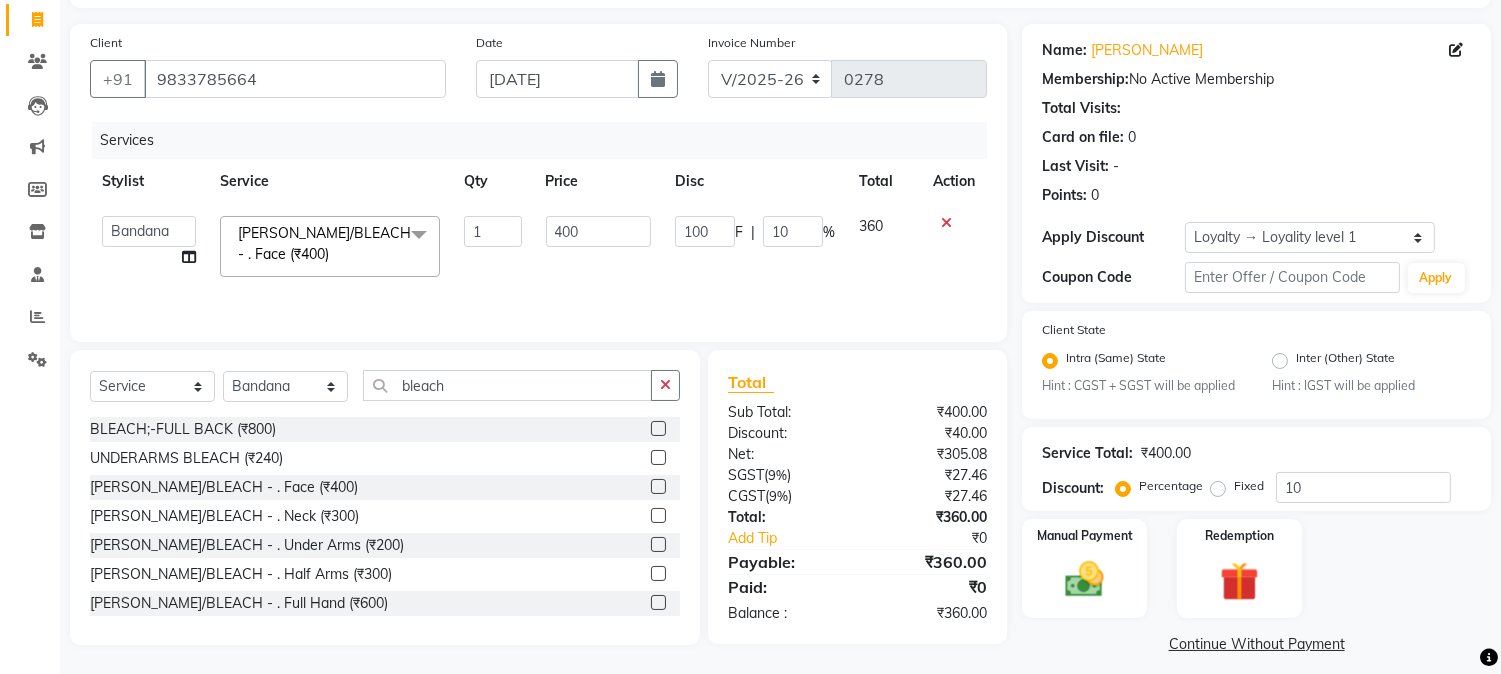 click on "Services Stylist Service Qty Price Disc Total Action  AARMAN   AAYUSHI SHARMA   Akruti   AMAN    Amir   Arbaz   Asif Ansari   BABLU   Bandana   BHAGYESH   CHETAN   CHETAN BOISAR   furkan   GEETA   KISHOR   KISHOR JAMBHULKAR   kunal   mushahid  [muddu]   Nilam   NIRANJAN   Nisha Parmar   PRABHA    PUNAM   Rahul Sir   RAVI    RIMA   Rohit Tandel   SALONI   Sandy Sir   sarfaraz   shovib M.D   shreya   ZOYA  DE-TAN/BLEACH       -        . Face (₹400)  x Nails -  Hands (₹840) Nails -  Feet (₹720) Nails - Nail Extensions With Gel Polish (₹2820) Nails - Nail Art (₹300) Nails - Nail Extension Removal (₹960) Nails - Gel Polish Removal (₹420) MOLE (₹600) PUMING (₹4000) CRYSTAL PEDICURE (MEMBERSHIP) (₹1400) HIAR SPA ABOVE SHOULDER (MEMBERSHIP) (₹900) HAIR SPA ABOVE SHOULDER (NON-MEMBER) (₹1080) HAIR SPA BELOW SHOULDER(MEMBERSHIP) (₹1200) HAIR SPA BELOW SHOULDER(NON-MEMBER) (₹1440) HAIR SPA UPTO WAIST(MEMBERSHIP) (₹1400) HAIR SPA UPTO WAIST(NON-MEMBER) (₹1680) PATCH TEST  (₹500) 1 400 F" 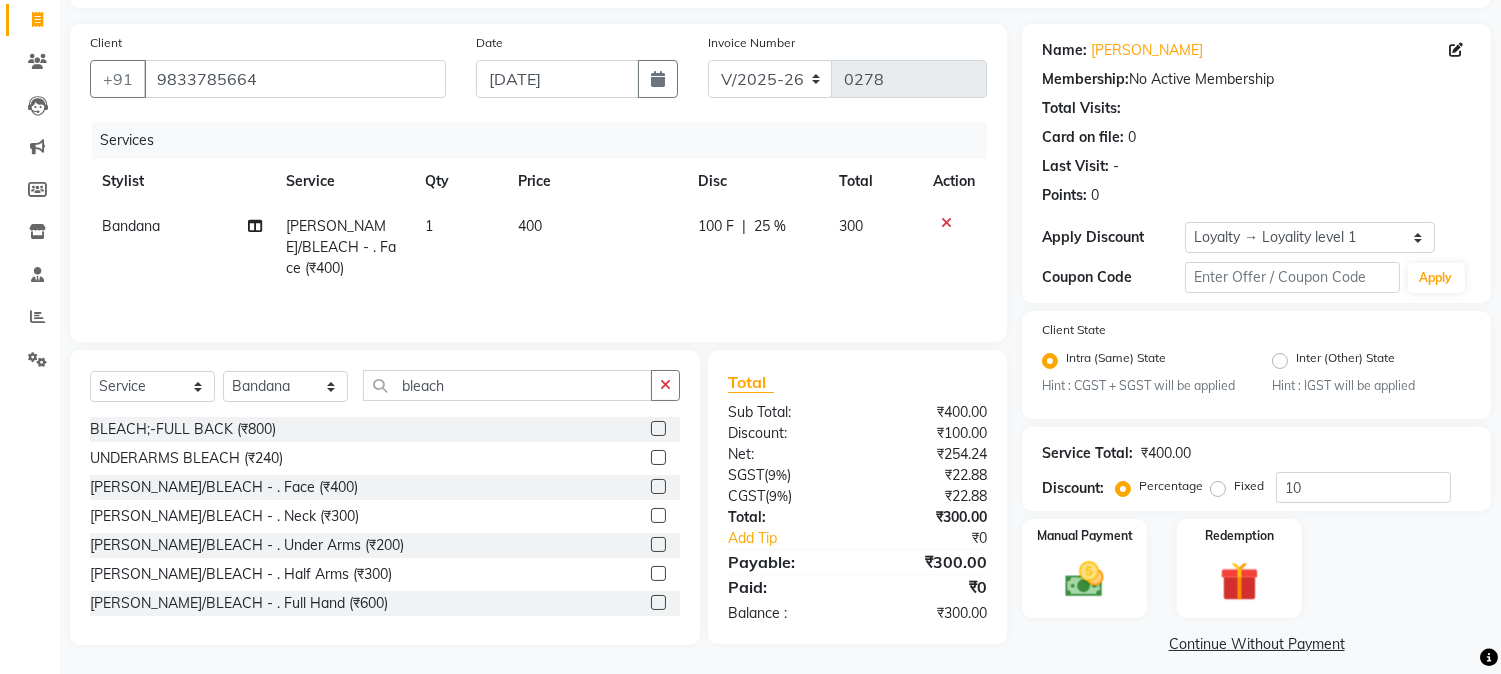 scroll, scrollTop: 140, scrollLeft: 0, axis: vertical 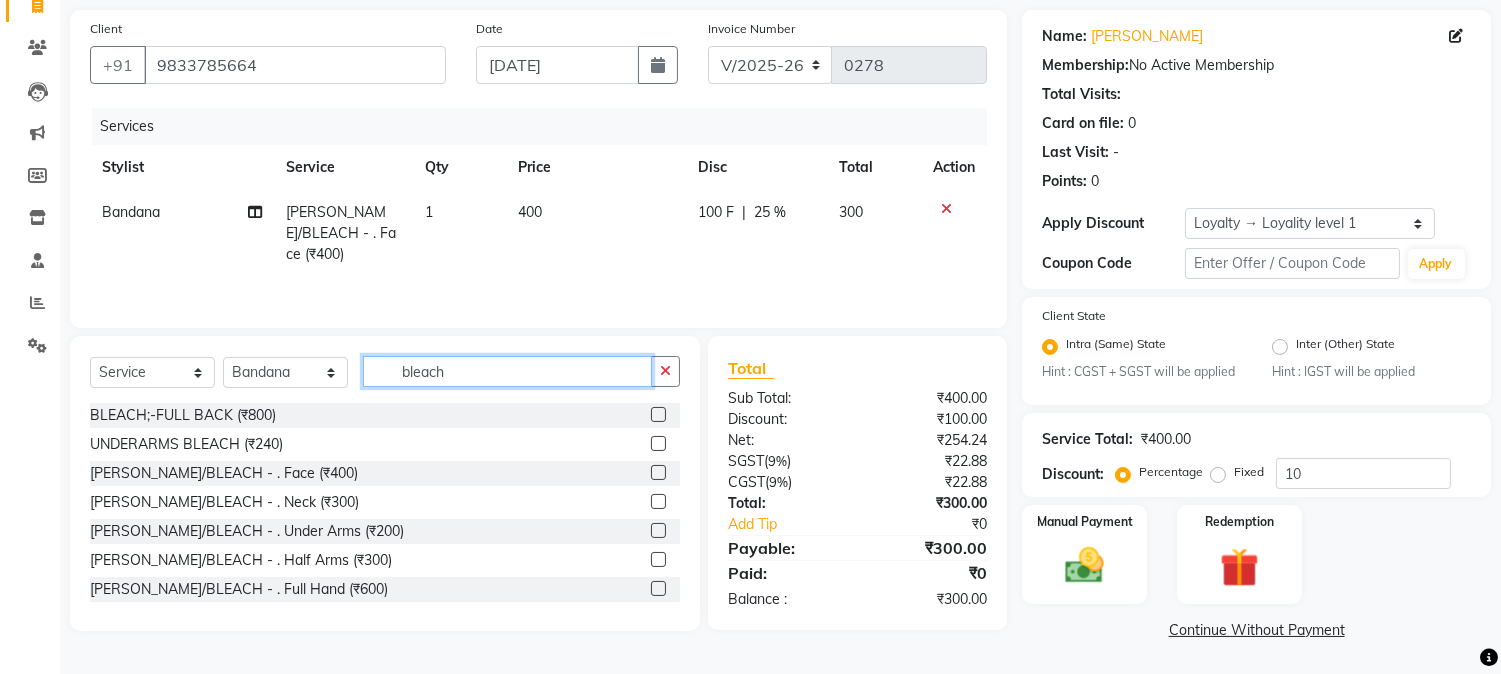 drag, startPoint x: 498, startPoint y: 384, endPoint x: 302, endPoint y: 416, distance: 198.59506 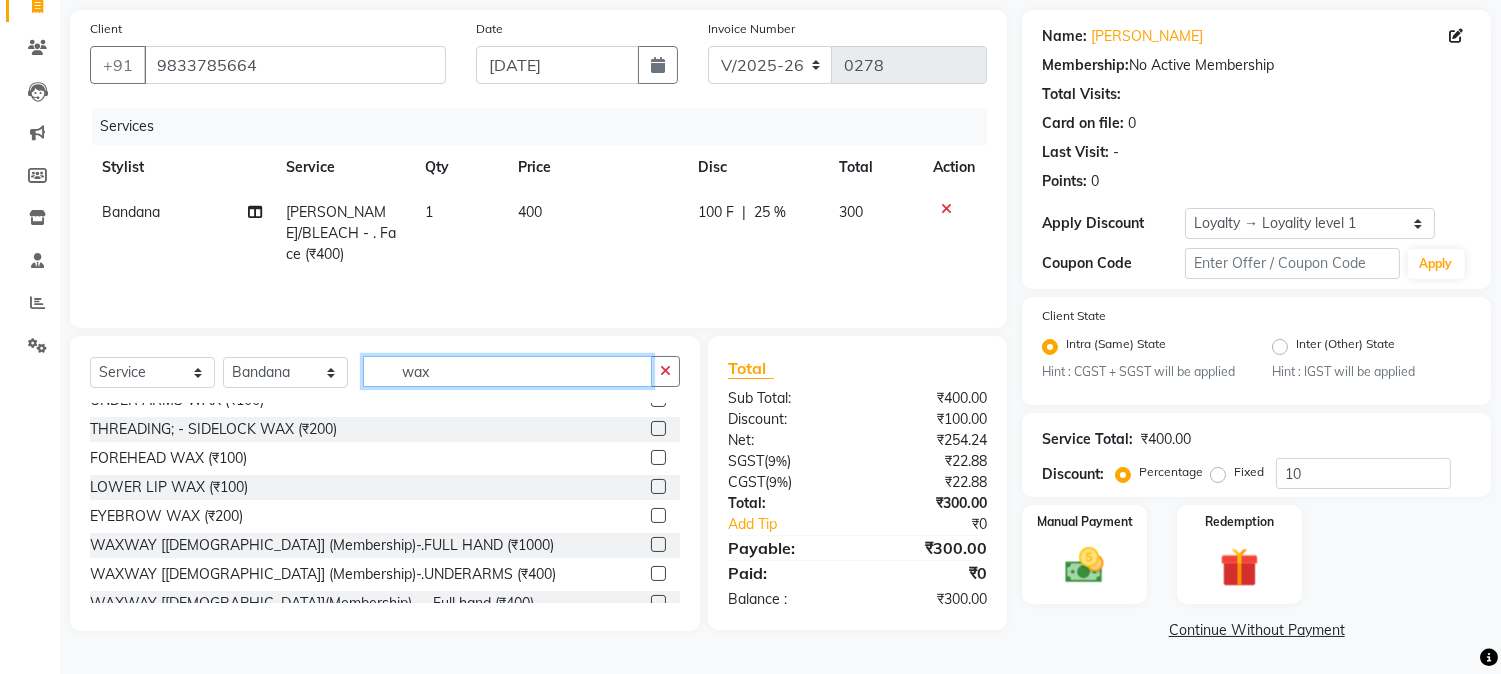 scroll, scrollTop: 111, scrollLeft: 0, axis: vertical 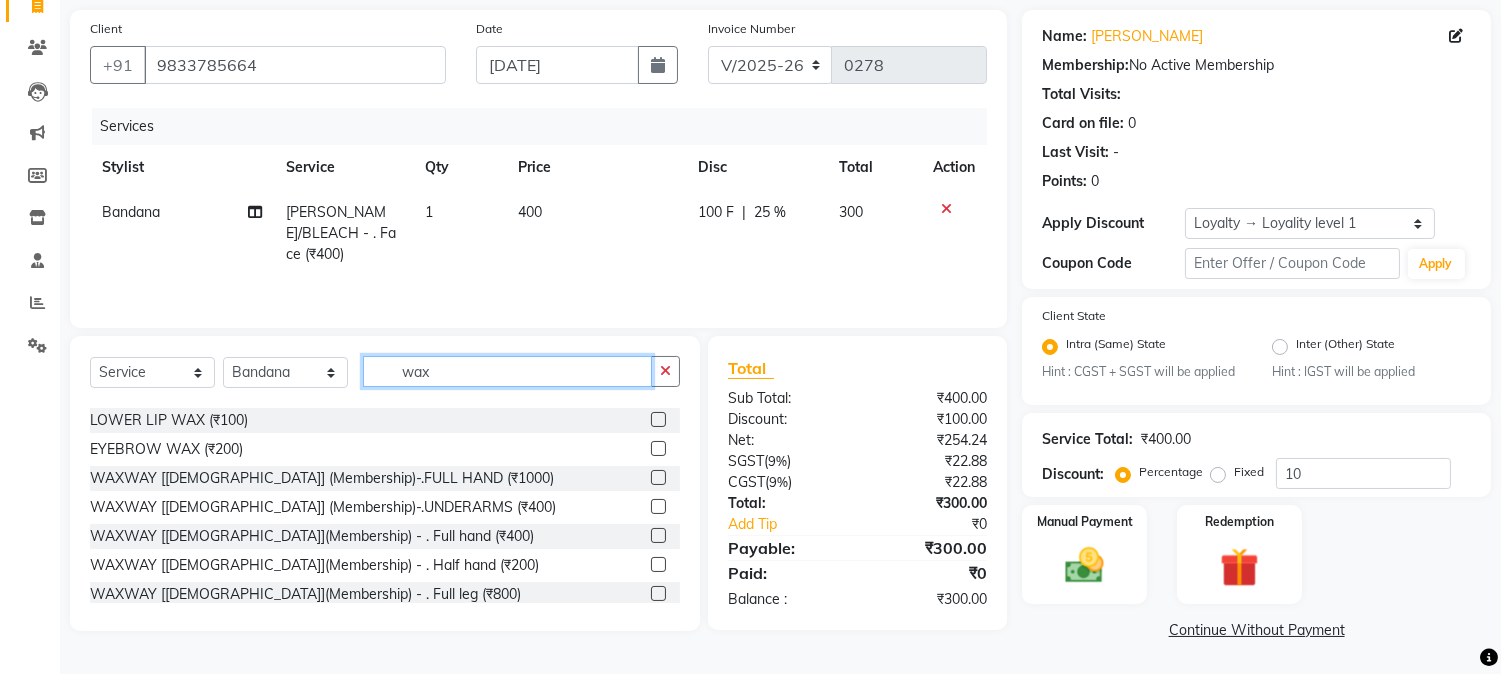 type on "wax" 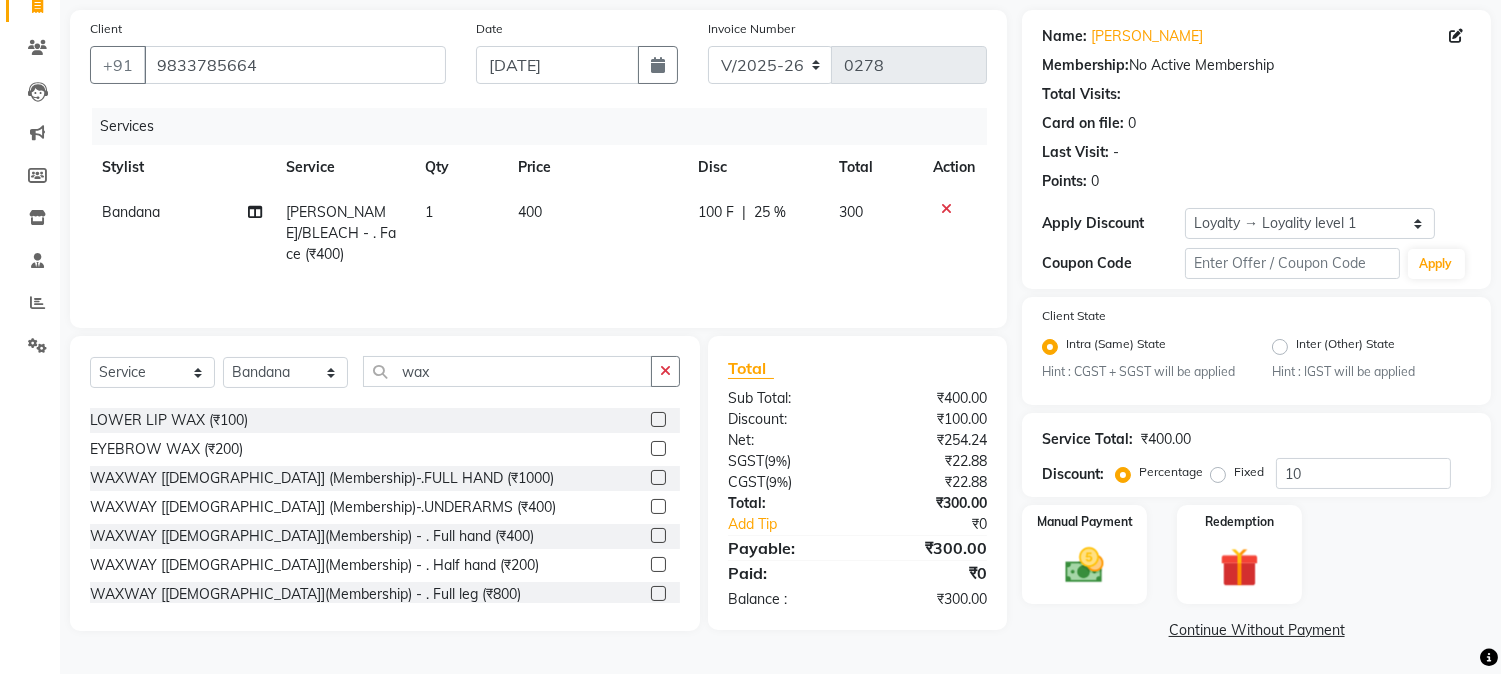 click 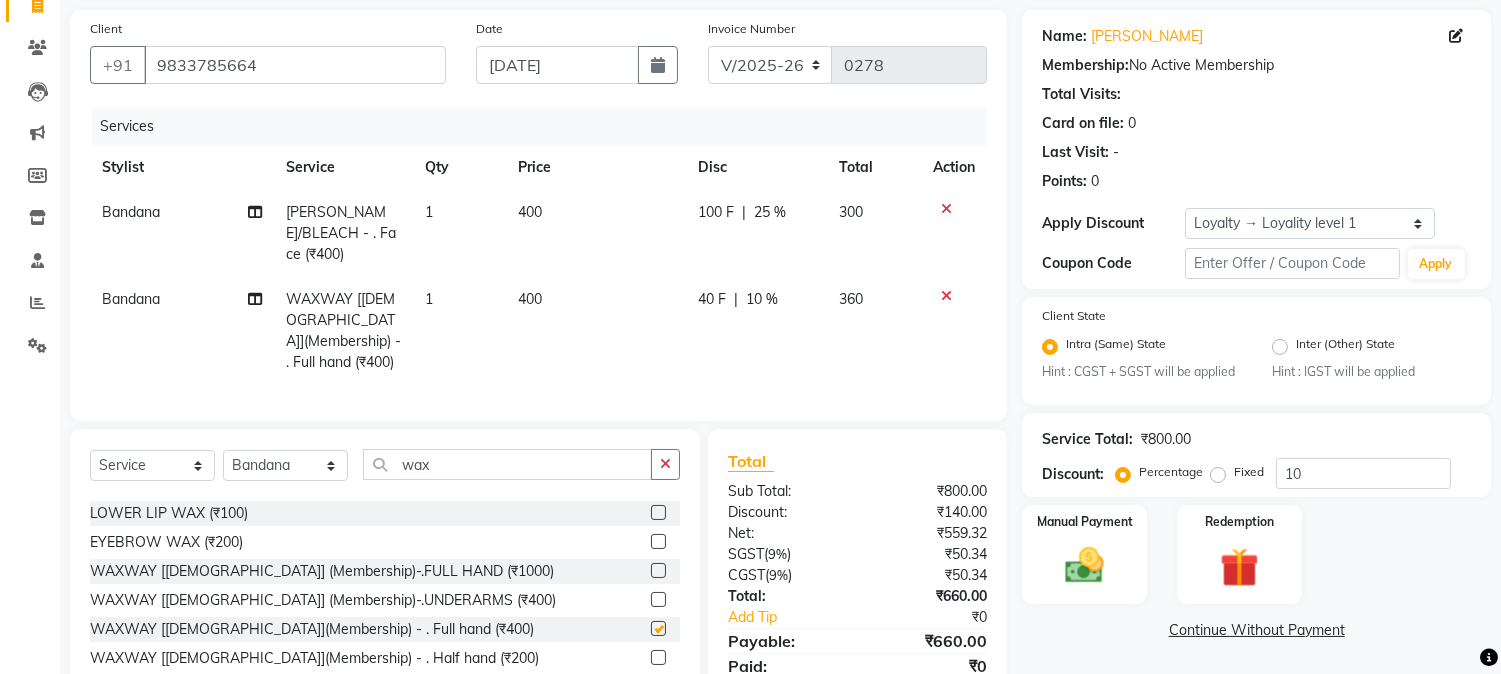 checkbox on "false" 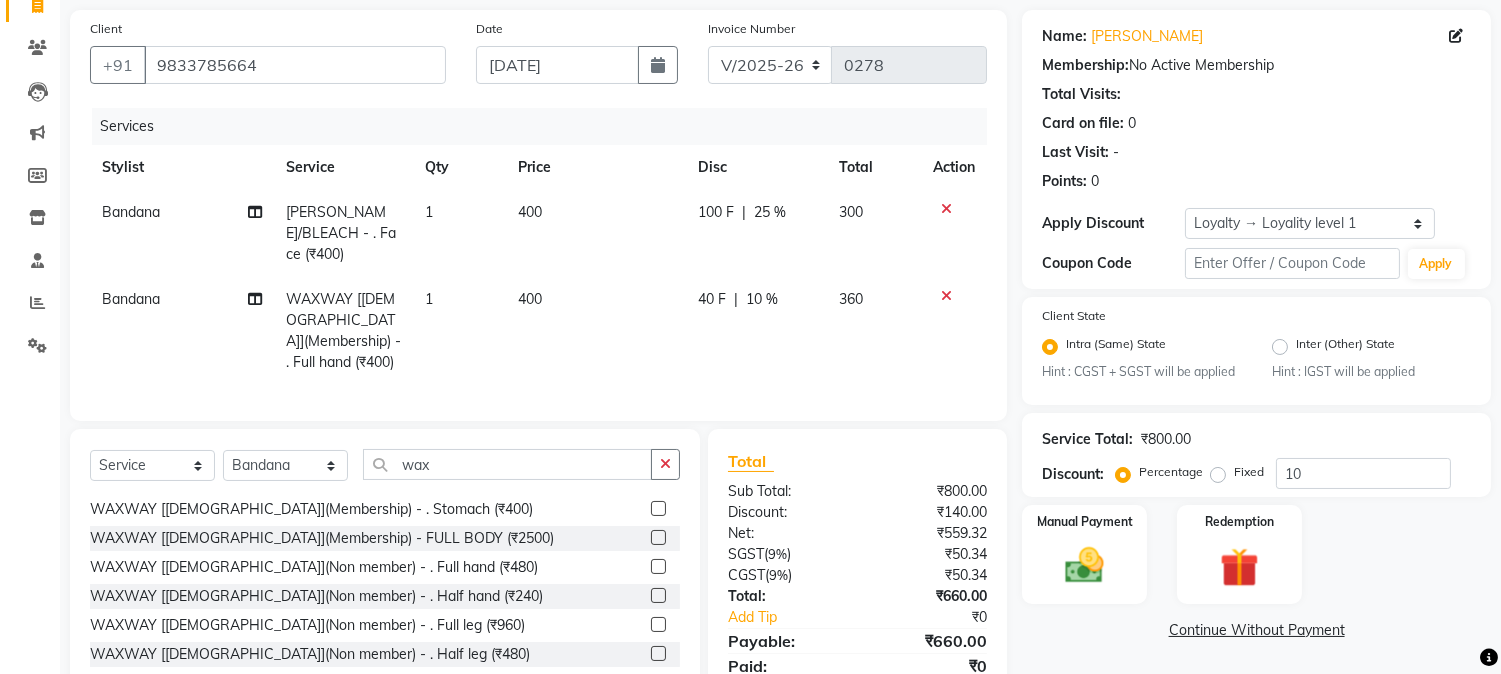 scroll, scrollTop: 222, scrollLeft: 0, axis: vertical 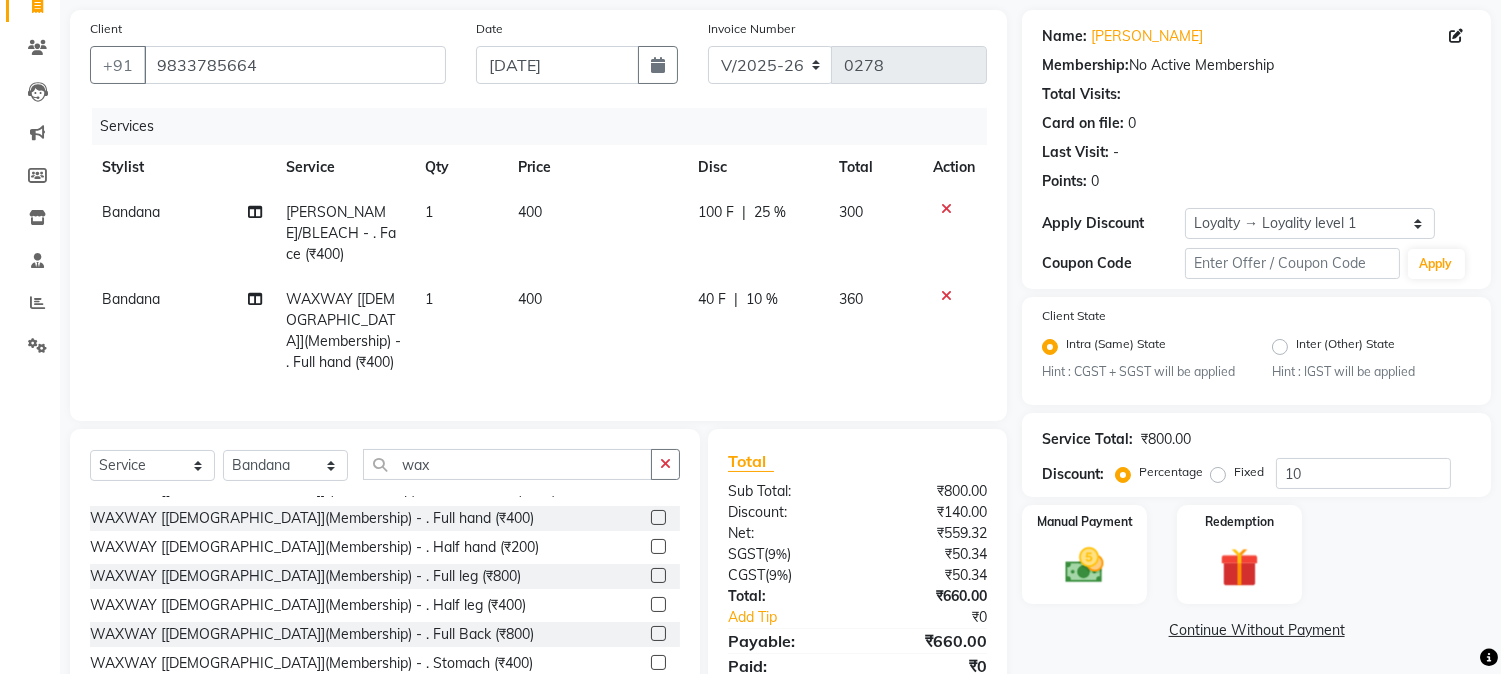click 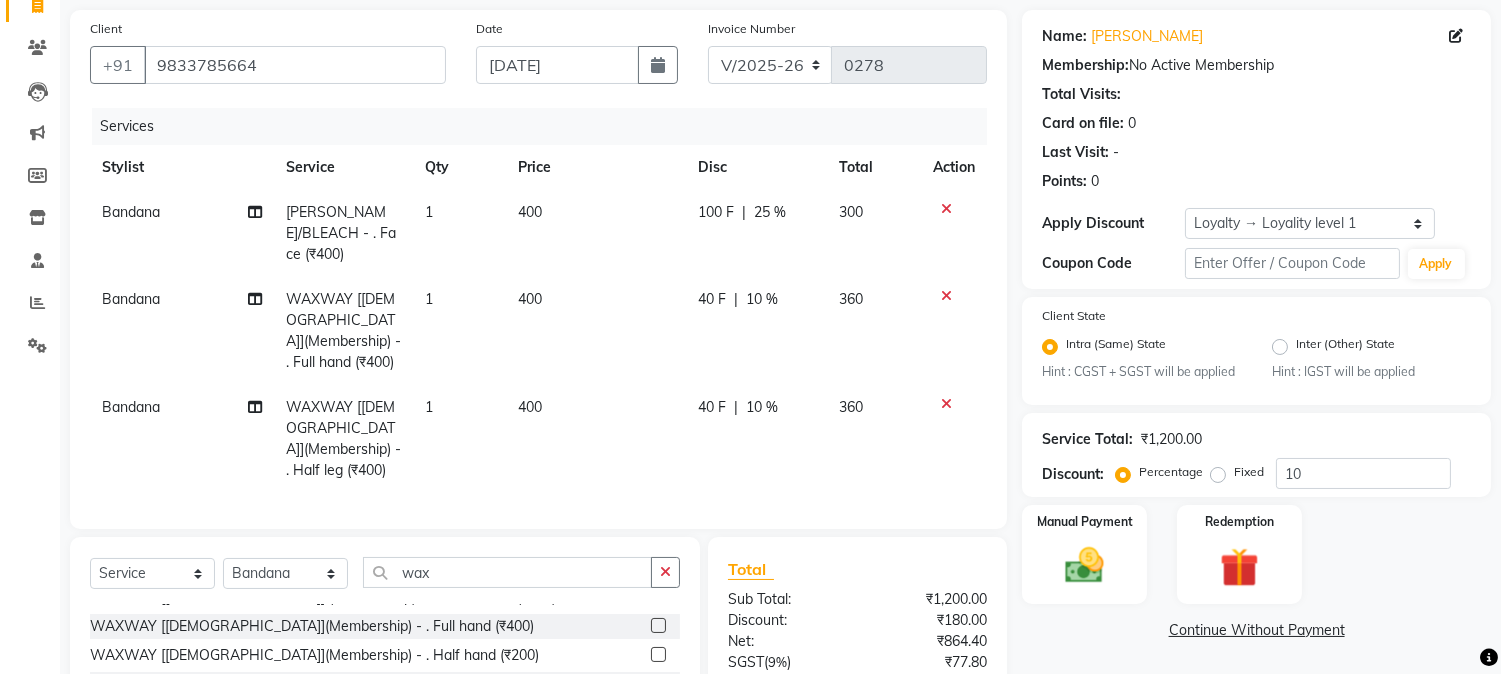 checkbox on "false" 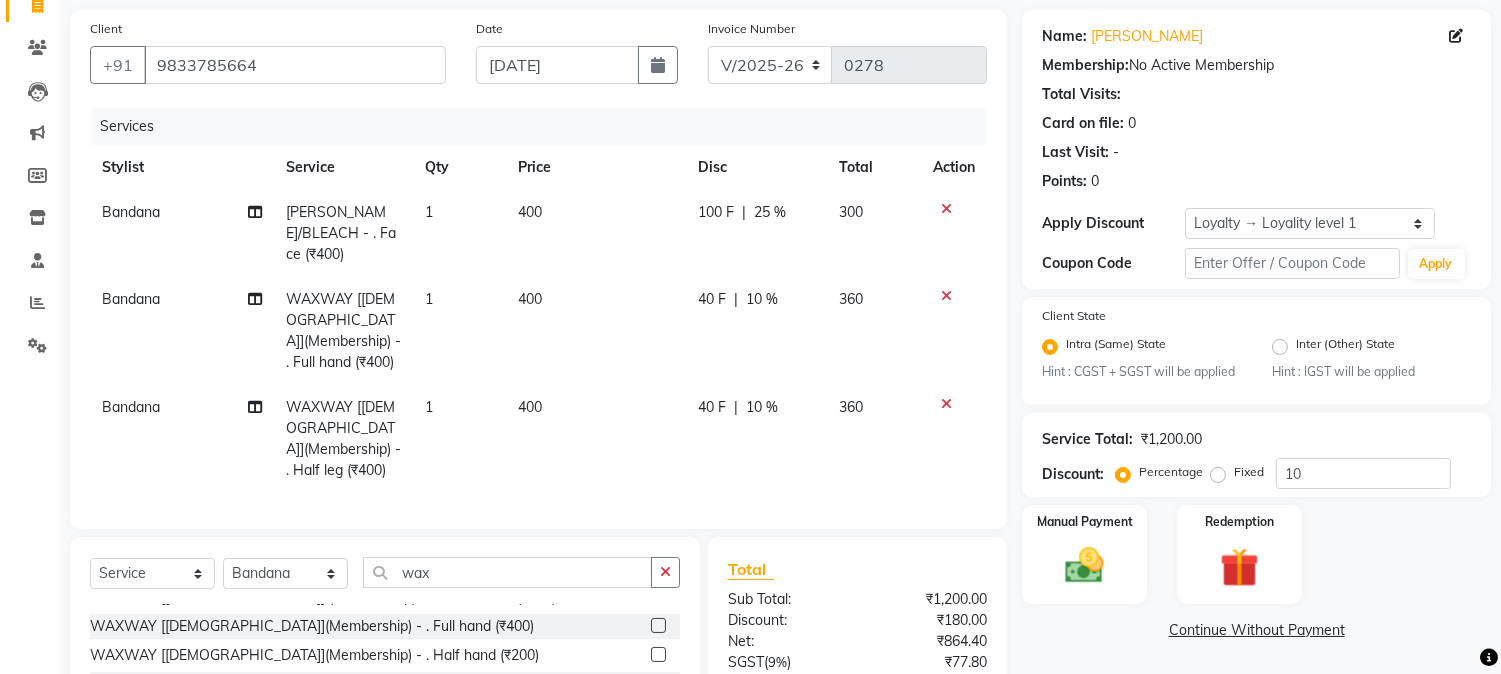 click on "40 F | 10 %" 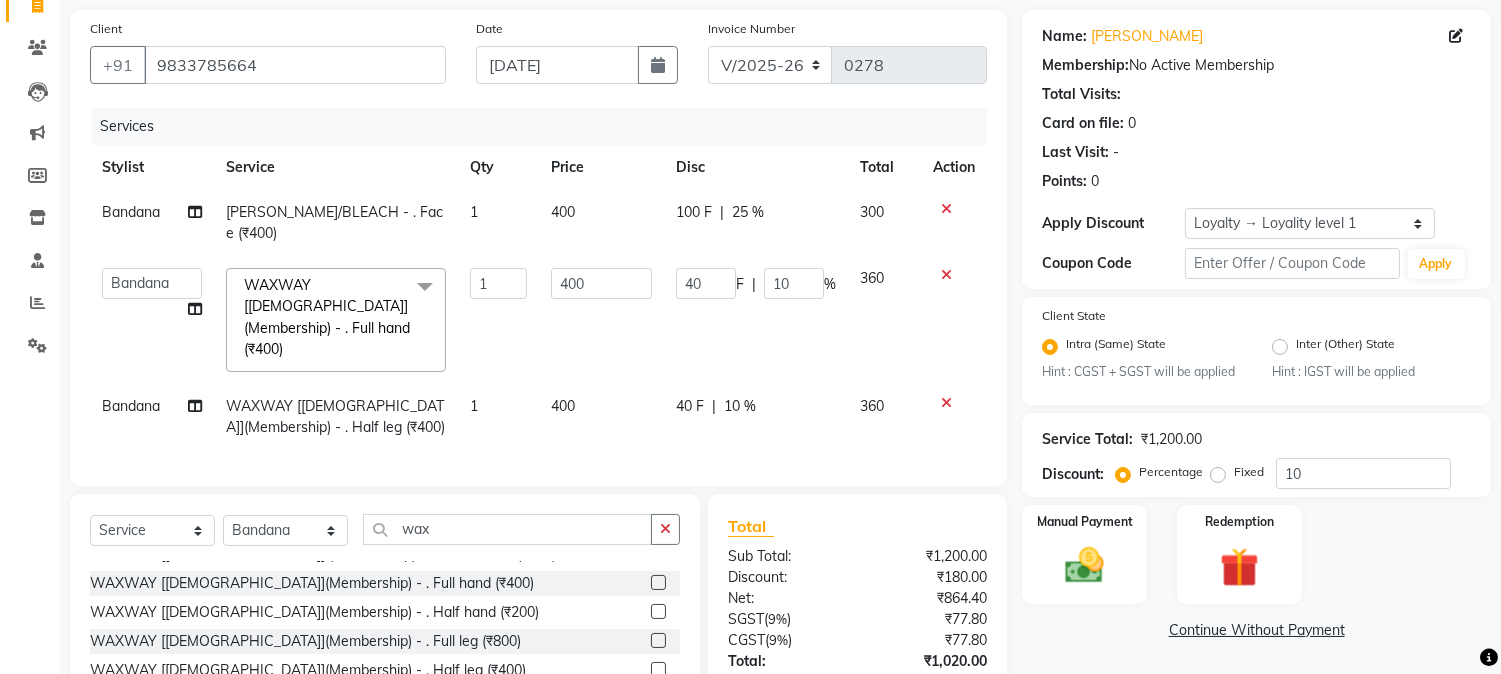 click on "40 F | 10 %" 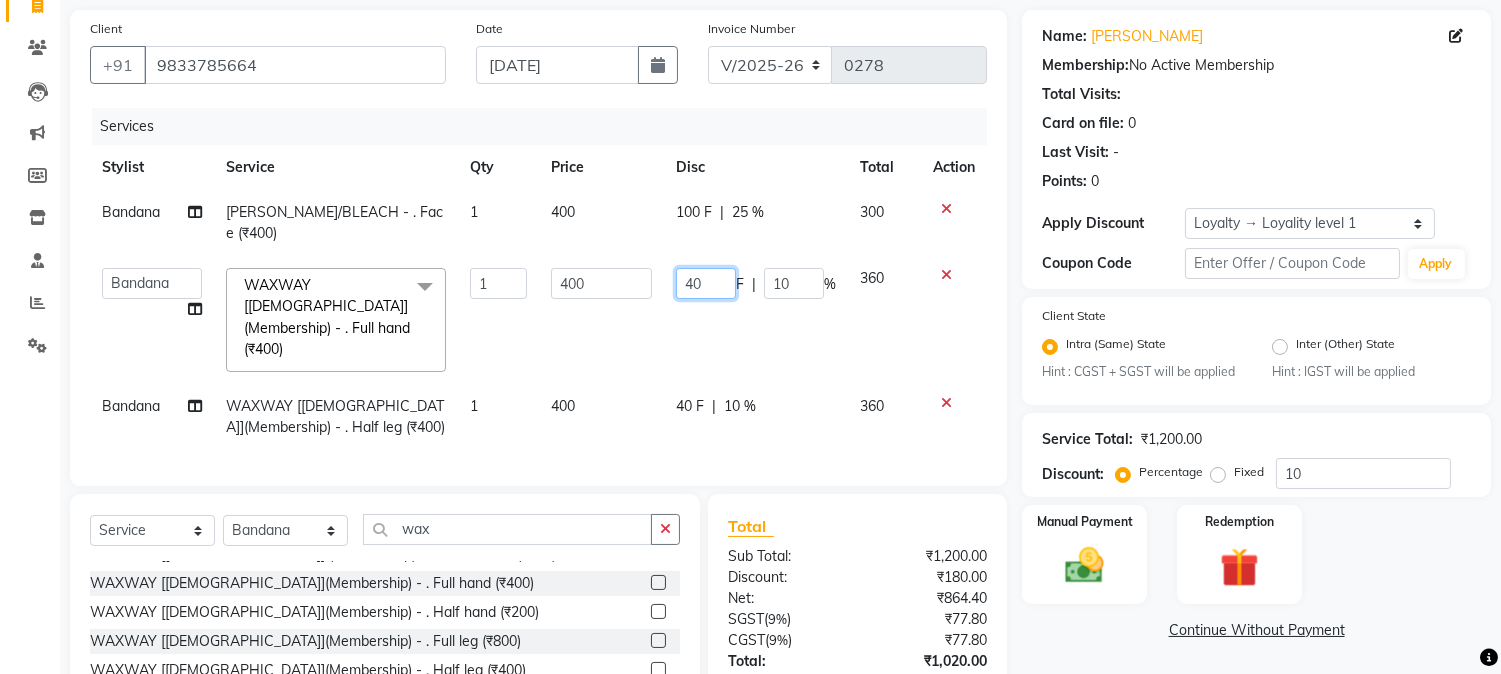 drag, startPoint x: 726, startPoint y: 254, endPoint x: 625, endPoint y: 251, distance: 101.04455 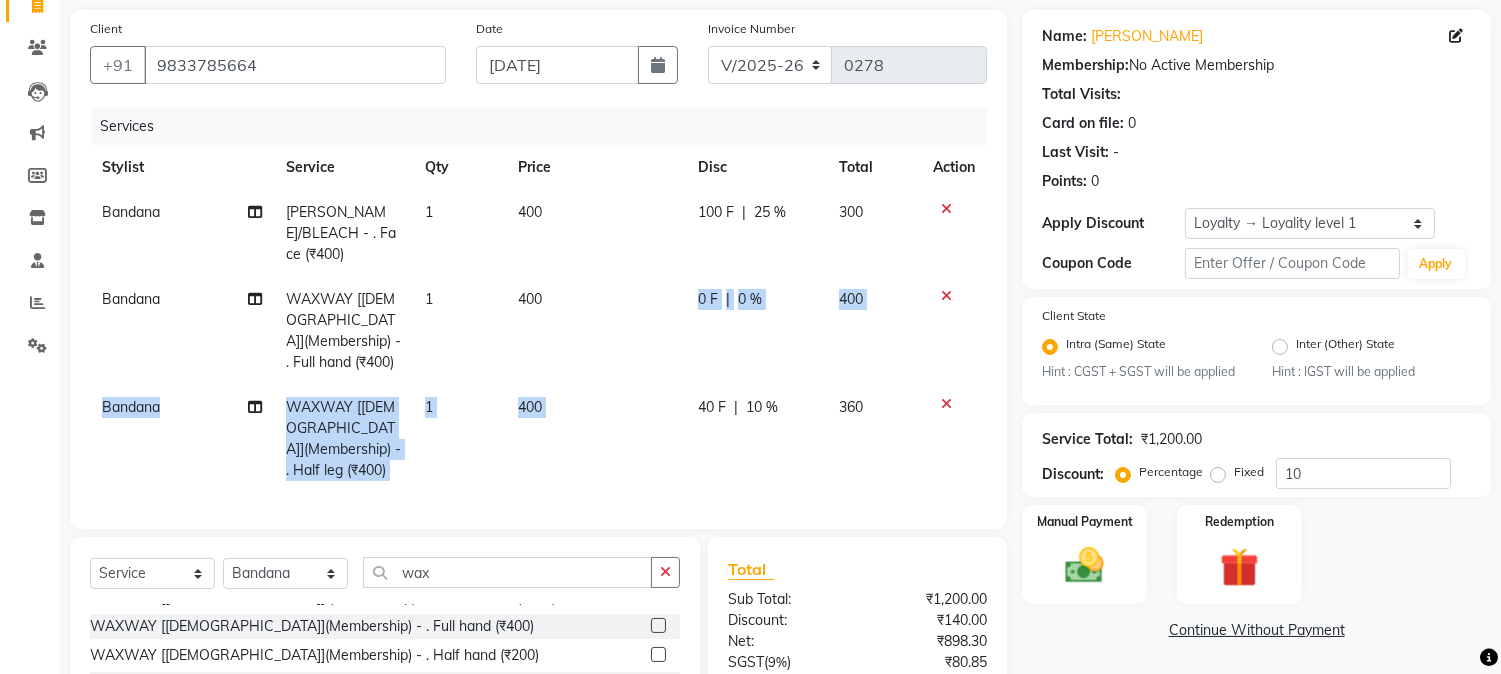 click on "40 F | 10 %" 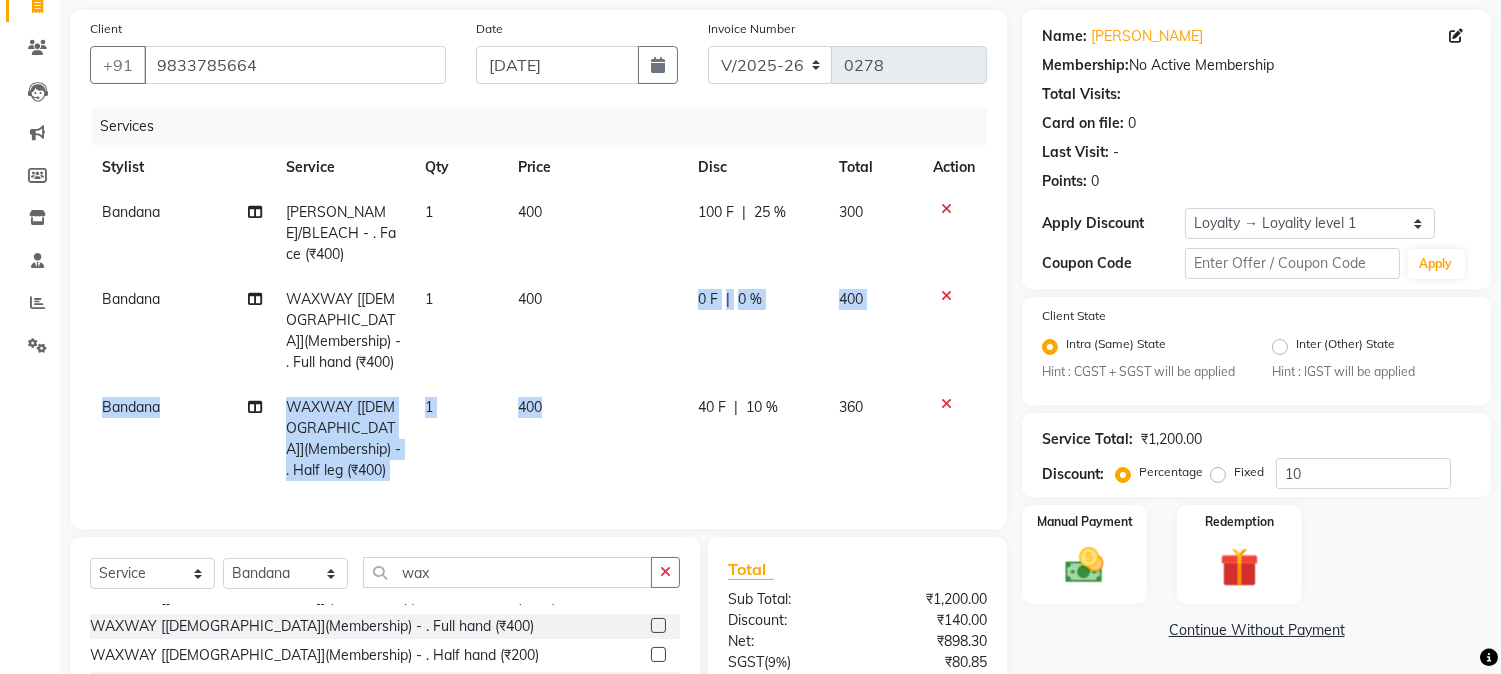 click on "40 F | 10 %" 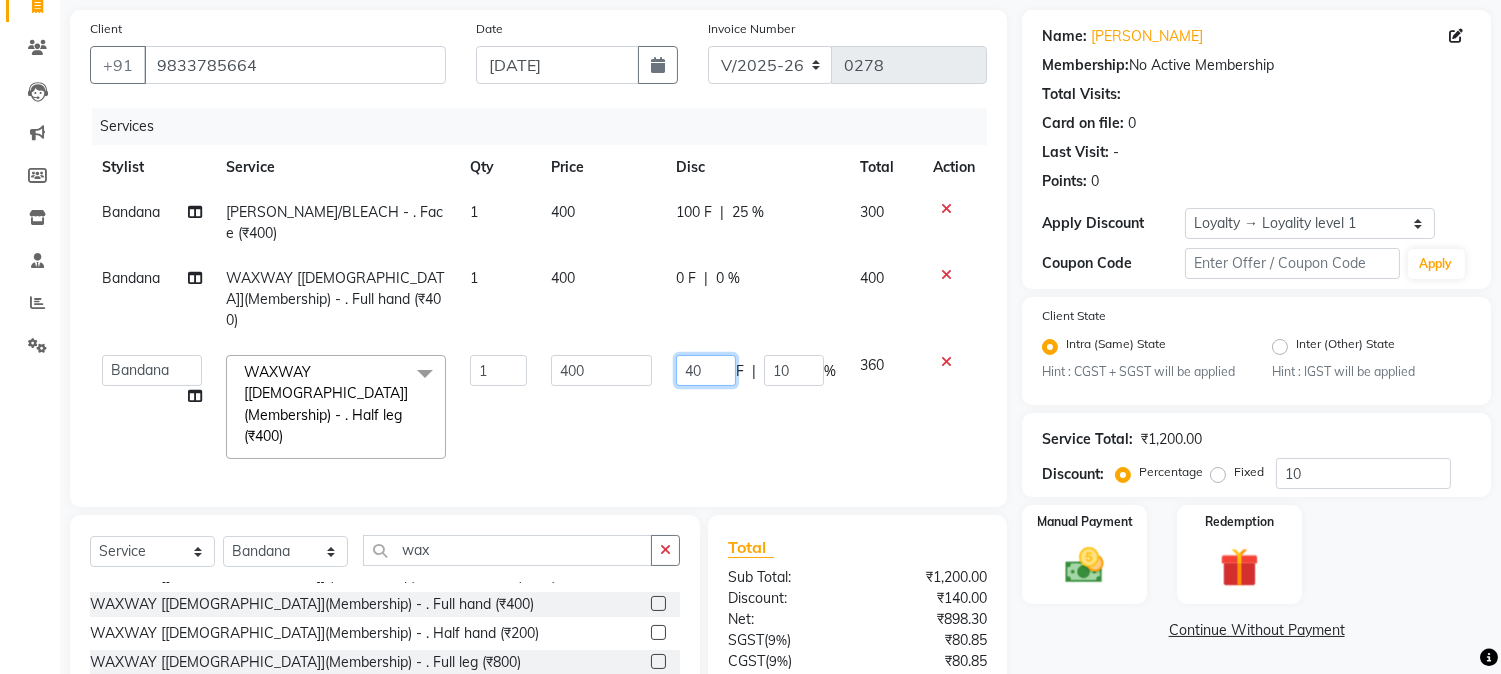 drag, startPoint x: 720, startPoint y: 336, endPoint x: 675, endPoint y: 338, distance: 45.044422 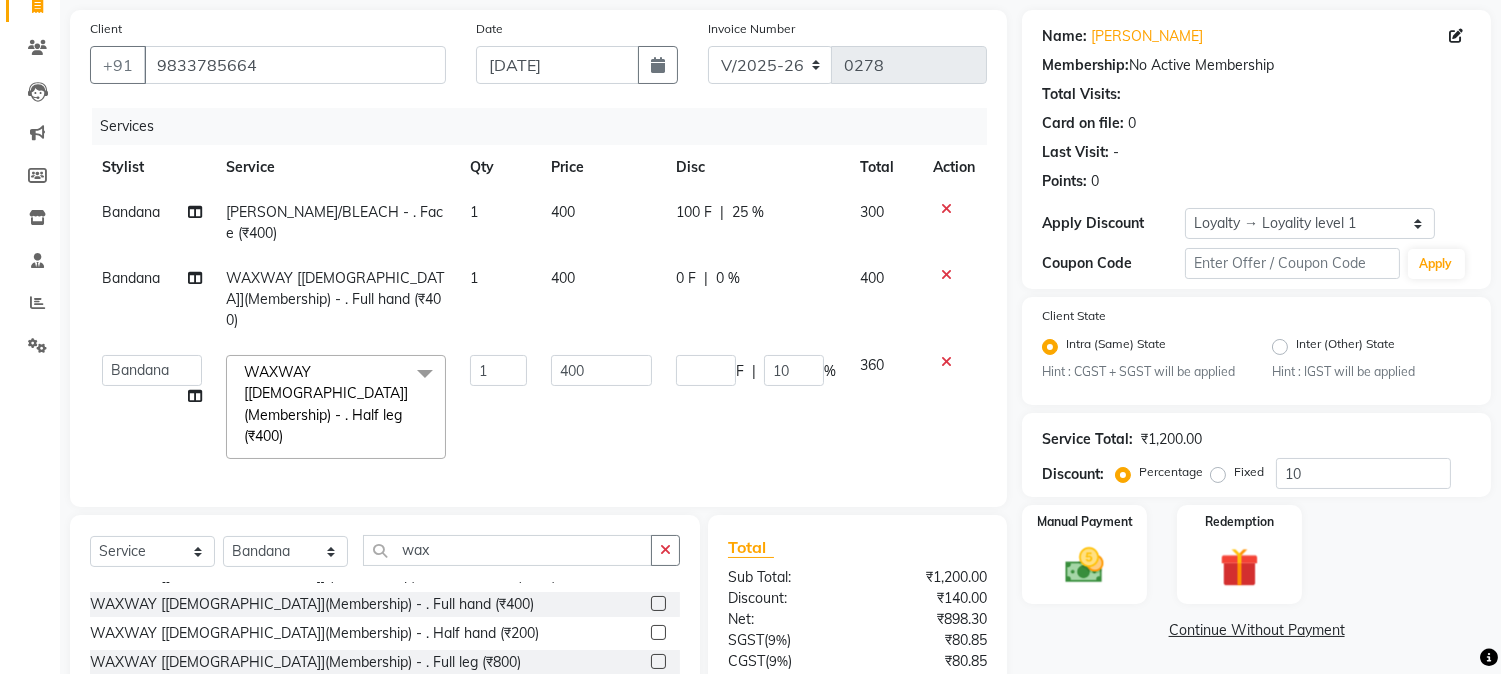 click on "400" 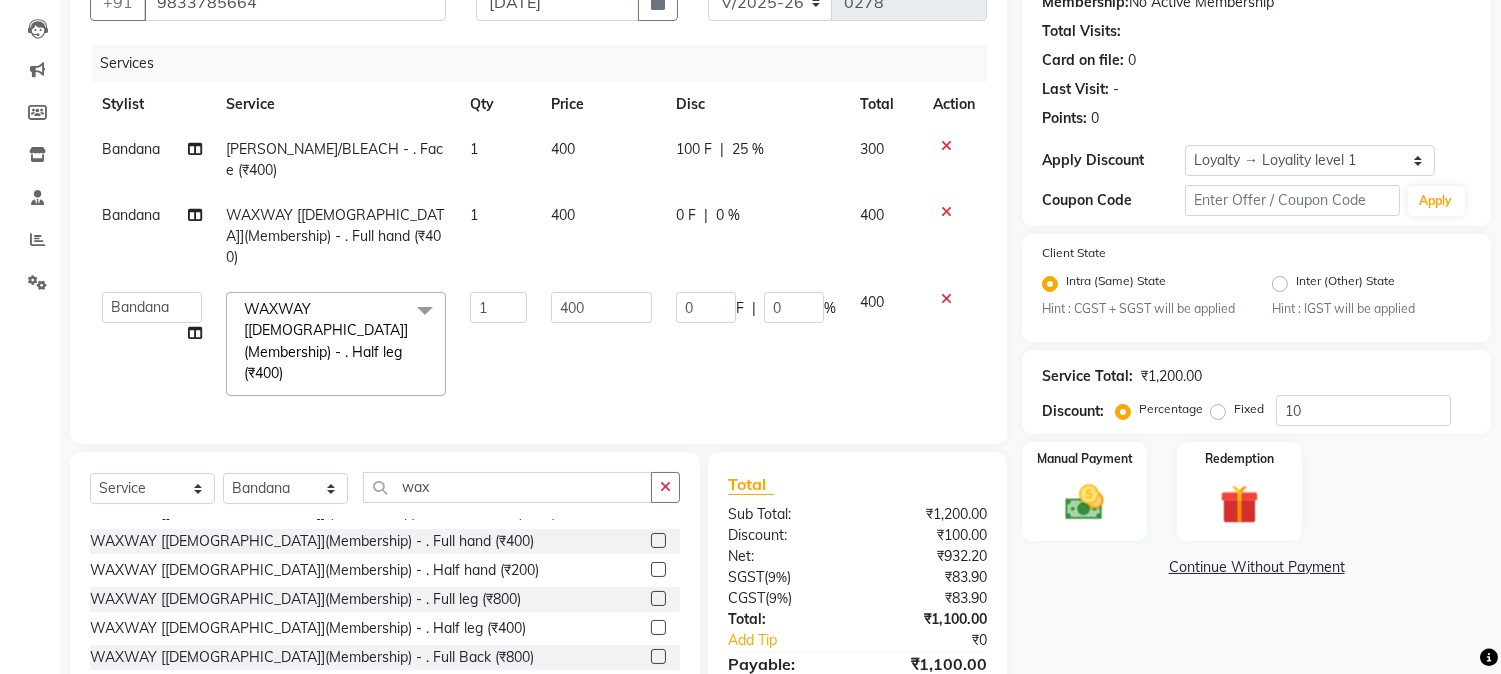 scroll, scrollTop: 258, scrollLeft: 0, axis: vertical 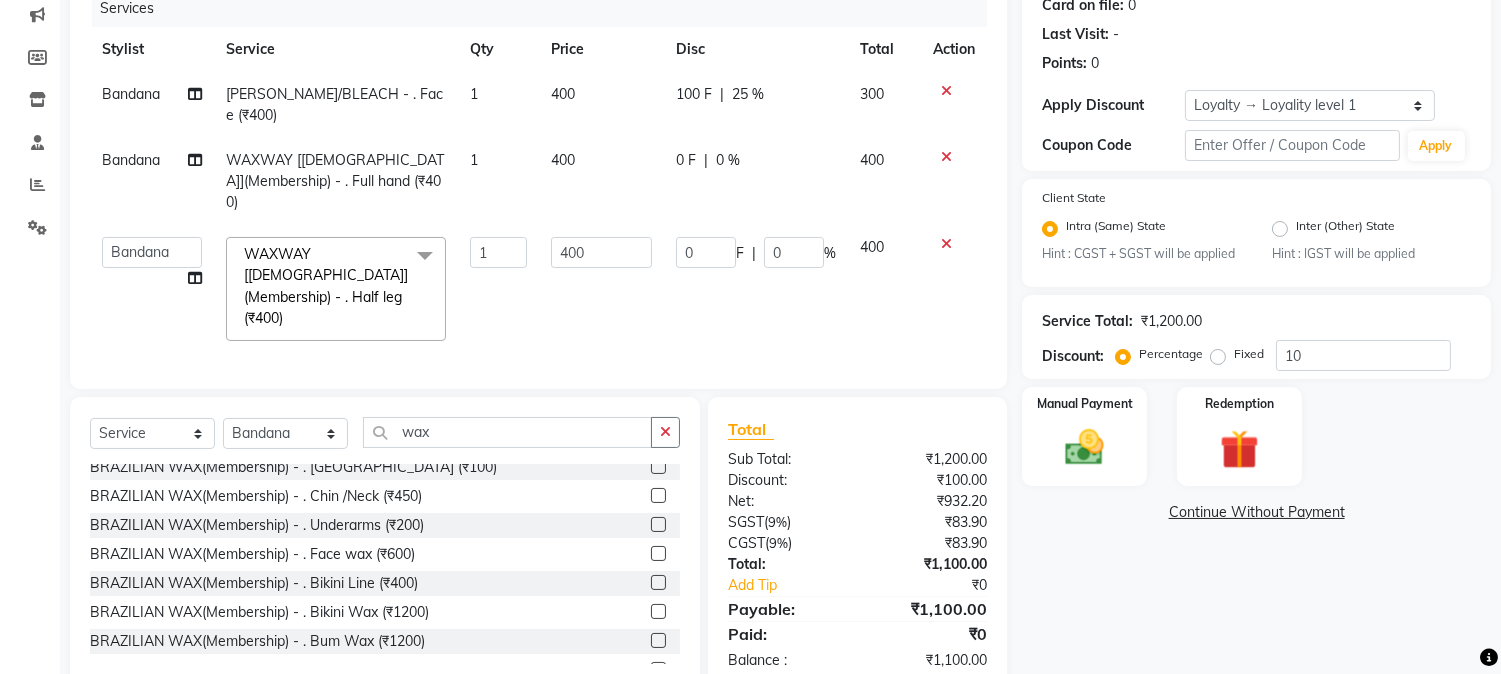 click 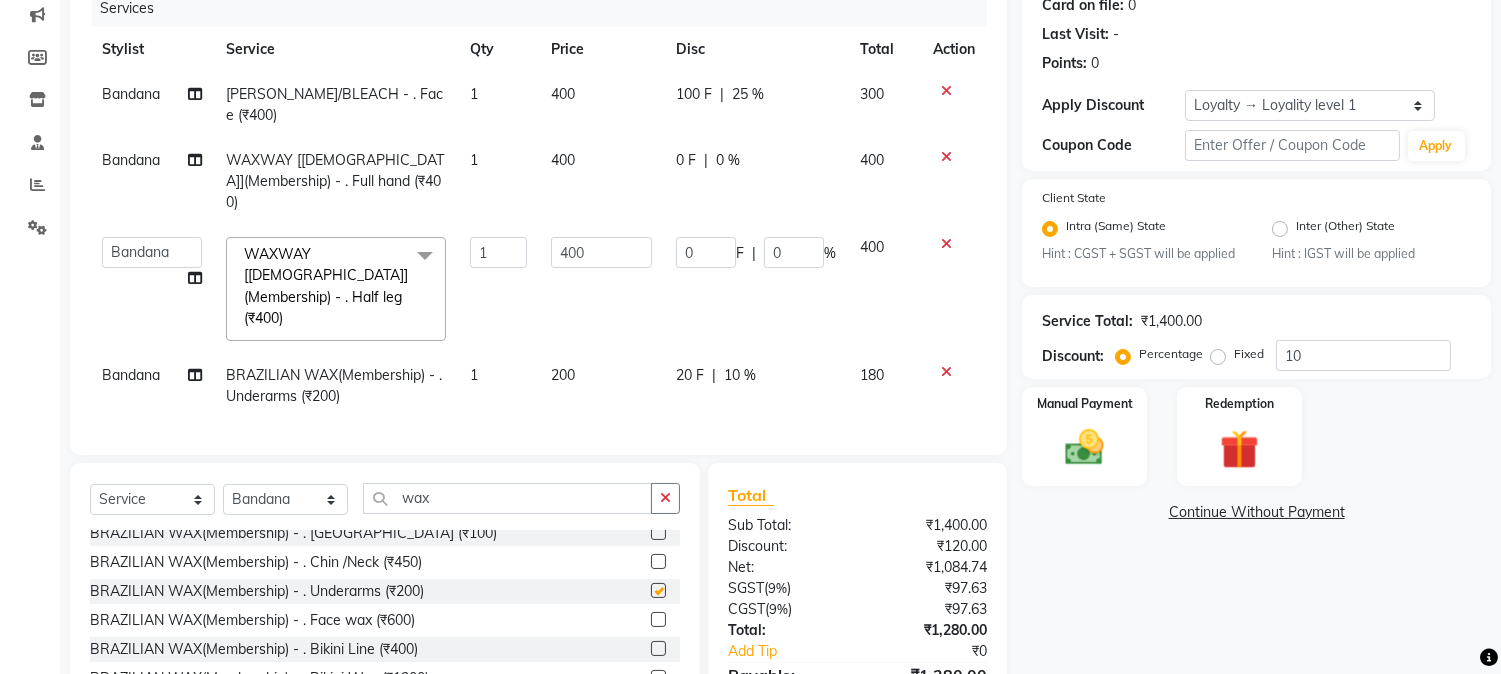 checkbox on "false" 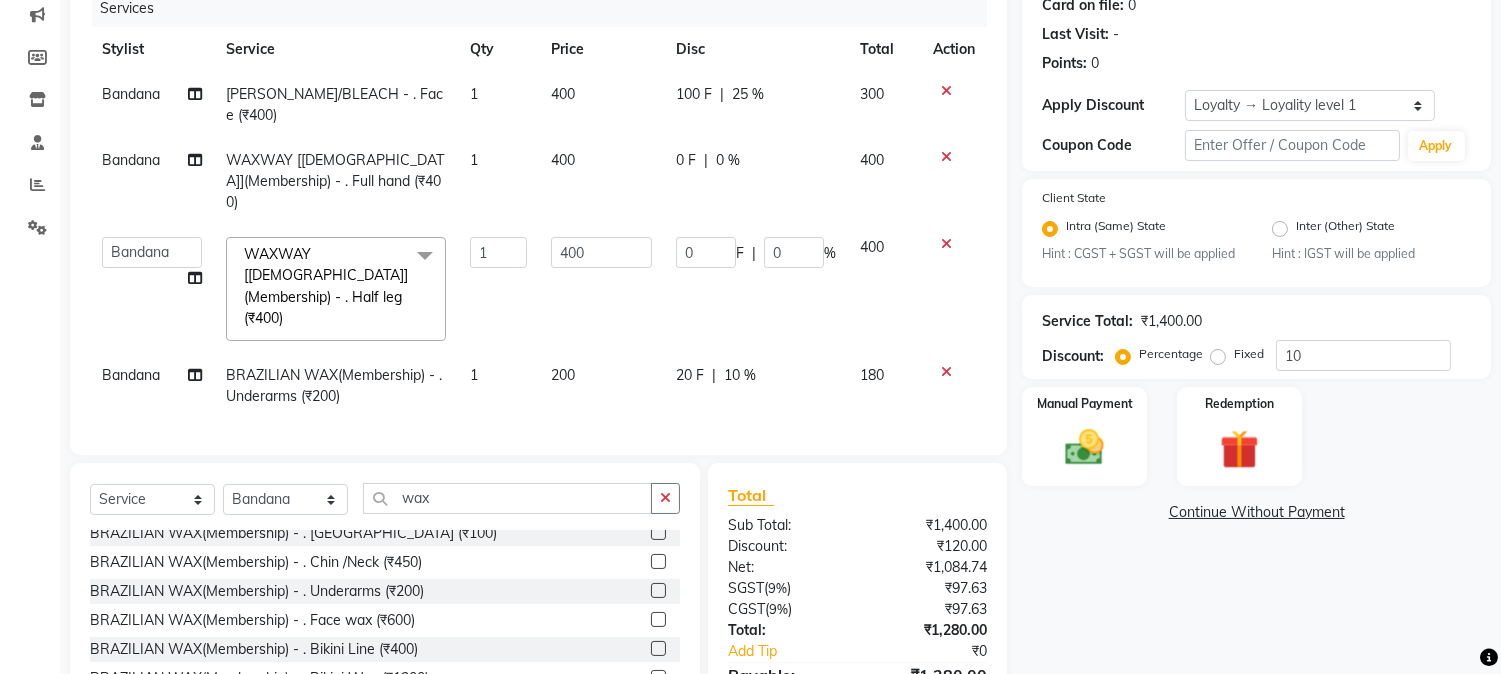 click on "20 F" 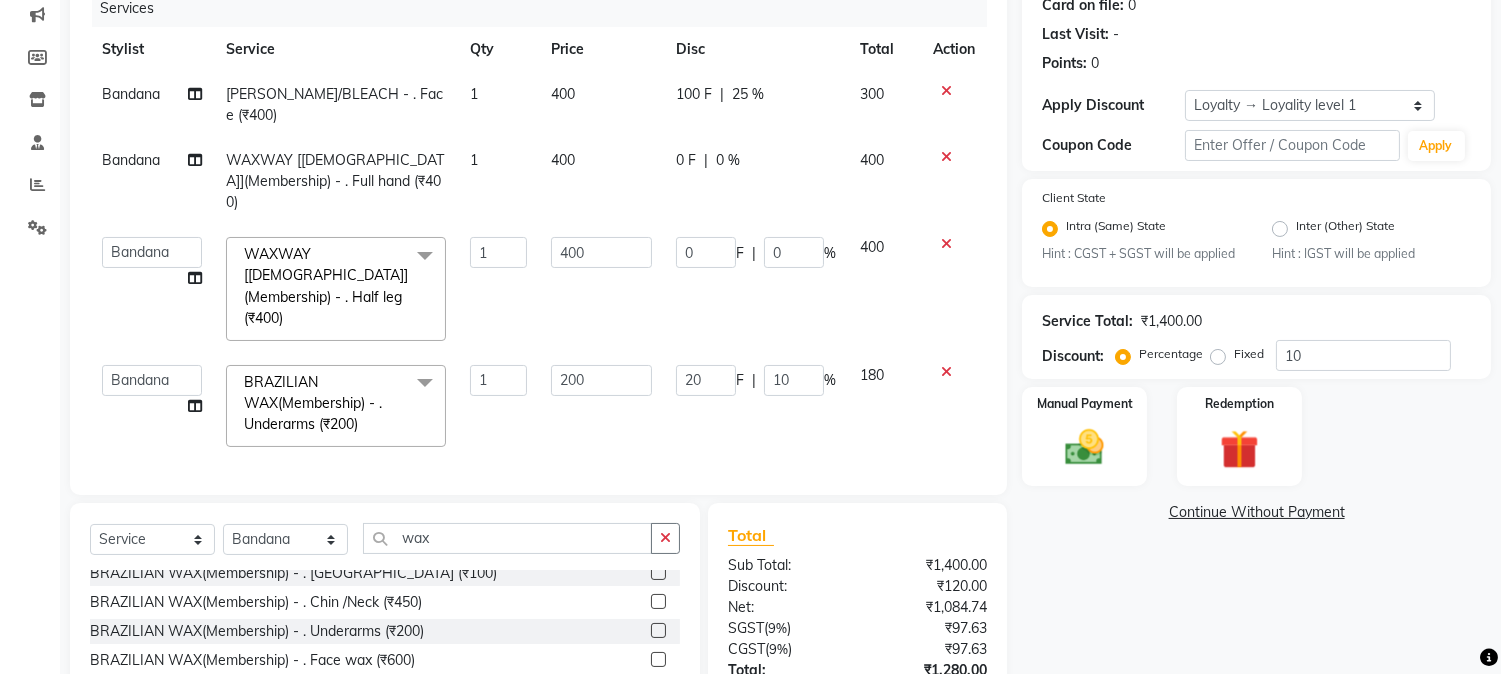 click on "20" 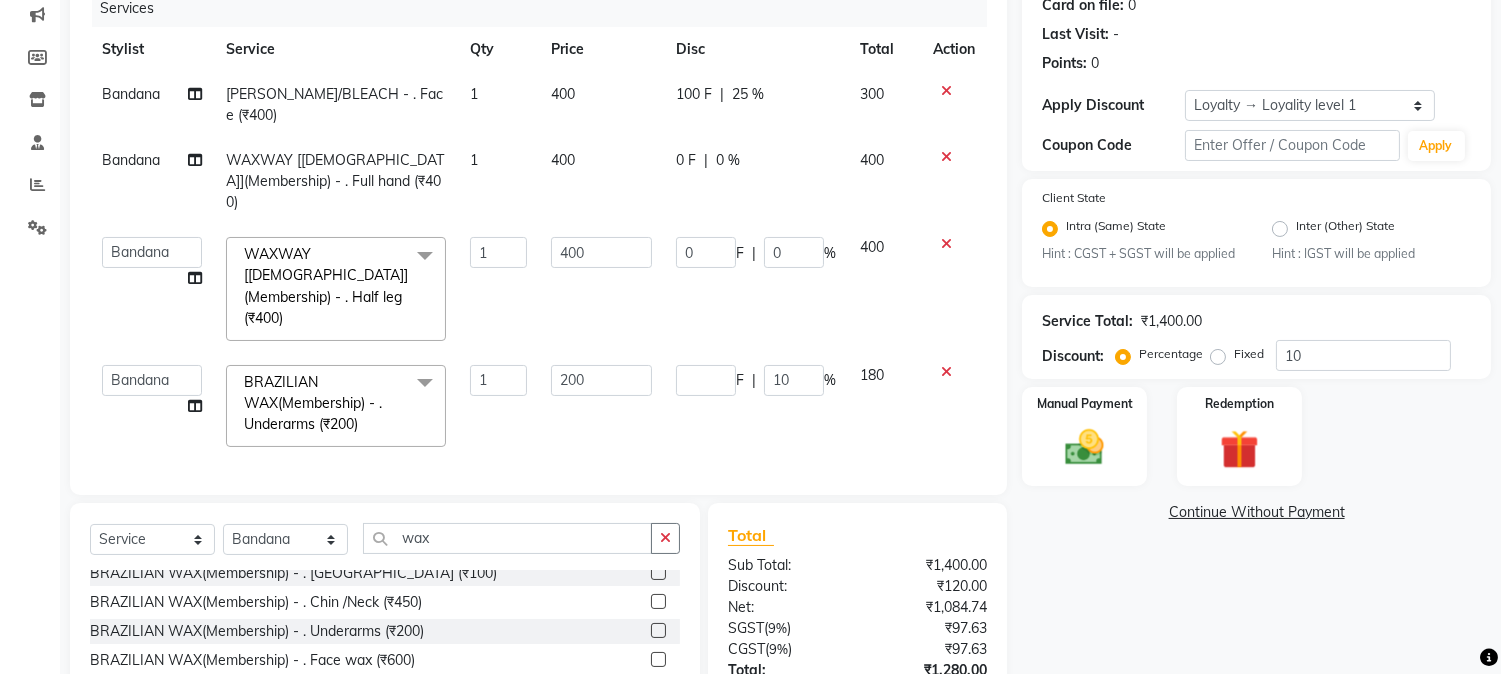 click on "F | 10 %" 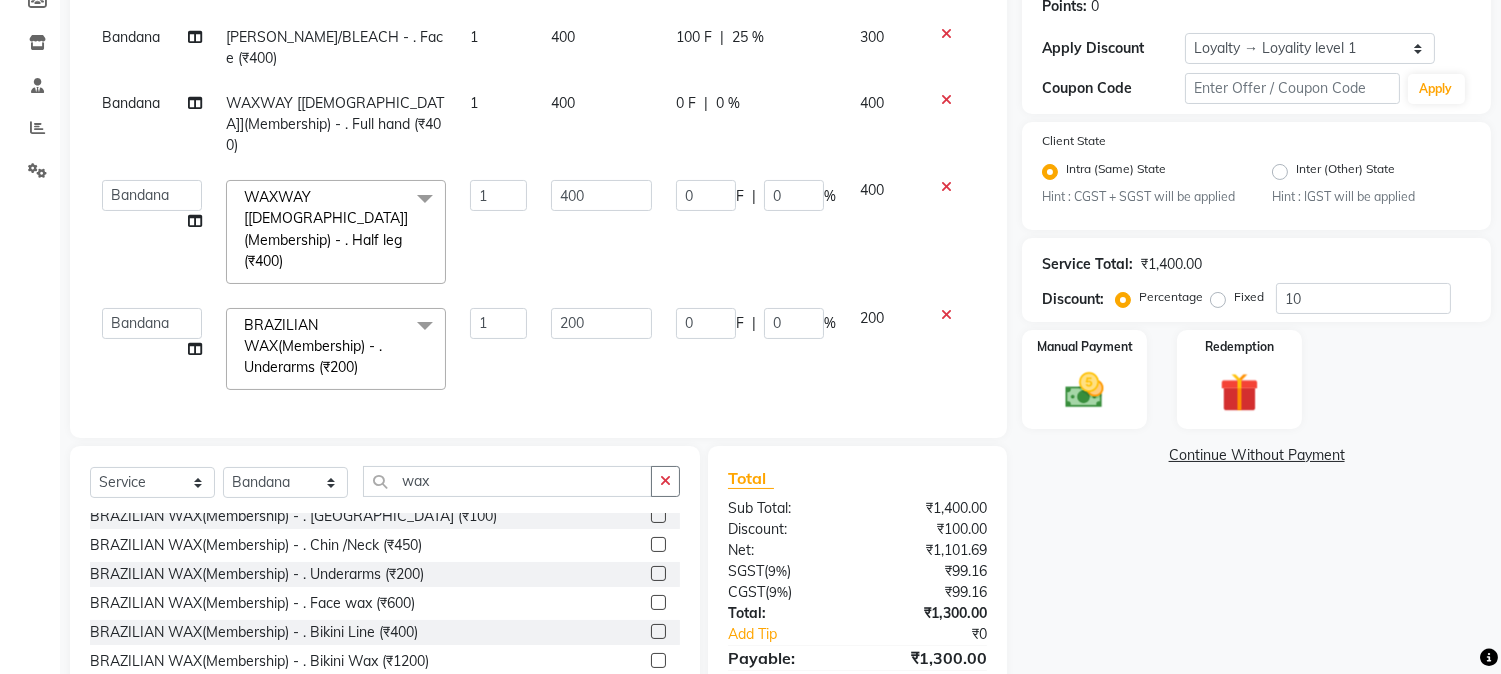 scroll, scrollTop: 365, scrollLeft: 0, axis: vertical 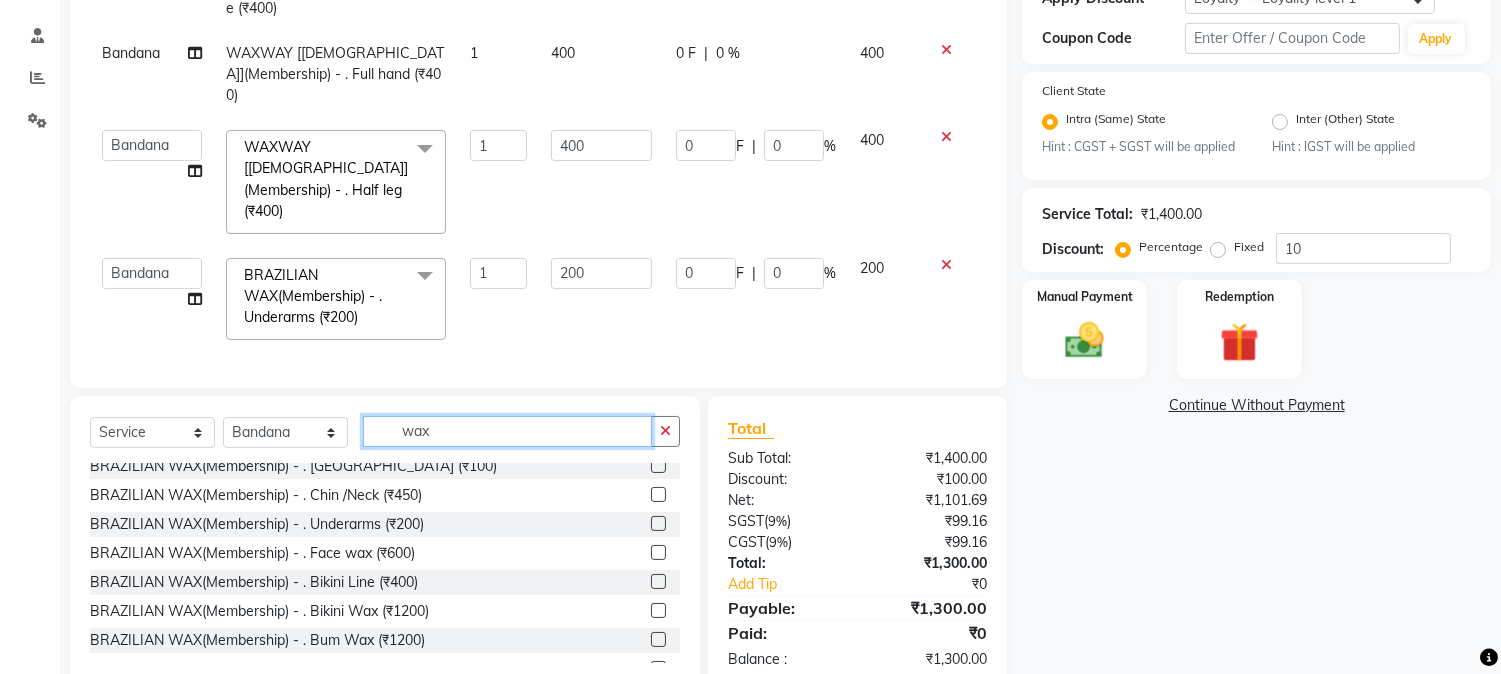 drag, startPoint x: 471, startPoint y: 391, endPoint x: 242, endPoint y: 336, distance: 235.5122 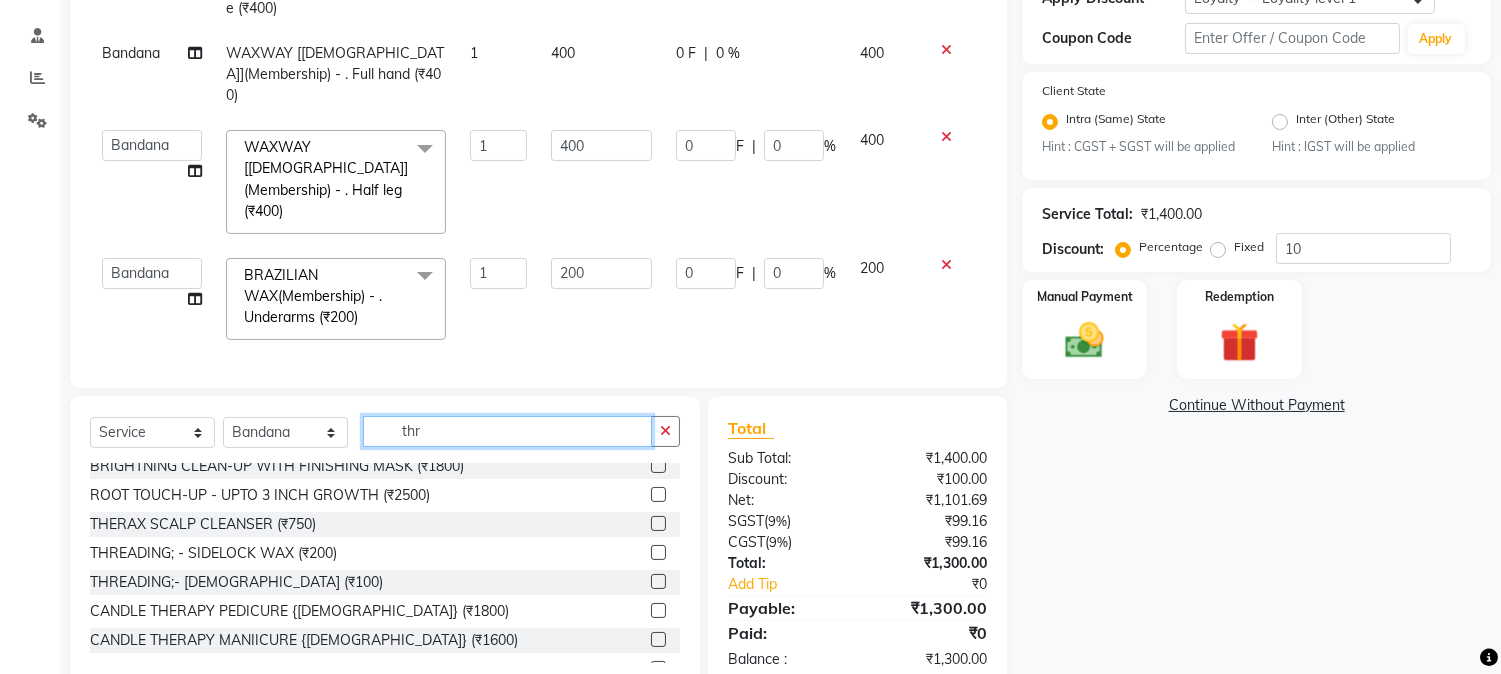scroll, scrollTop: 0, scrollLeft: 0, axis: both 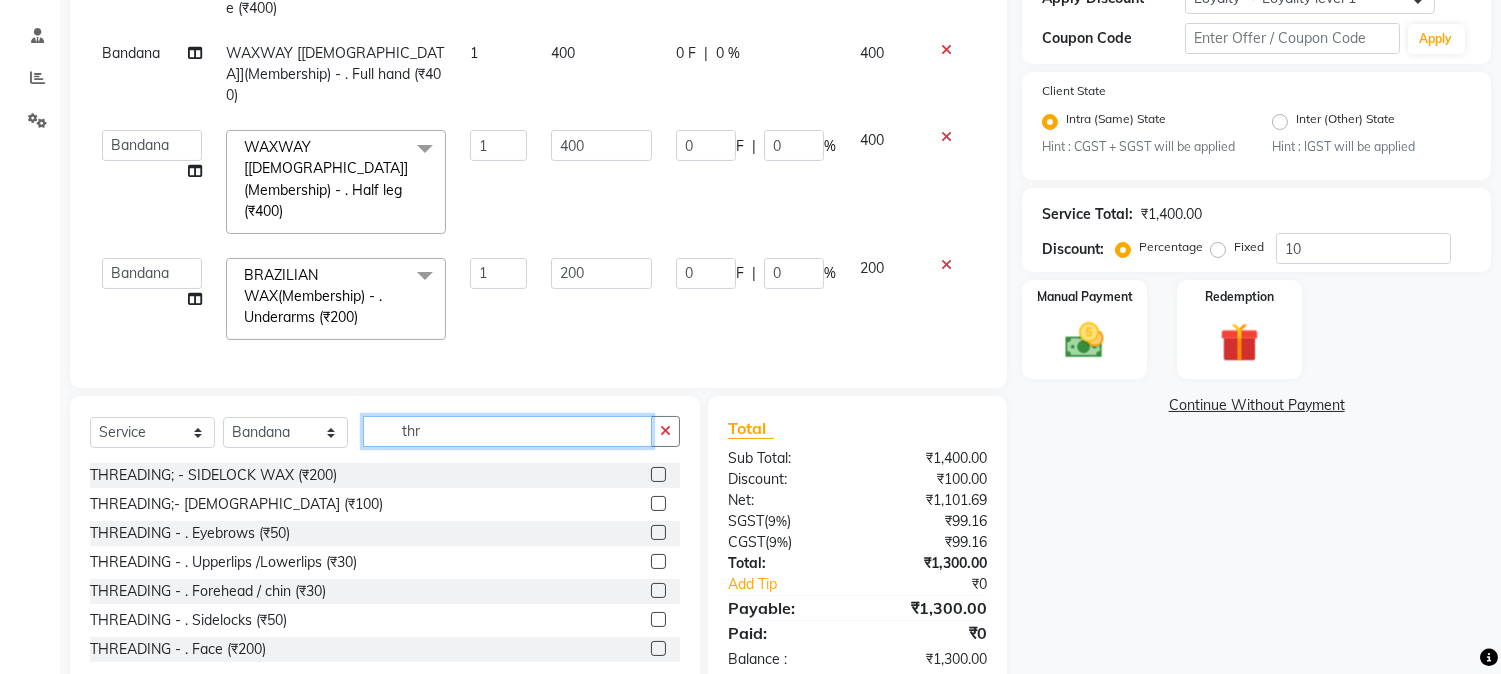 type on "thr" 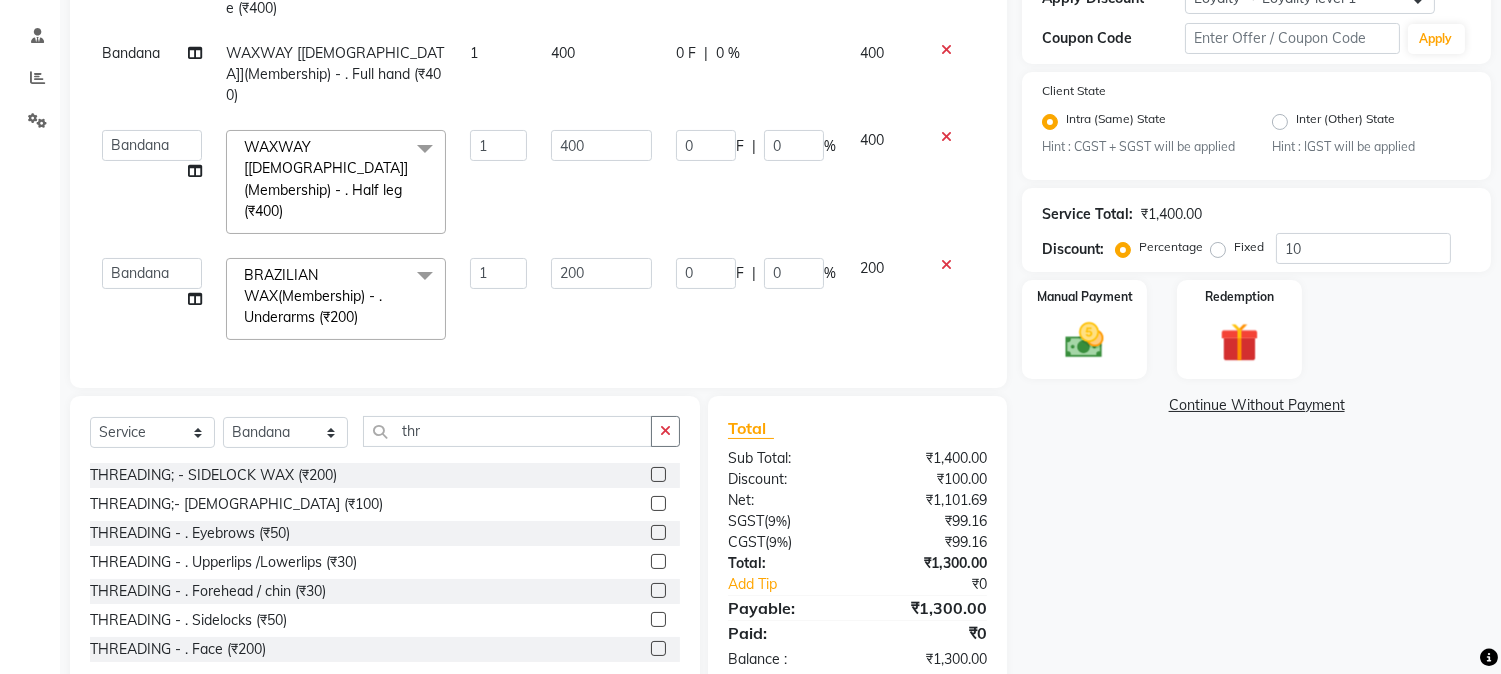 click 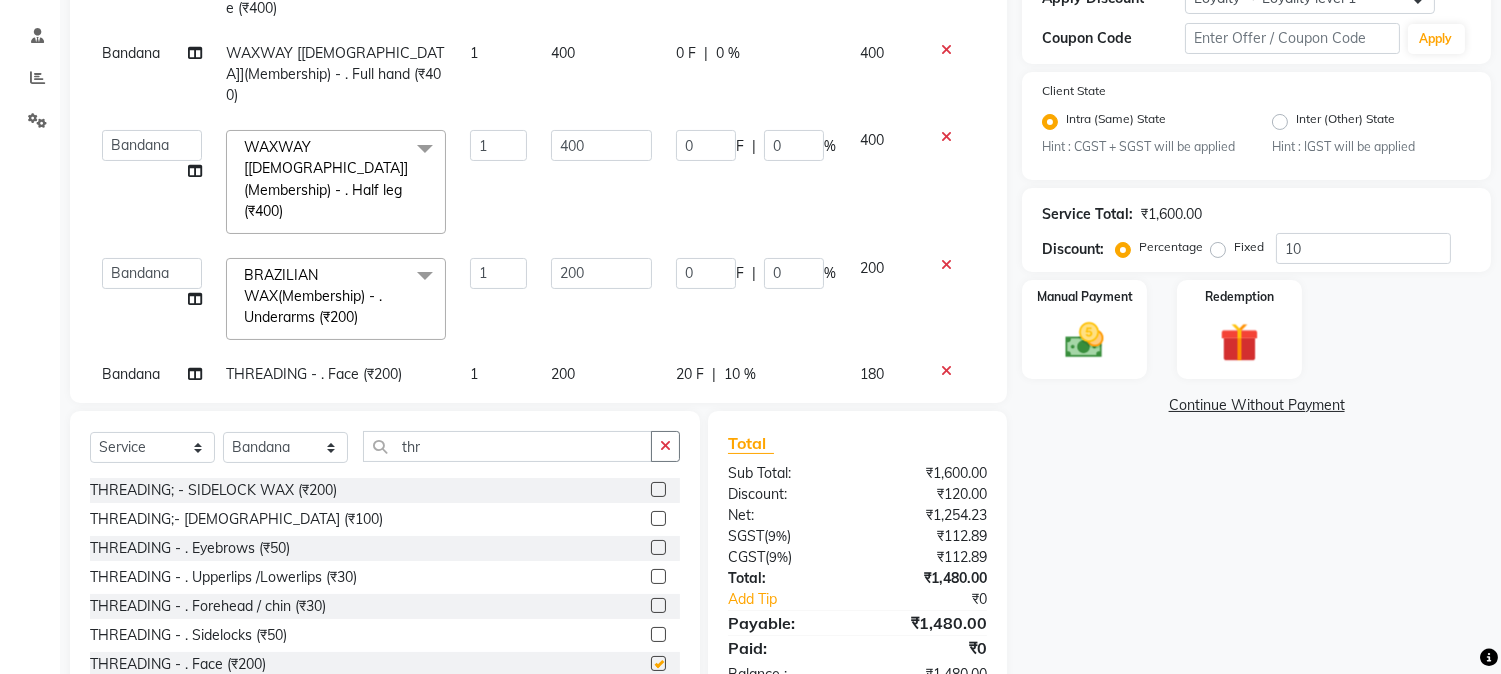 checkbox on "false" 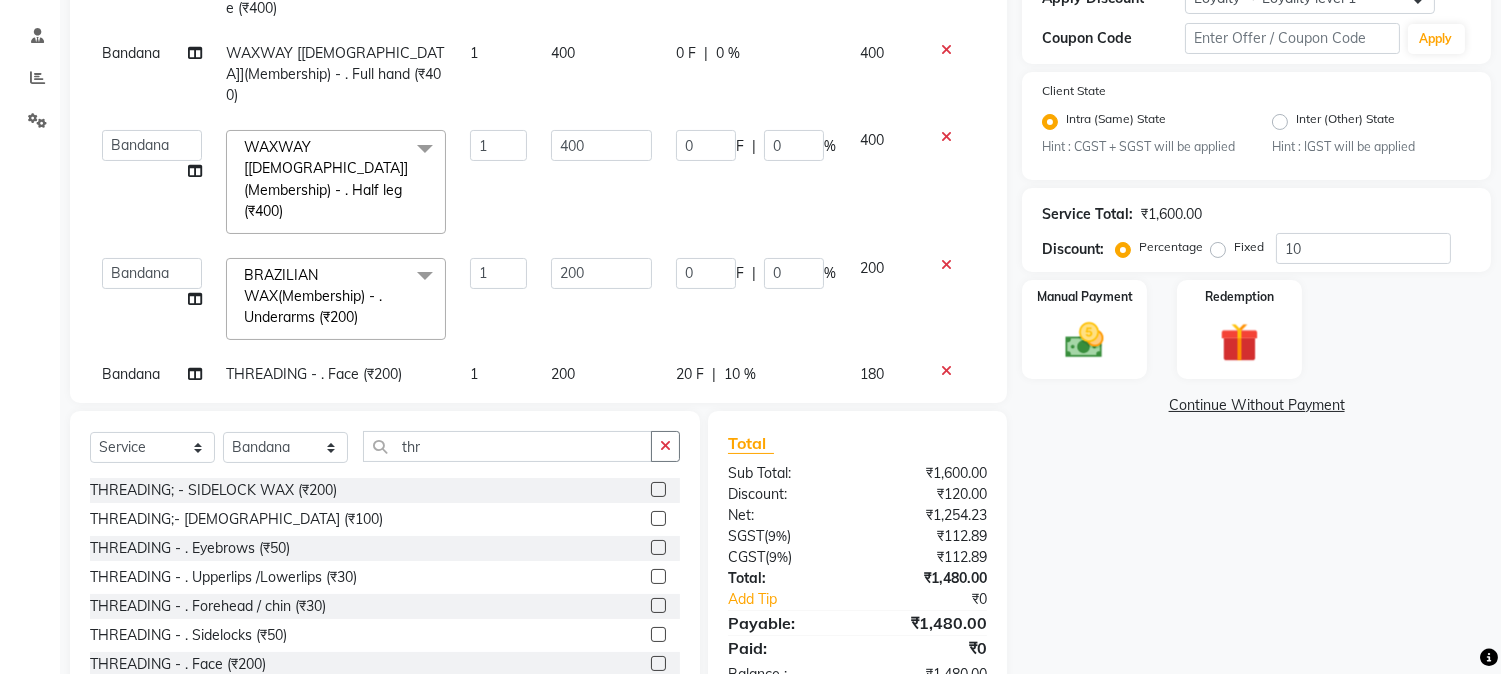click on "20 F" 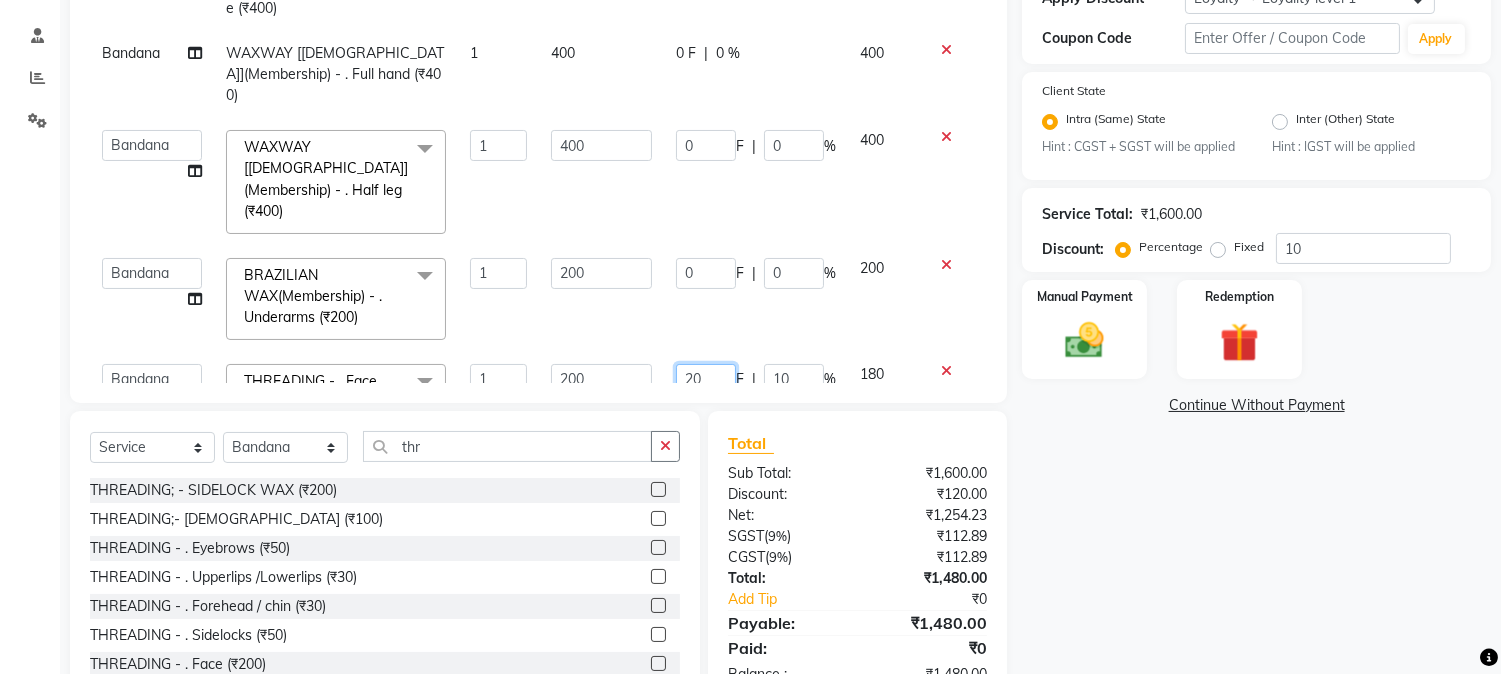 click on "20" 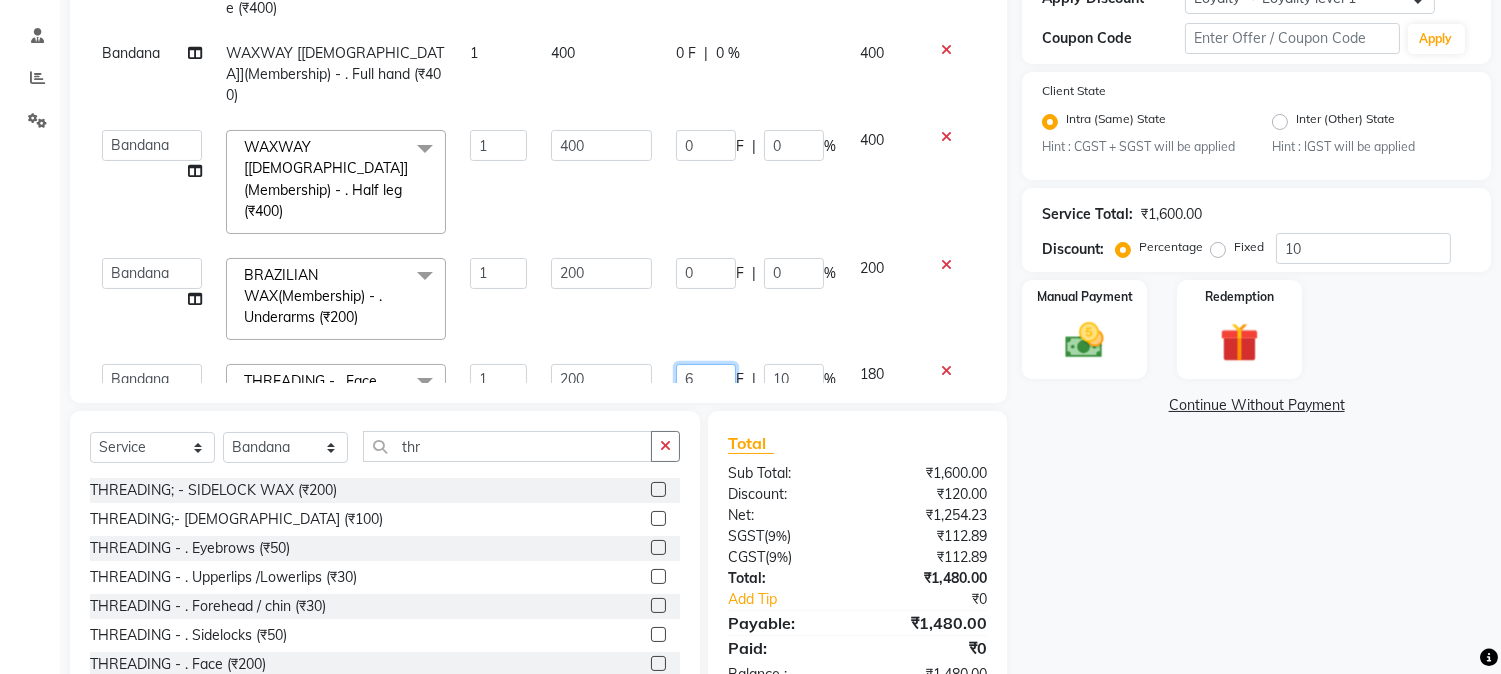 type on "60" 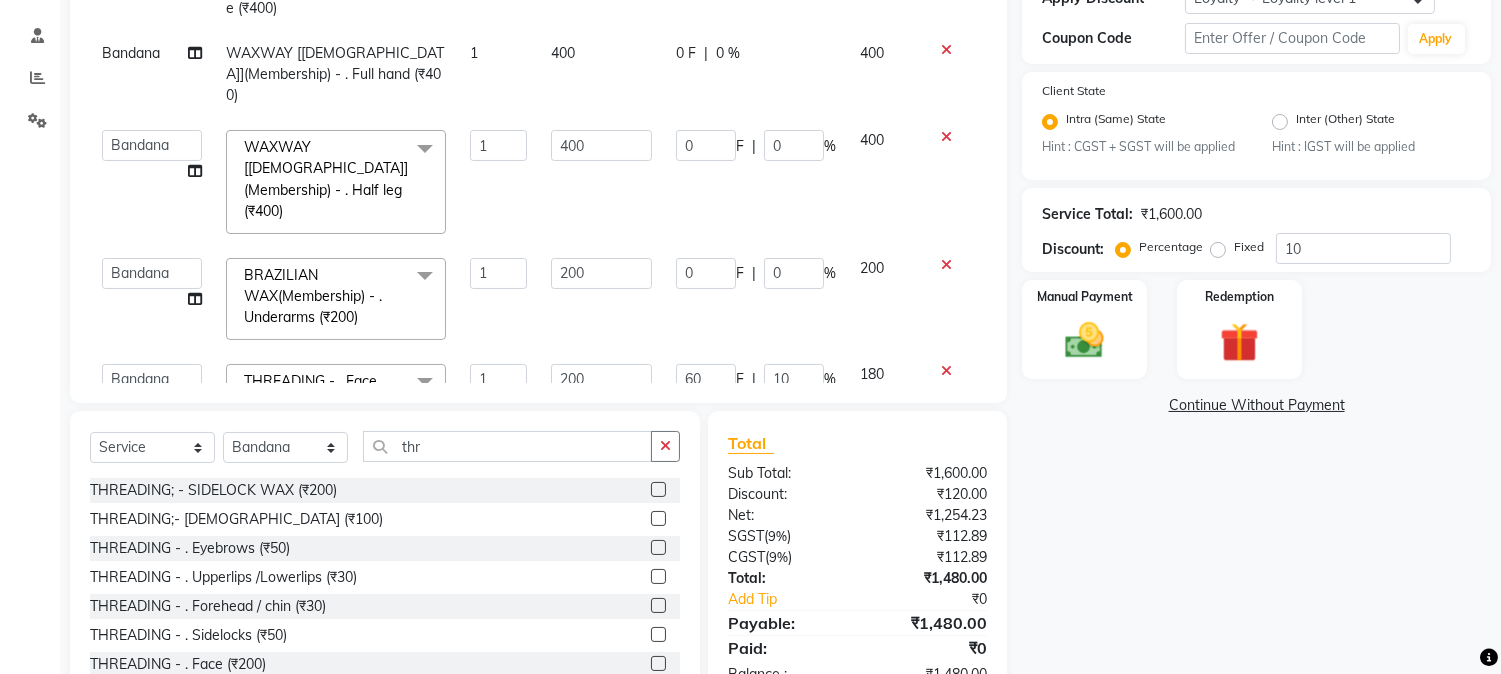 click on "0 F | 0 %" 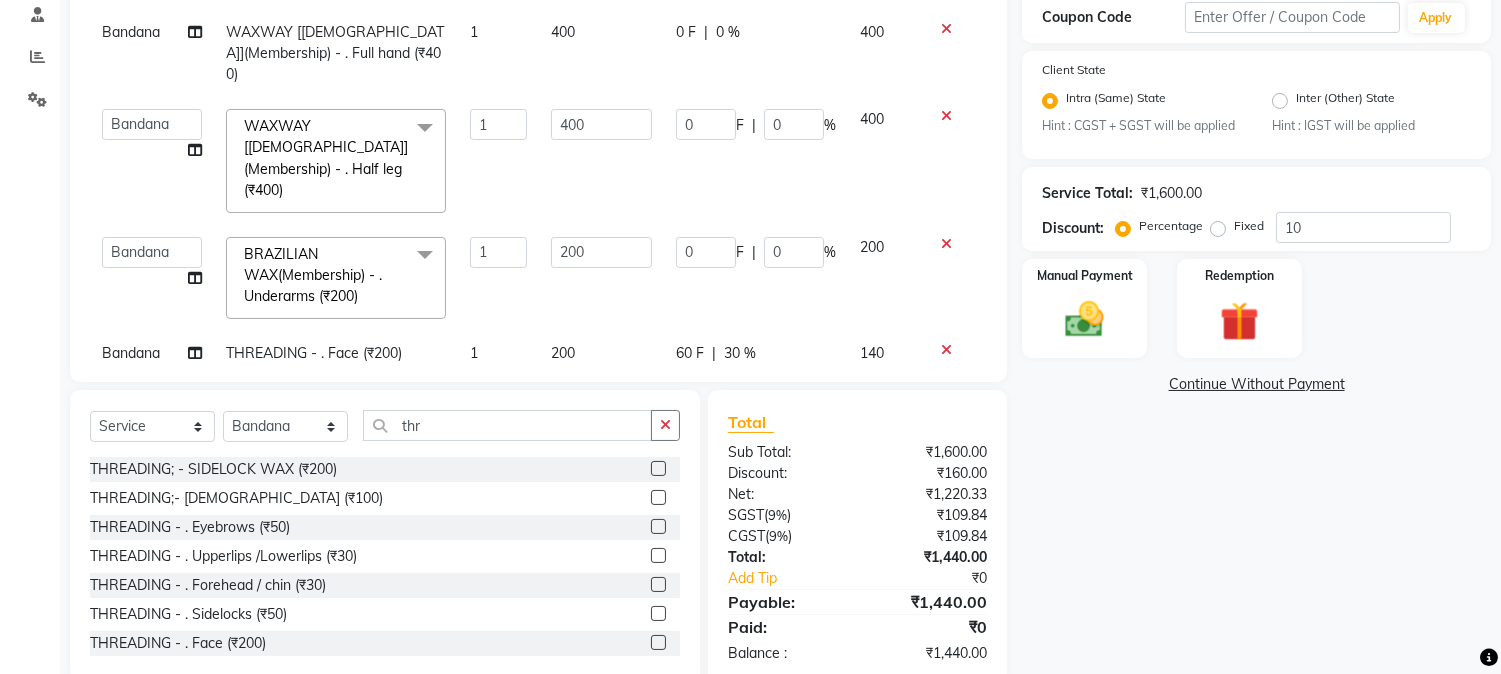 scroll, scrollTop: 393, scrollLeft: 0, axis: vertical 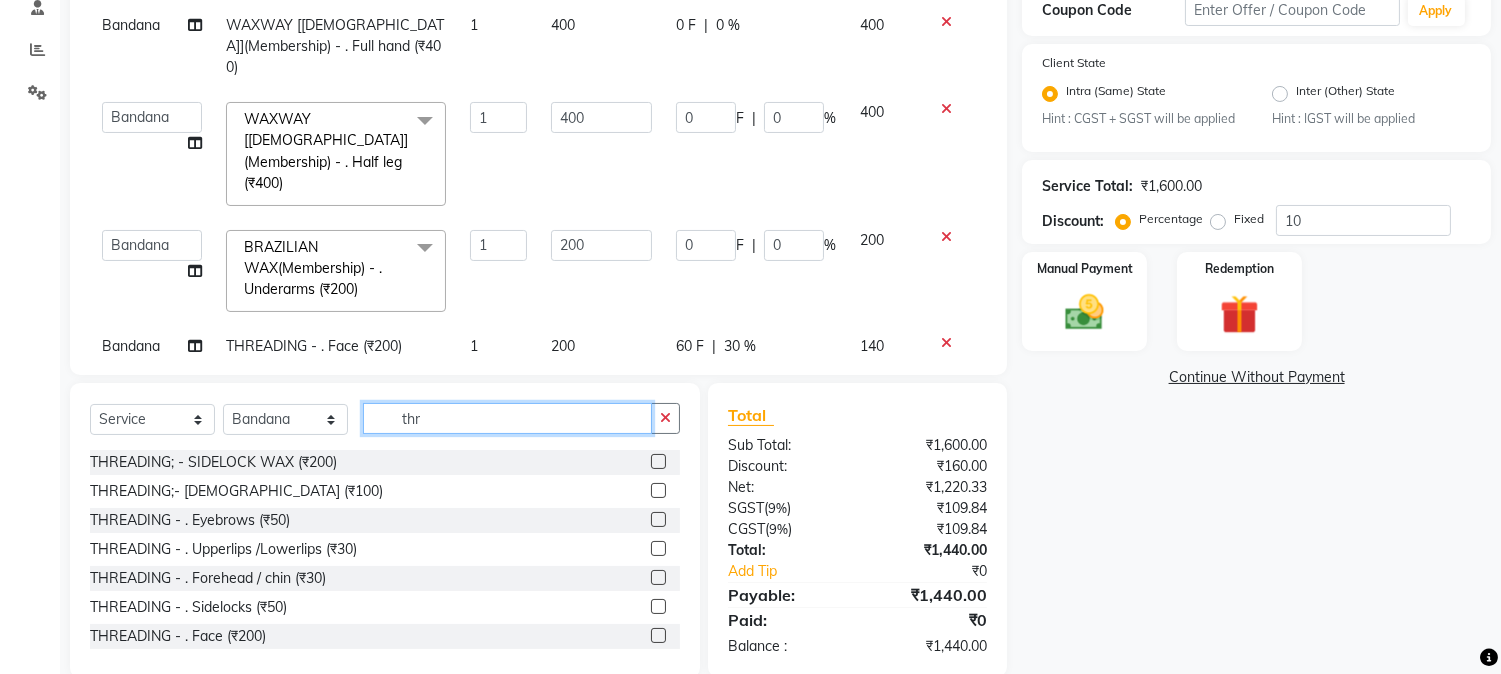 drag, startPoint x: 476, startPoint y: 390, endPoint x: 346, endPoint y: 397, distance: 130.18832 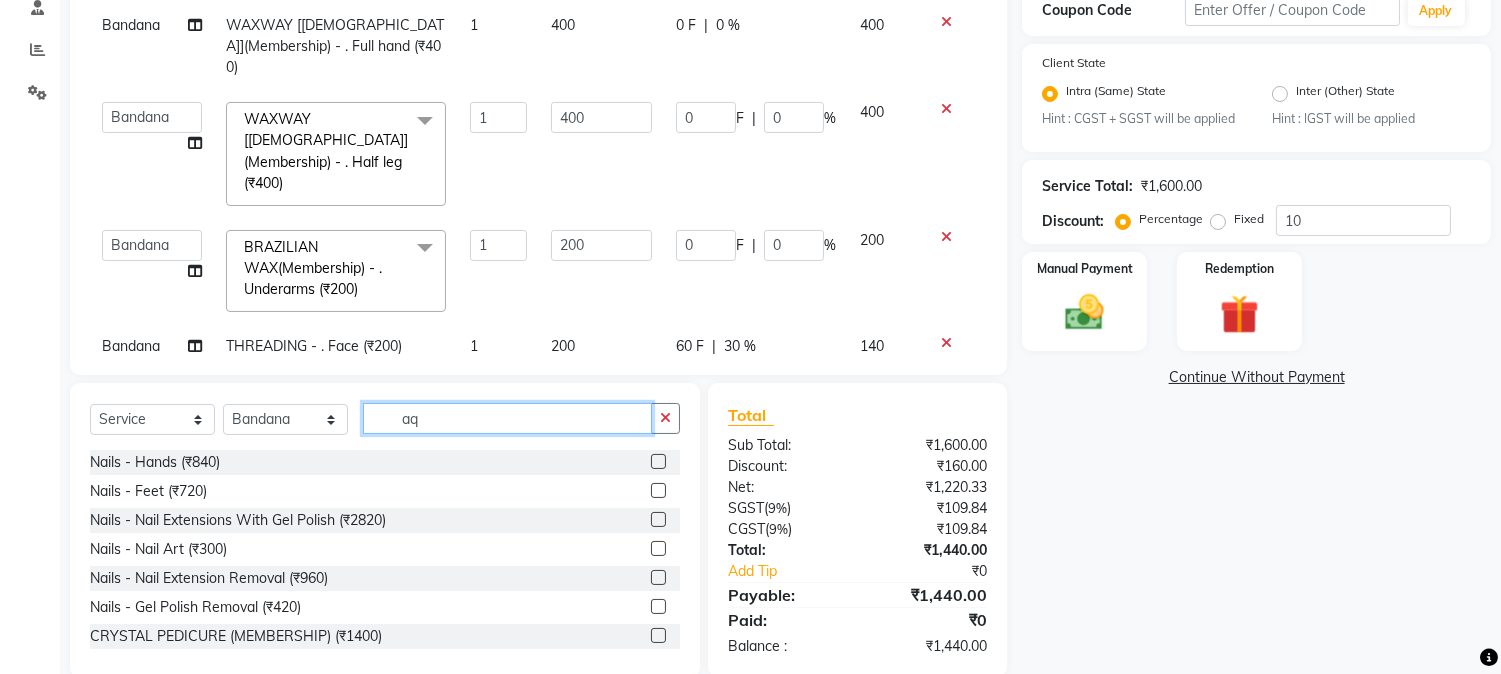 scroll, scrollTop: 392, scrollLeft: 0, axis: vertical 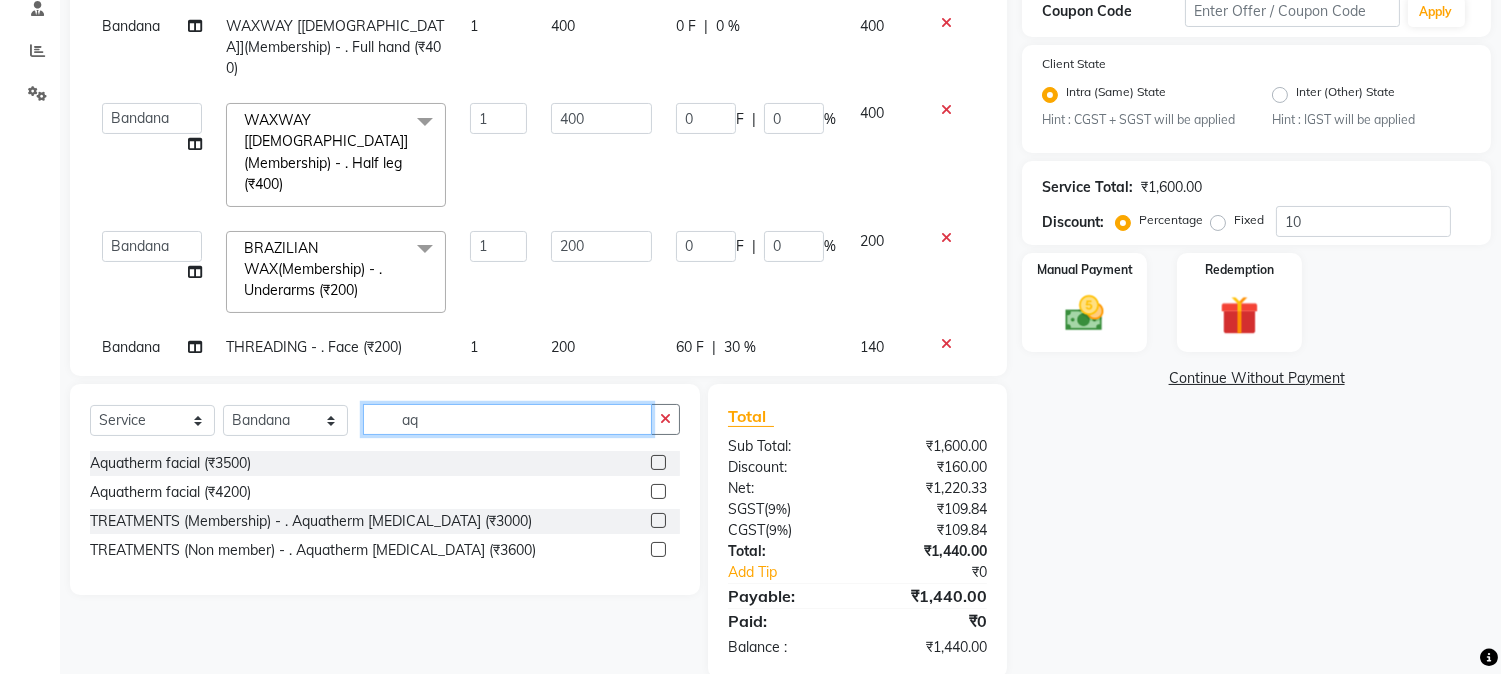 type on "aq" 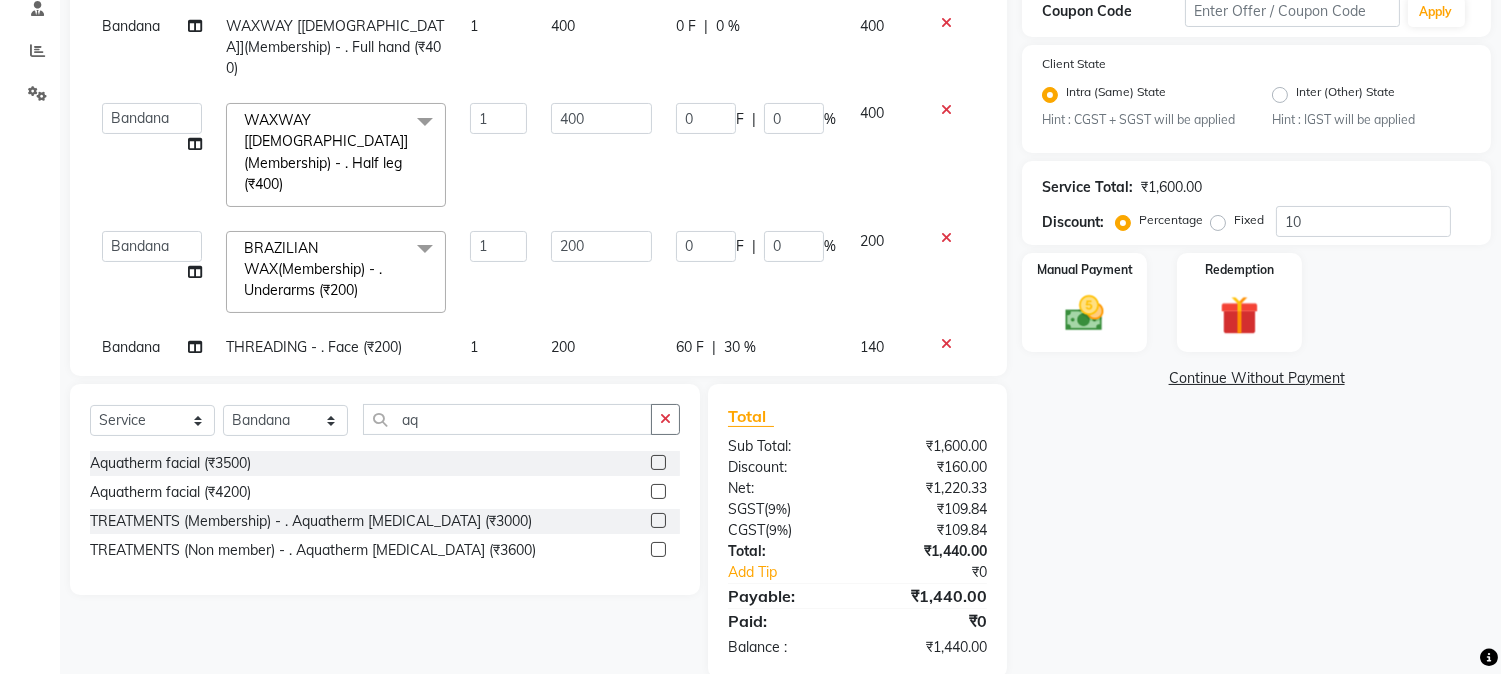 click 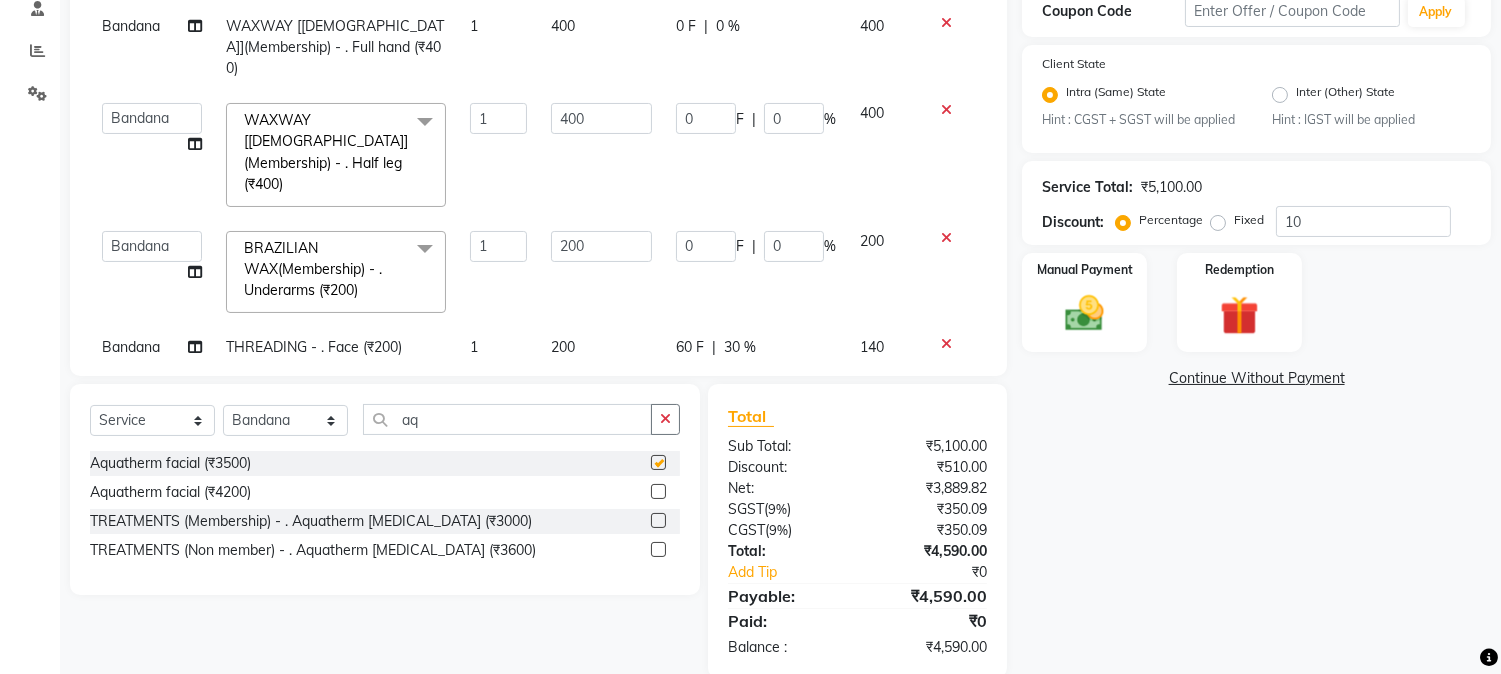 checkbox on "false" 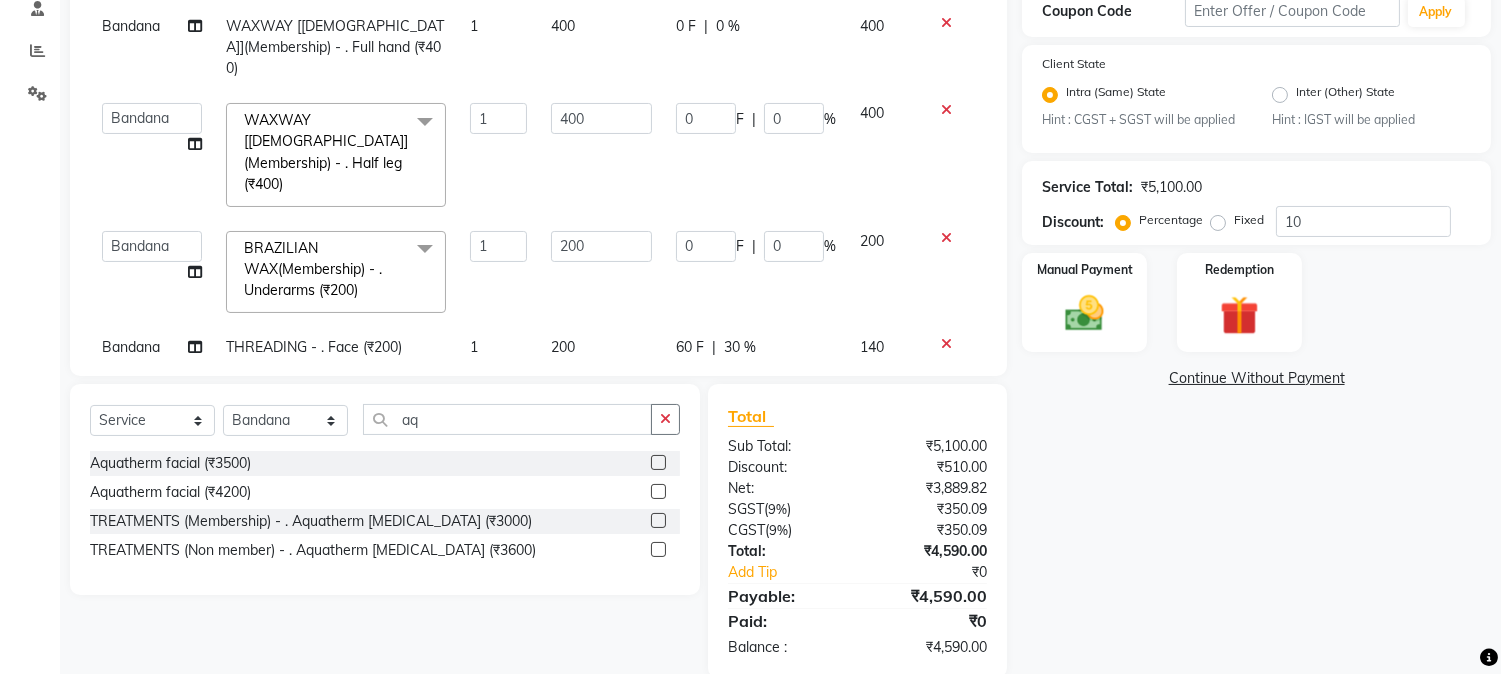 click on "350 F | 10 %" 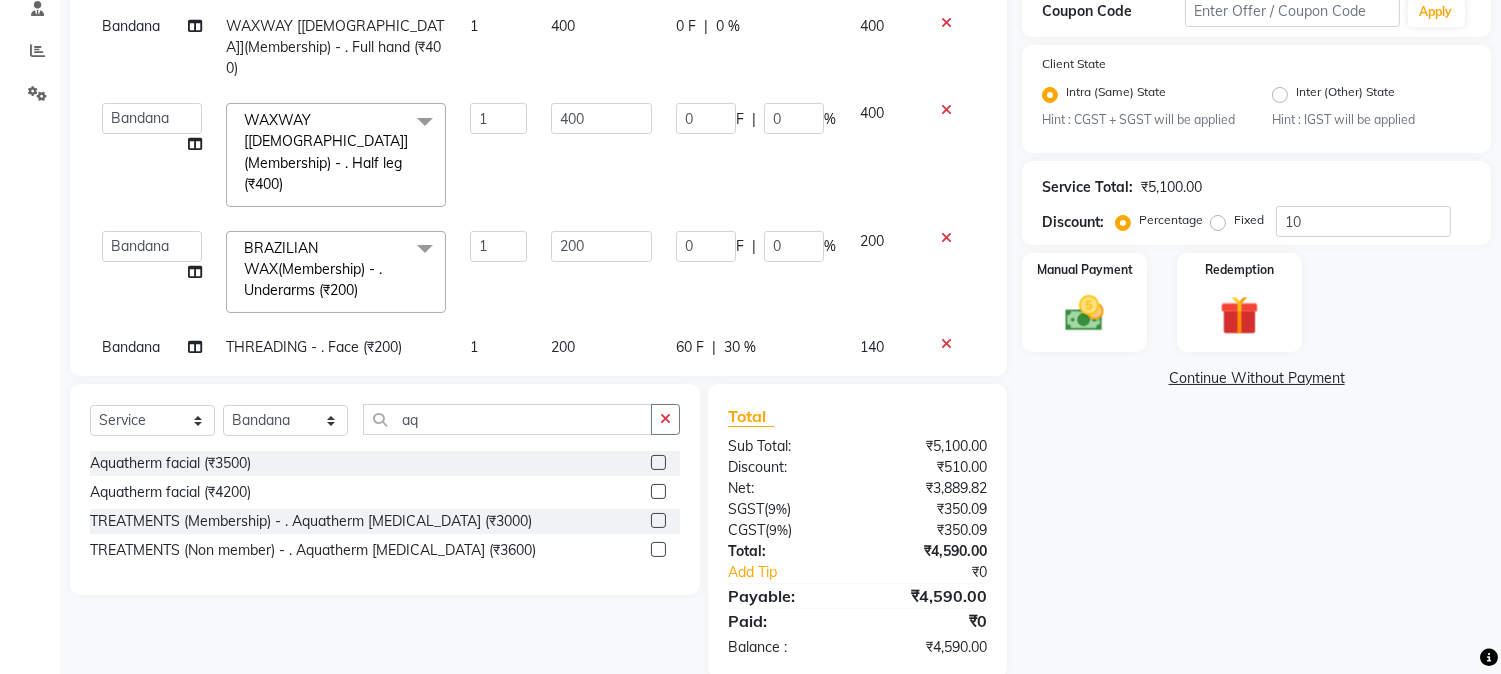 click on "350 F | 10 %" 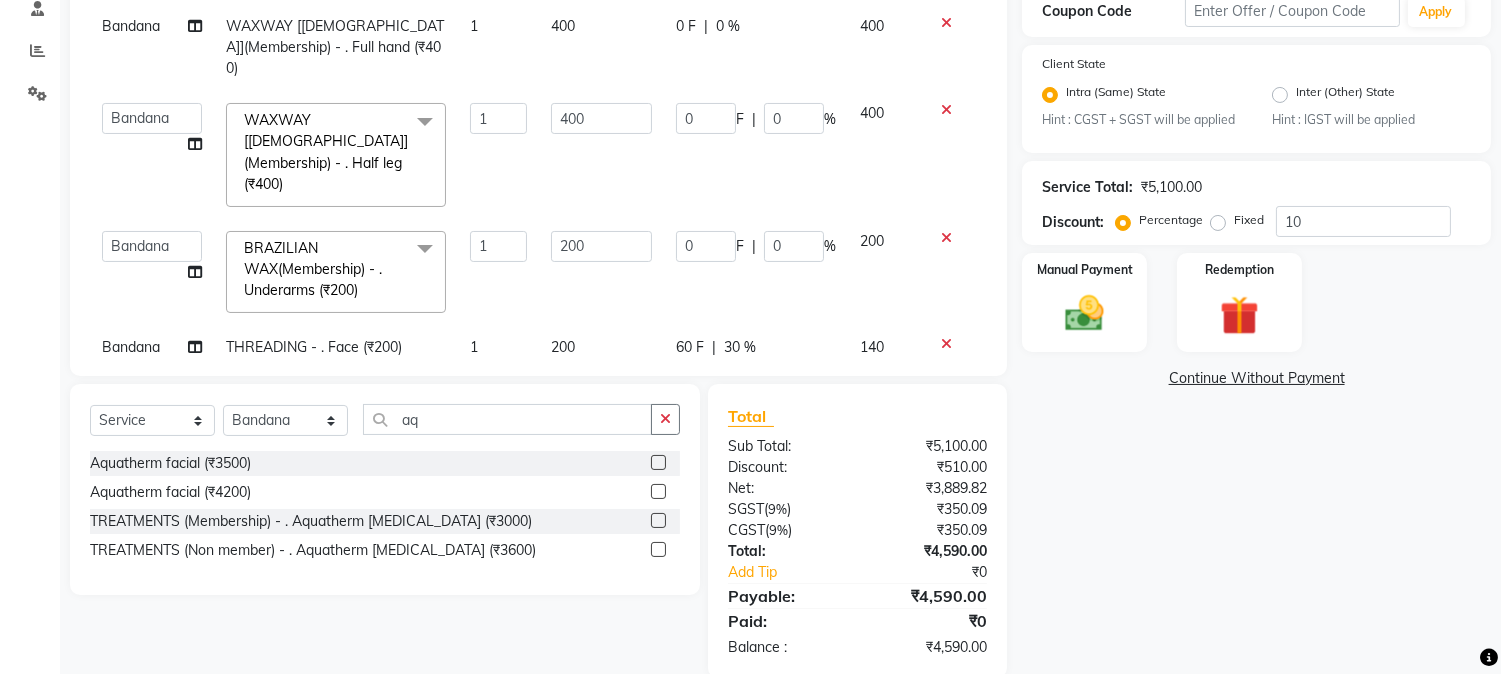 scroll, scrollTop: 67, scrollLeft: 0, axis: vertical 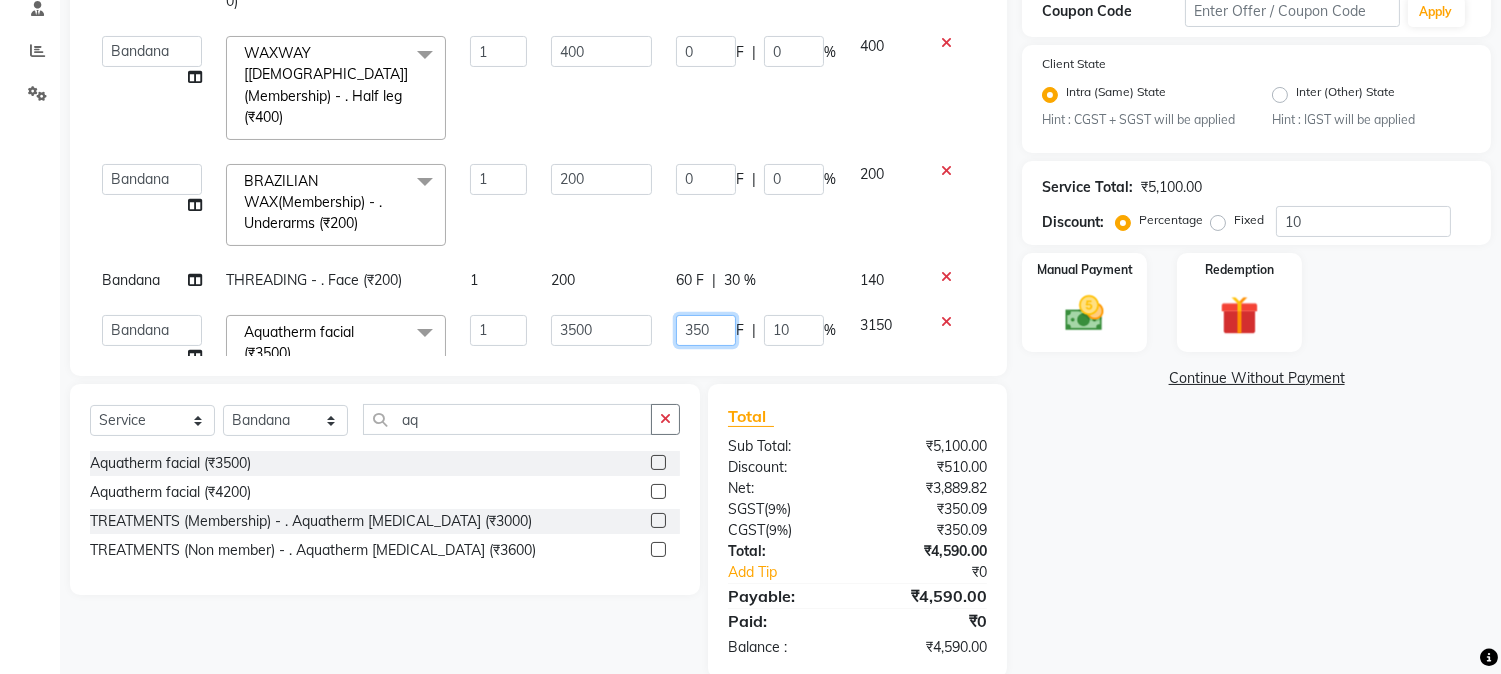 drag, startPoint x: 695, startPoint y: 321, endPoint x: 661, endPoint y: 326, distance: 34.36568 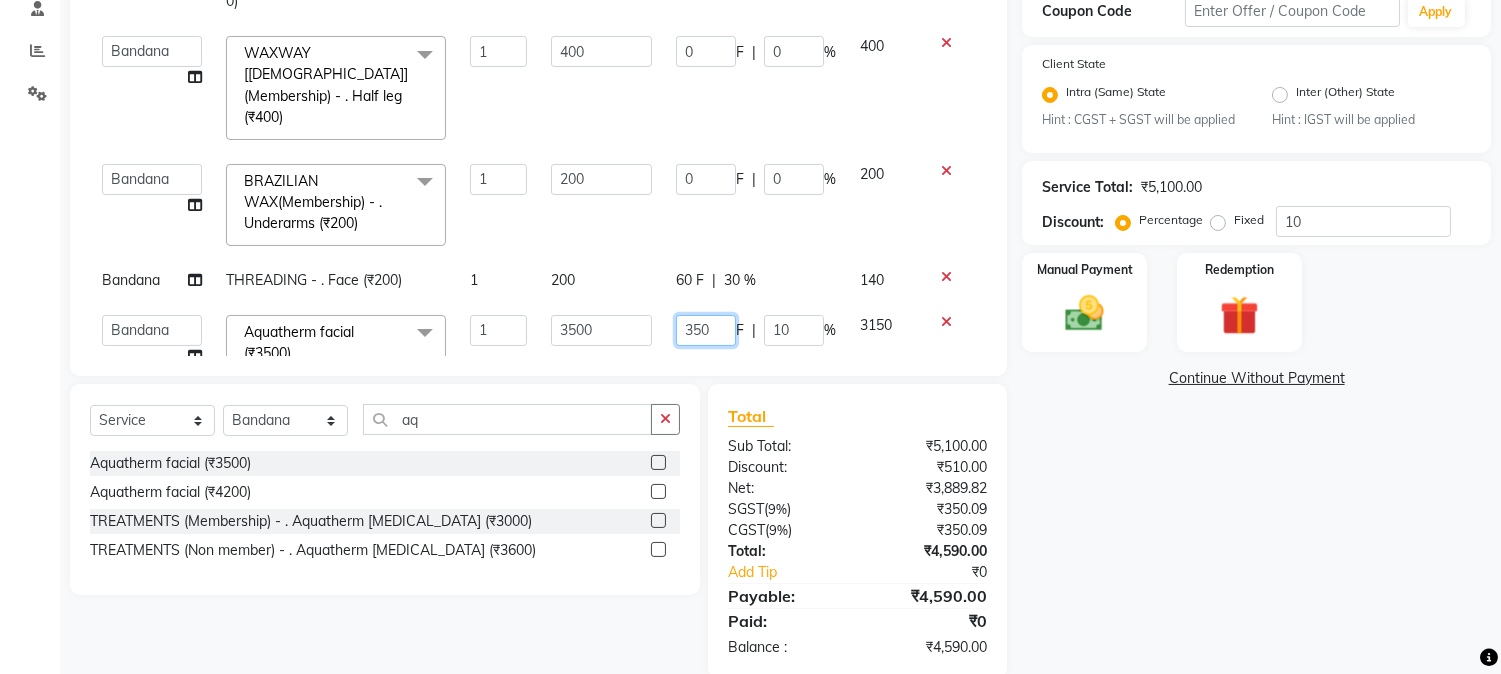 click on "Services Stylist Service Qty Price Disc Total Action Bandana DE-TAN/BLEACH       -        . Face (₹400) 1 400 100 F | 25 % 300 Bandana WAXWAY [FEMALE](Membership)       -        . Full hand (₹400) 1 400 0 F | 0 % 400  AARMAN   AAYUSHI SHARMA   Akruti   AMAN    Amir   Arbaz   Asif Ansari   BABLU   Bandana   BHAGYESH   CHETAN   CHETAN BOISAR   furkan   GEETA   KISHOR   KISHOR JAMBHULKAR   kunal   mushahid  [muddu]   Nilam   NIRANJAN   Nisha Parmar   PRABHA    PUNAM   Rahul Sir   RAVI    RIMA   Rohit Tandel   SALONI   Sandy Sir   sarfaraz   shovib M.D   shreya   ZOYA  WAXWAY [FEMALE](Membership)       -        . Half leg (₹400)  x Nails -  Hands (₹840) Nails -  Feet (₹720) Nails - Nail Extensions With Gel Polish (₹2820) Nails - Nail Art (₹300) Nails - Nail Extension Removal (₹960) Nails - Gel Polish Removal (₹420) MOLE (₹600) PUMING (₹4000) CRYSTAL PEDICURE (MEMBERSHIP) (₹1400) HIAR SPA ABOVE SHOULDER (MEMBERSHIP) (₹900) HAIR SPA ABOVE SHOULDER (NON-MEMBER) (₹1080) nailpaint (₹200)" 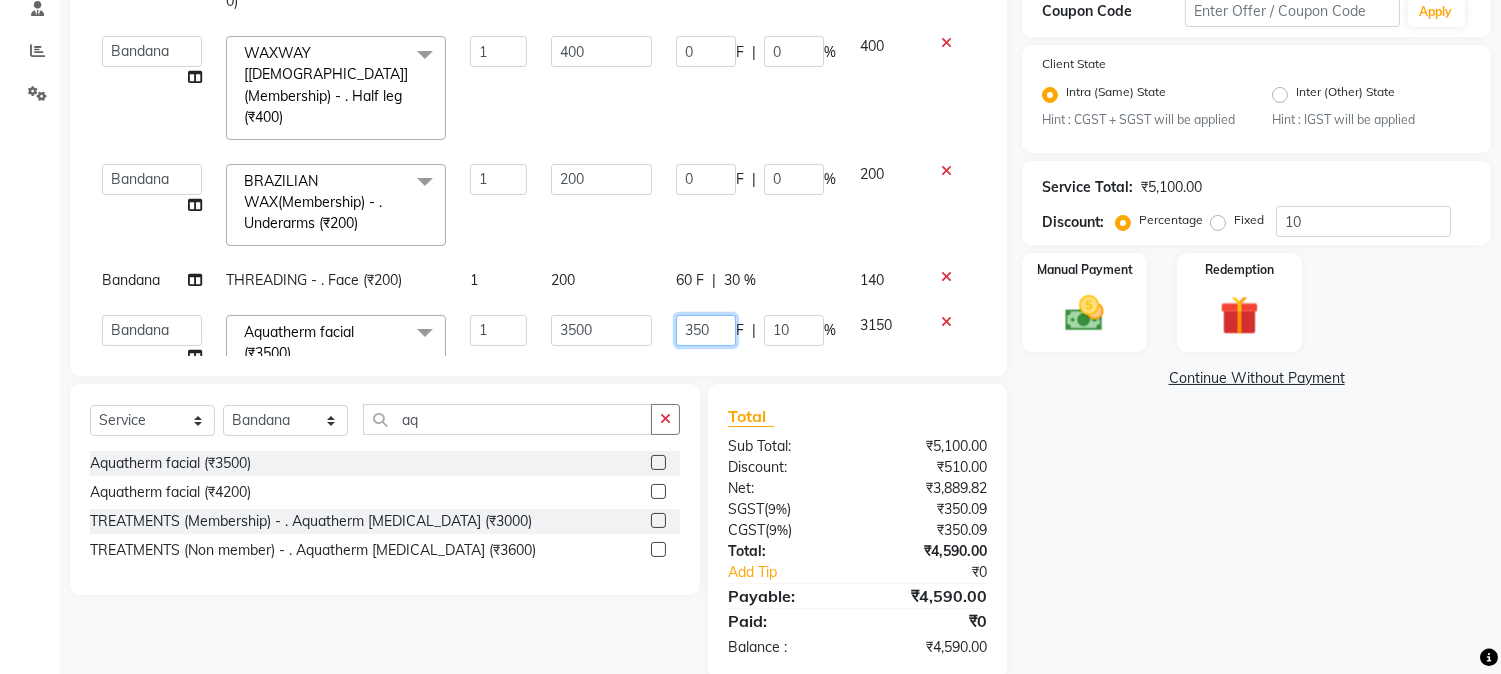 type 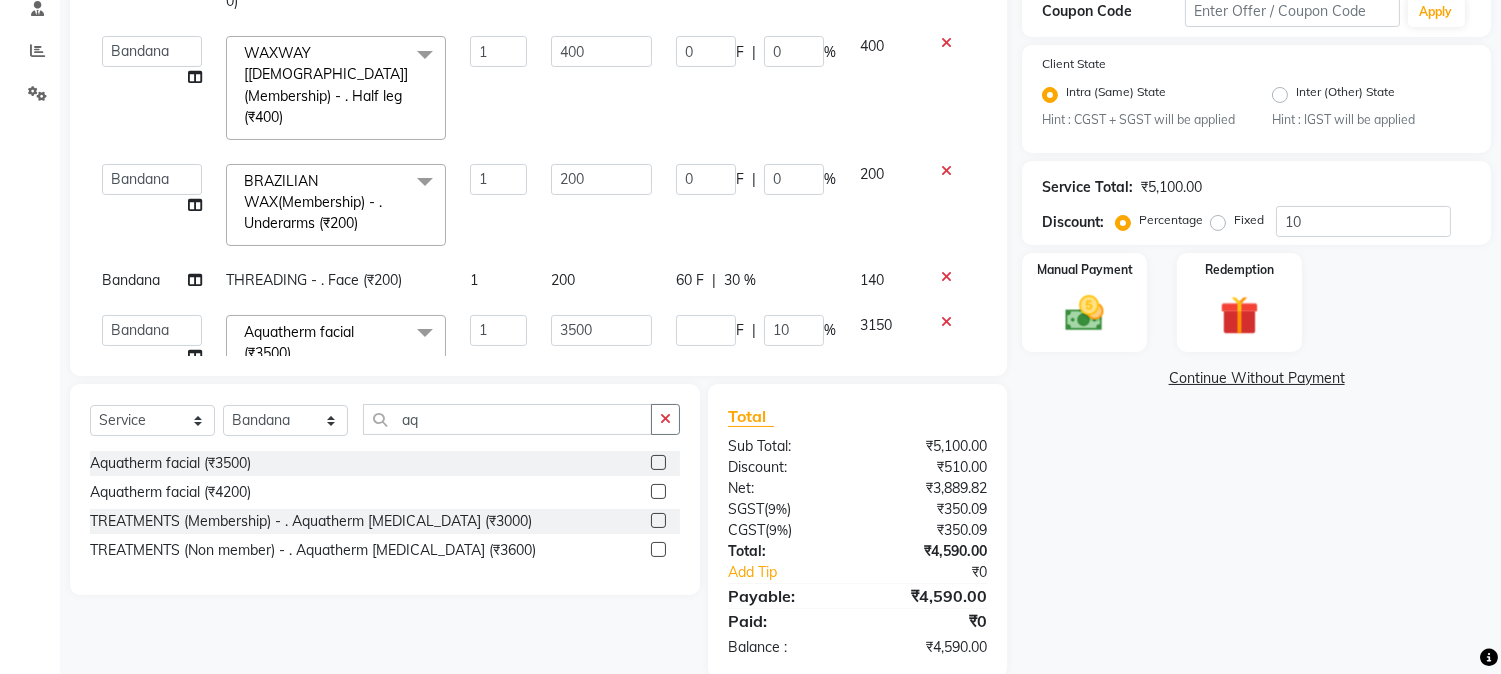 click on "F | 10 %" 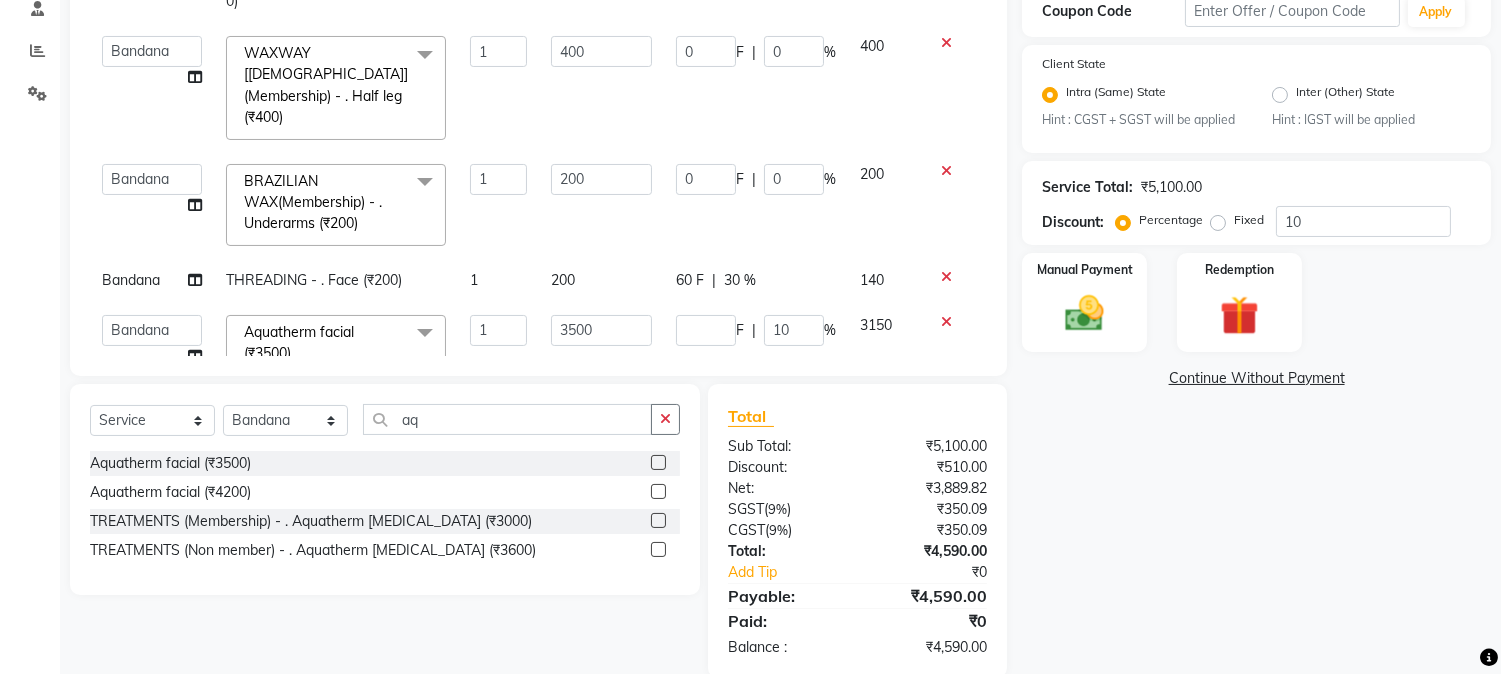 select on "84030" 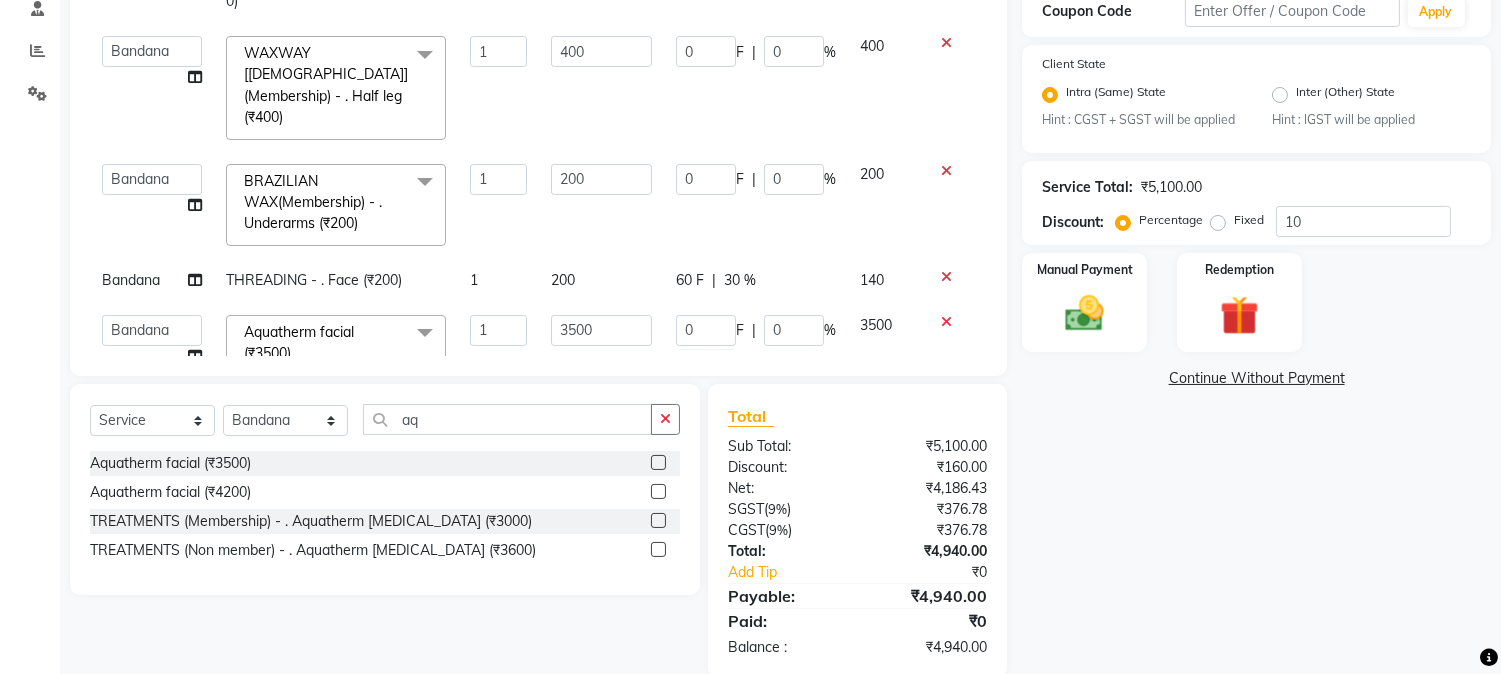 scroll, scrollTop: 67, scrollLeft: 0, axis: vertical 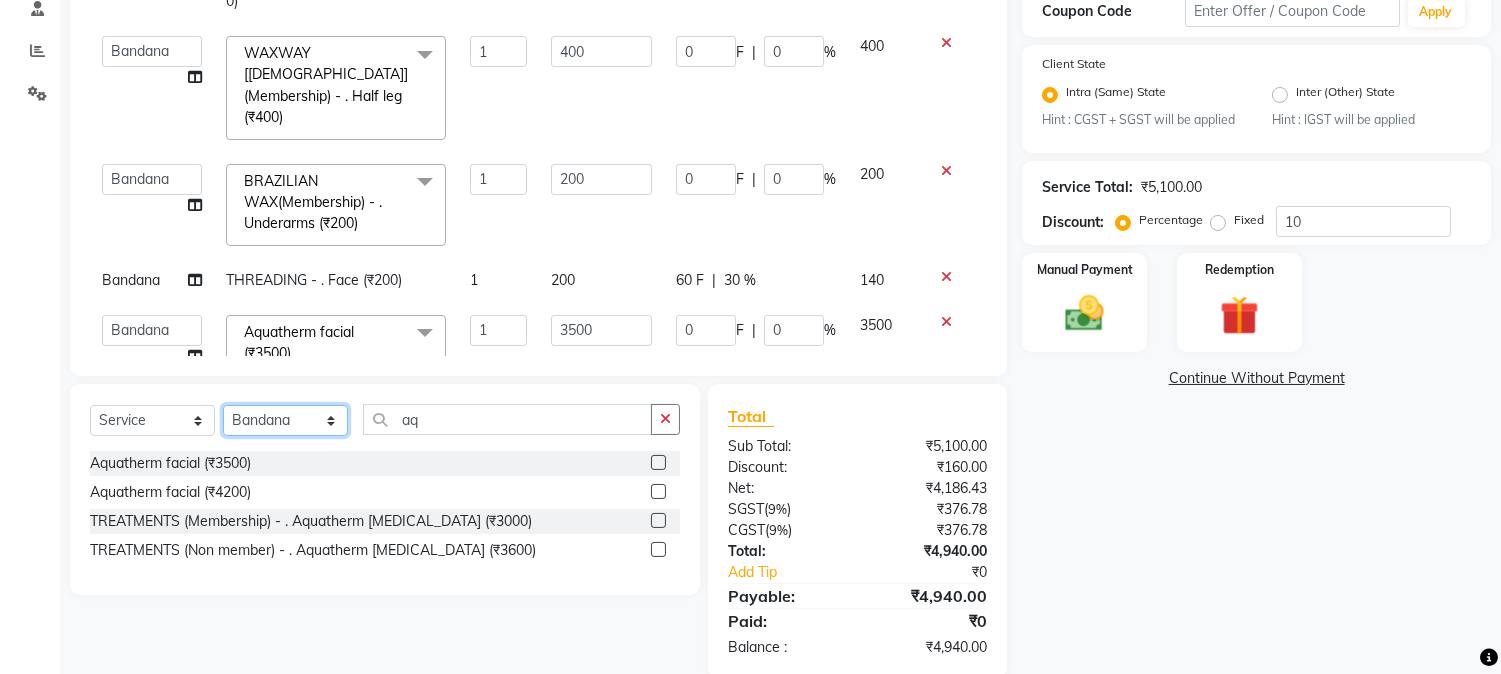click on "Select Stylist AARMAN AAYUSHI SHARMA Akruti AMAN  Amir Arbaz Asif Ansari BABLU Bandana BHAGYESH CHETAN CHETAN BOISAR furkan GEETA KISHOR KISHOR JAMBHULKAR kunal mushahid  [muddu] Nilam NIRANJAN Nisha Parmar PRABHA  PUNAM Rahul Sir RAVI  RIMA Rohit Tandel SALONI Sandy Sir sarfaraz shovib M.D shreya ZOYA" 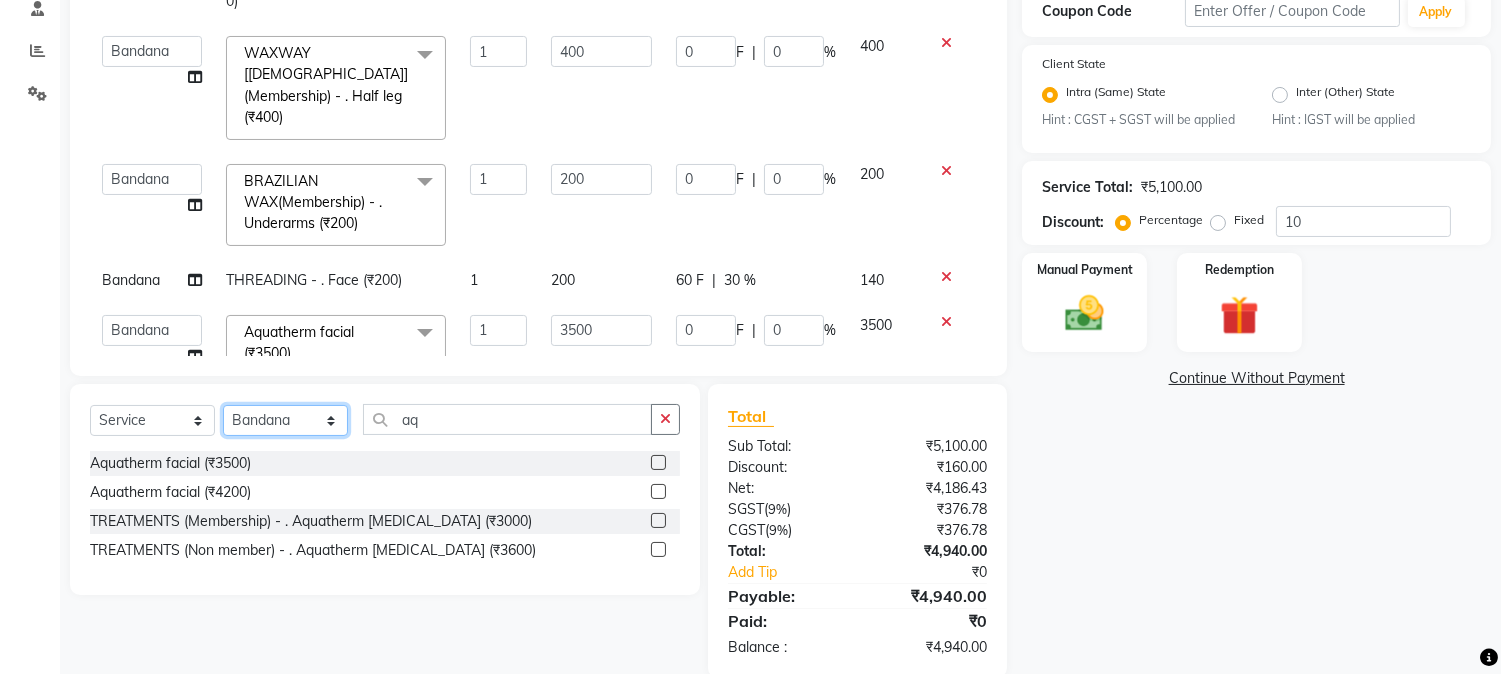 select on "23867" 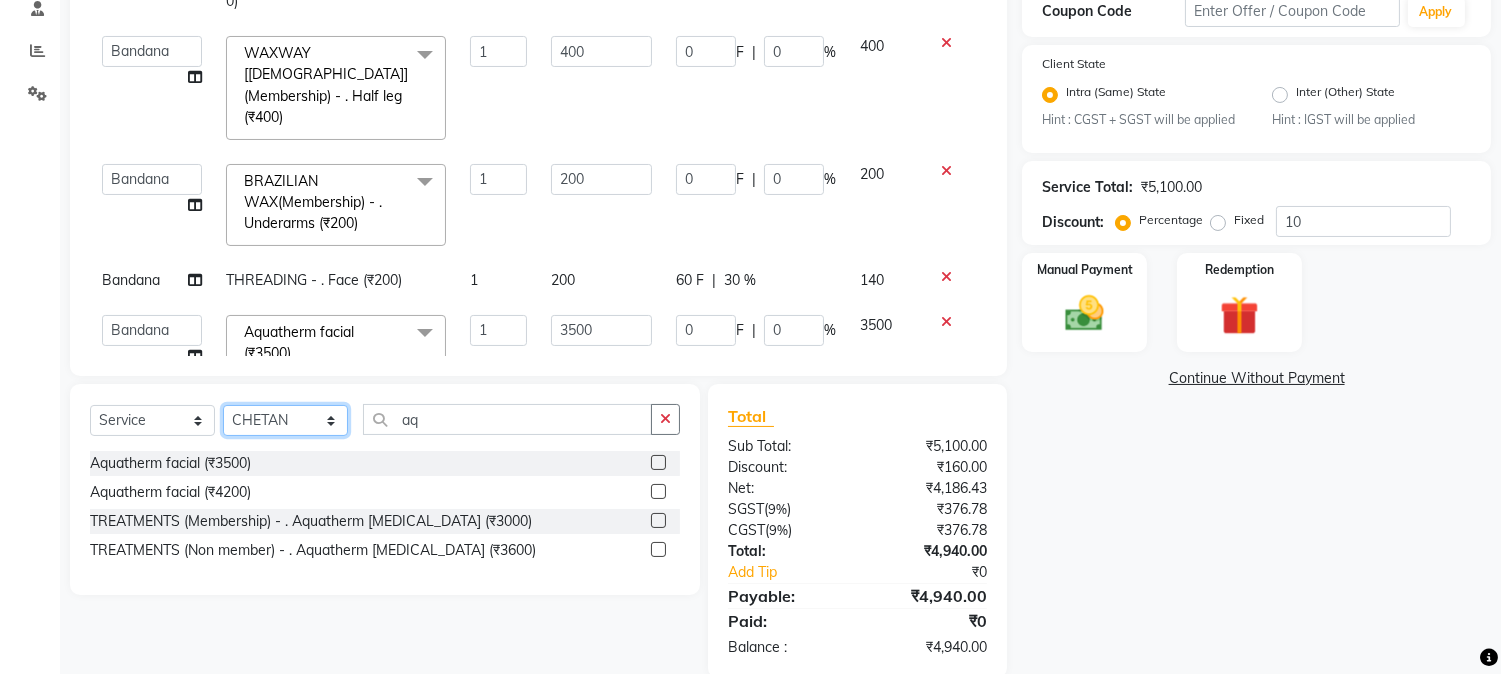 click on "Select Stylist AARMAN AAYUSHI SHARMA Akruti AMAN  Amir Arbaz Asif Ansari BABLU Bandana BHAGYESH CHETAN CHETAN BOISAR furkan GEETA KISHOR KISHOR JAMBHULKAR kunal mushahid  [muddu] Nilam NIRANJAN Nisha Parmar PRABHA  PUNAM Rahul Sir RAVI  RIMA Rohit Tandel SALONI Sandy Sir sarfaraz shovib M.D shreya ZOYA" 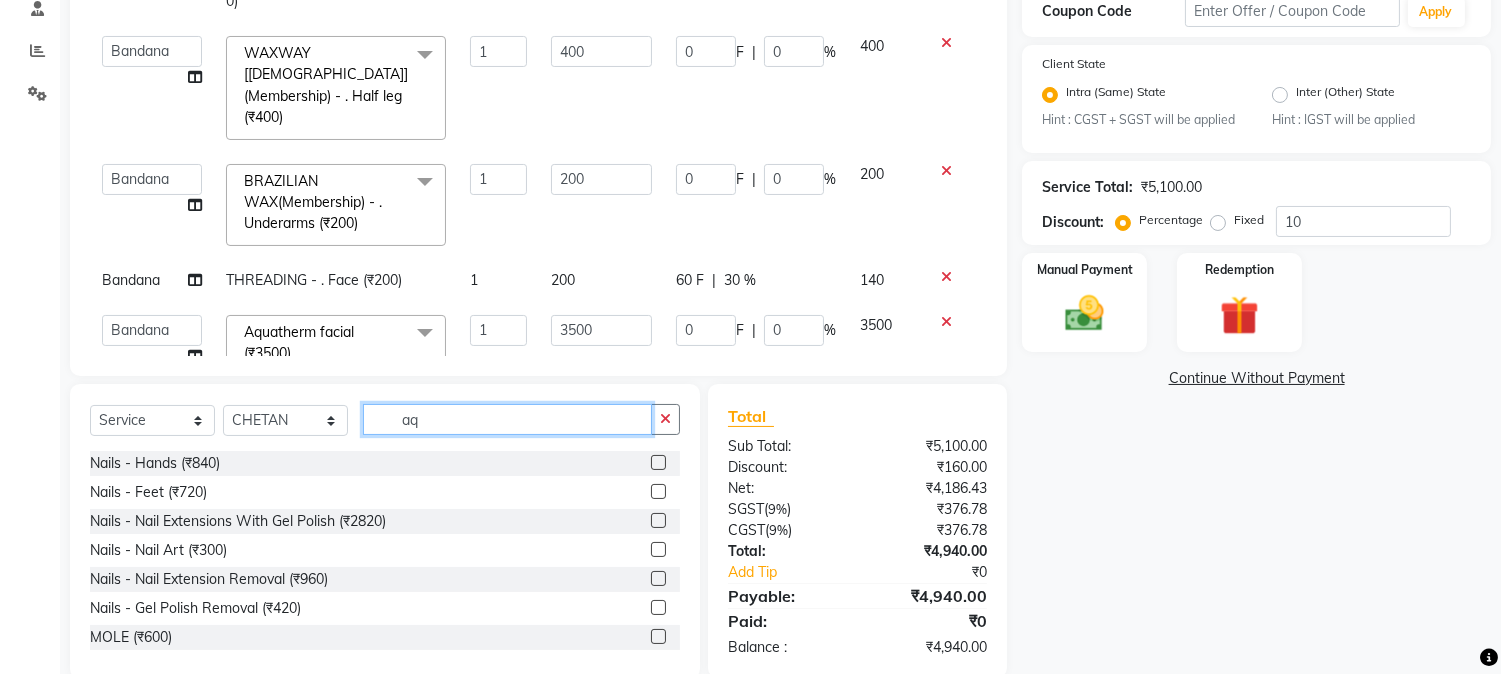drag, startPoint x: 492, startPoint y: 415, endPoint x: 276, endPoint y: 410, distance: 216.05786 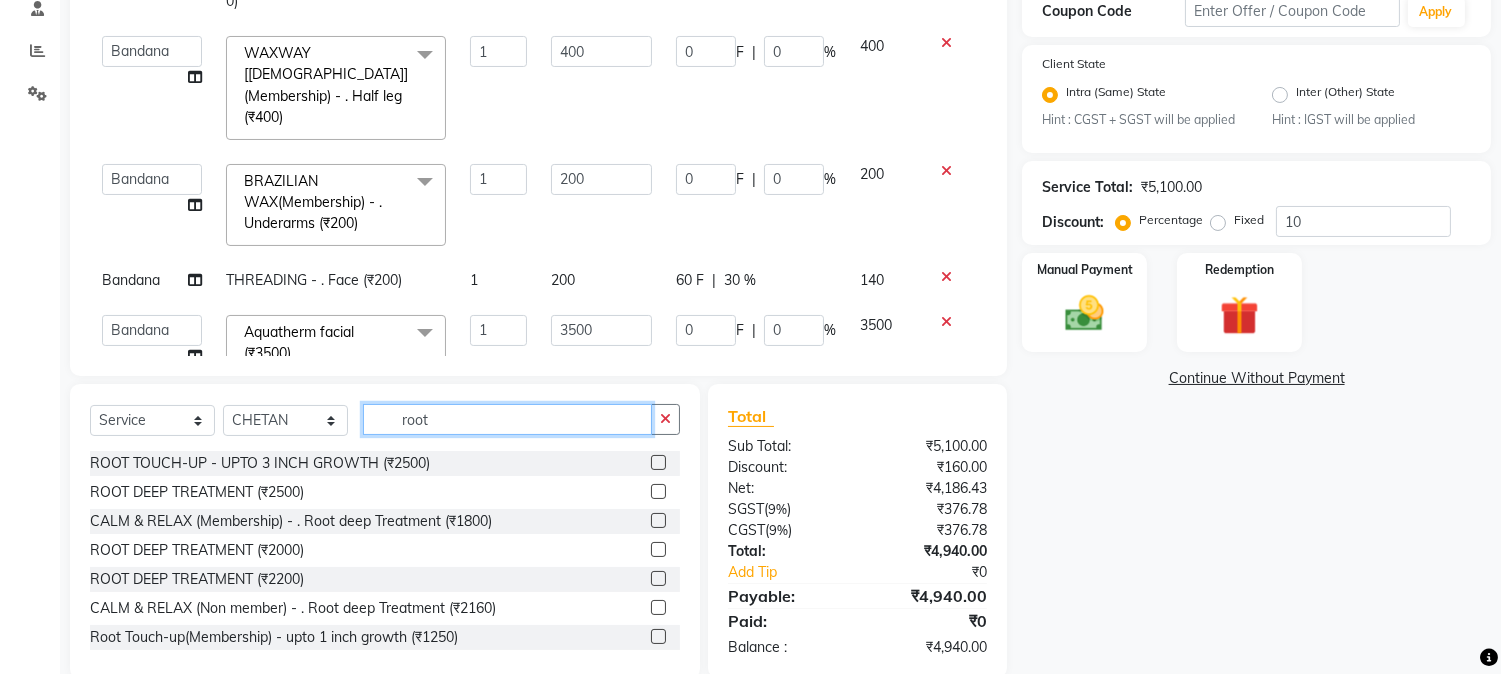 type on "root" 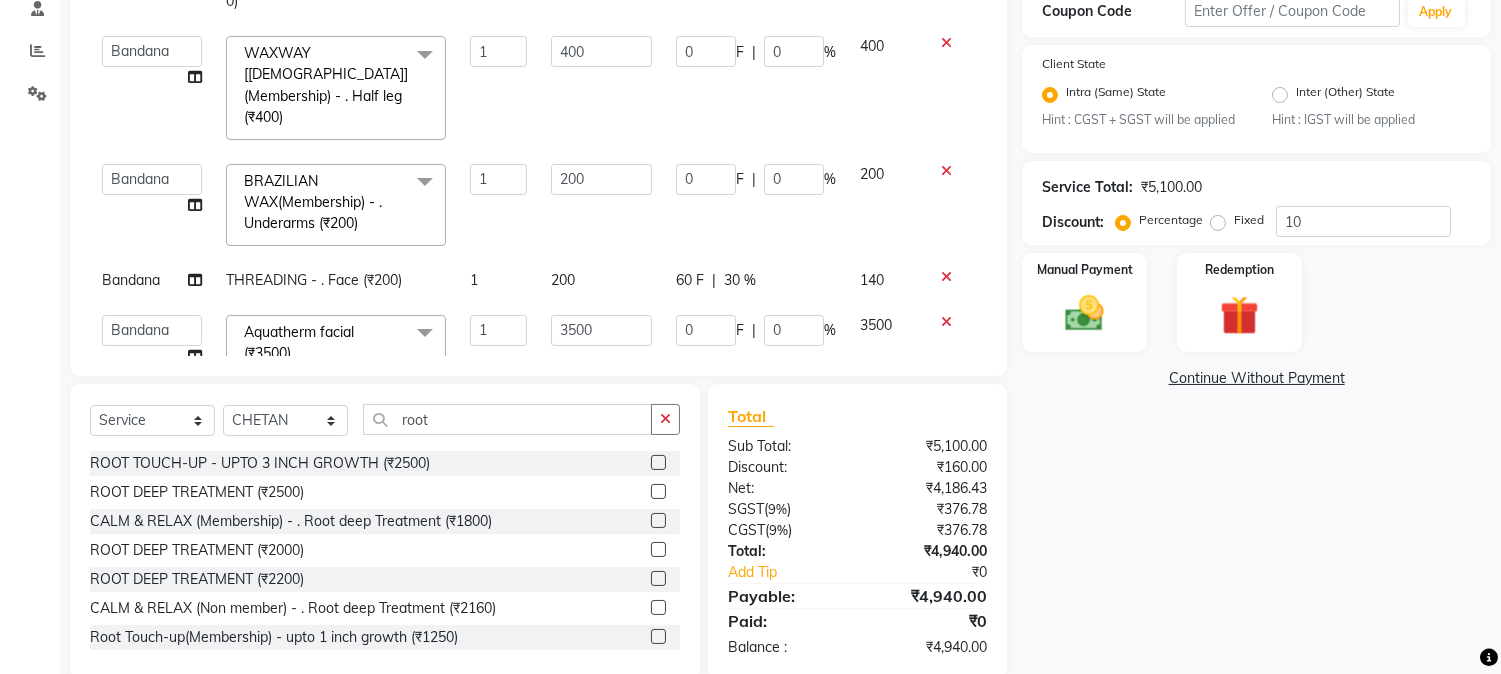 click 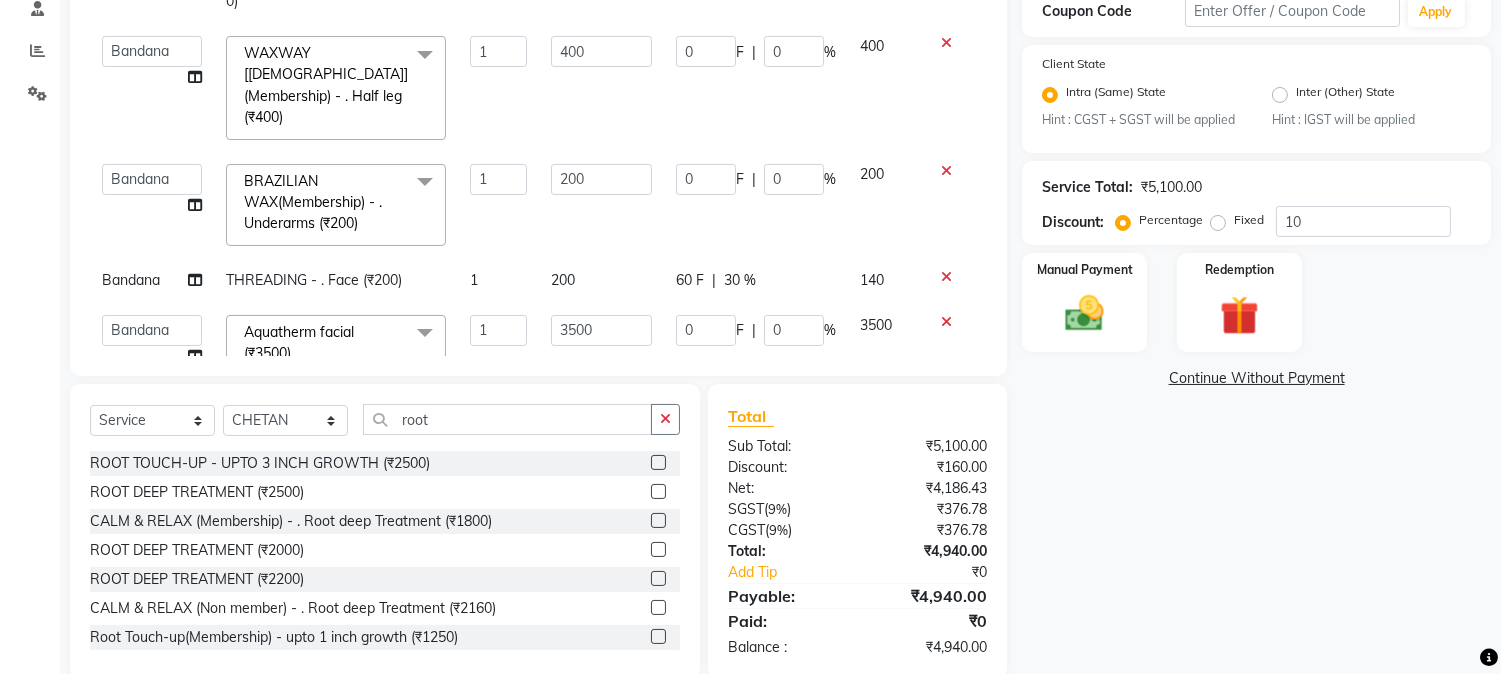 click at bounding box center [657, 550] 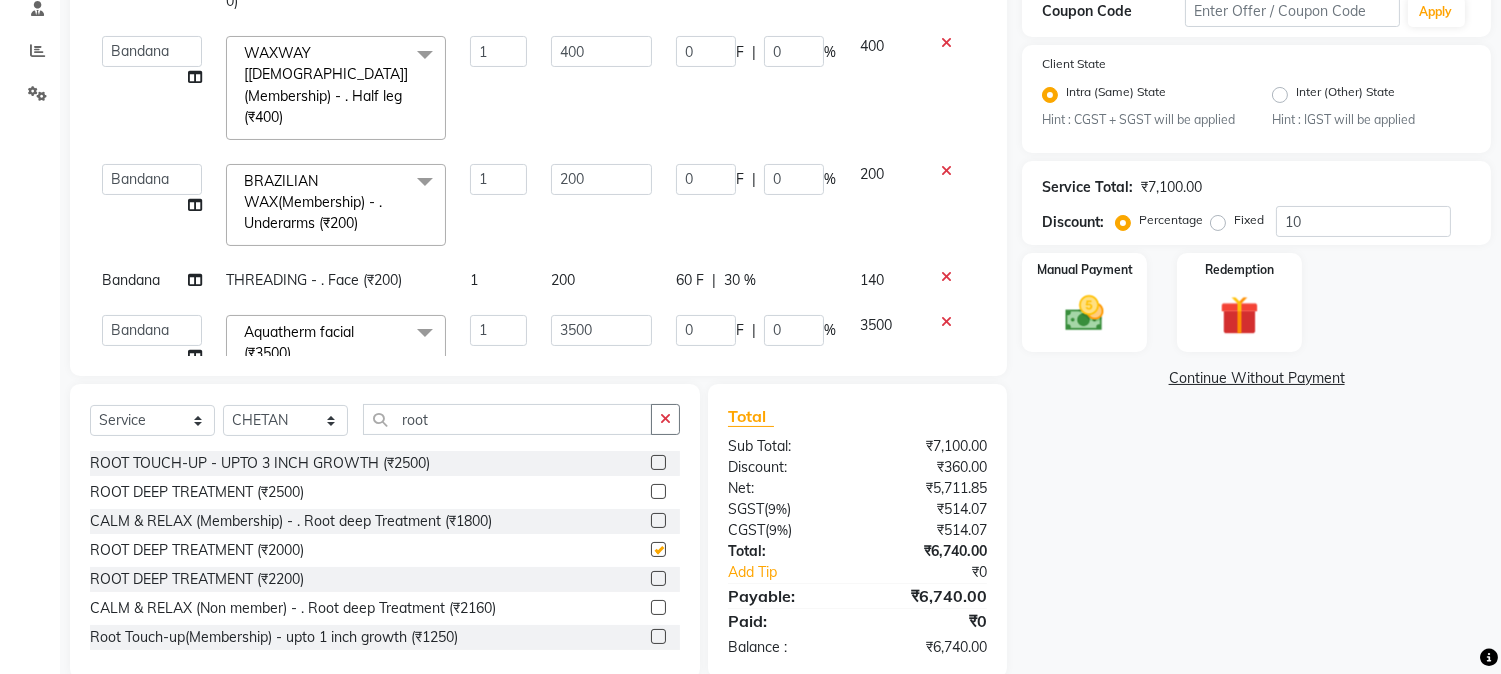 checkbox on "false" 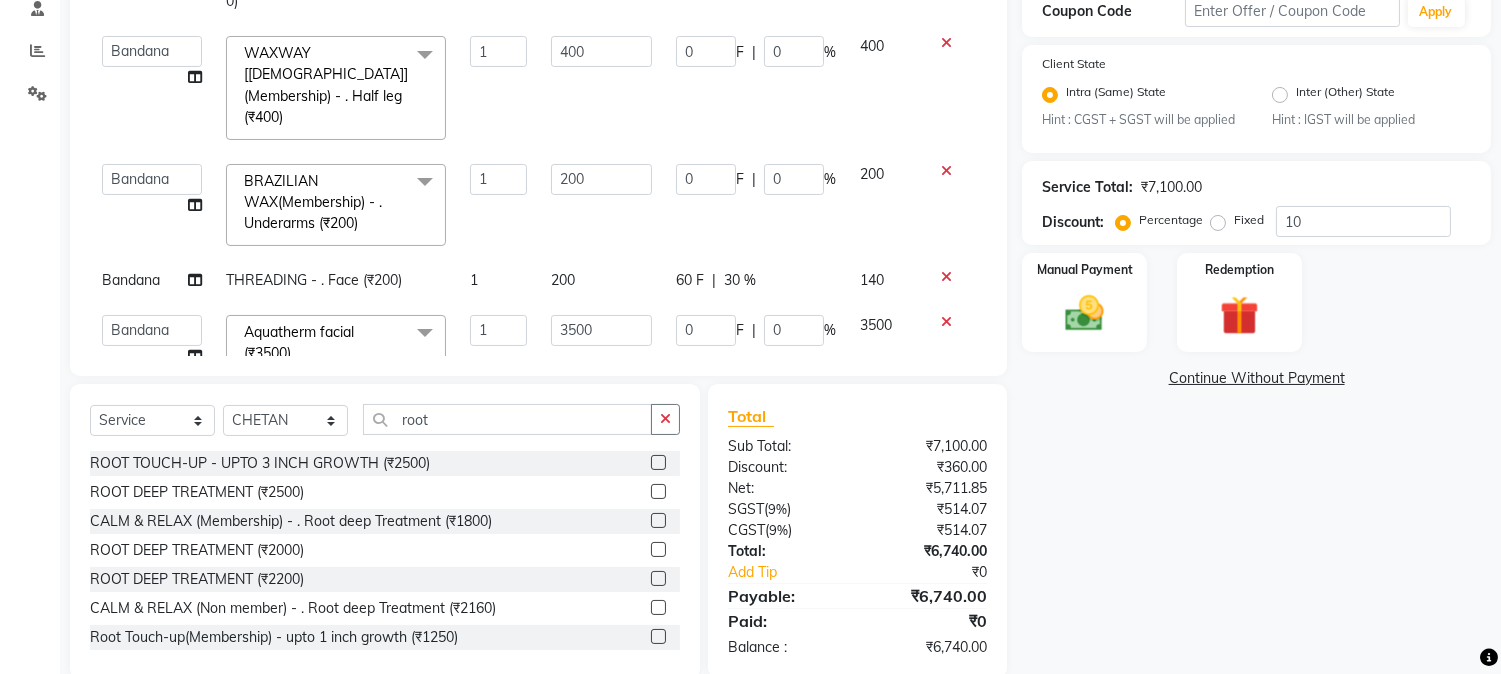 scroll, scrollTop: 113, scrollLeft: 0, axis: vertical 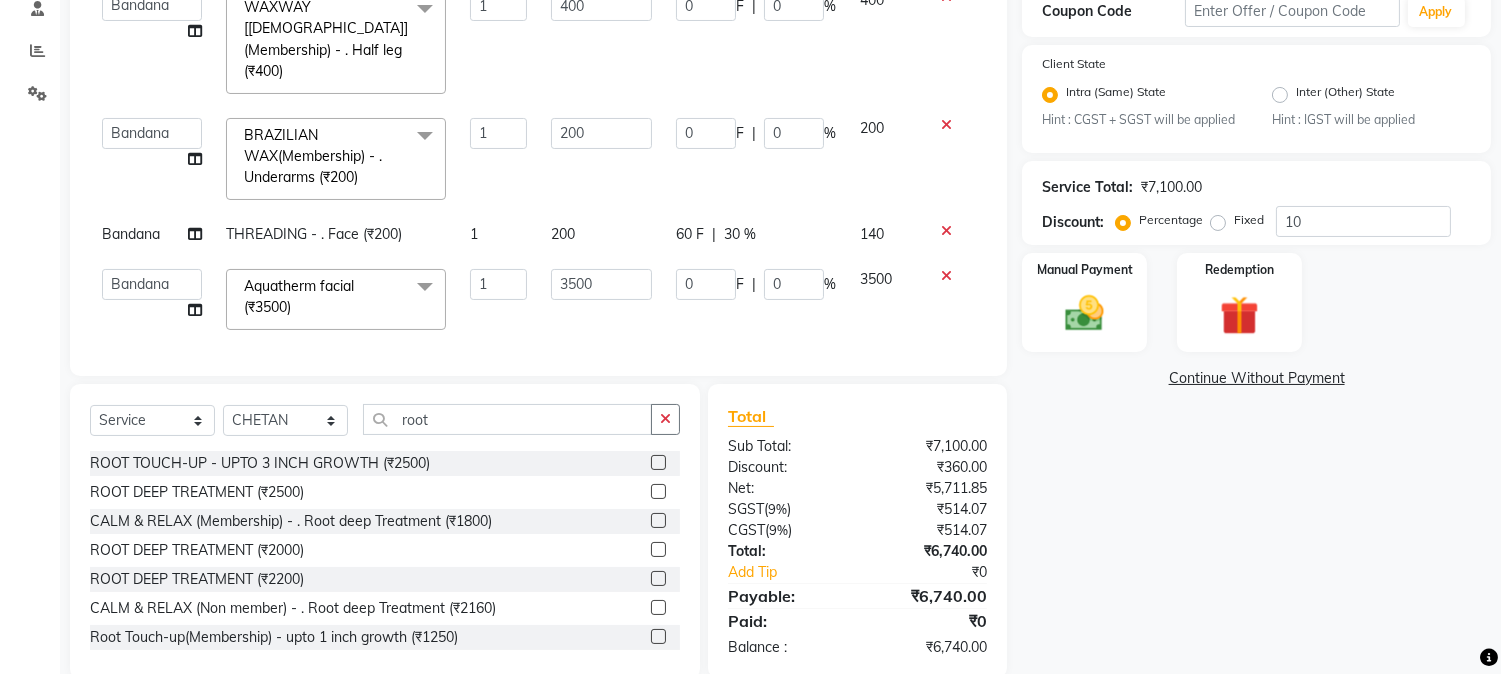 click on "200 F" 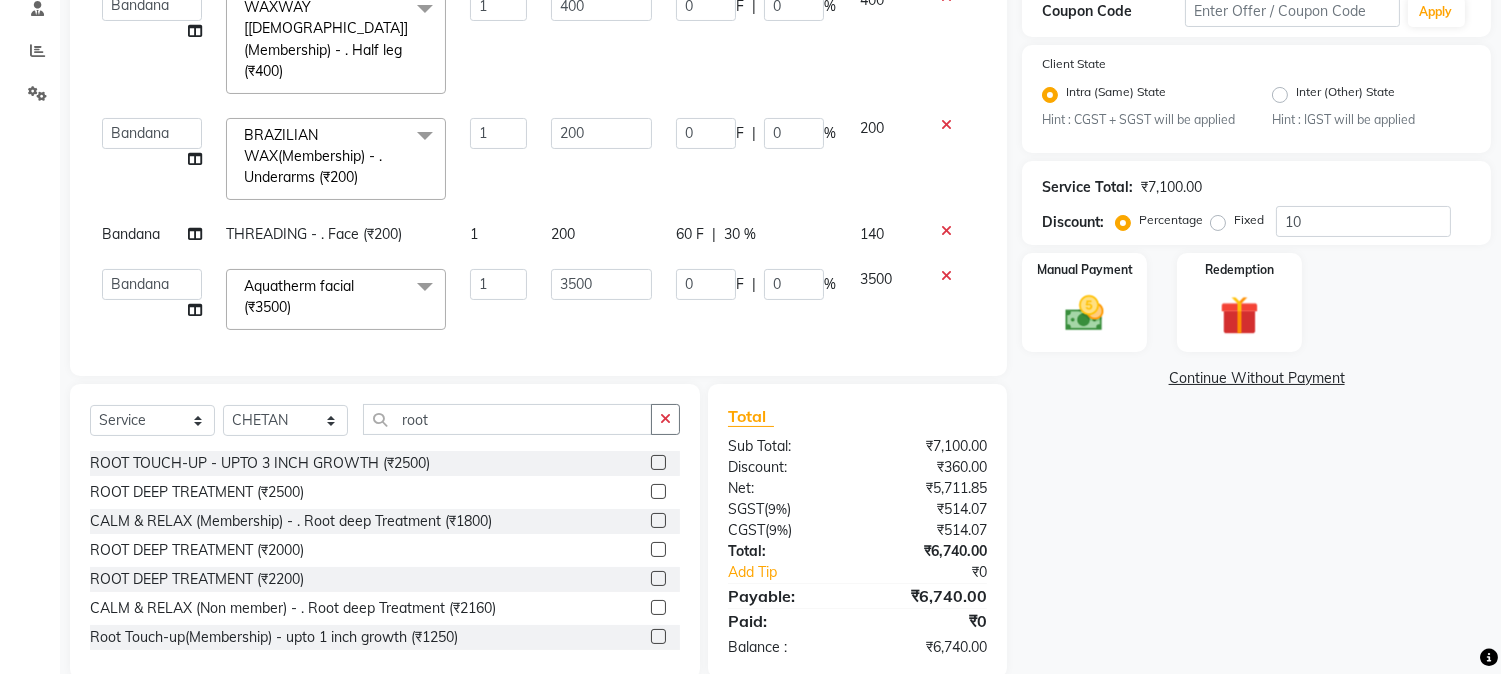 select on "23867" 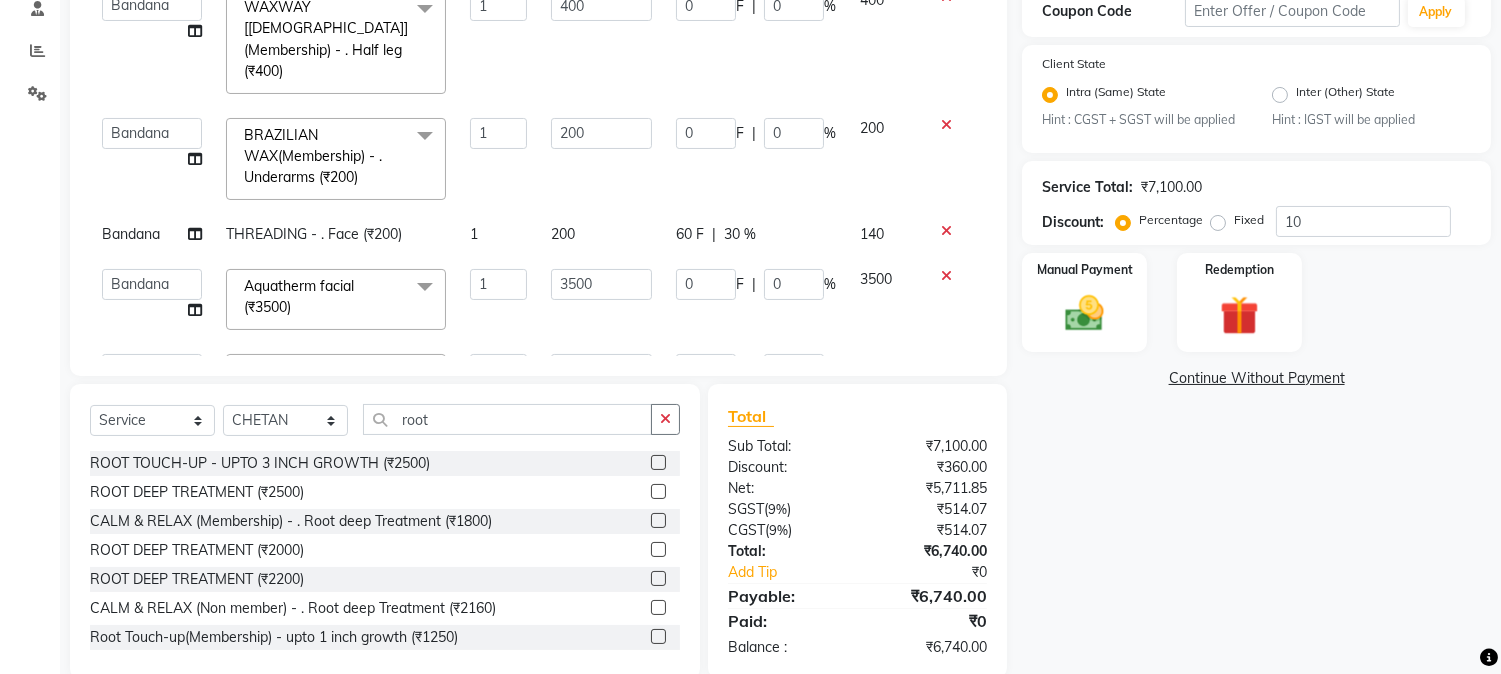 type 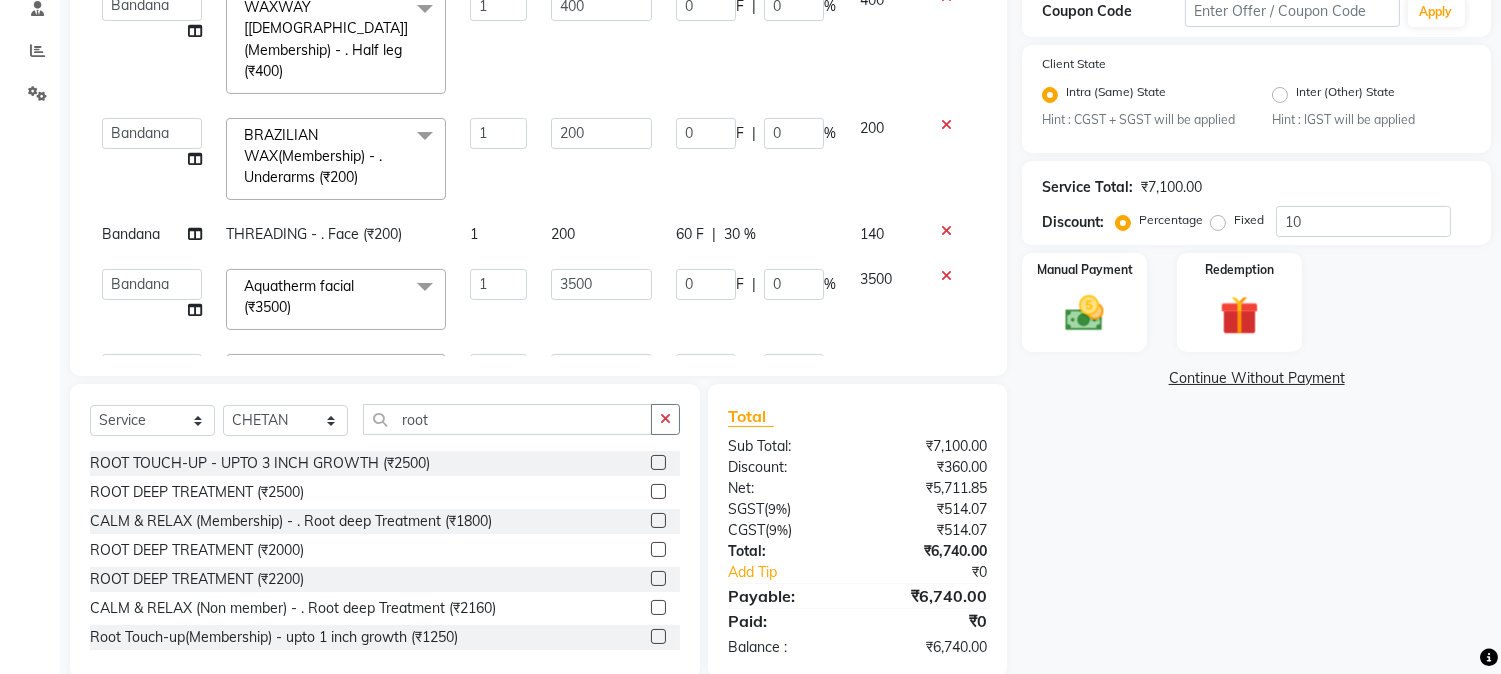 click on "0 F | 0 %" 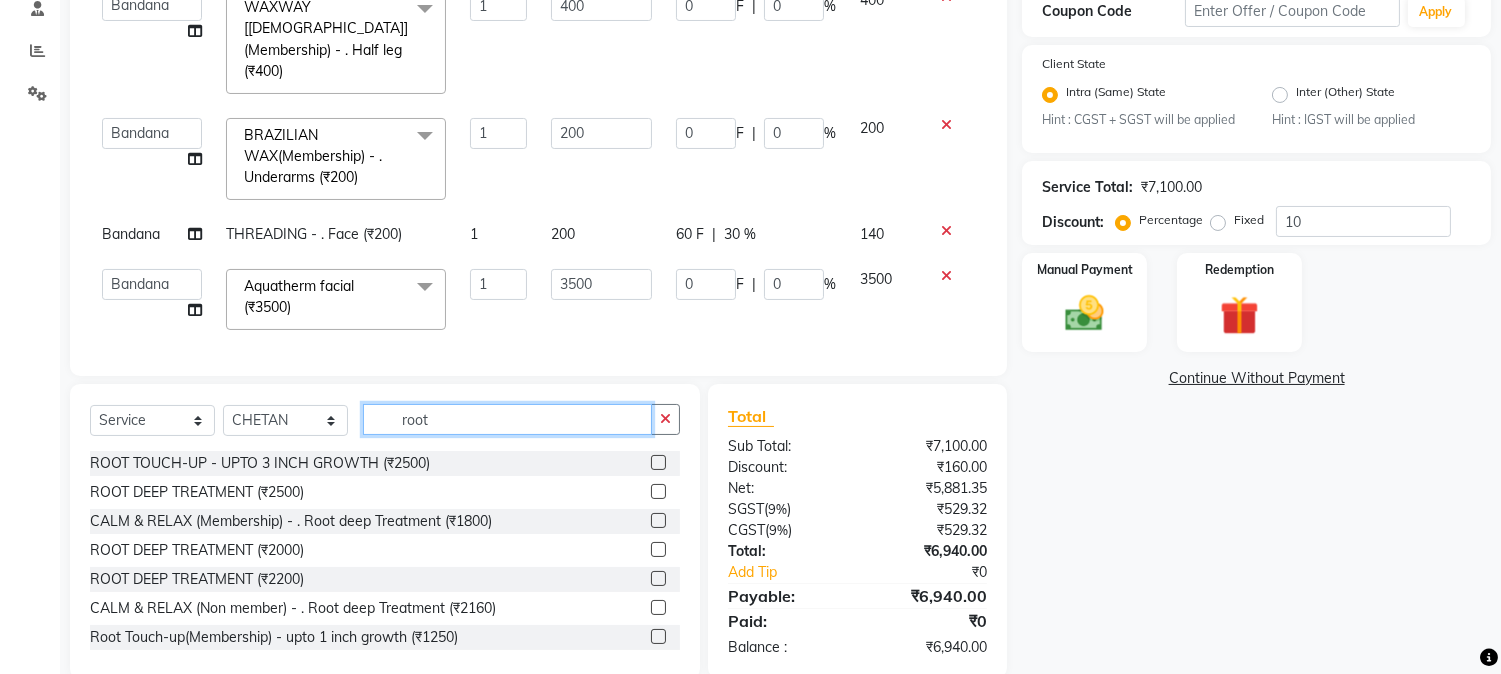 drag, startPoint x: 466, startPoint y: 418, endPoint x: 346, endPoint y: 433, distance: 120.93387 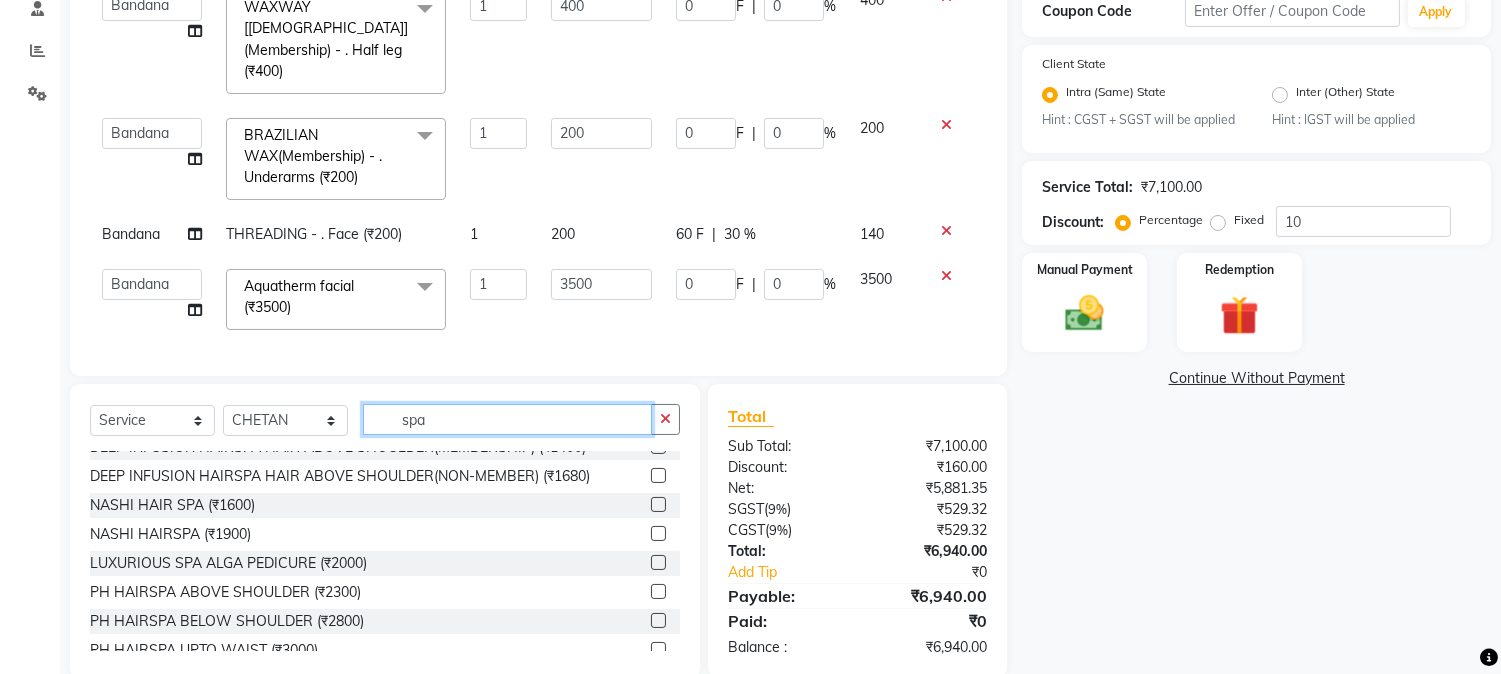 scroll, scrollTop: 26, scrollLeft: 0, axis: vertical 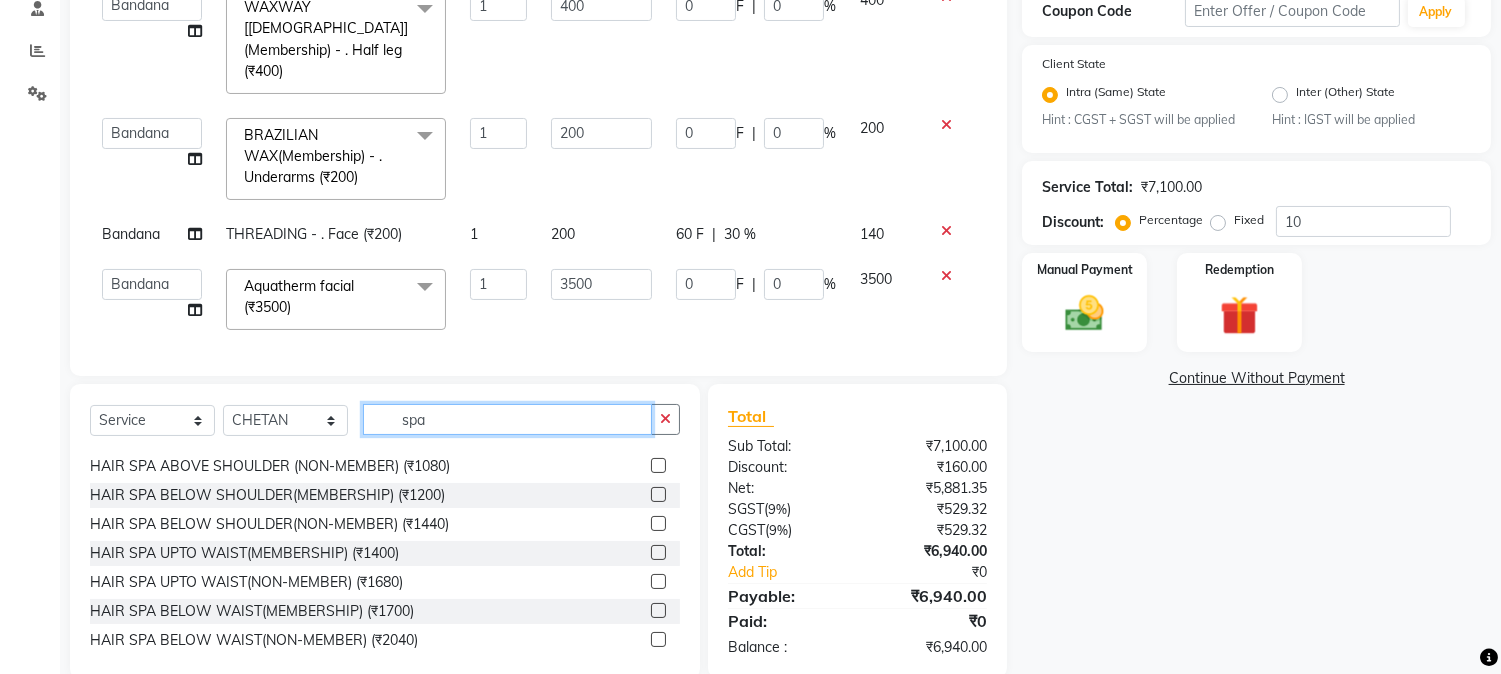 type on "spa" 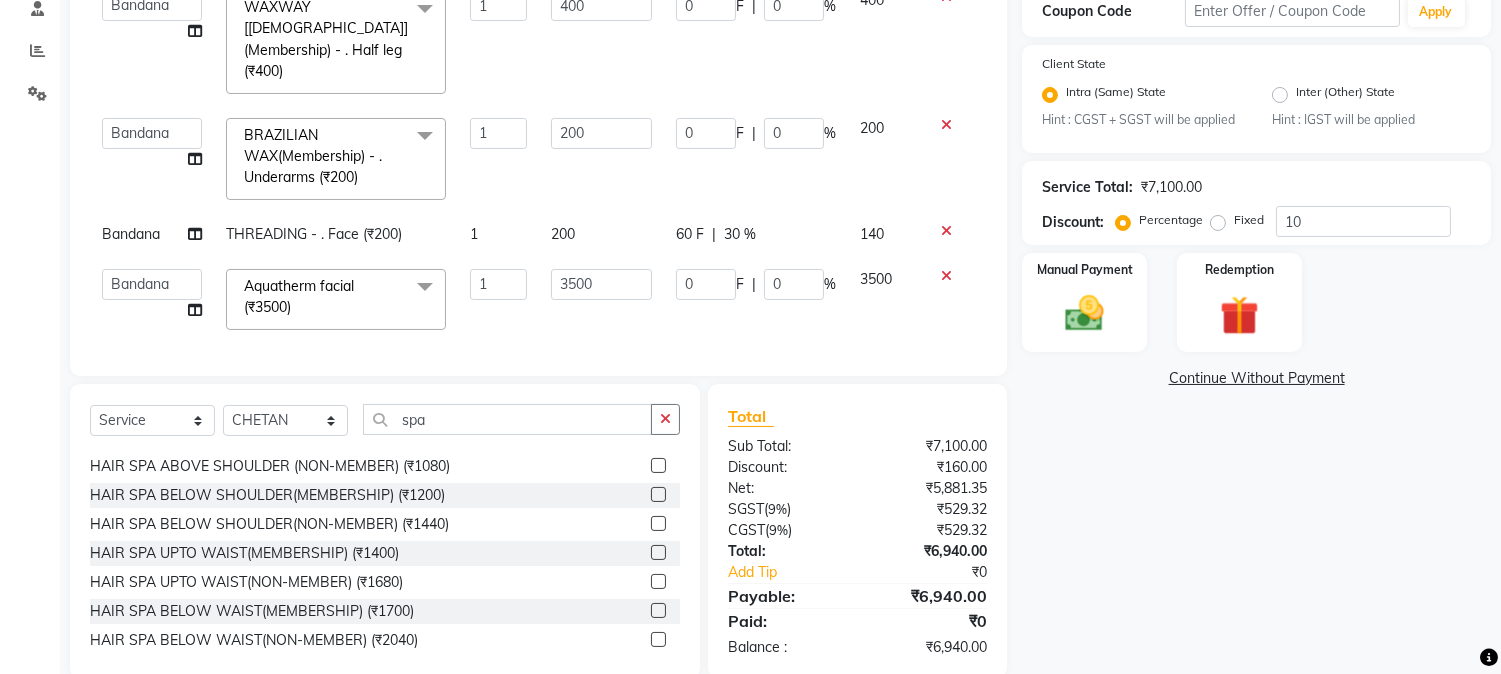 click 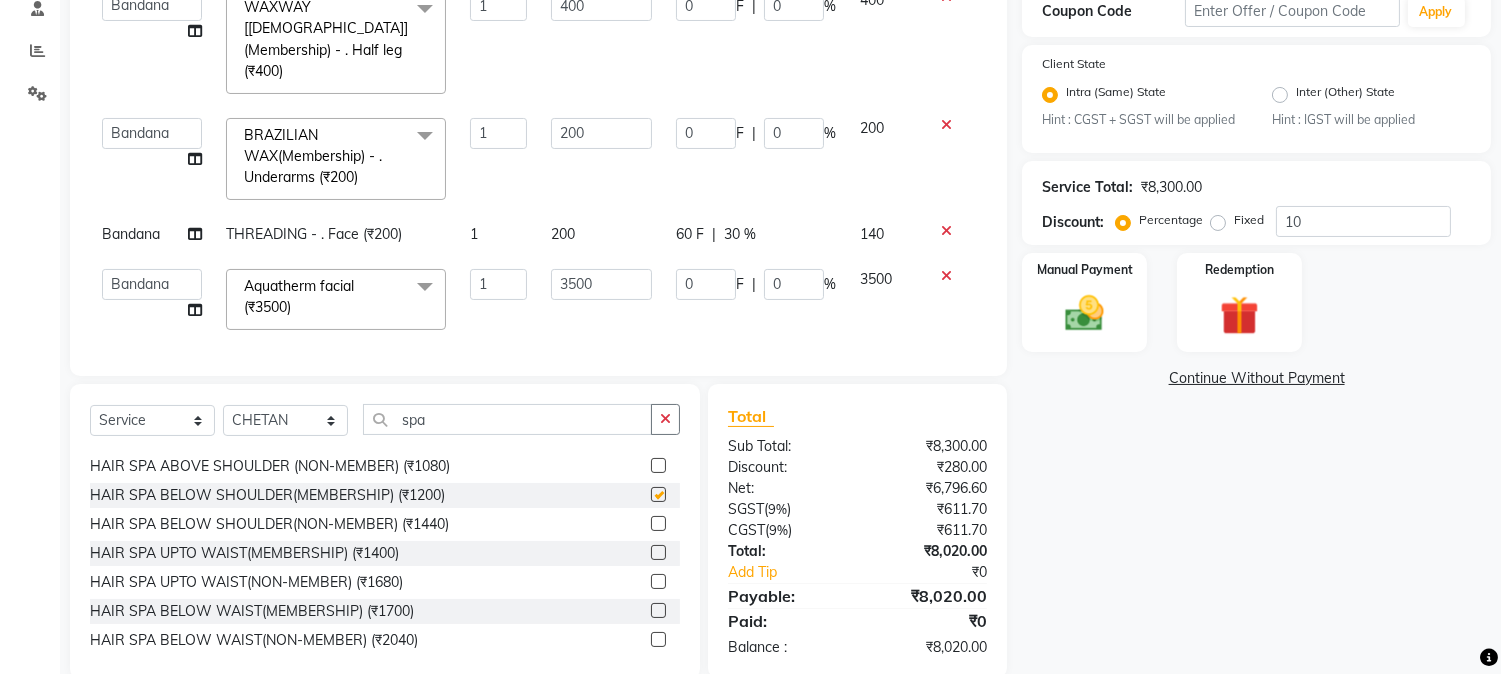 checkbox on "false" 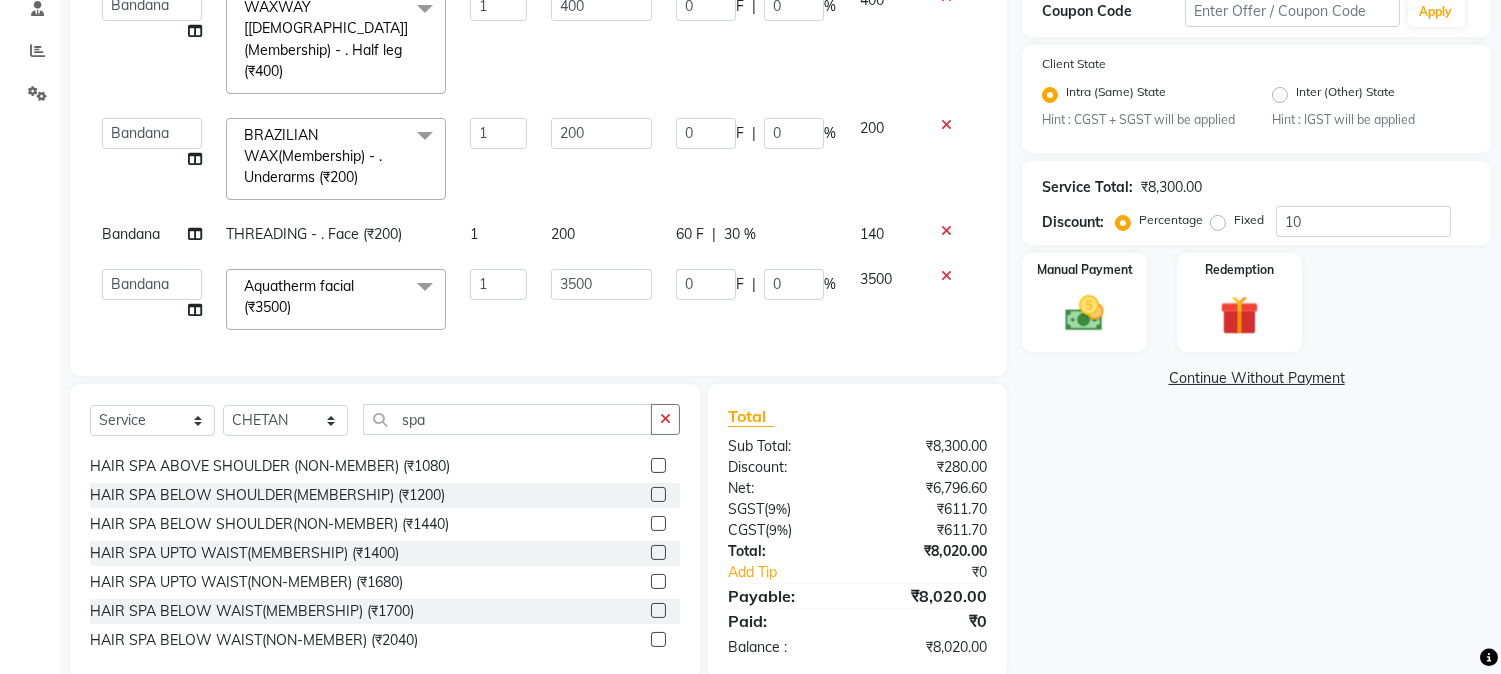 scroll, scrollTop: 178, scrollLeft: 0, axis: vertical 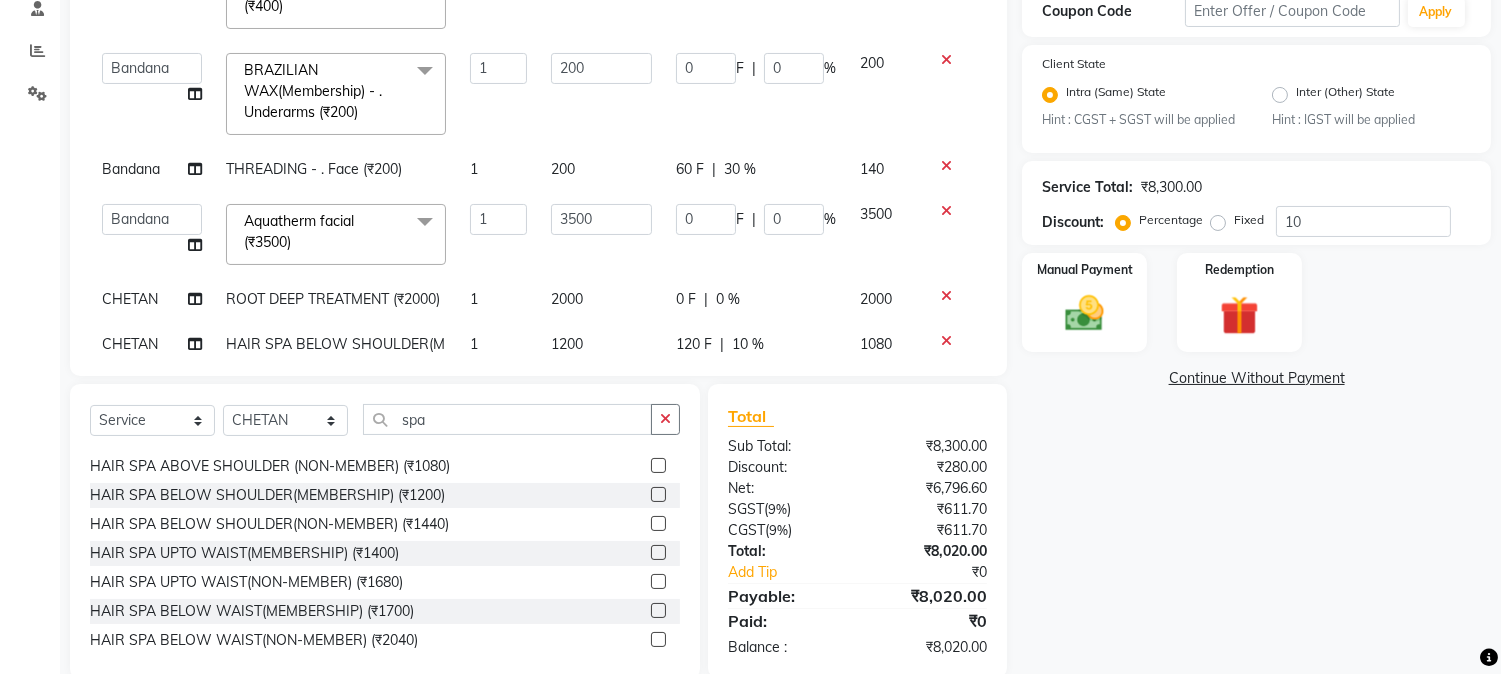 click on "120 F" 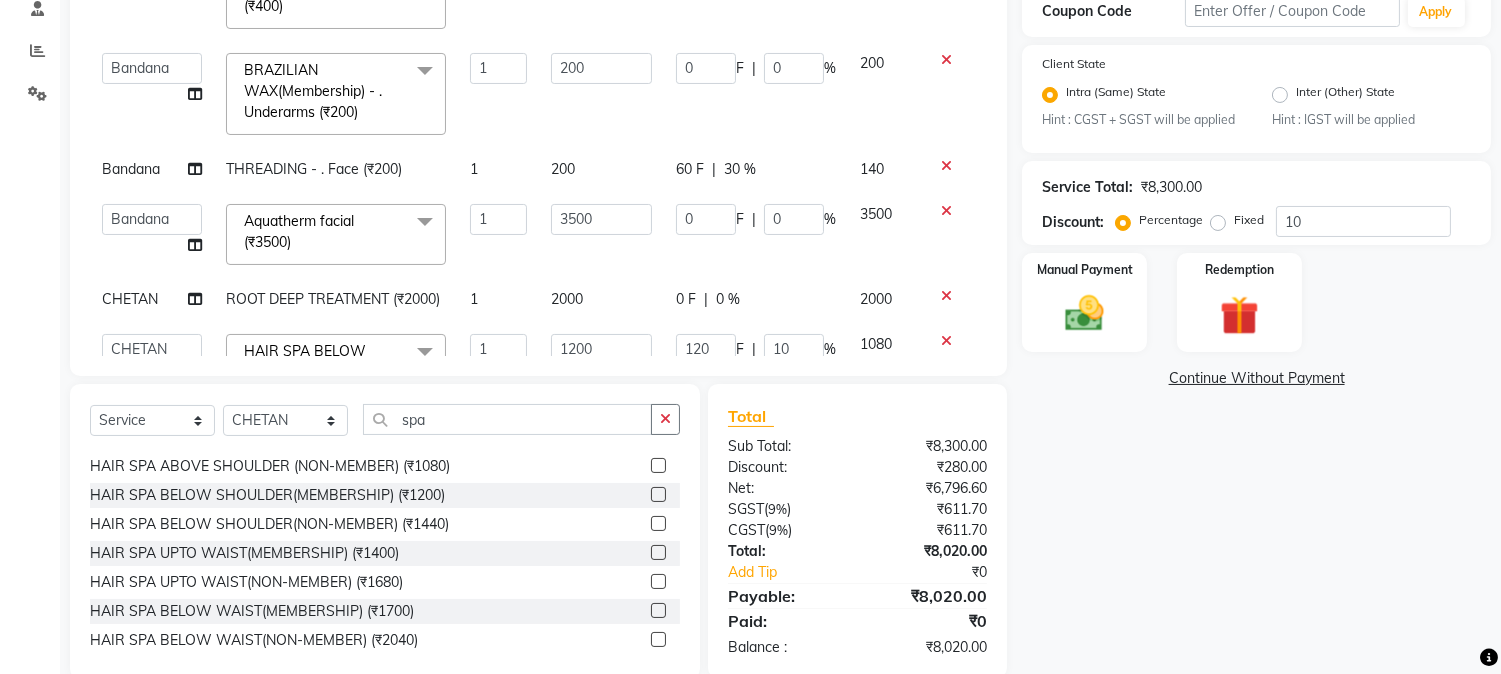 click on "120 F | 10 %" 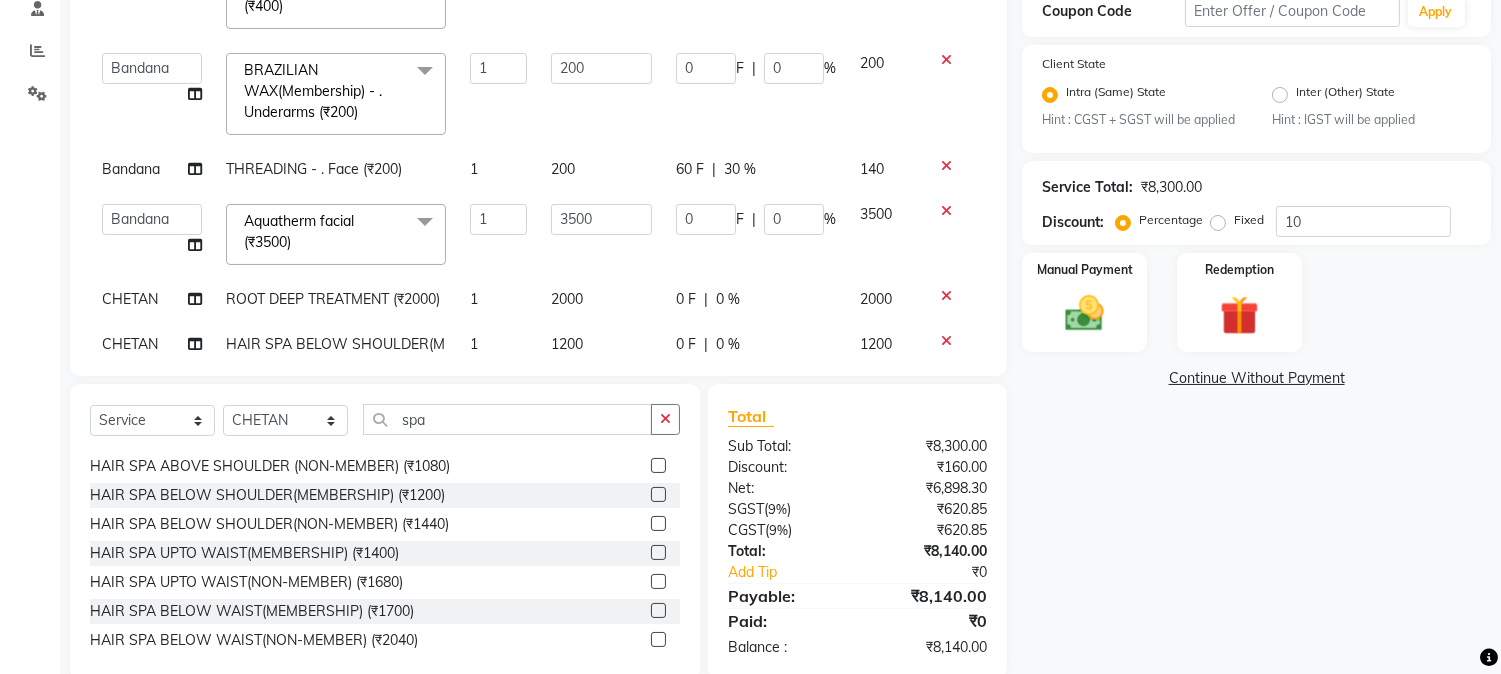 click on "0 F | 0 %" 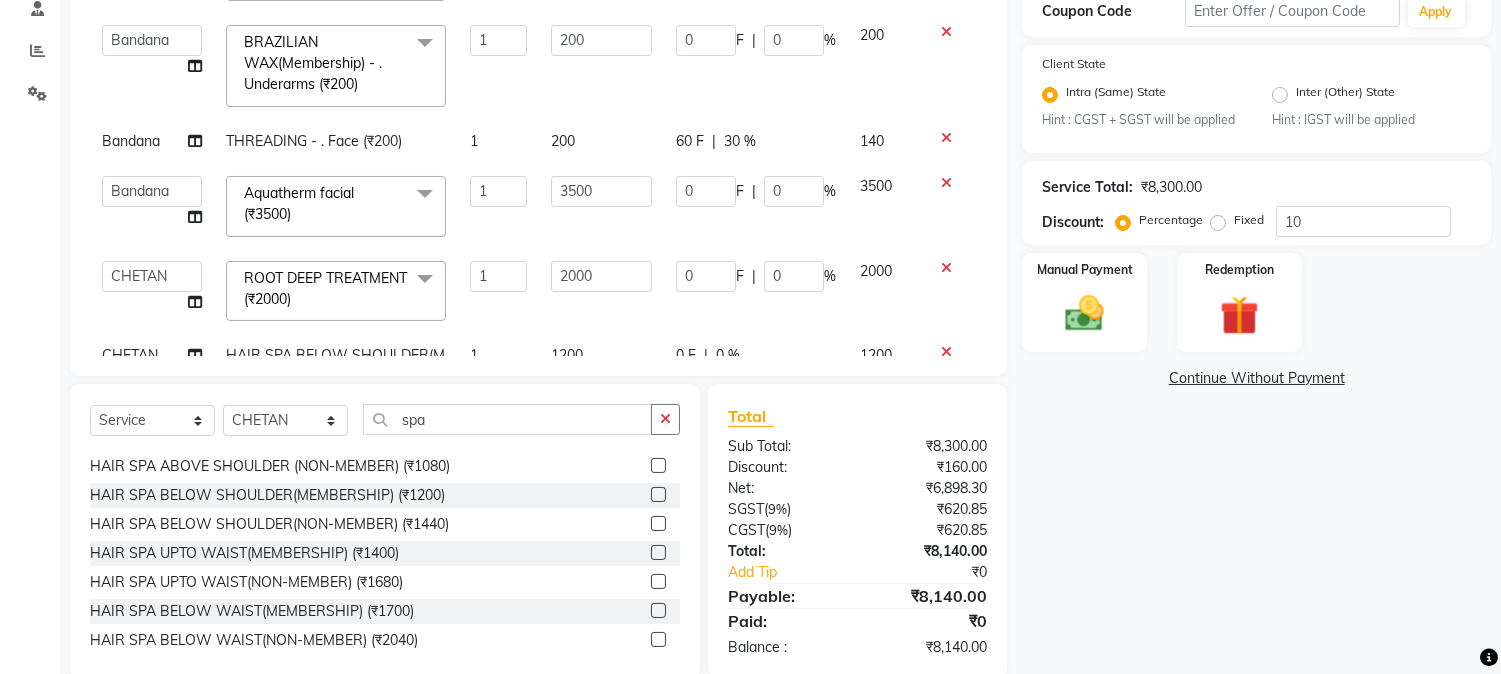 scroll, scrollTop: 218, scrollLeft: 0, axis: vertical 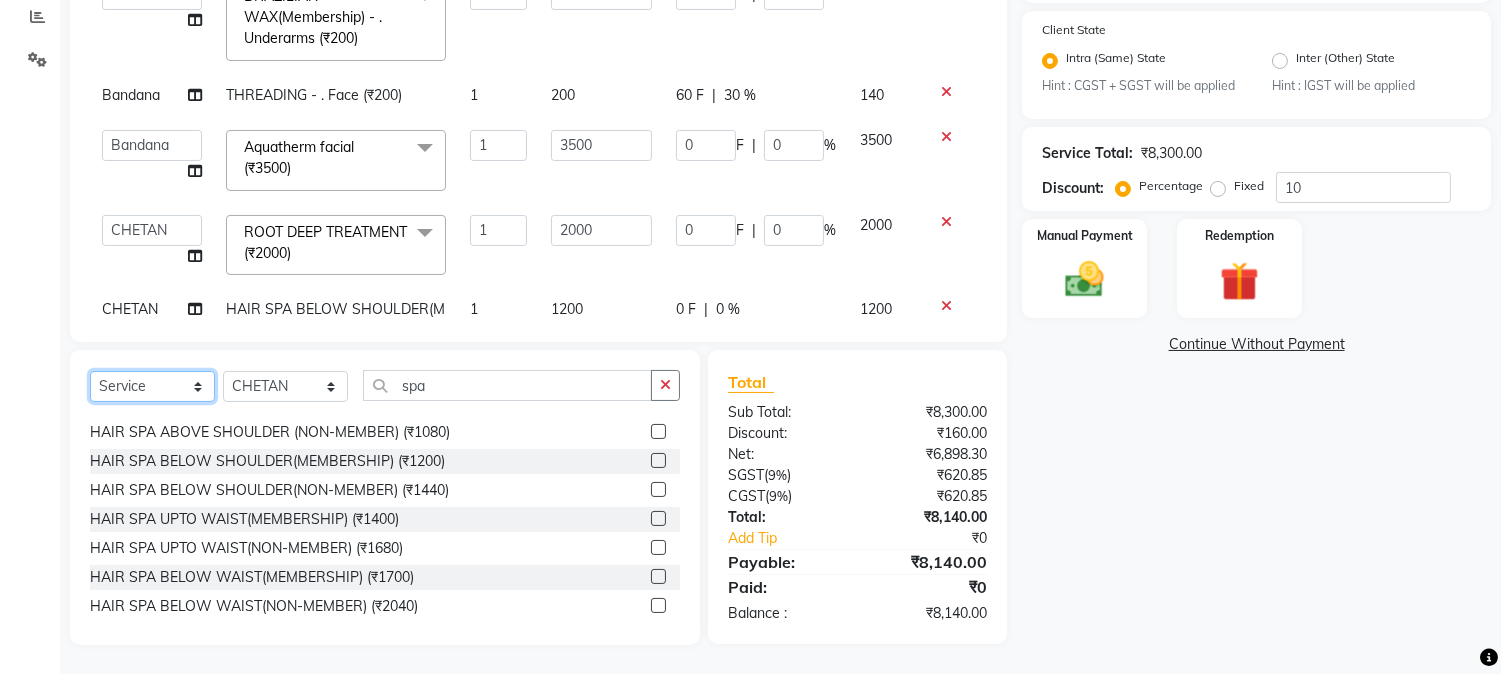 click on "Select  Service  Product  Membership  Package Voucher Prepaid Gift Card" 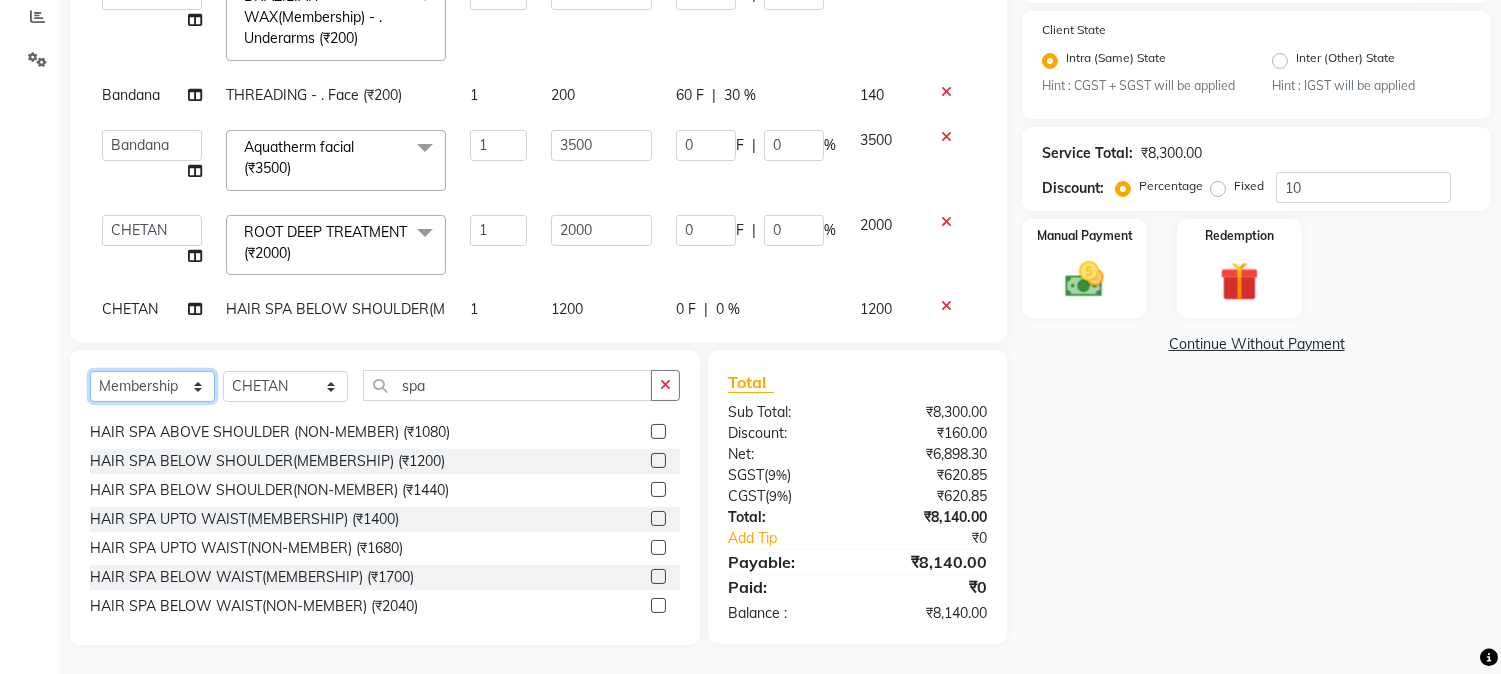 click on "Select  Service  Product  Membership  Package Voucher Prepaid Gift Card" 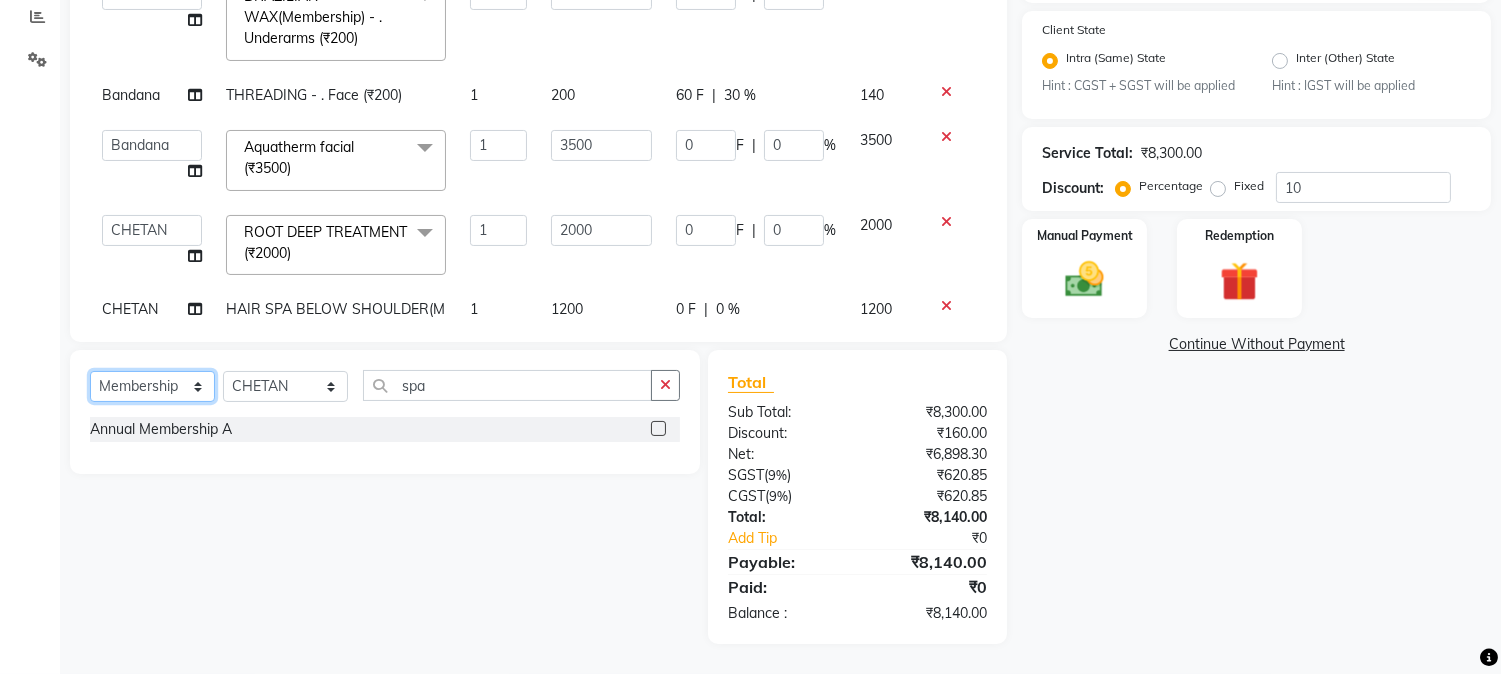 scroll, scrollTop: 0, scrollLeft: 0, axis: both 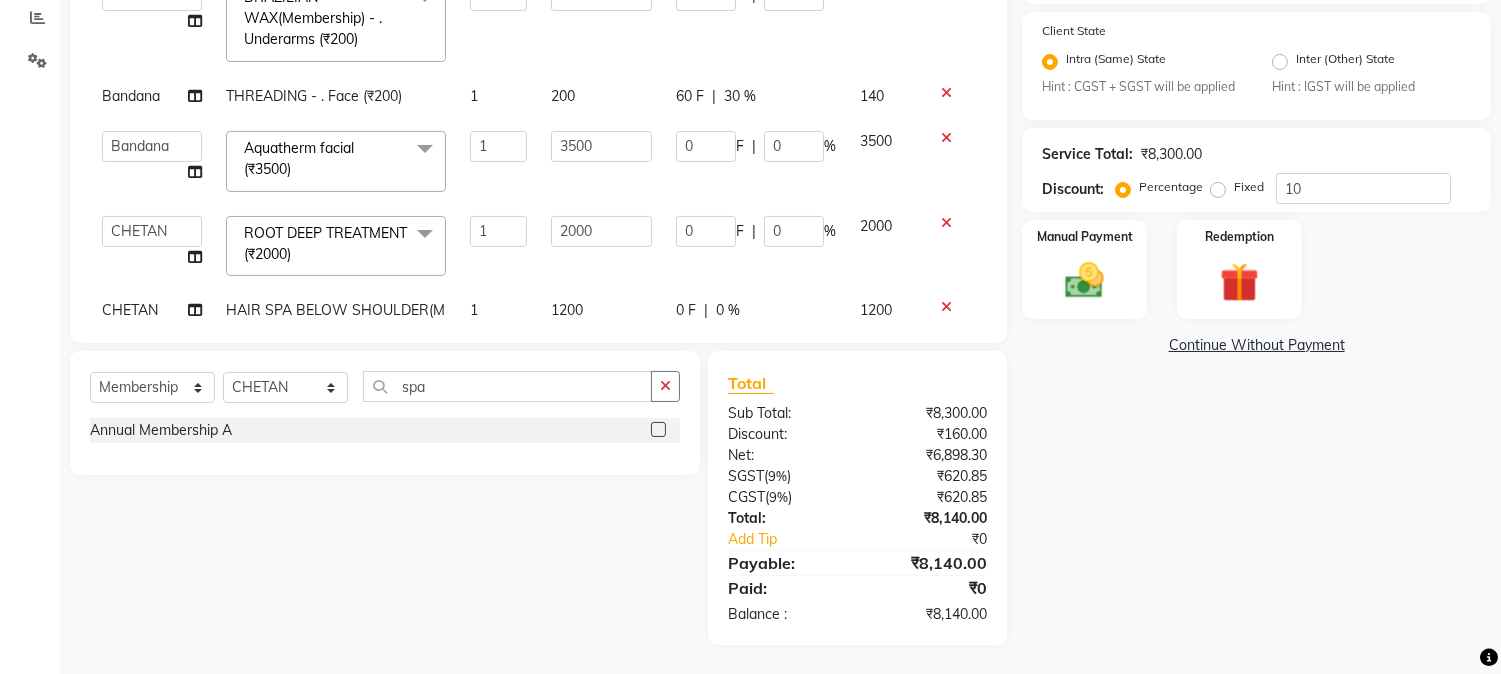 click 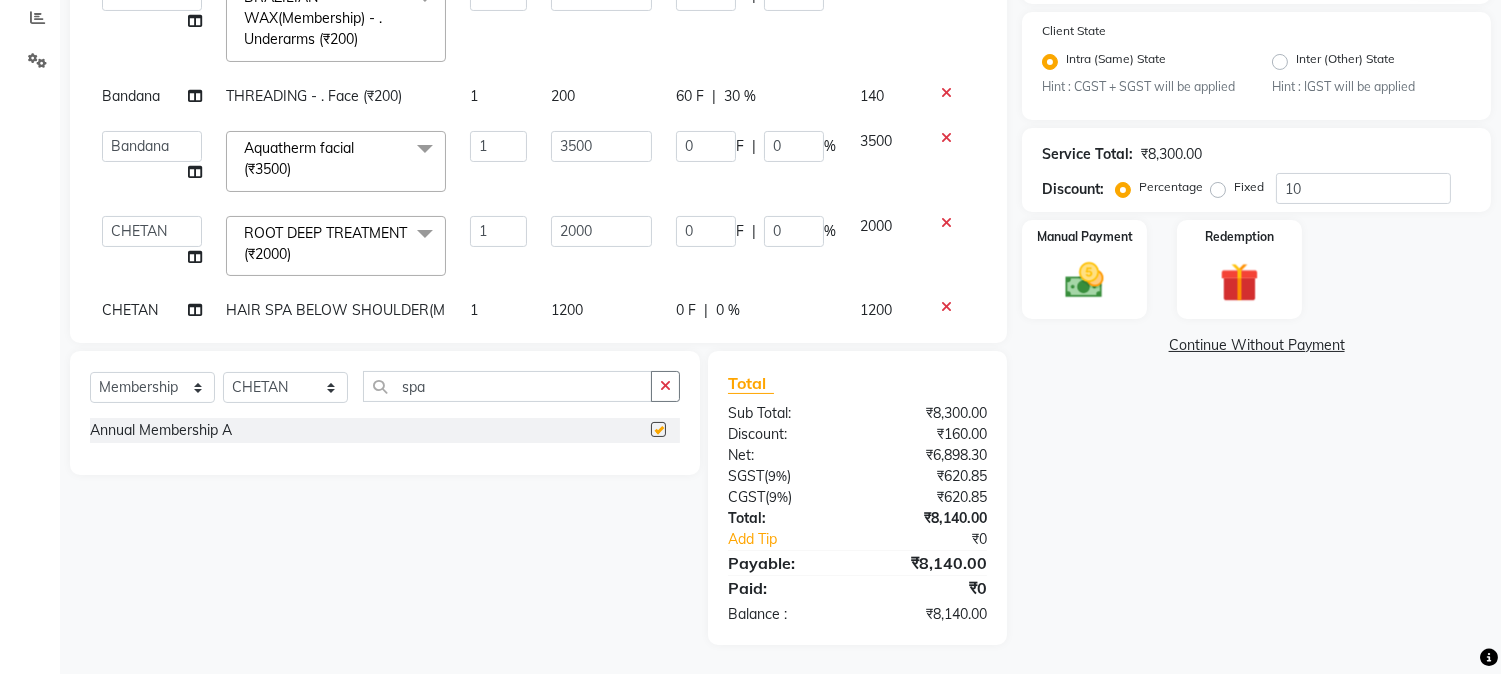 select on "select" 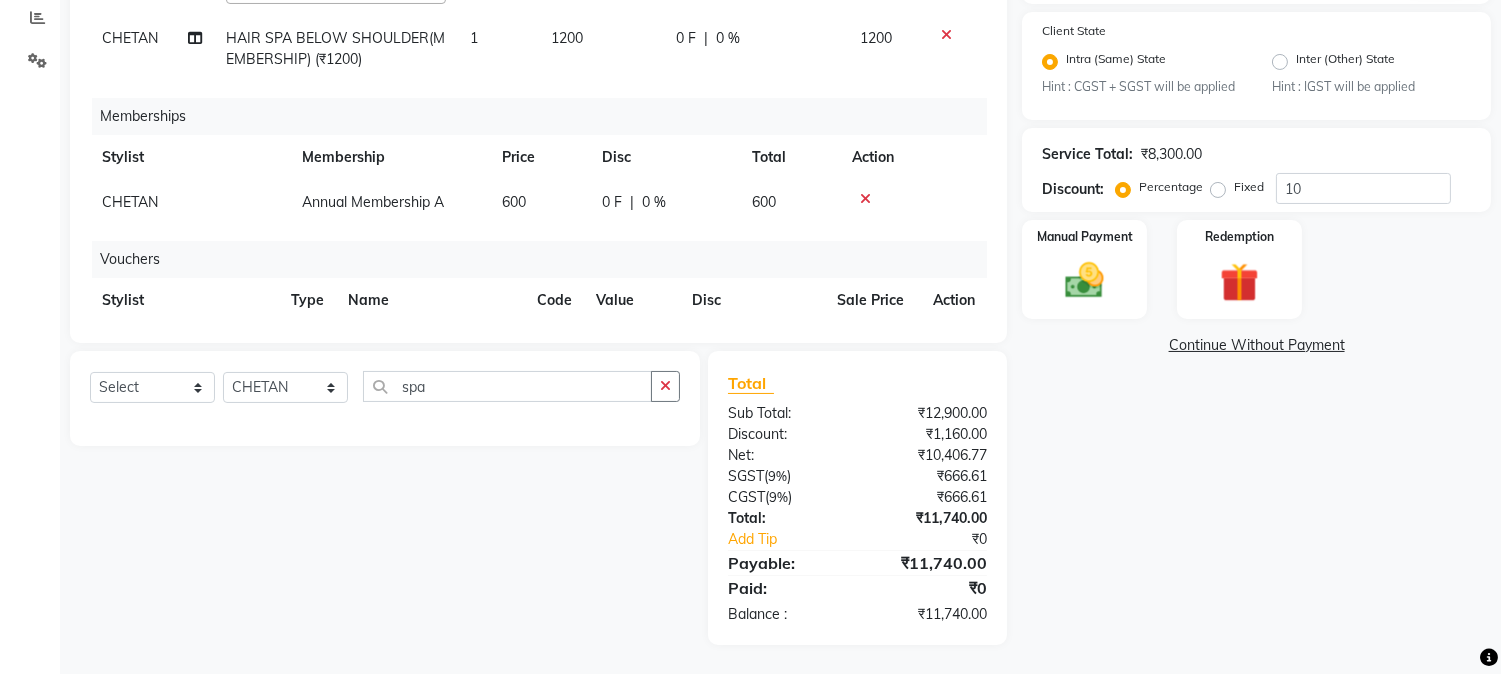 scroll, scrollTop: 504, scrollLeft: 0, axis: vertical 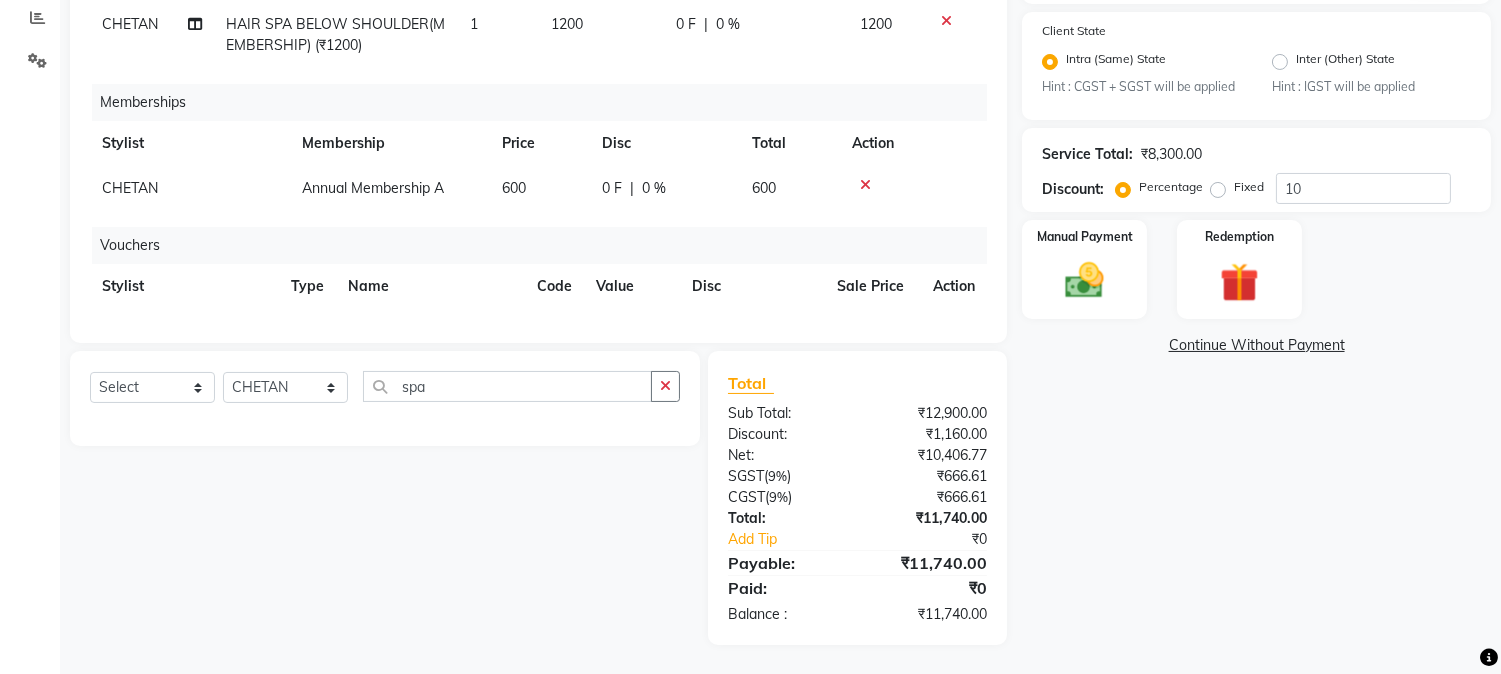 click 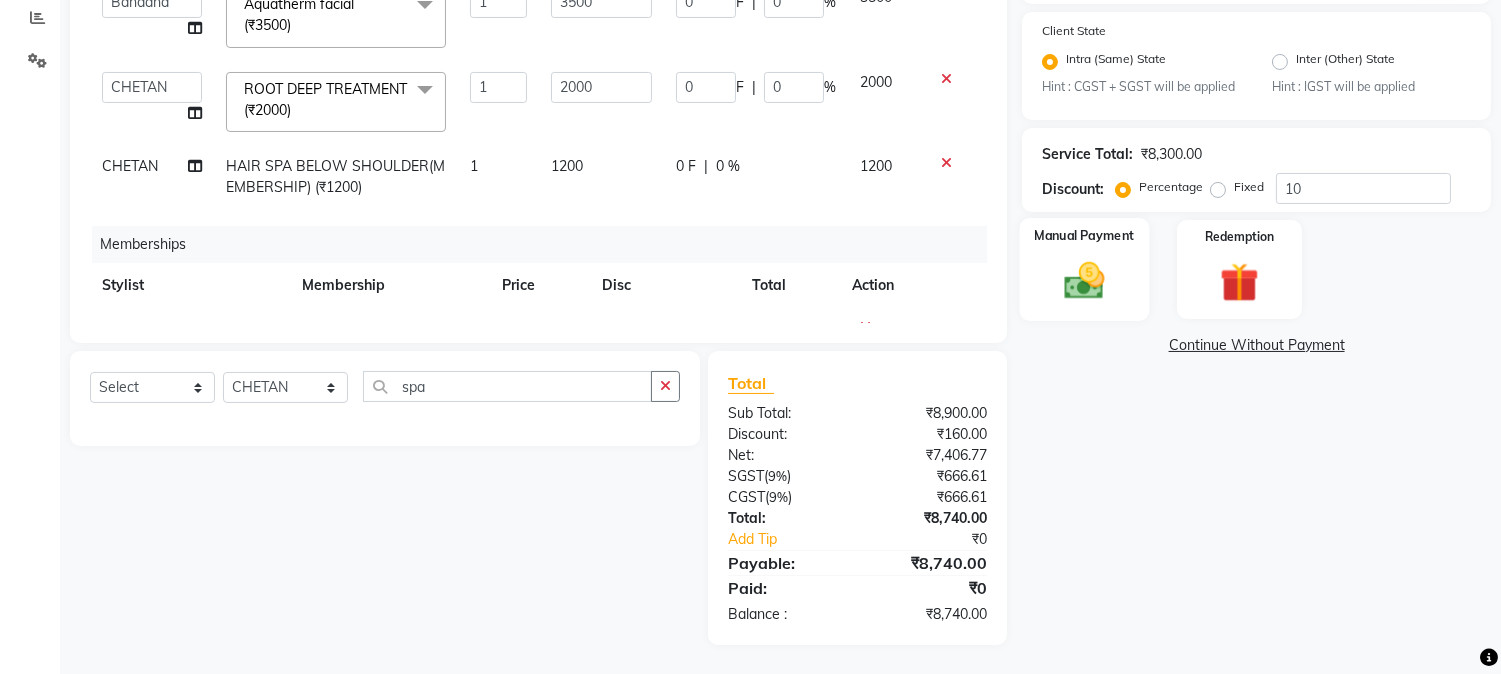 click 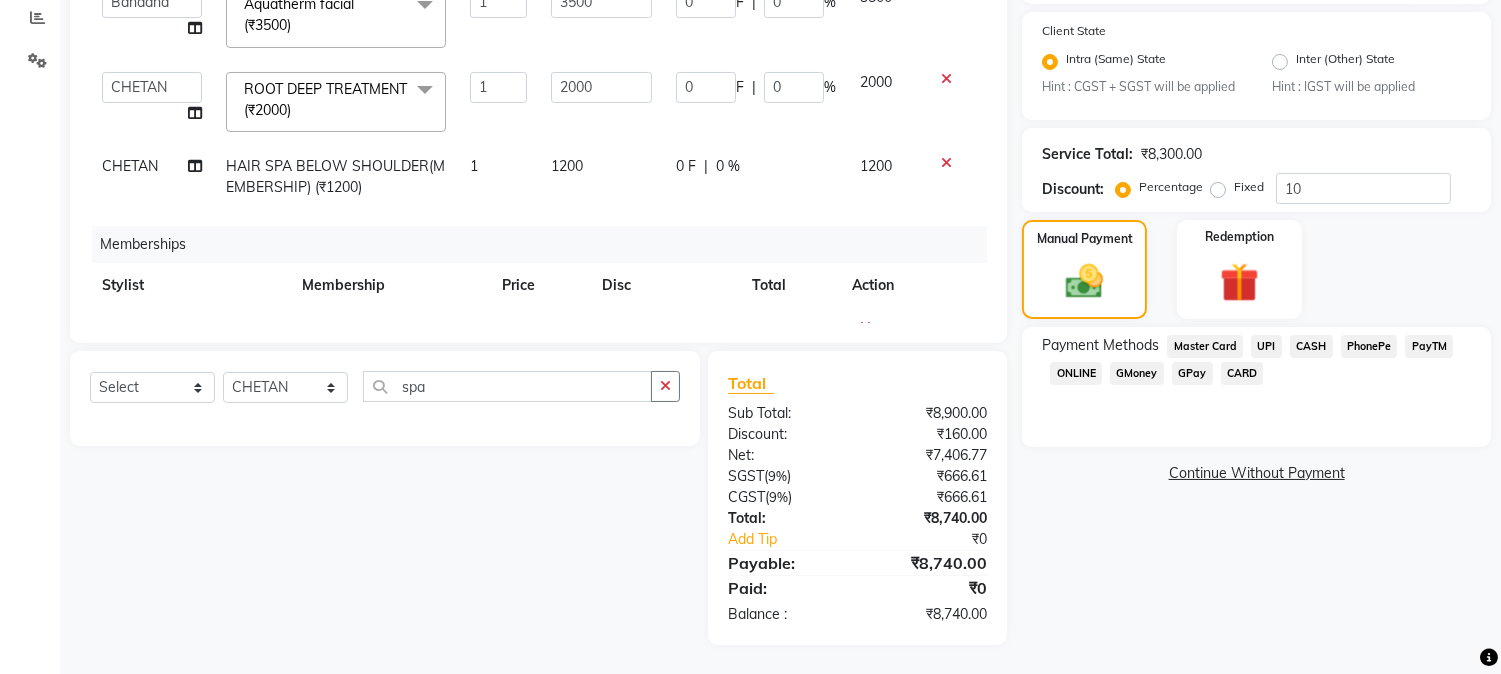 click on "GPay" 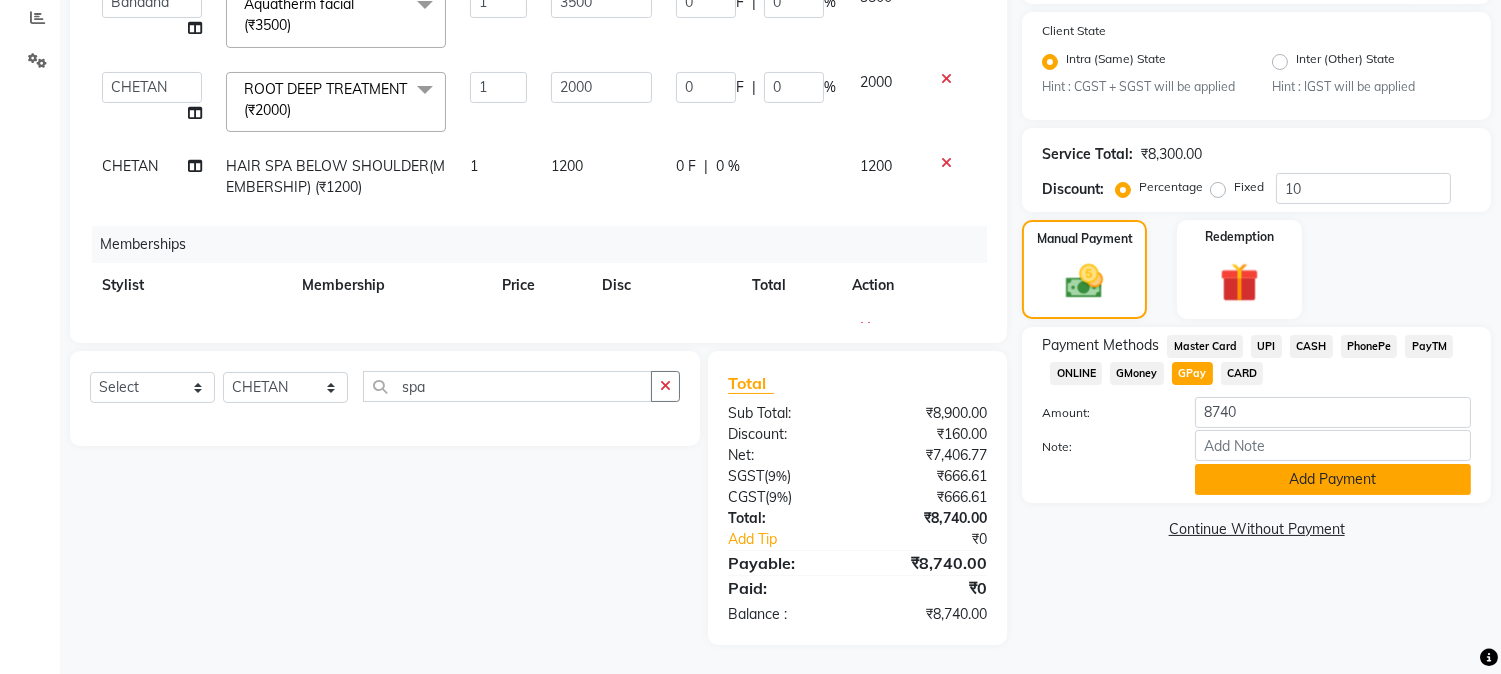 click on "Add Payment" 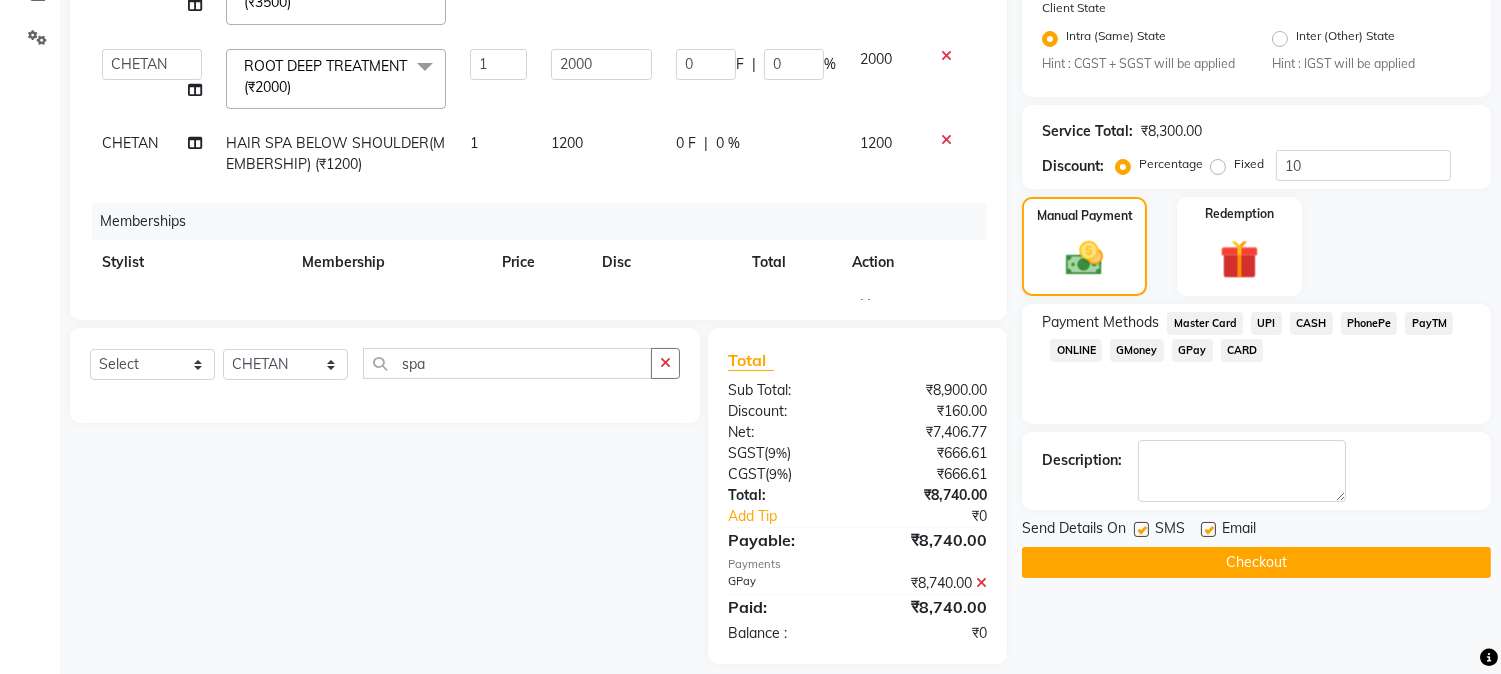 scroll, scrollTop: 467, scrollLeft: 0, axis: vertical 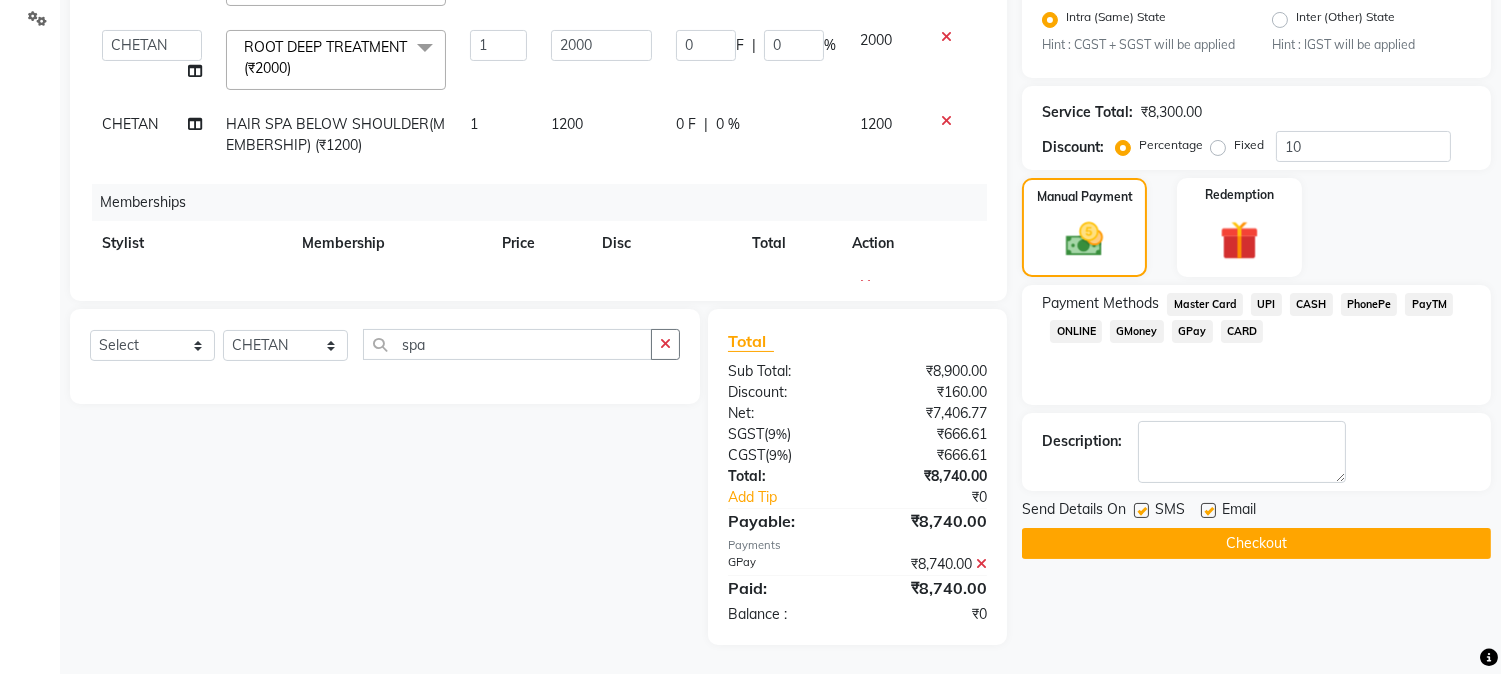 click 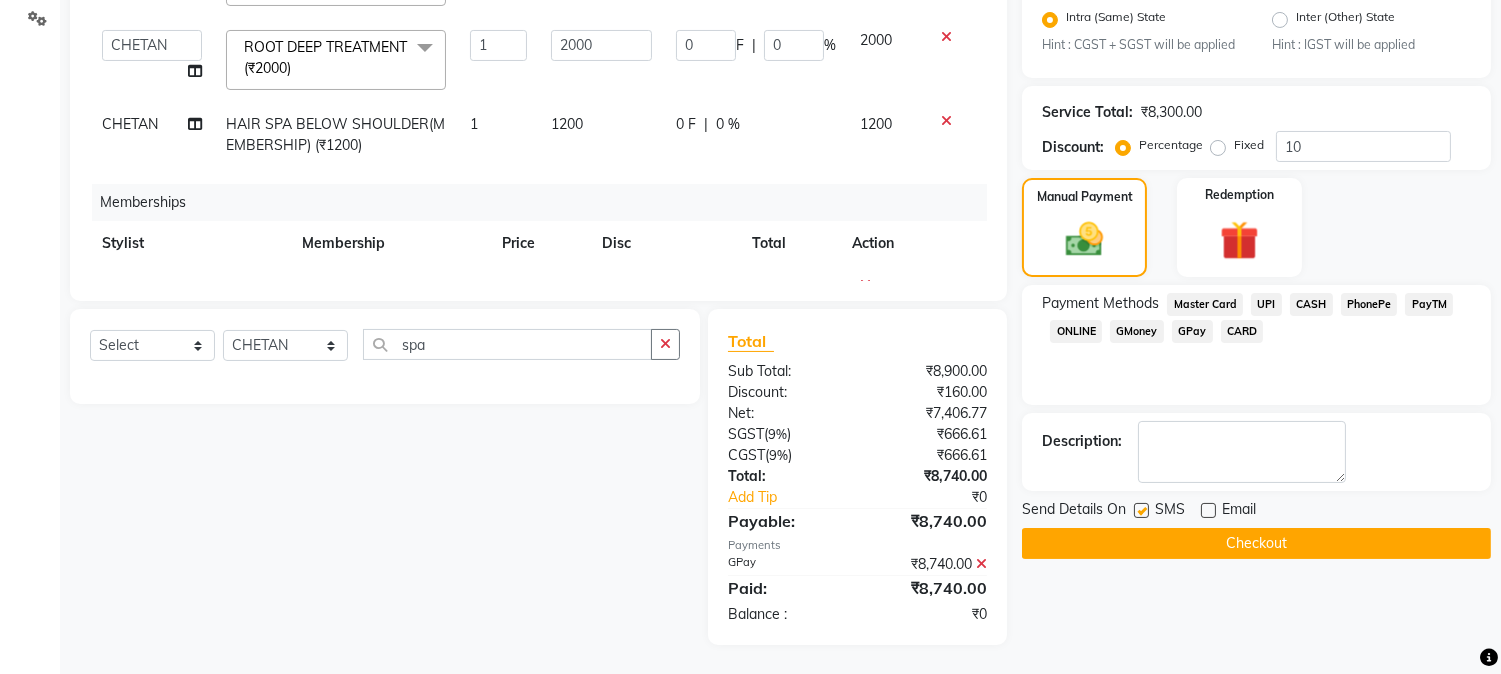 click on "Checkout" 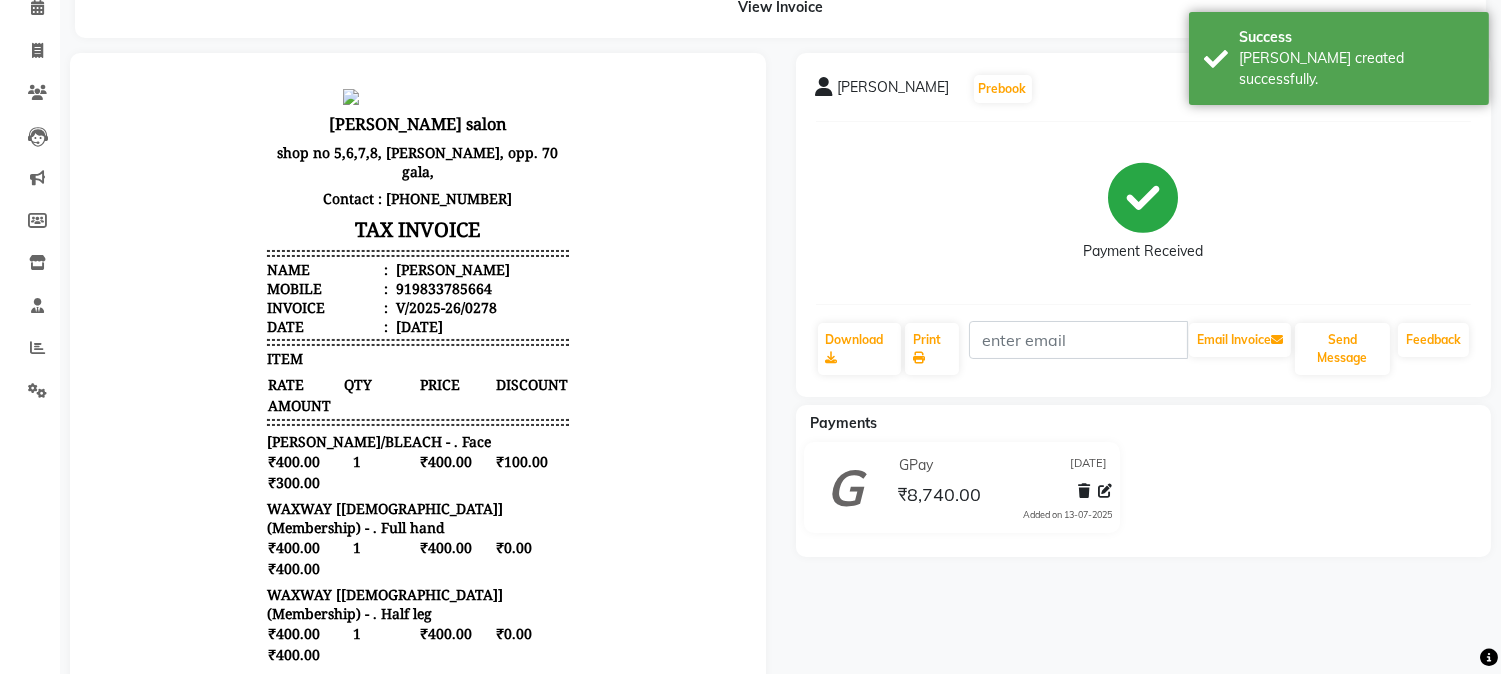 scroll, scrollTop: 0, scrollLeft: 0, axis: both 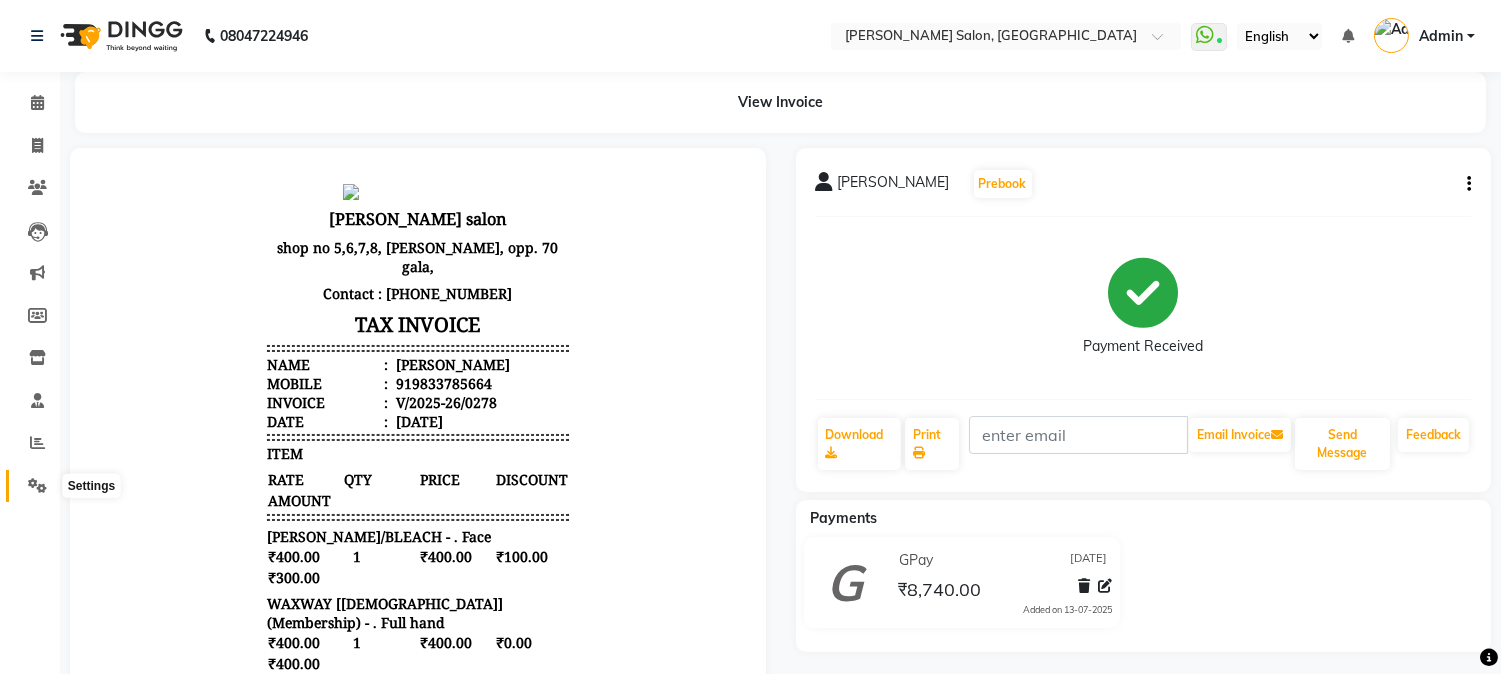 click 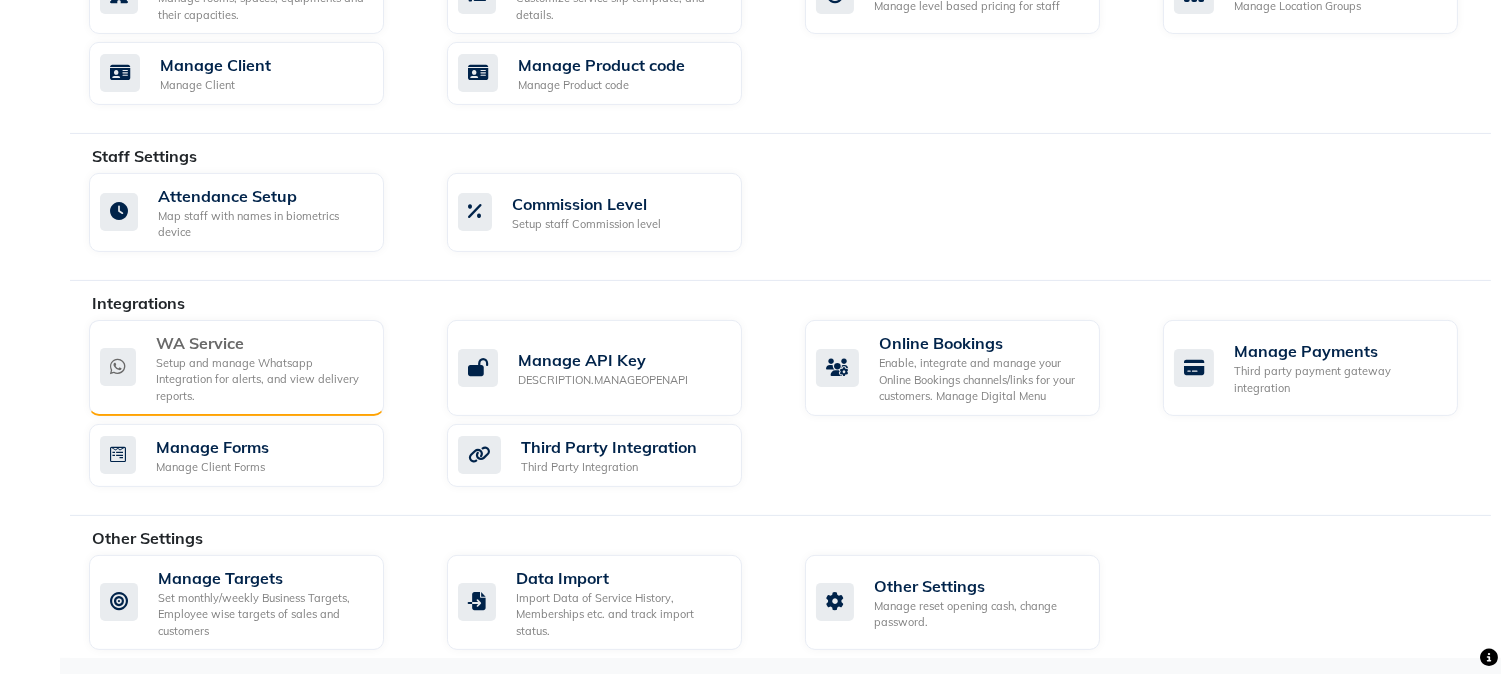scroll, scrollTop: 973, scrollLeft: 0, axis: vertical 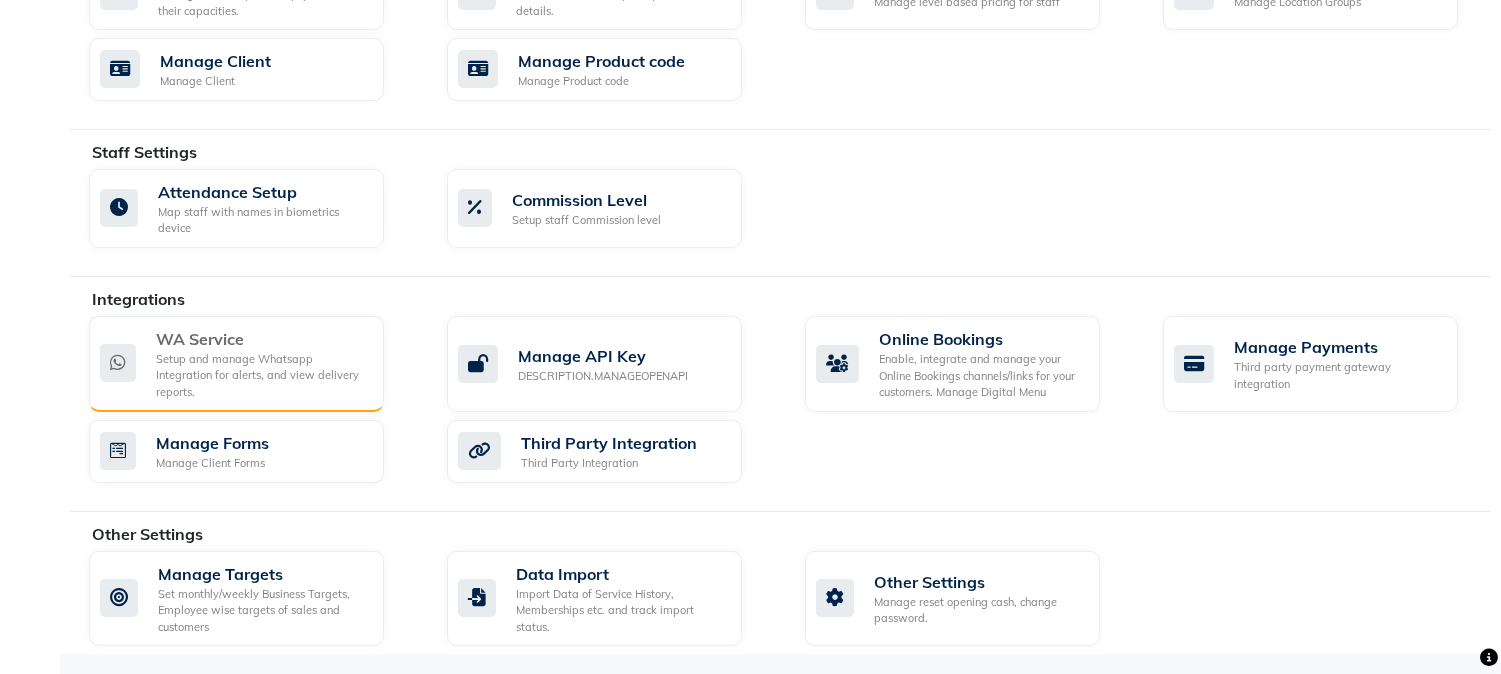 click on "WA Service" 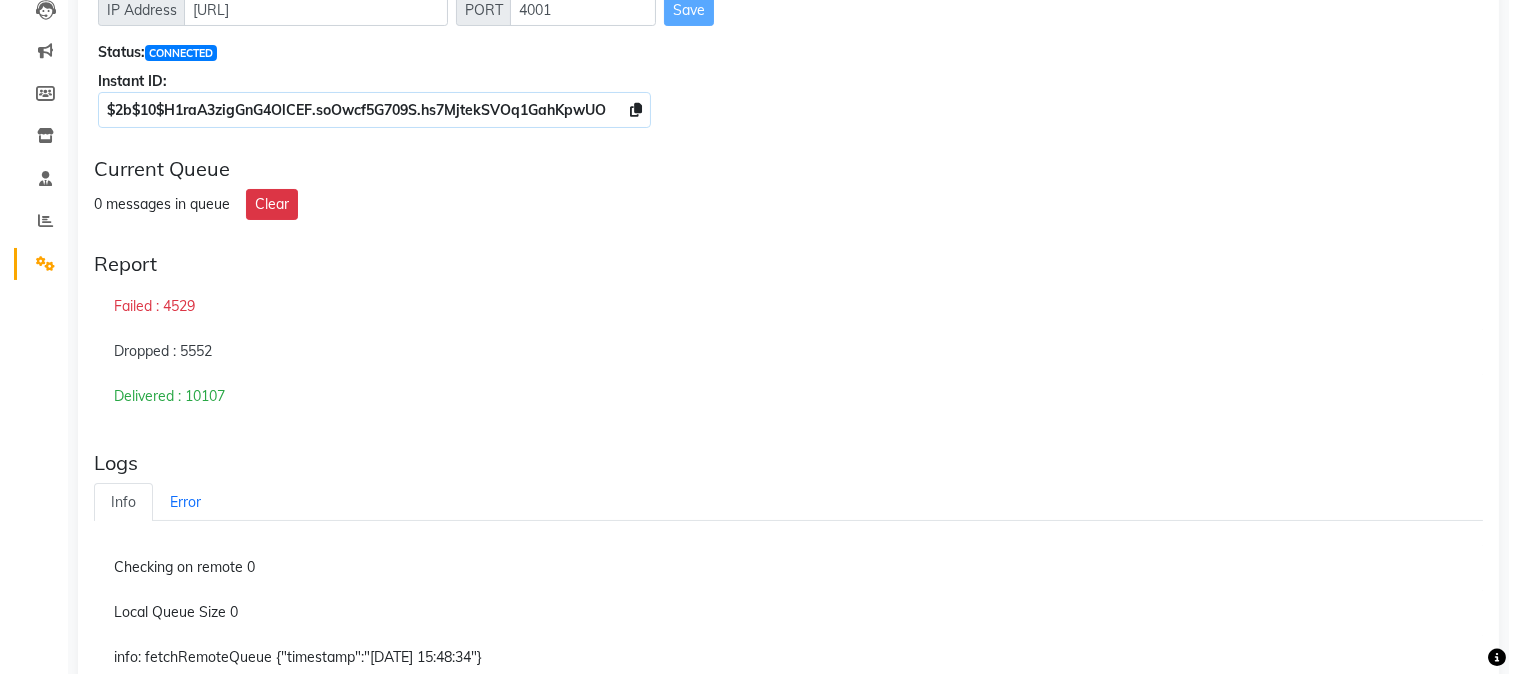 scroll, scrollTop: 0, scrollLeft: 0, axis: both 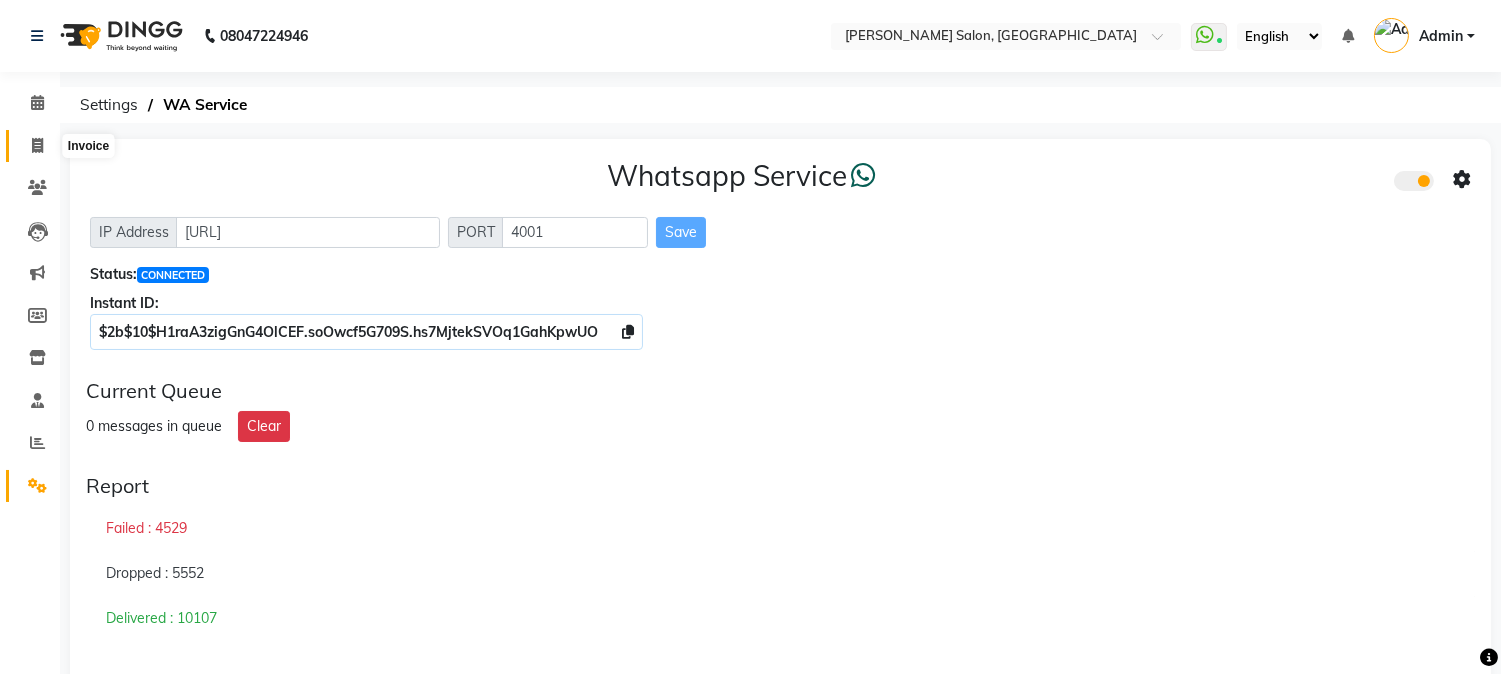 click 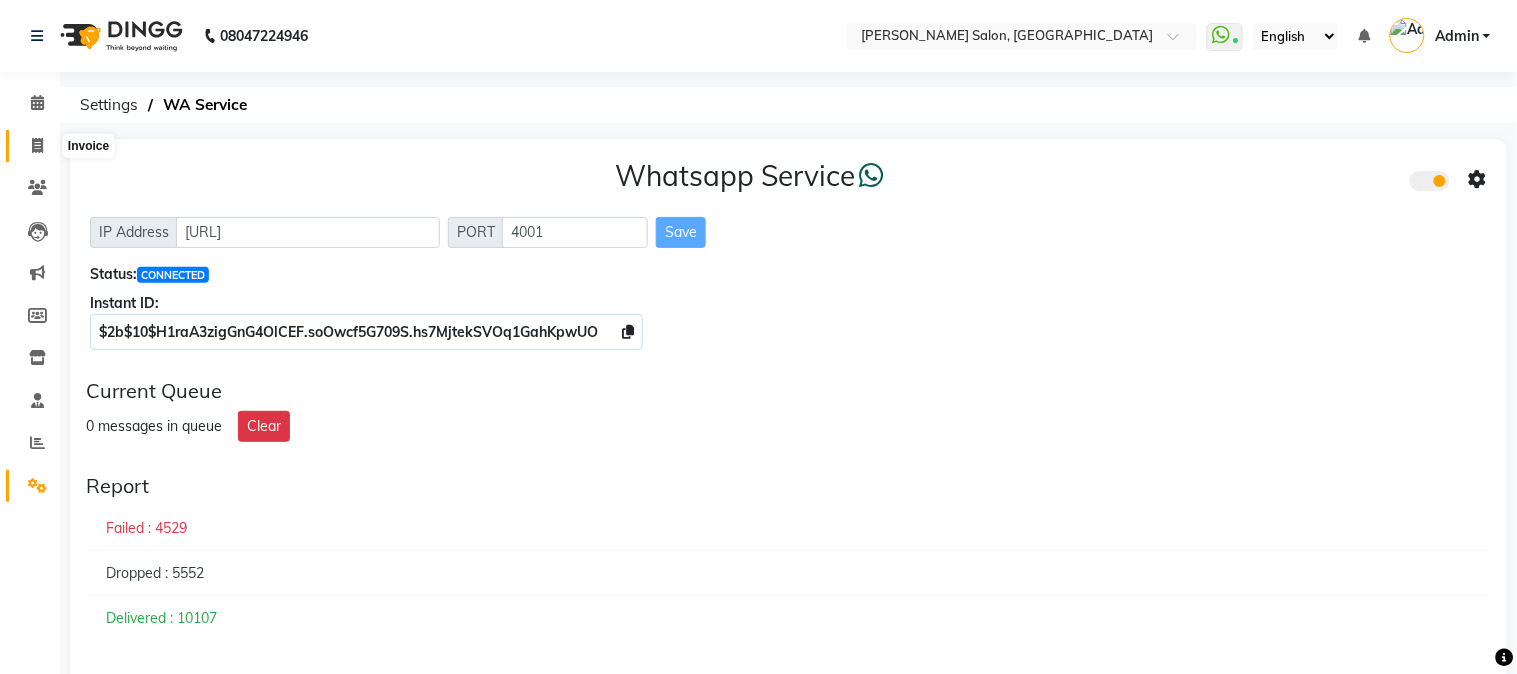 select on "4166" 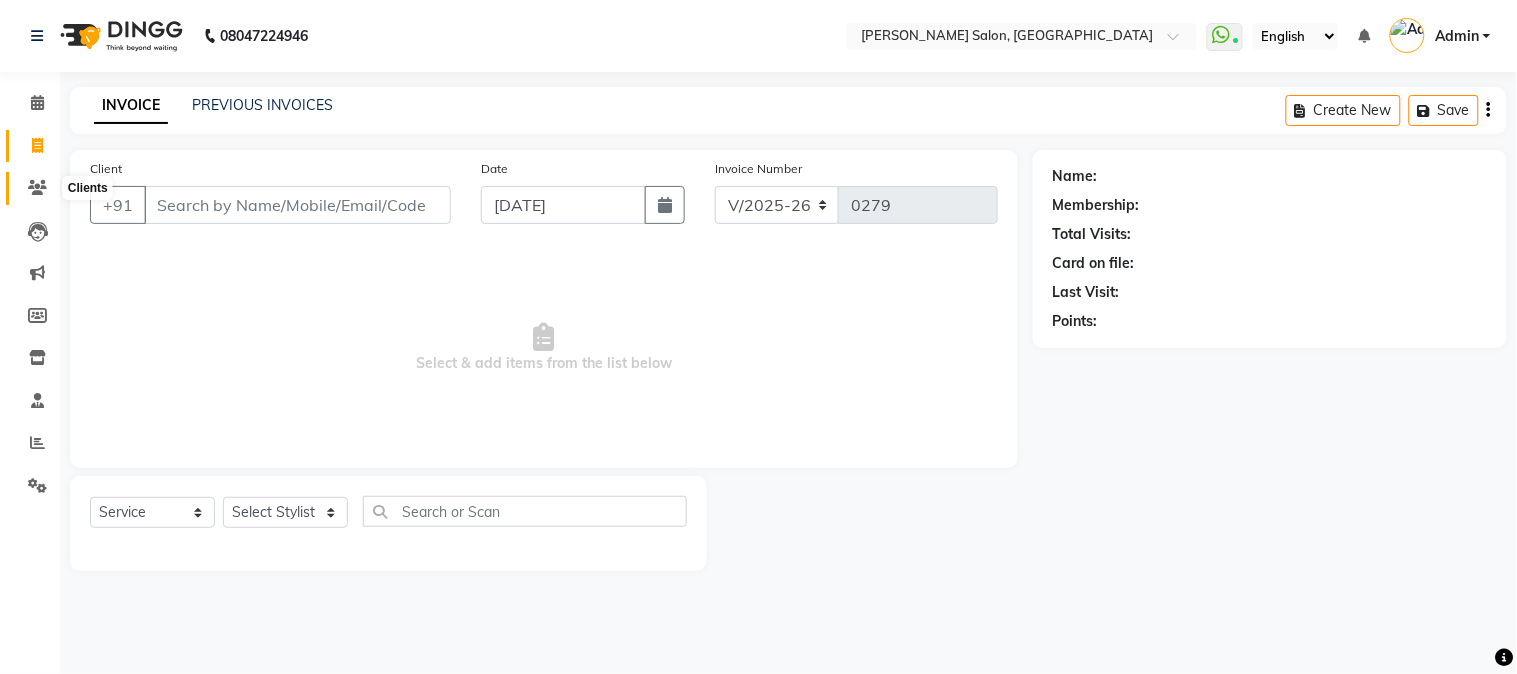 click 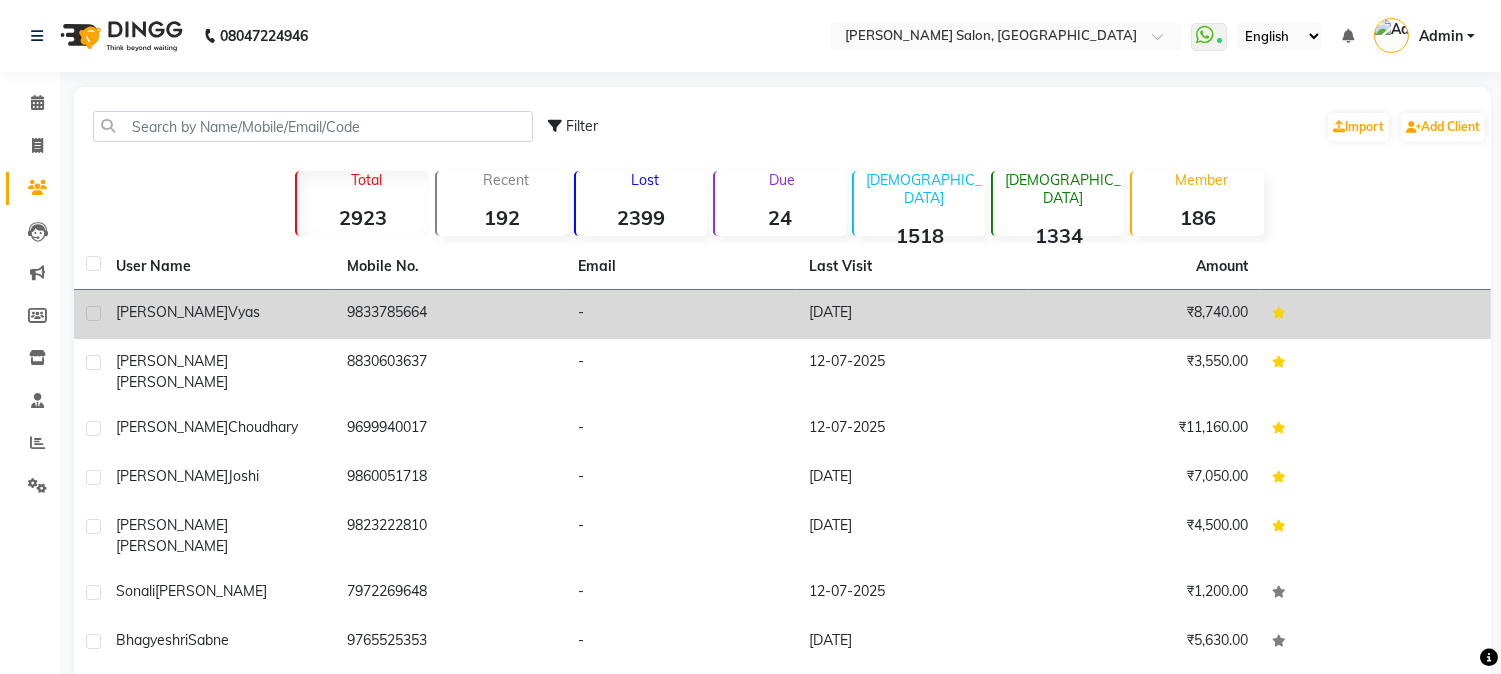 click on "-" 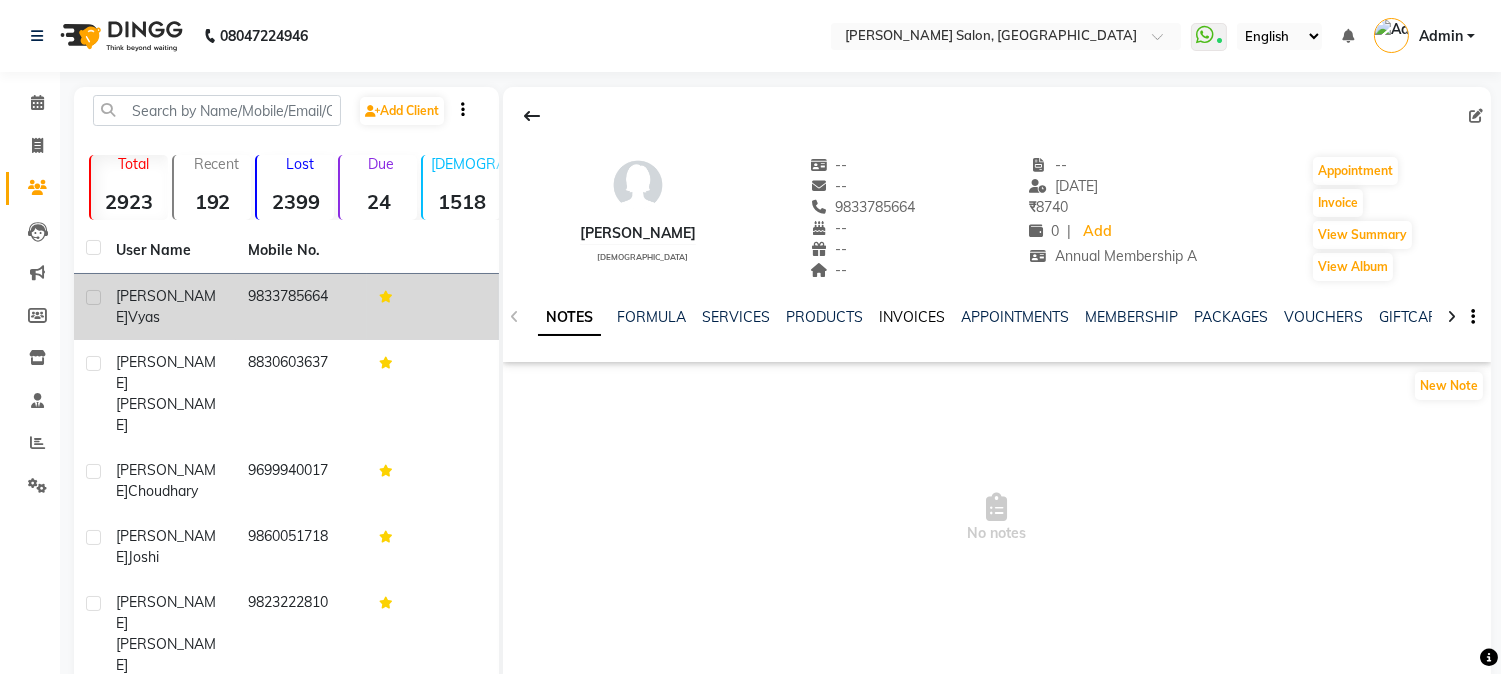 click on "INVOICES" 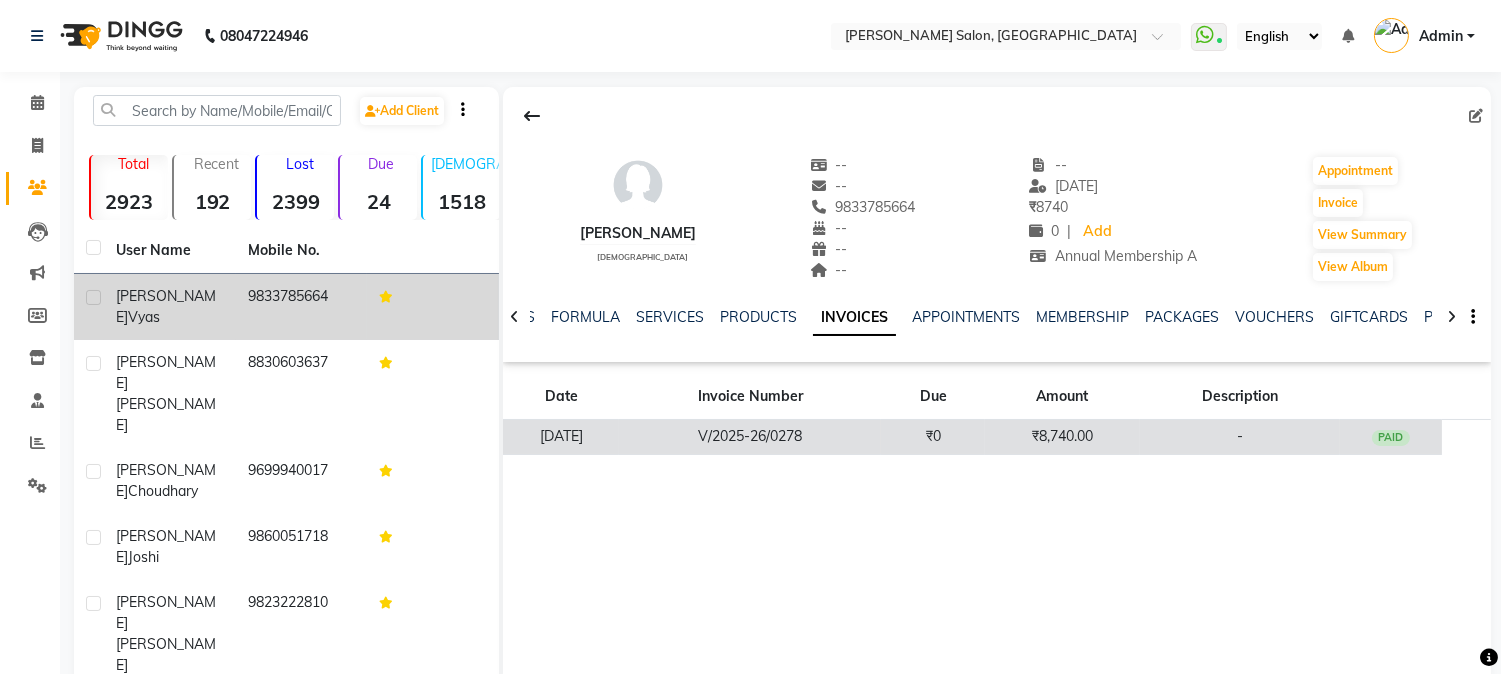 click on "V/2025-26/0278" 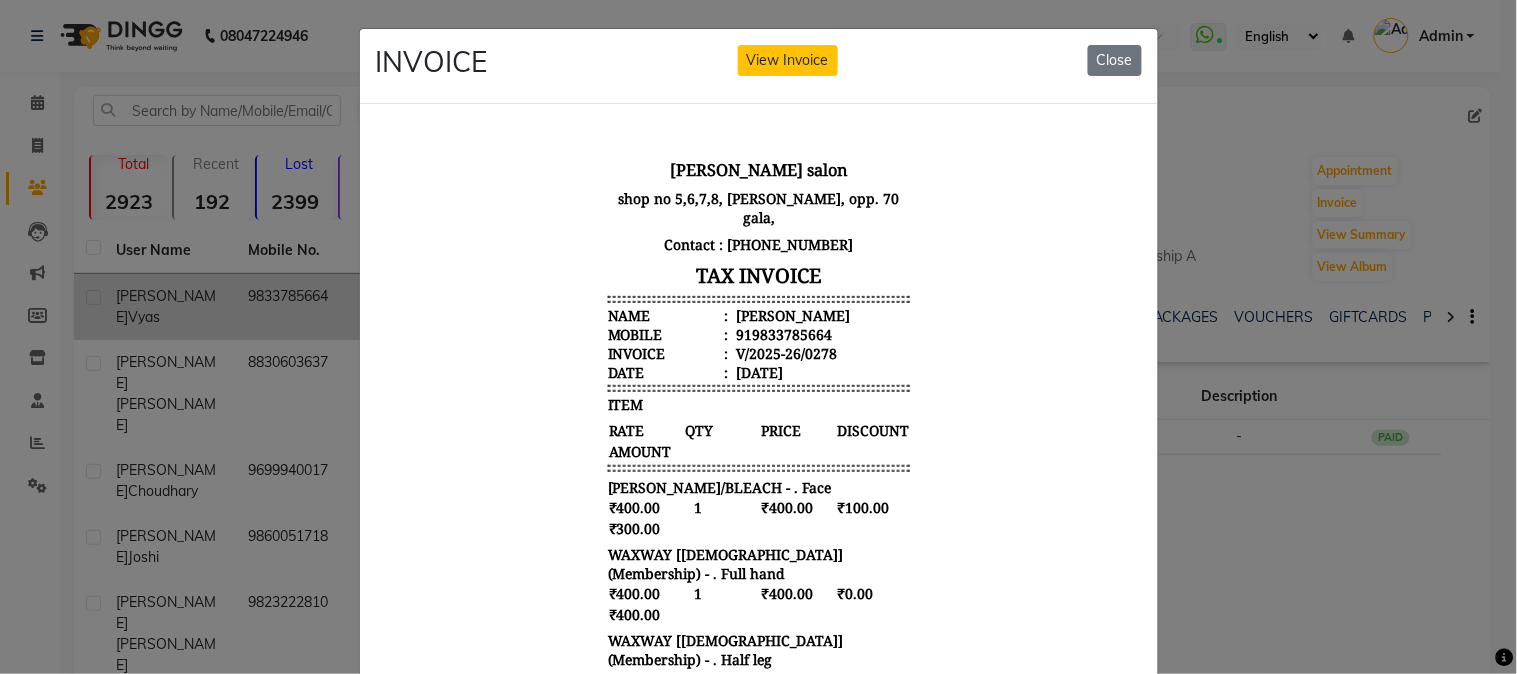 scroll, scrollTop: 16, scrollLeft: 0, axis: vertical 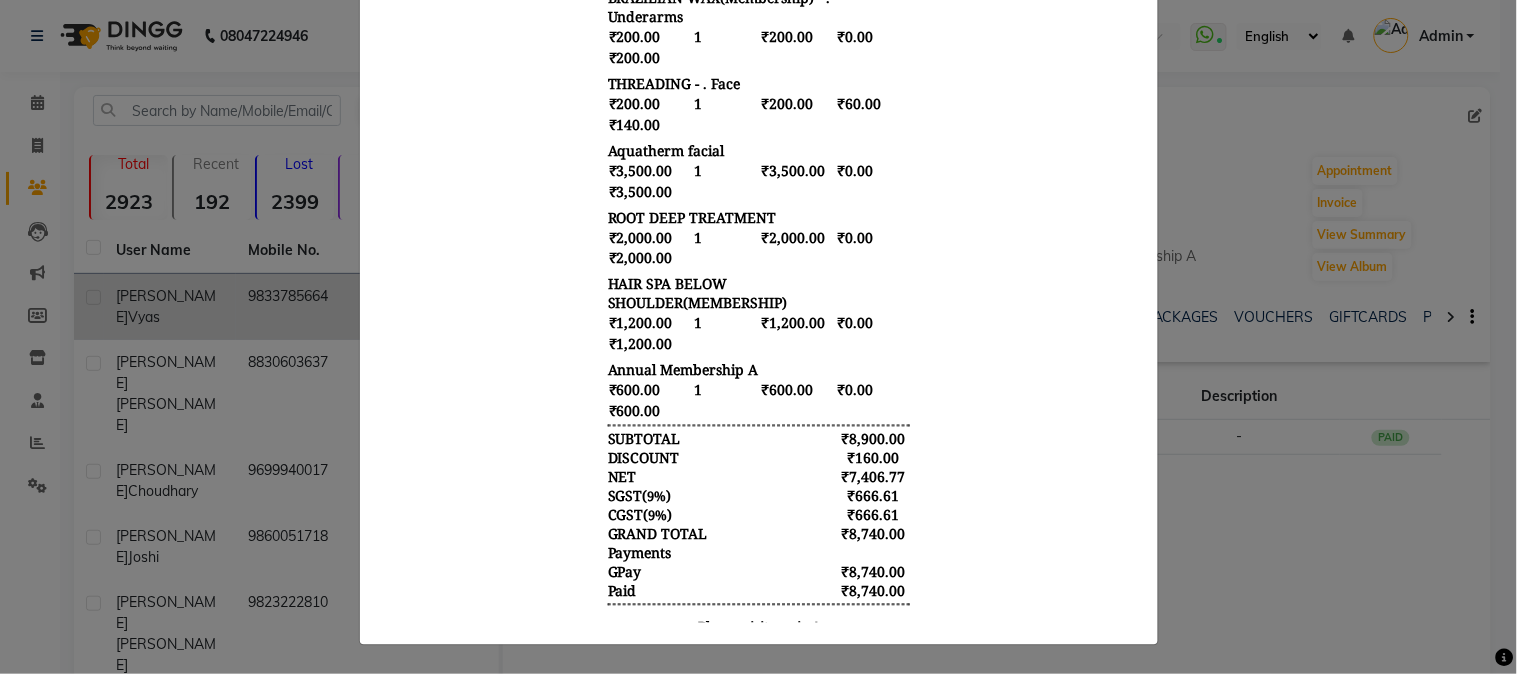 click on "INVOICE View Invoice Close" 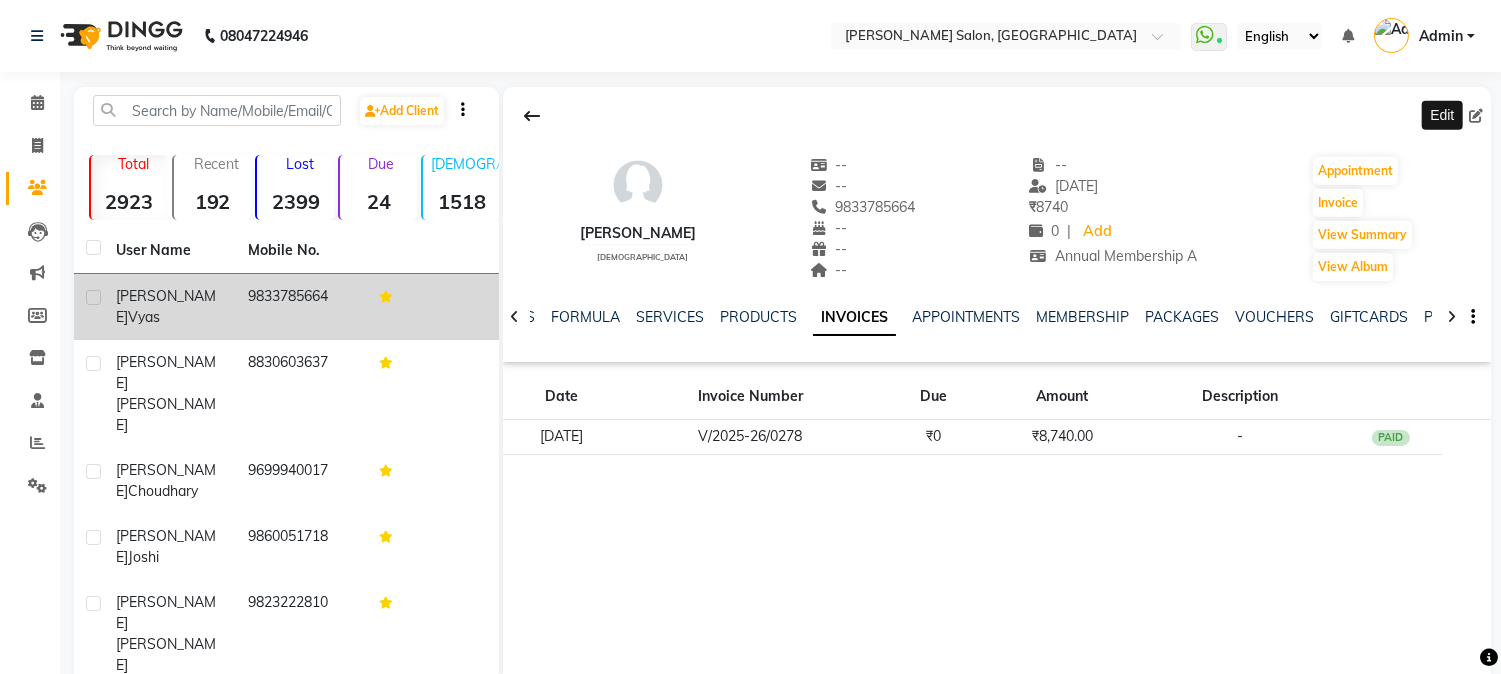click 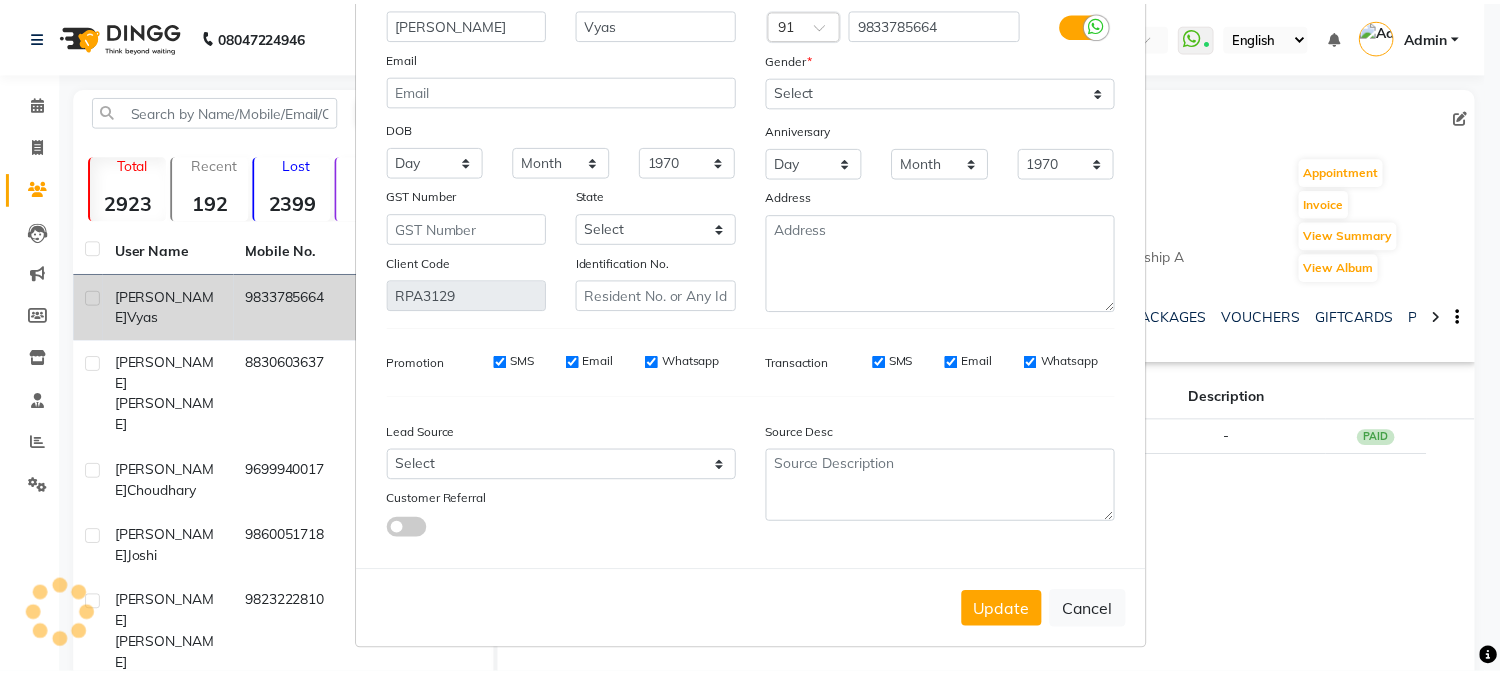 scroll, scrollTop: 141, scrollLeft: 0, axis: vertical 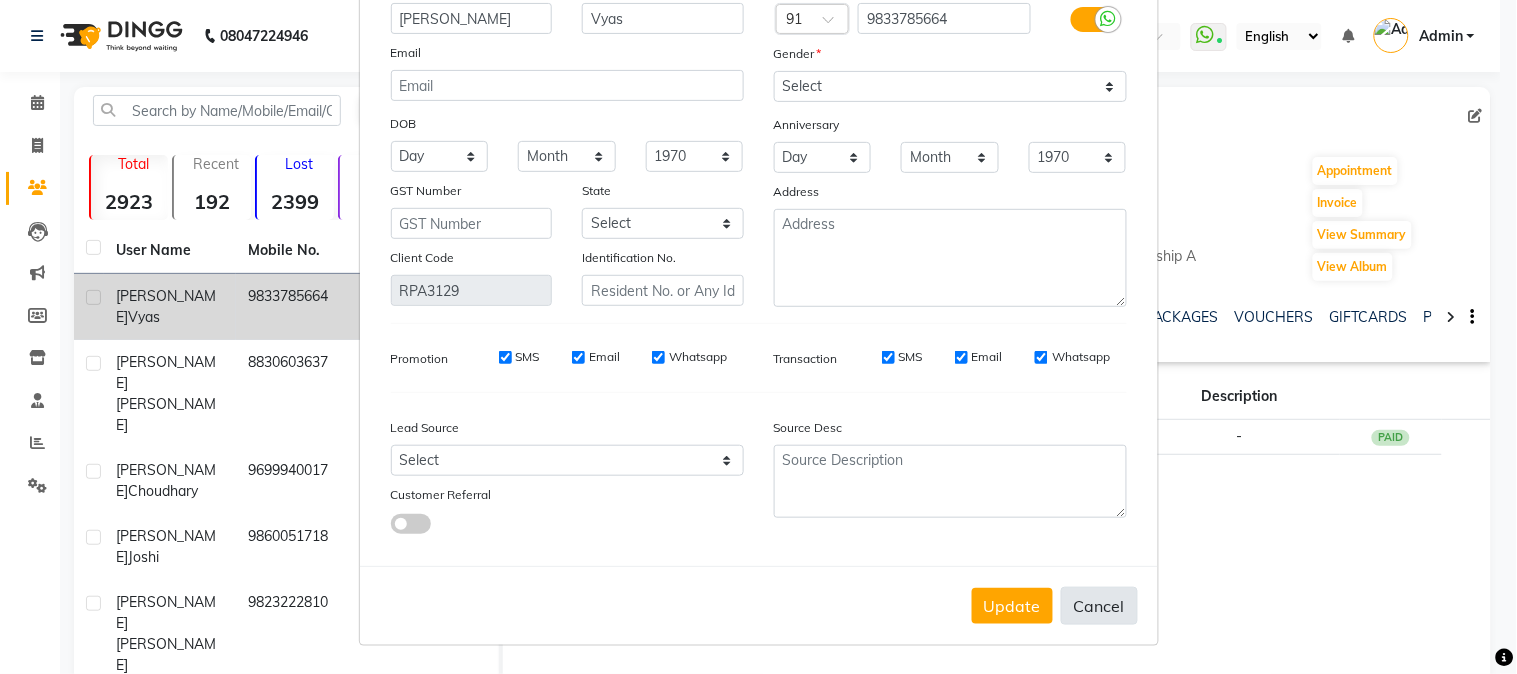 click on "Cancel" at bounding box center (1099, 606) 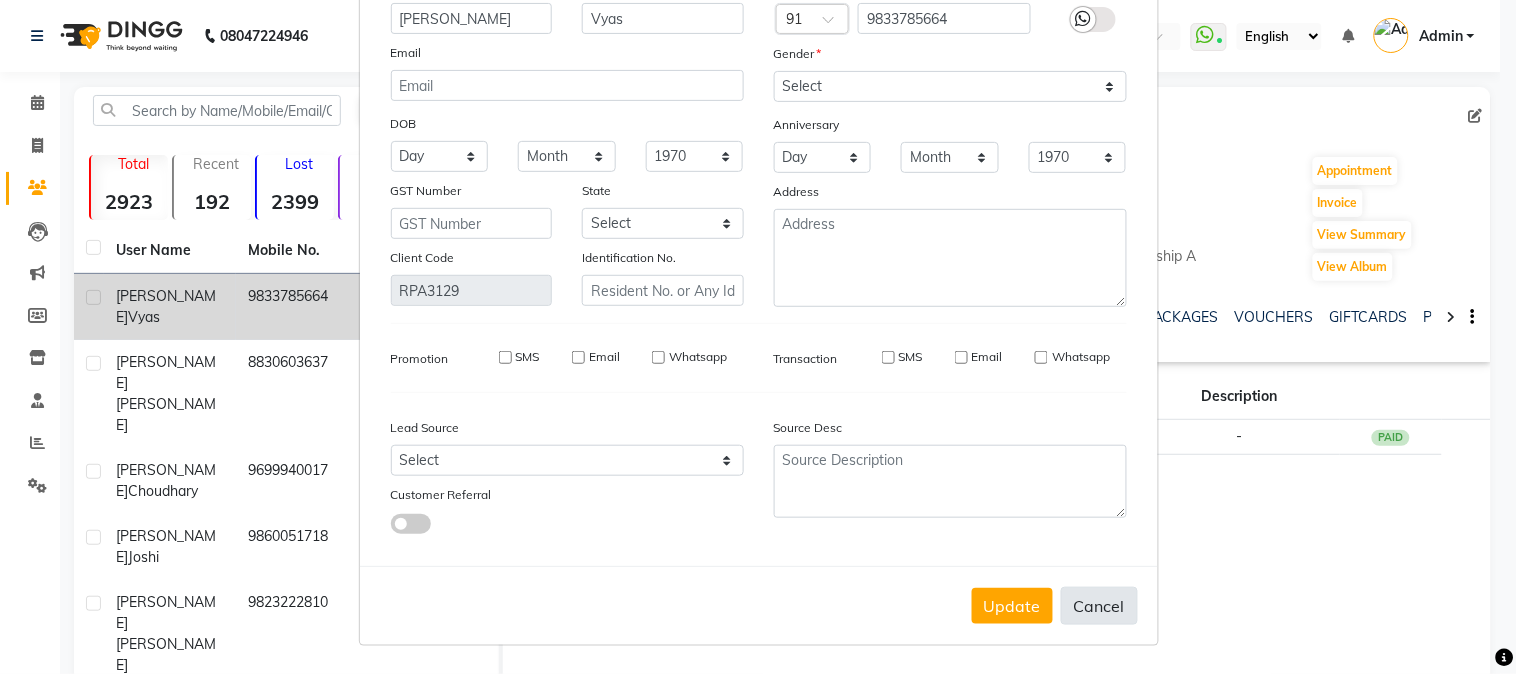 type 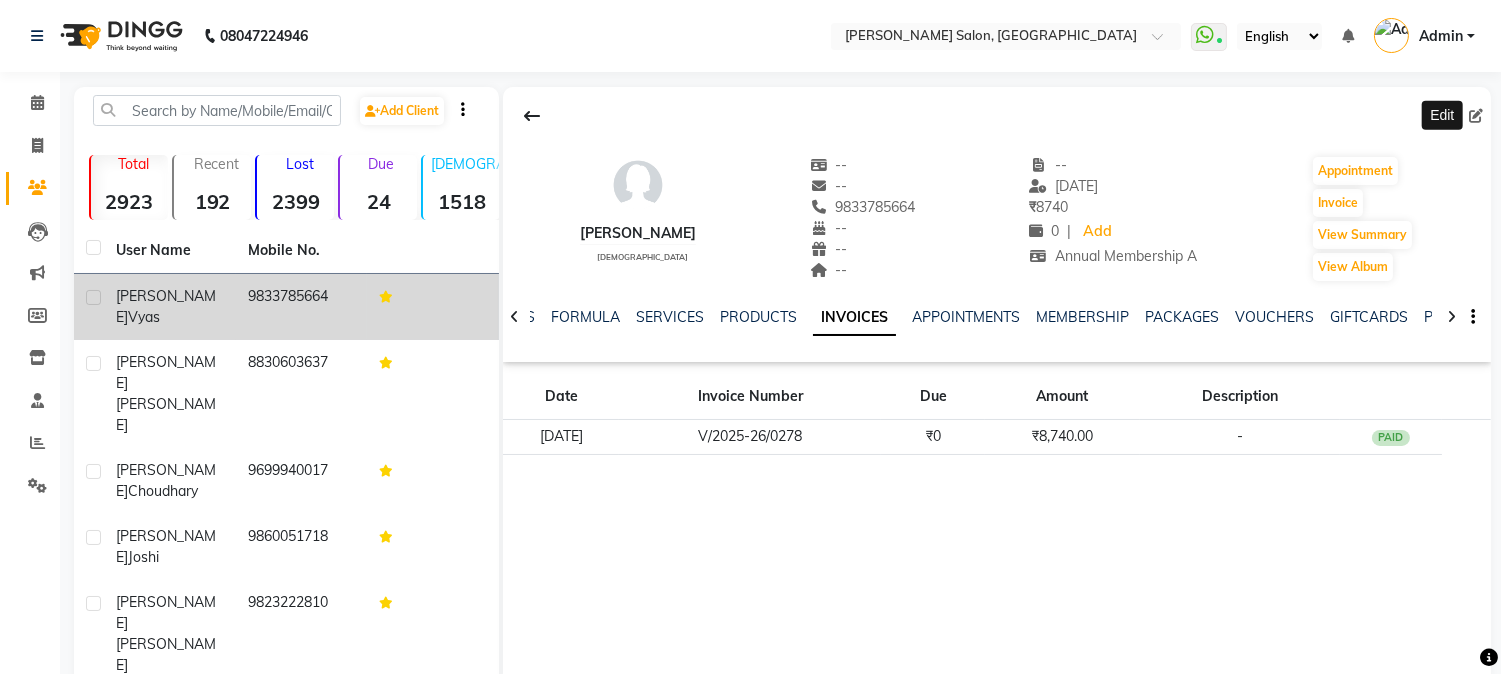 click 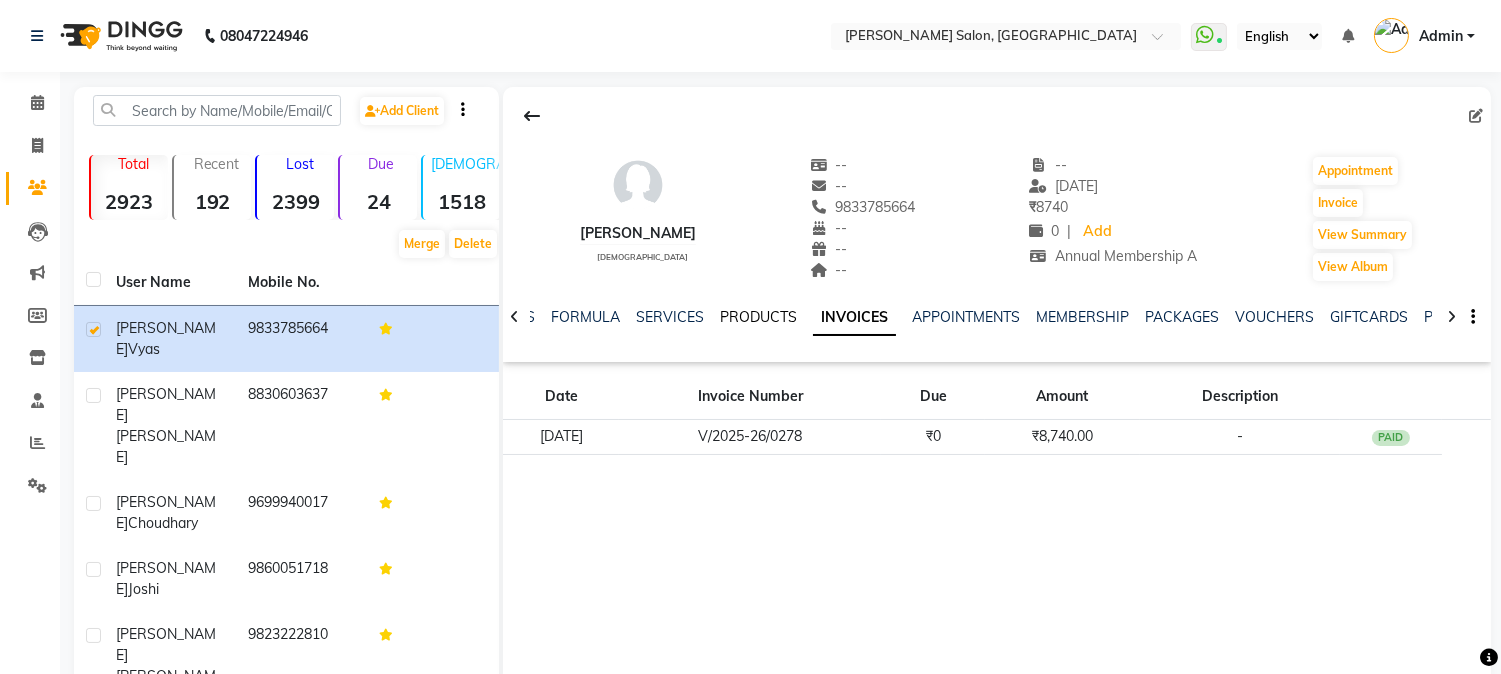click on "PRODUCTS" 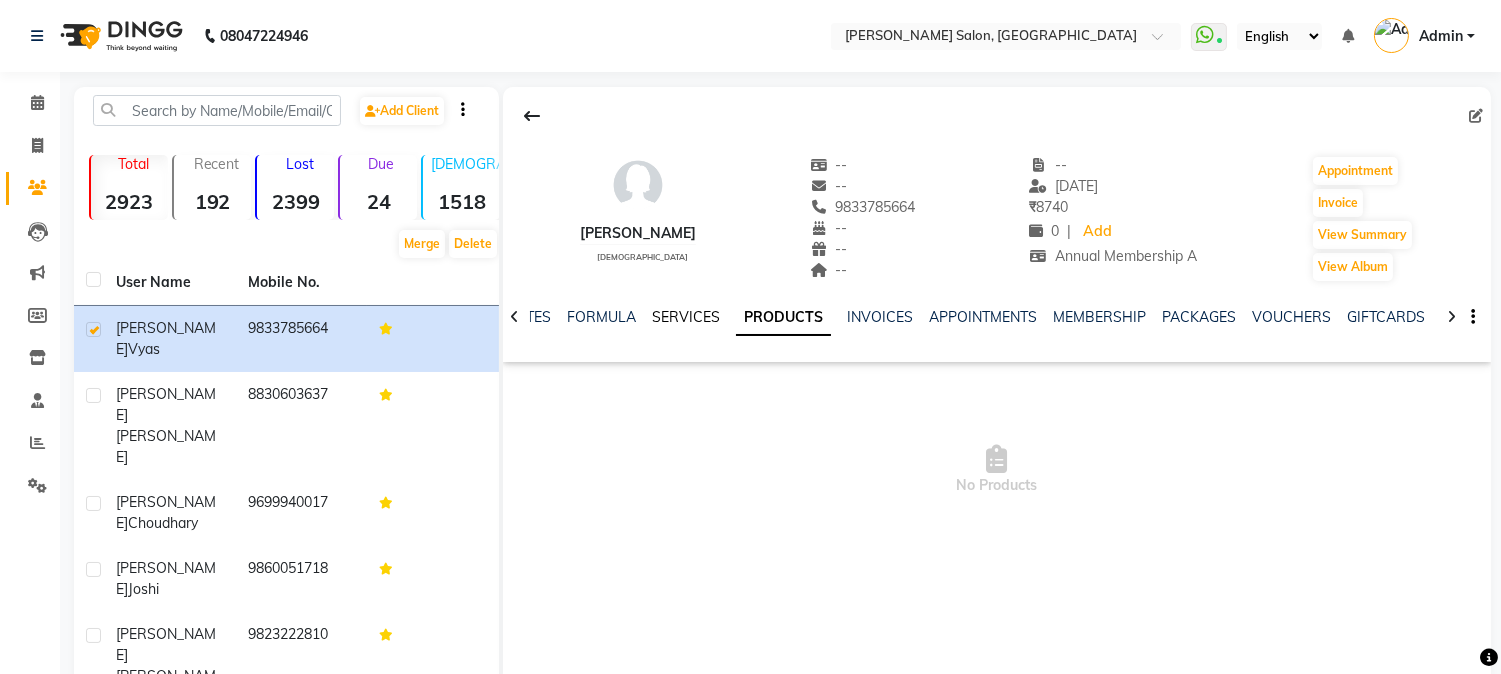 click on "SERVICES" 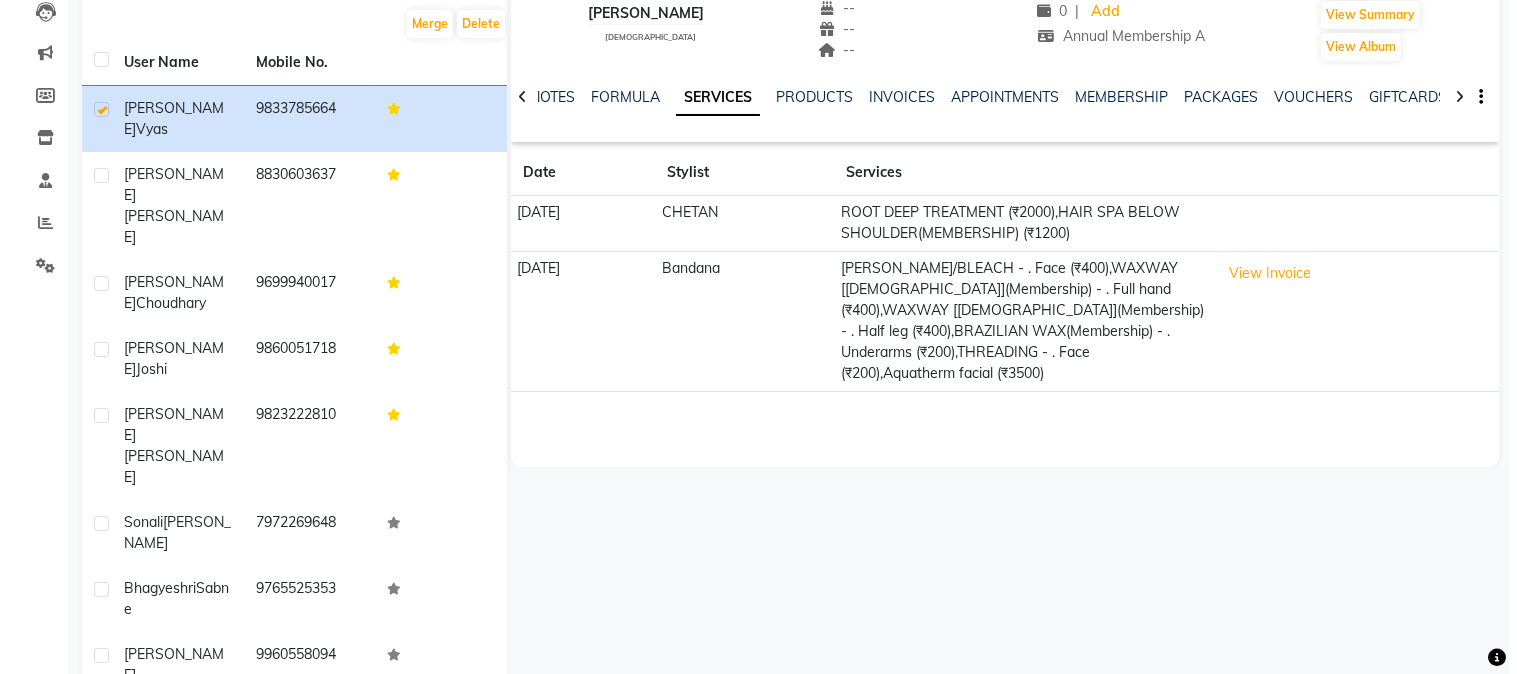 scroll, scrollTop: 222, scrollLeft: 0, axis: vertical 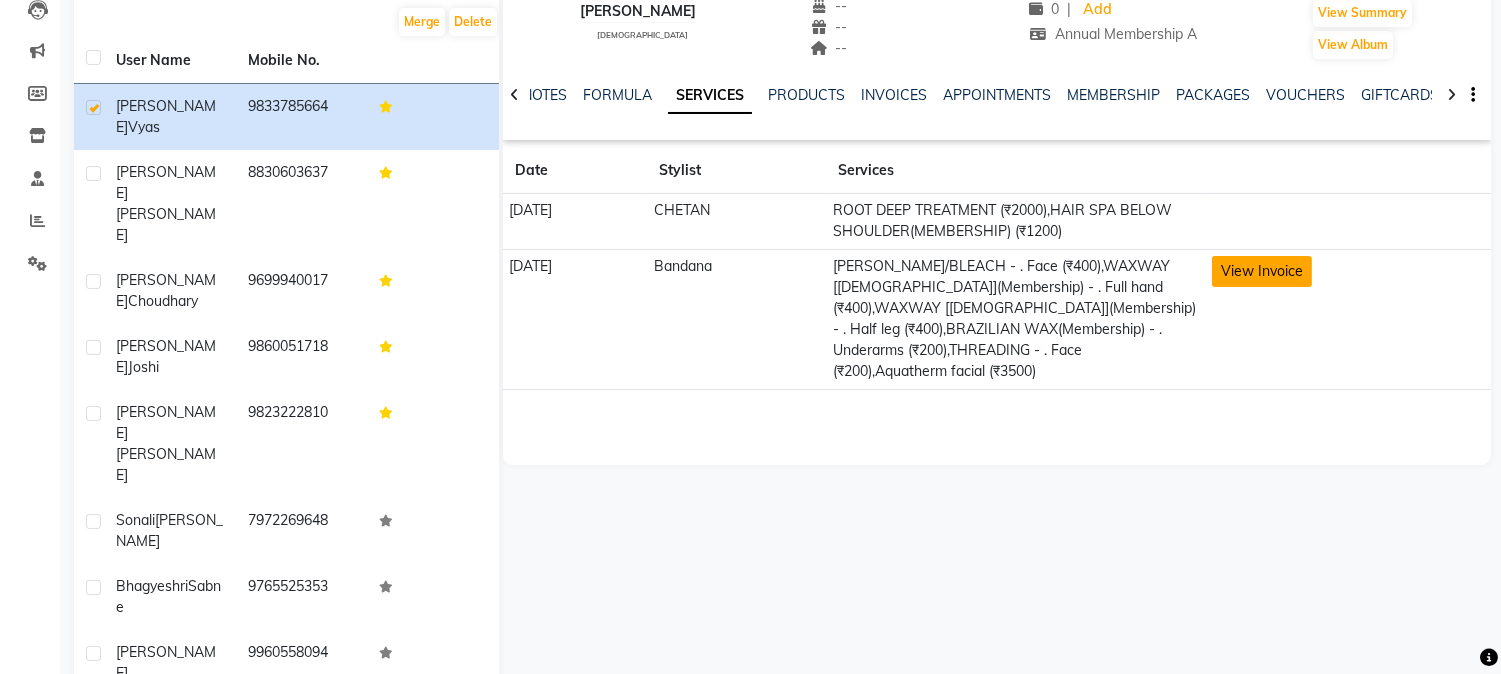 click on "View Invoice" 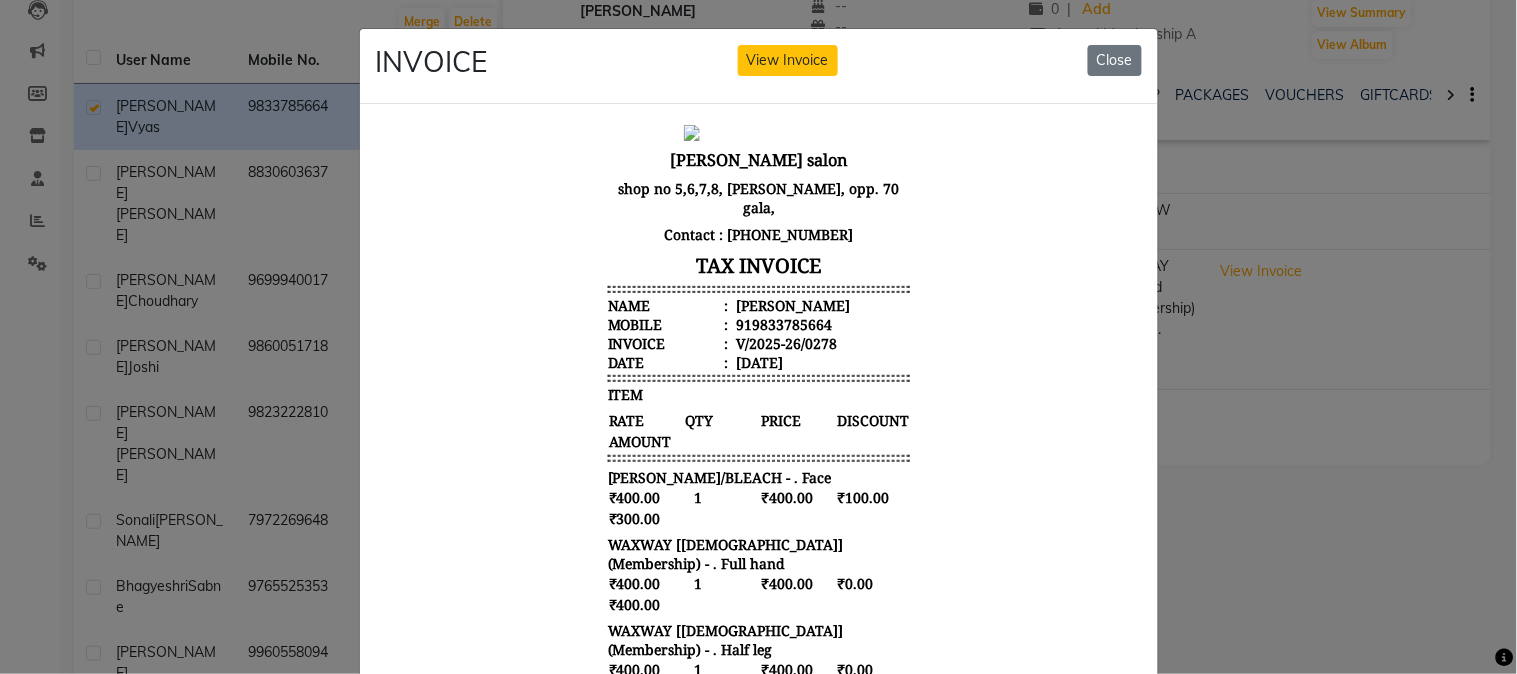 scroll, scrollTop: 16, scrollLeft: 0, axis: vertical 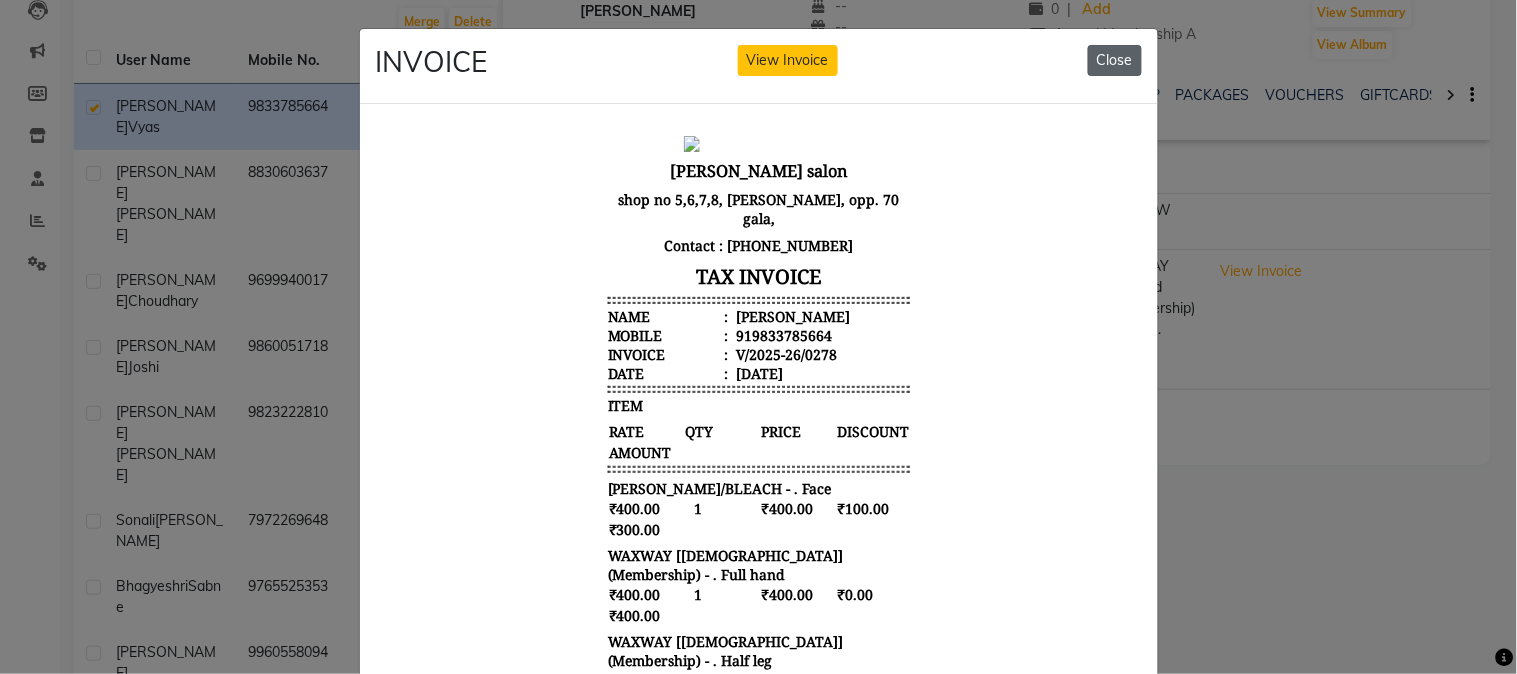 click on "Close" 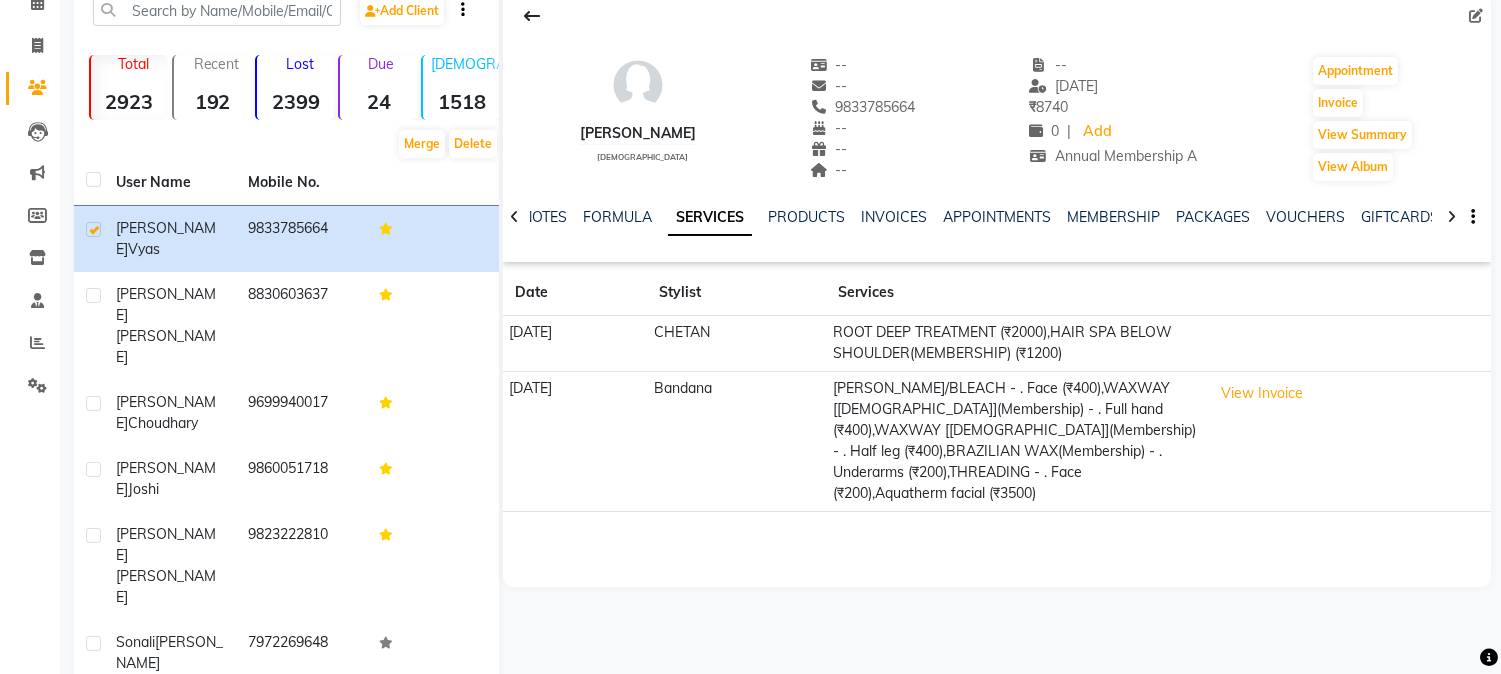 scroll, scrollTop: 0, scrollLeft: 0, axis: both 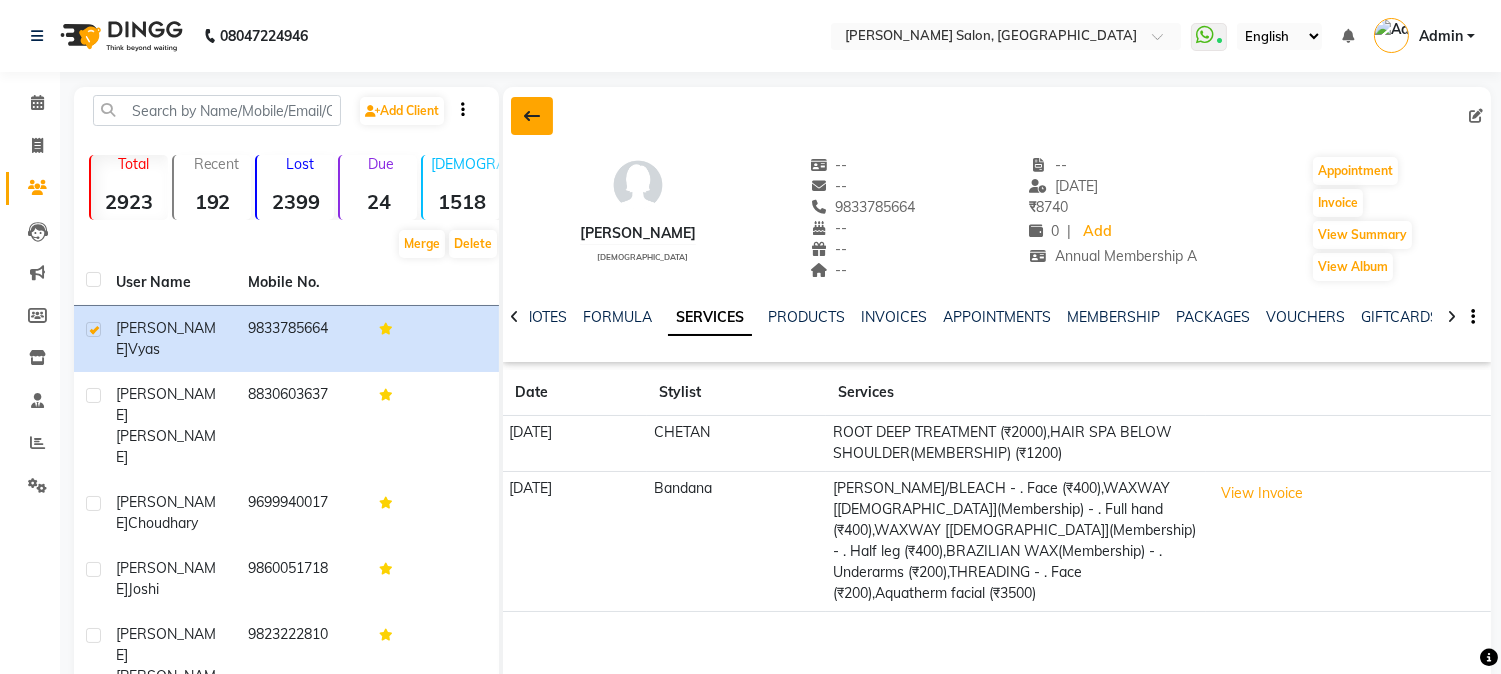 click 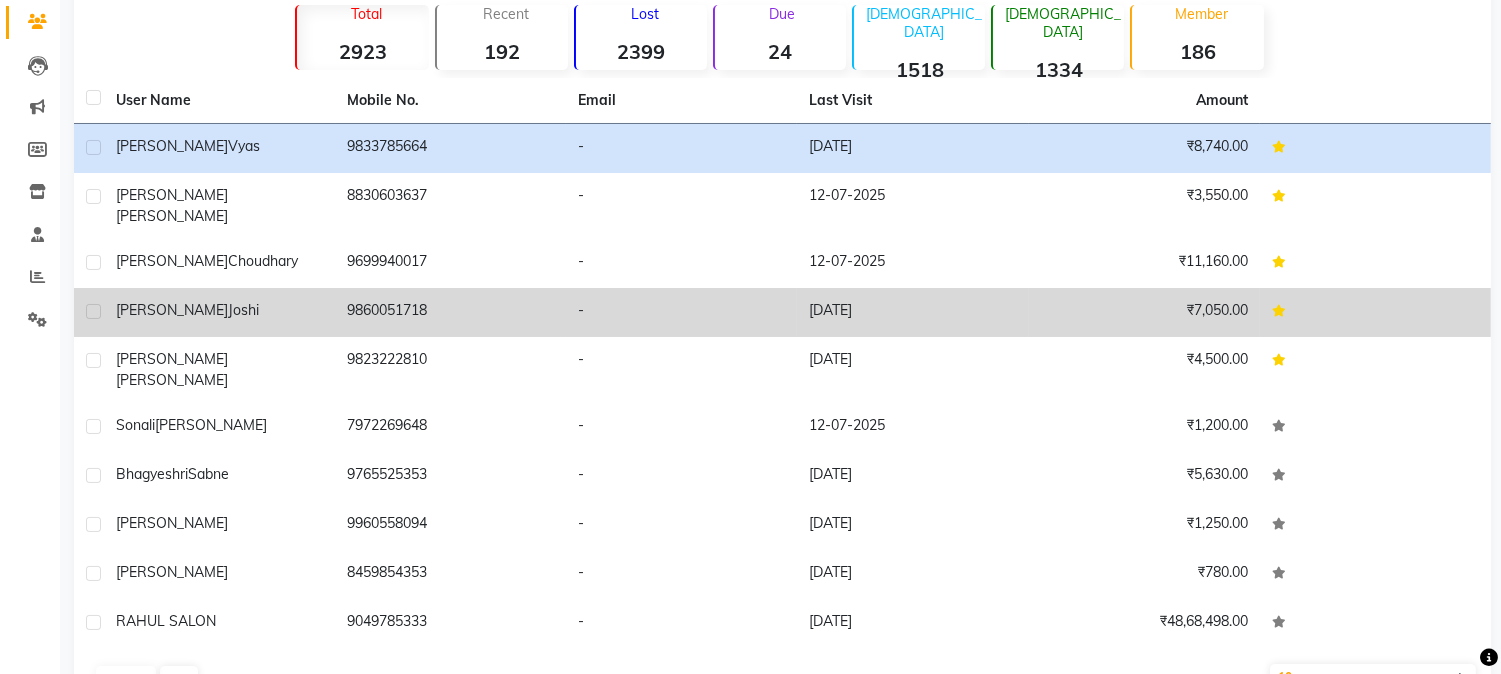 scroll, scrollTop: 191, scrollLeft: 0, axis: vertical 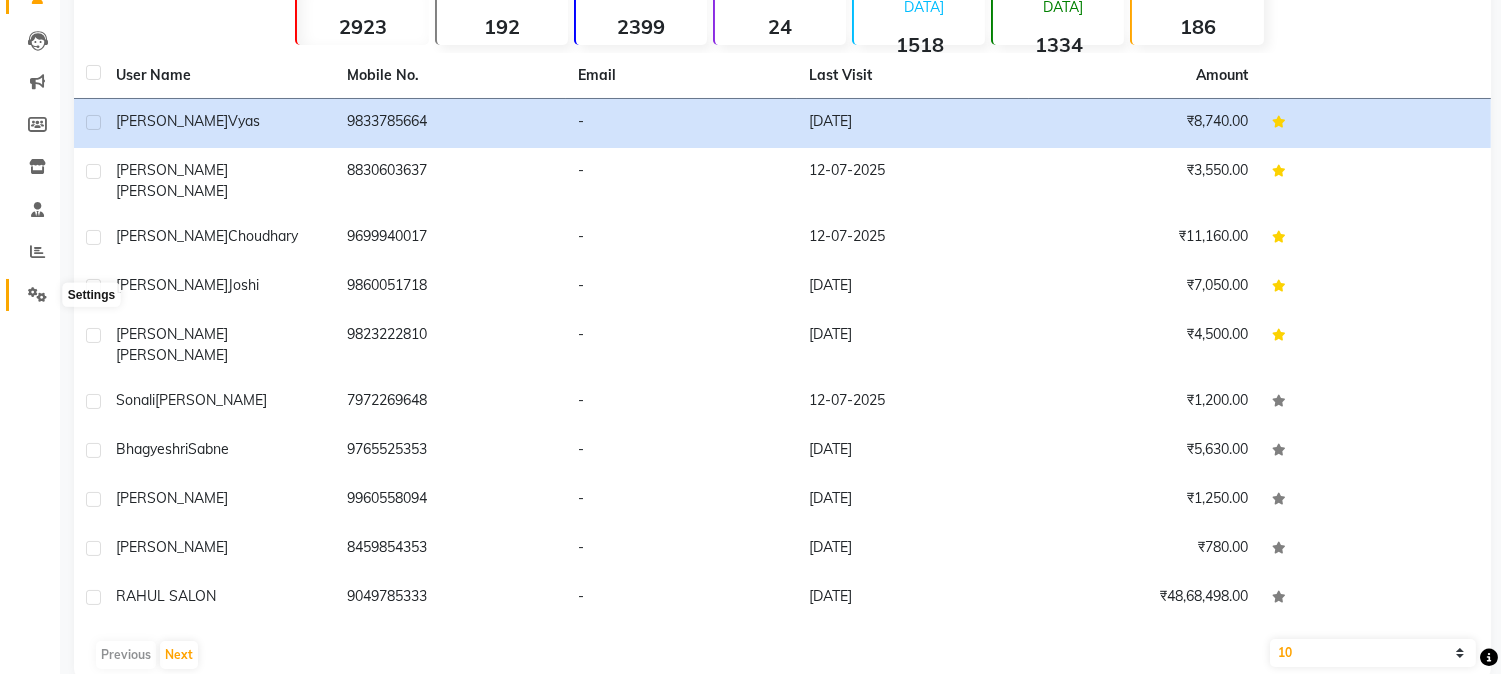 click 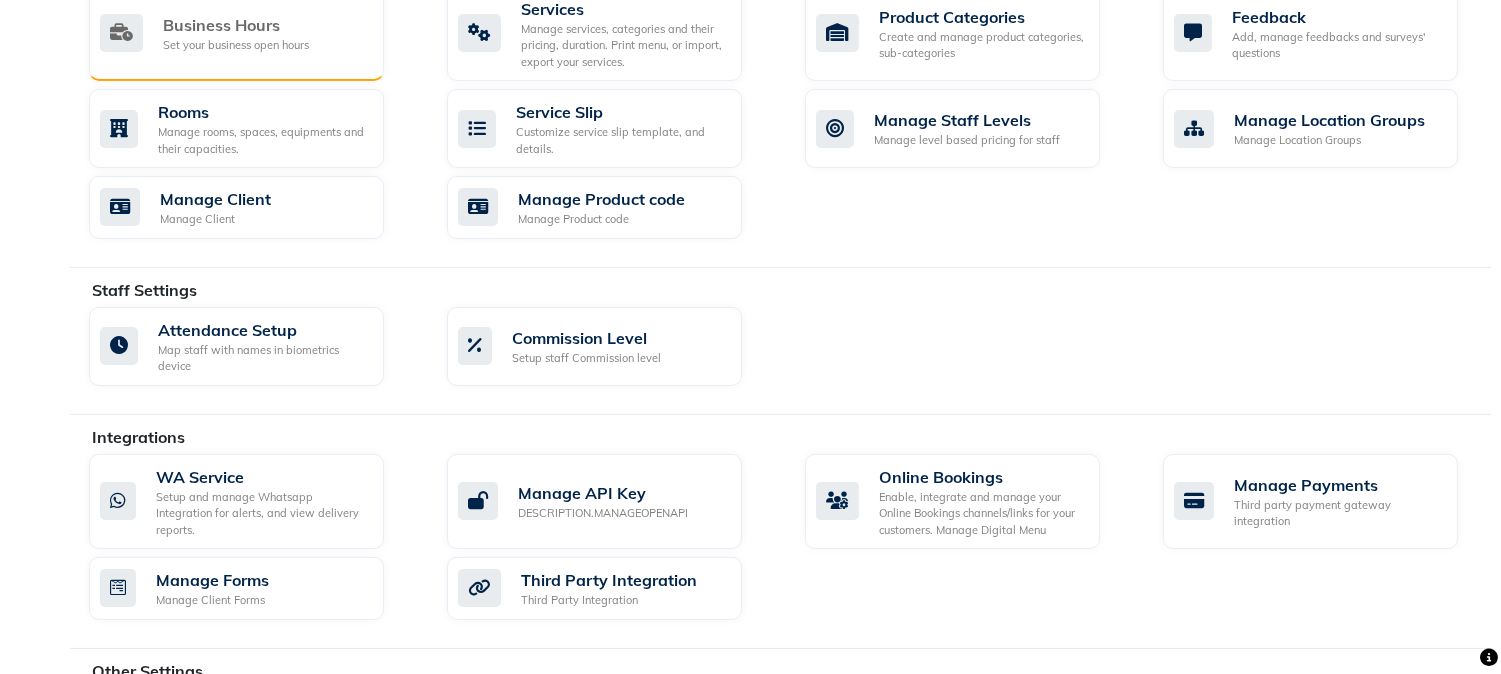 scroll, scrollTop: 968, scrollLeft: 0, axis: vertical 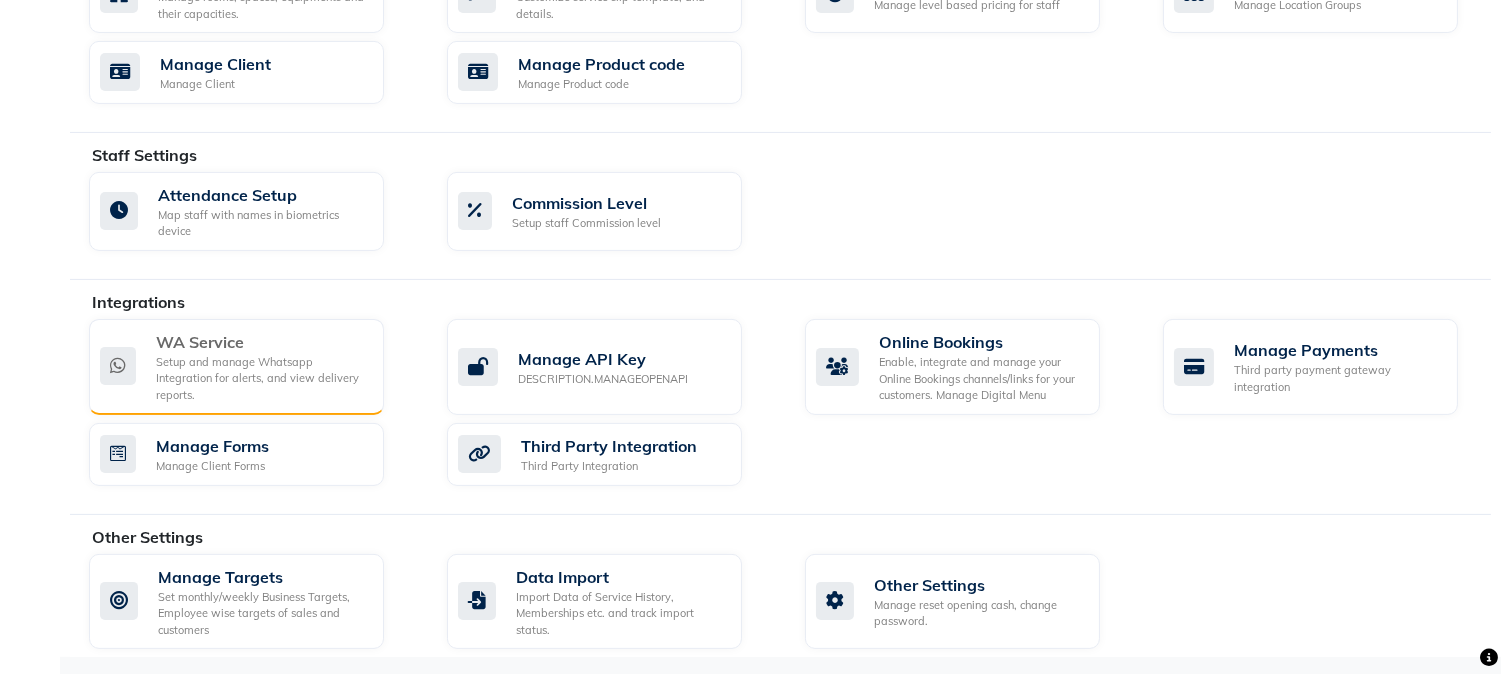 click on "WA Service Setup and manage Whatsapp Integration for alerts, and view delivery reports." 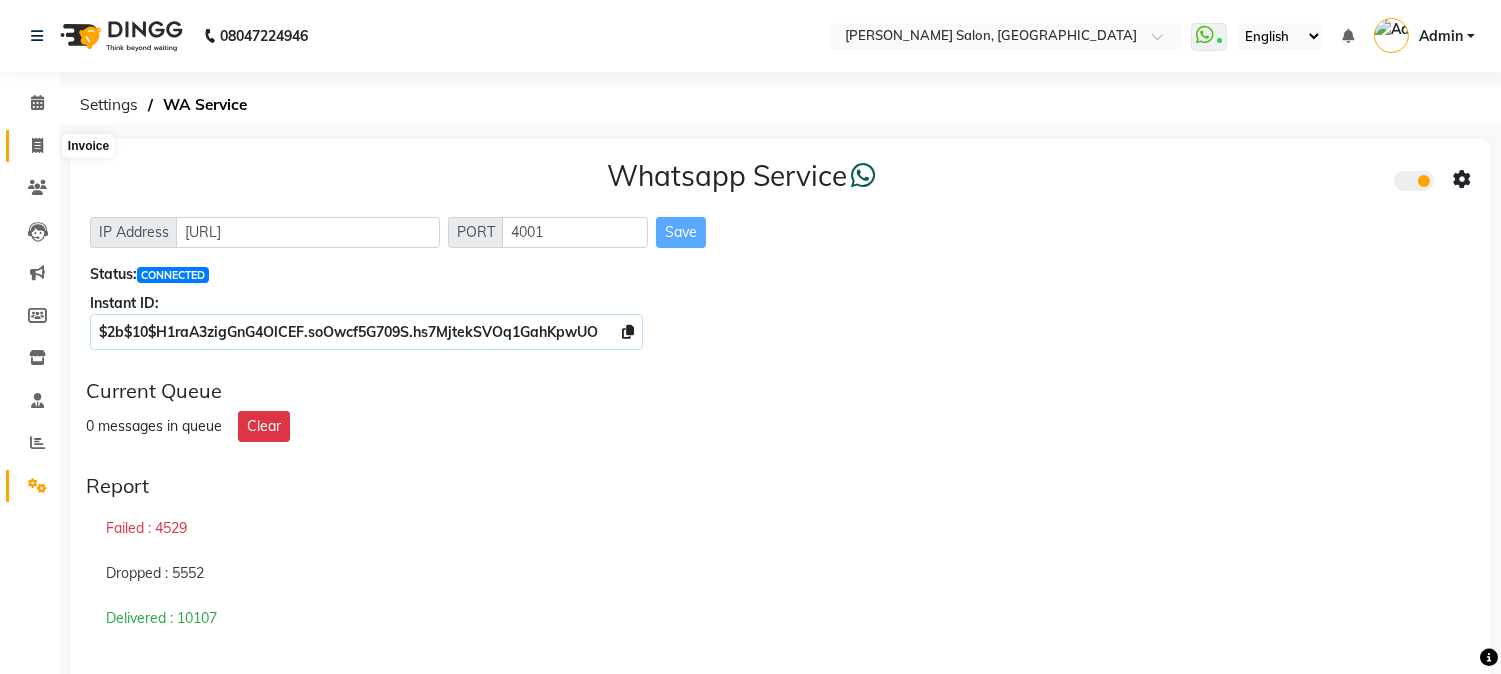 click 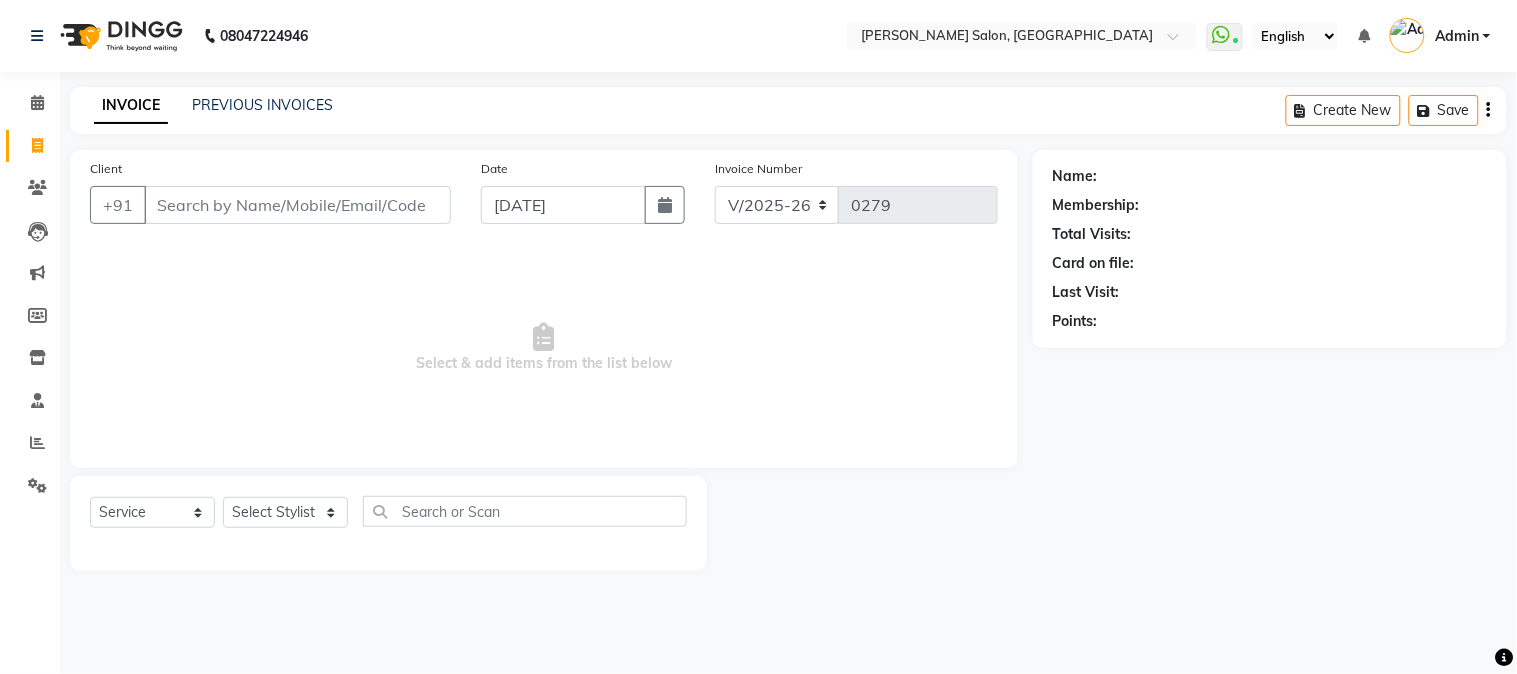 click on "Client" at bounding box center [297, 205] 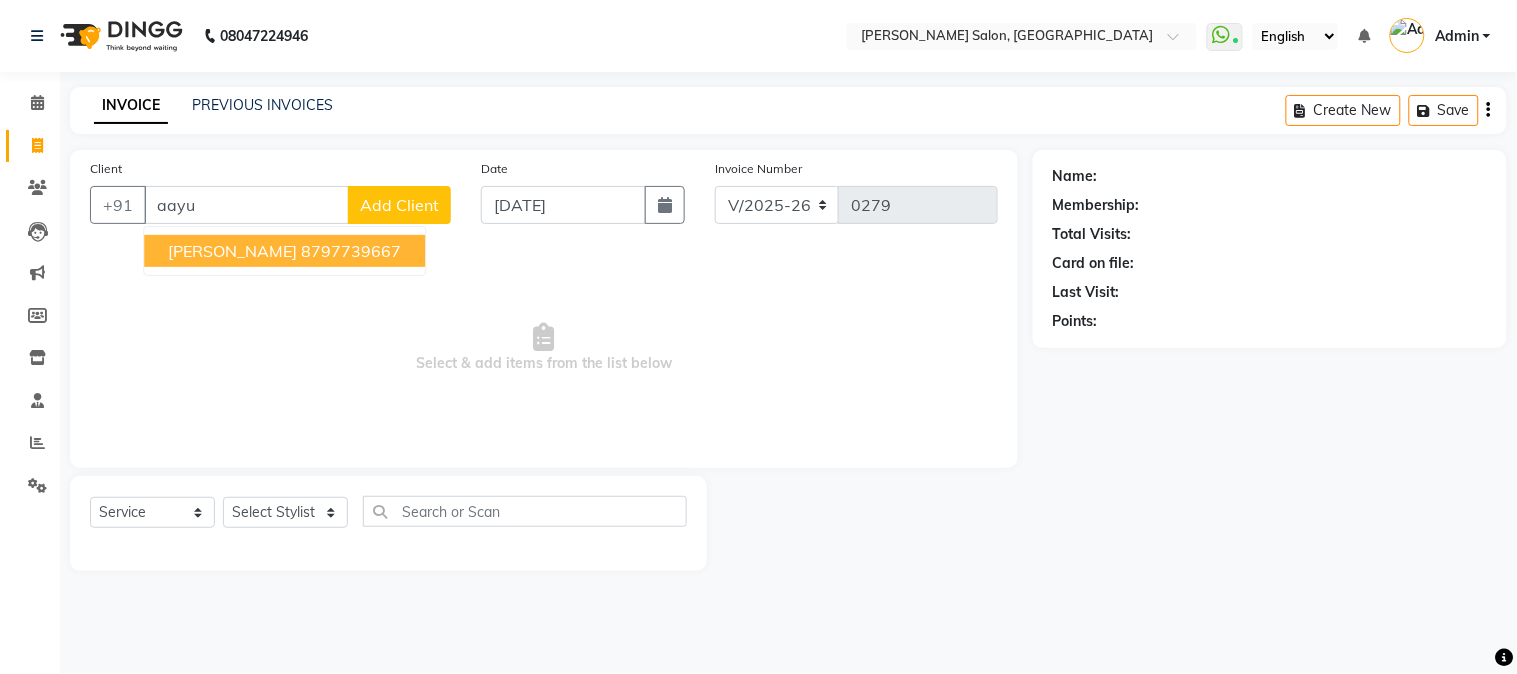 click on "AAYUSHI SHARMA  8797739667" at bounding box center (284, 251) 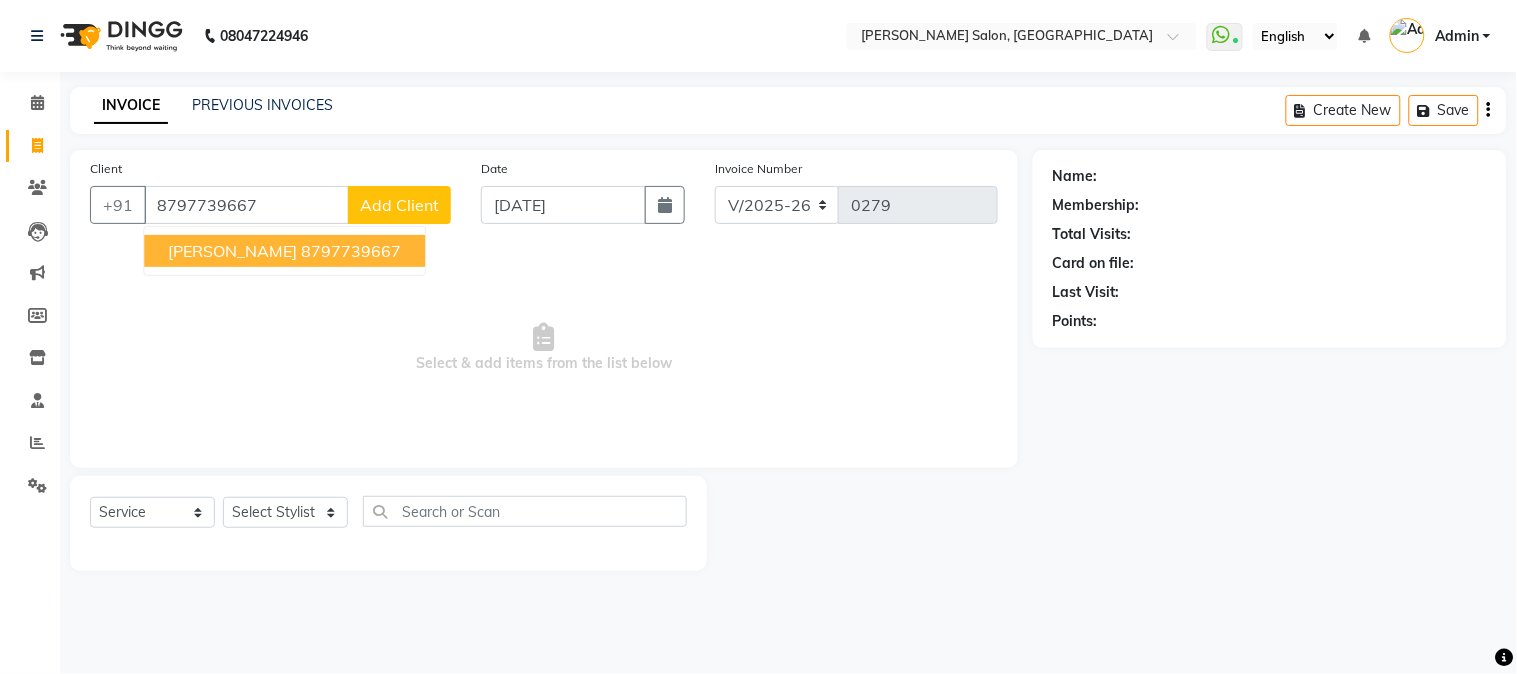 type on "8797739667" 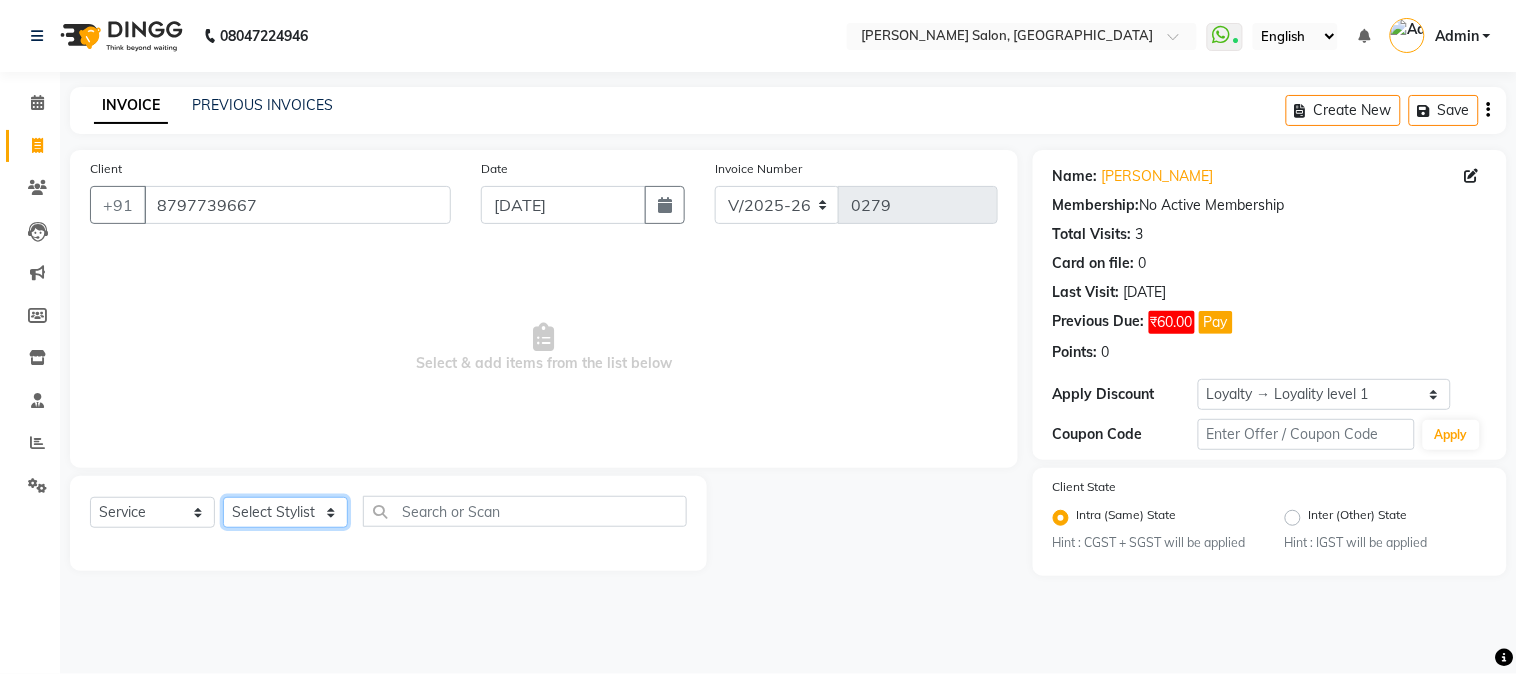 click on "Select Stylist AARMAN AAYUSHI SHARMA Akruti AMAN  Amir Arbaz Asif Ansari BABLU Bandana BHAGYESH CHETAN CHETAN BOISAR furkan GEETA KISHOR KISHOR JAMBHULKAR kunal mushahid  [muddu] Nilam NIRANJAN Nisha Parmar PRABHA  PUNAM Rahul Sir RAVI  RIMA Rohit Tandel SALONI Sandy Sir sarfaraz shovib M.D shreya ZOYA" 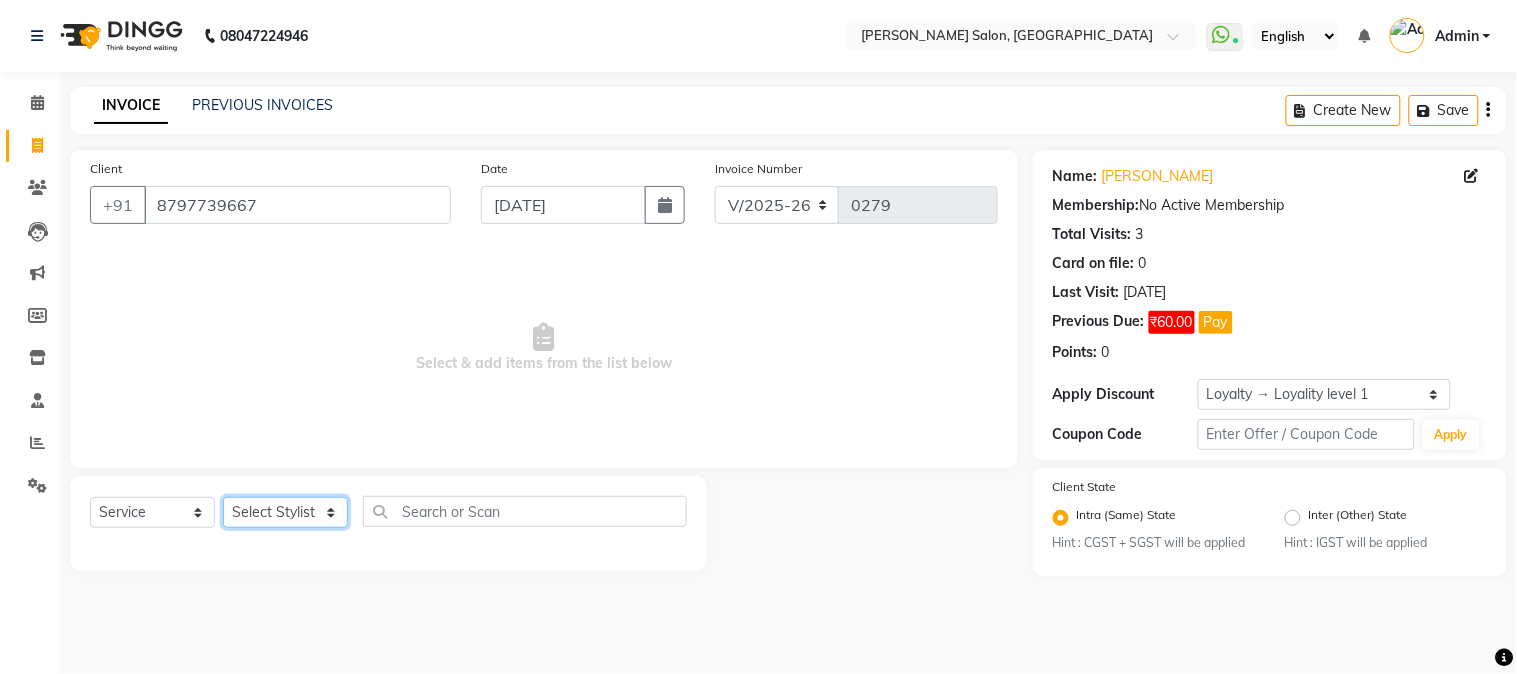 select on "84030" 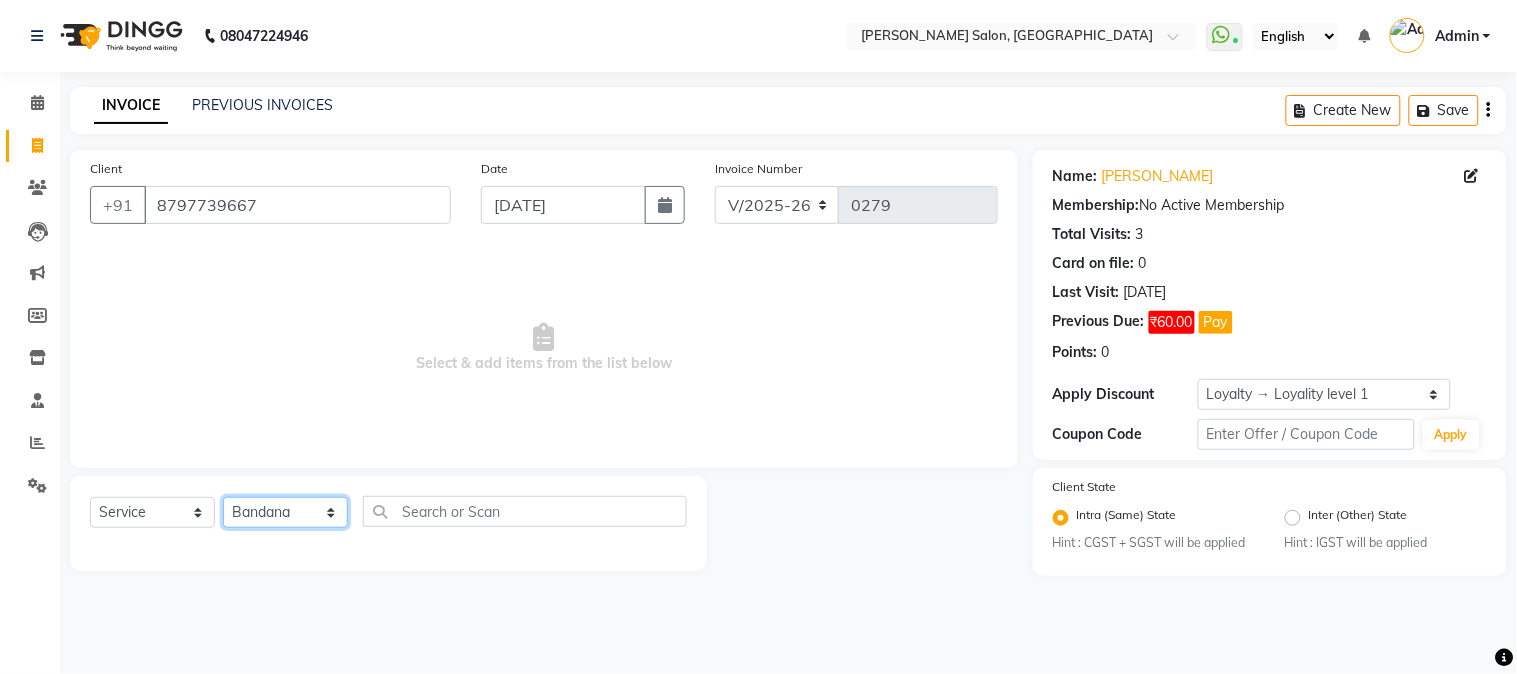 click on "Select Stylist AARMAN AAYUSHI SHARMA Akruti AMAN  Amir Arbaz Asif Ansari BABLU Bandana BHAGYESH CHETAN CHETAN BOISAR furkan GEETA KISHOR KISHOR JAMBHULKAR kunal mushahid  [muddu] Nilam NIRANJAN Nisha Parmar PRABHA  PUNAM Rahul Sir RAVI  RIMA Rohit Tandel SALONI Sandy Sir sarfaraz shovib M.D shreya ZOYA" 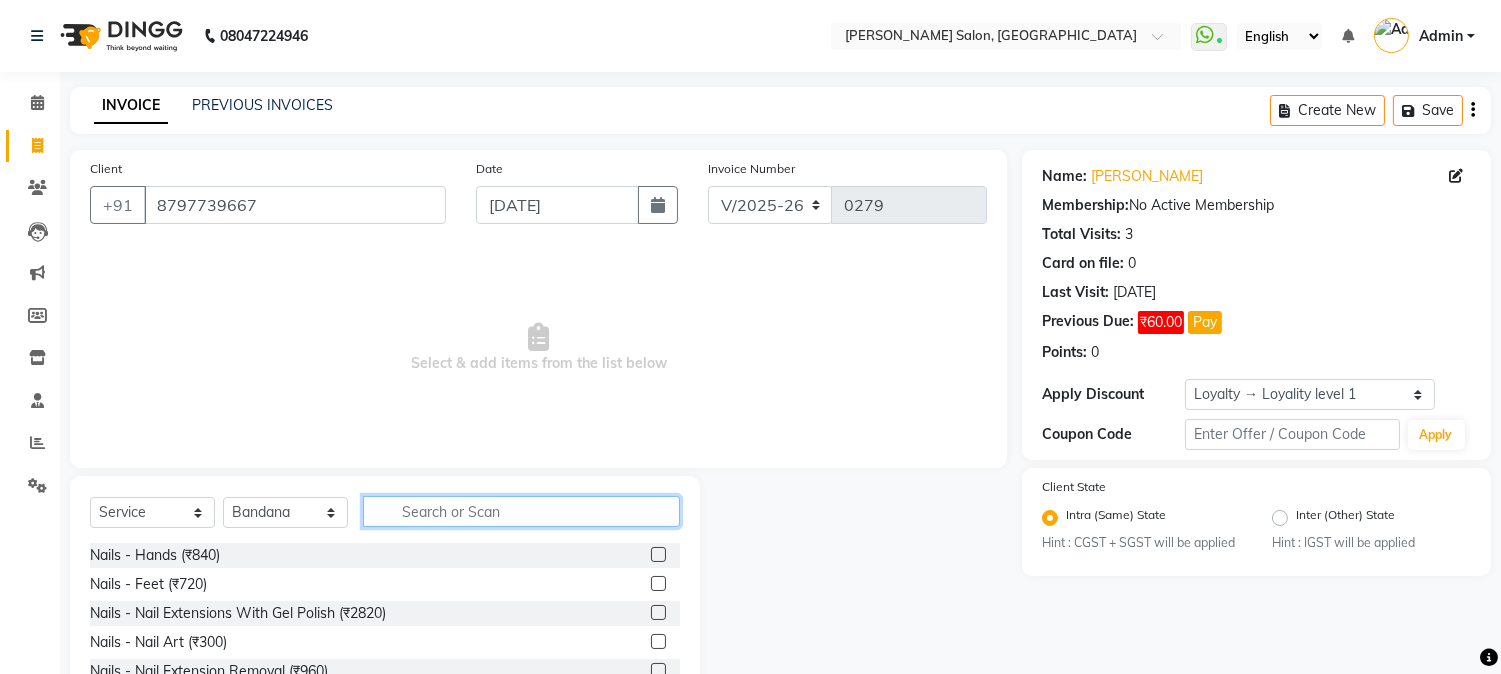 click 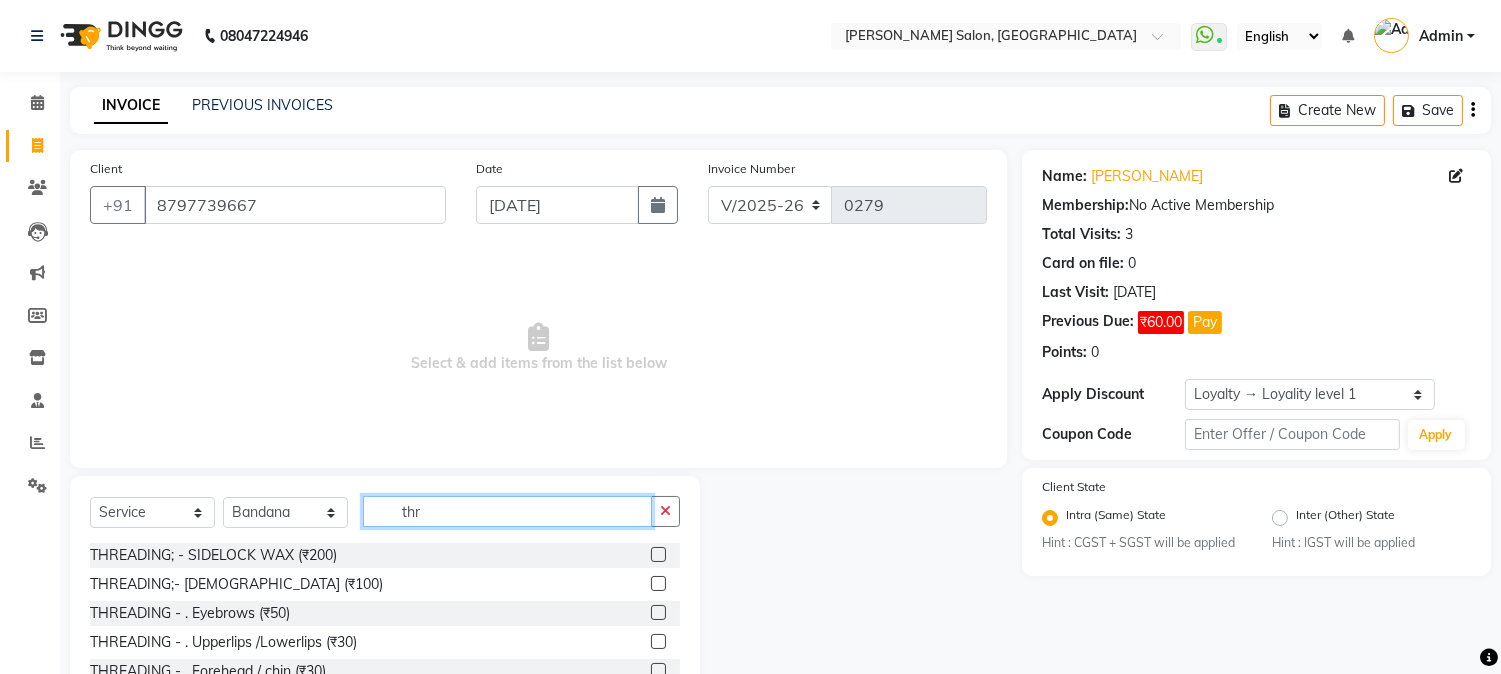 type on "thr" 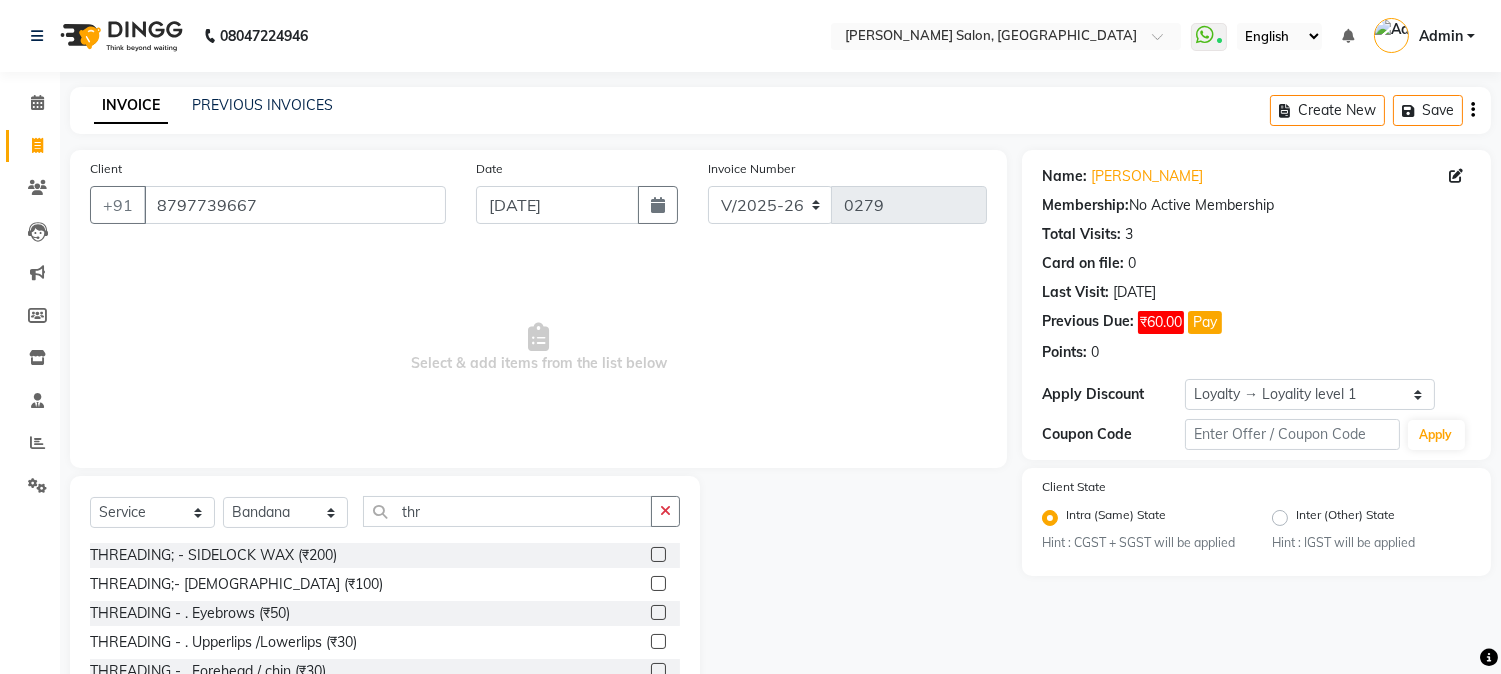click 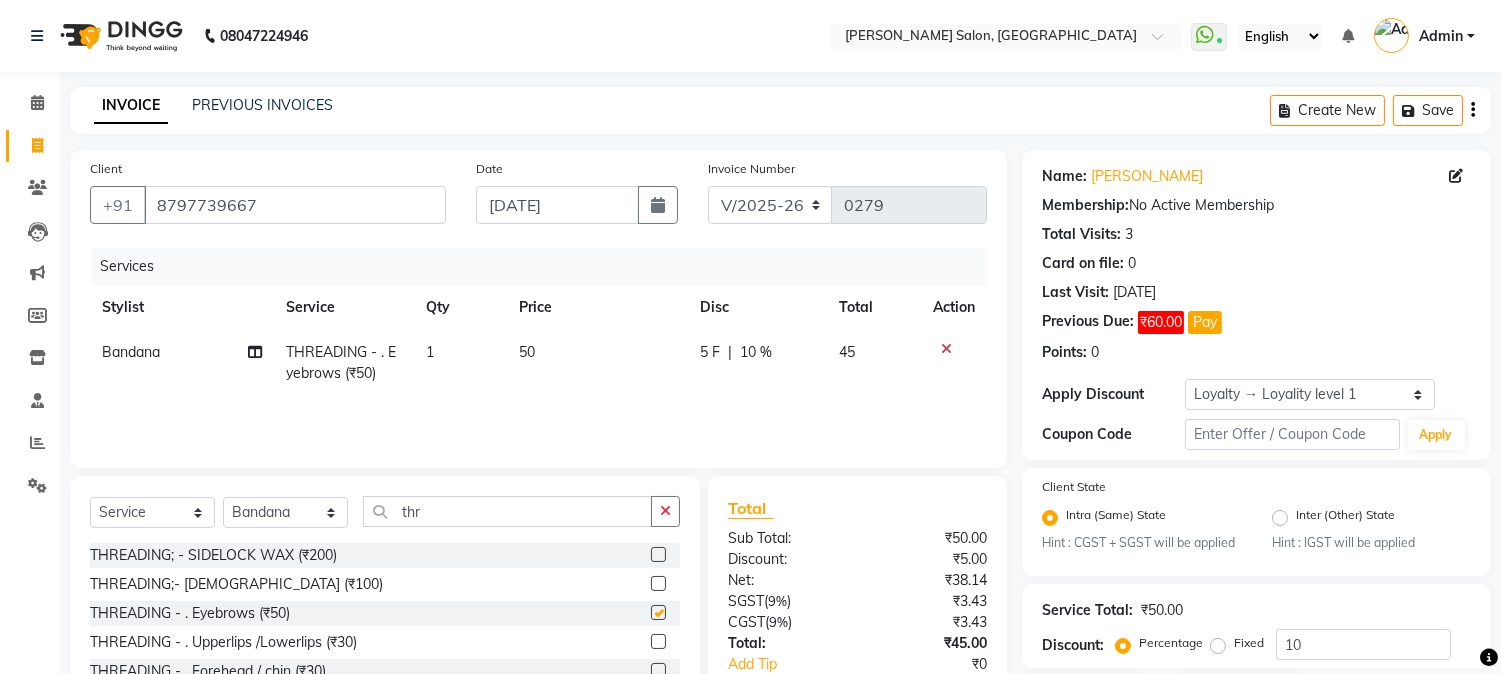 checkbox on "false" 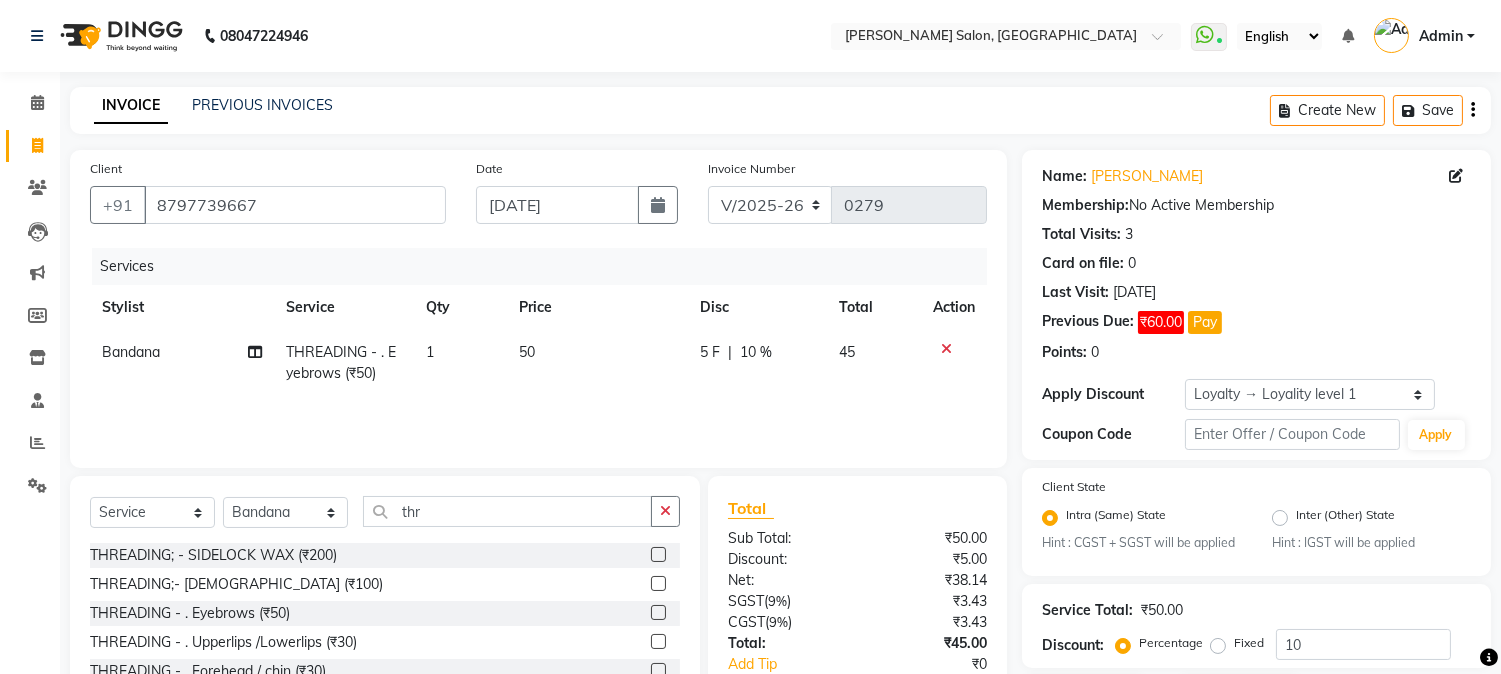 click on "5 F | 10 %" 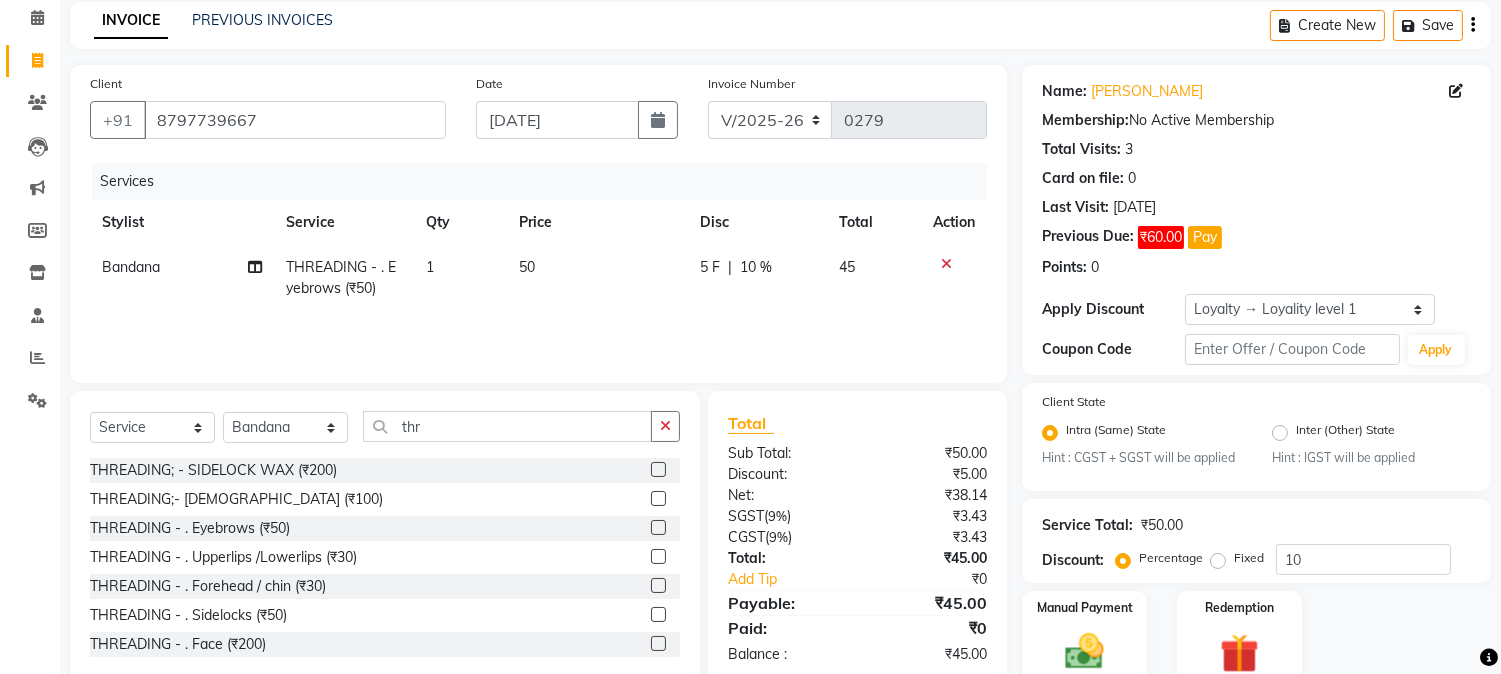 scroll, scrollTop: 172, scrollLeft: 0, axis: vertical 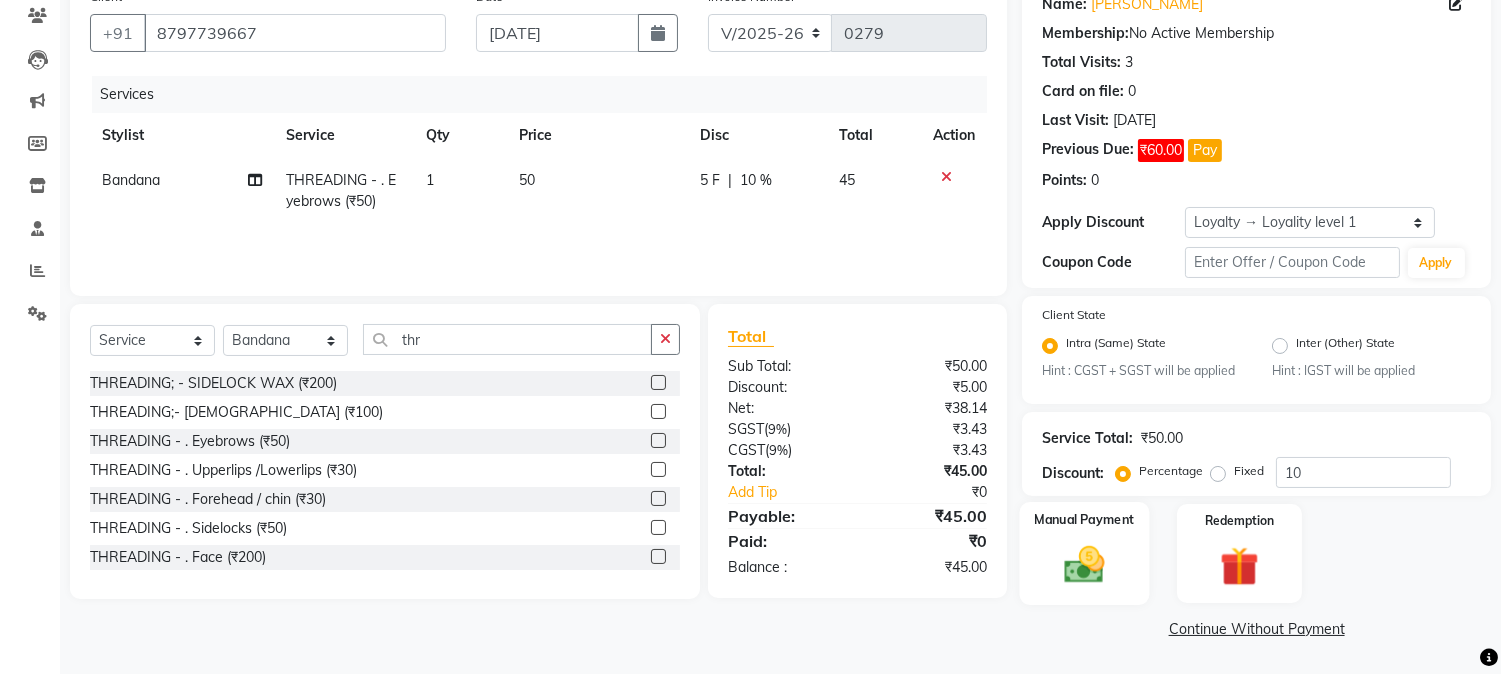 click 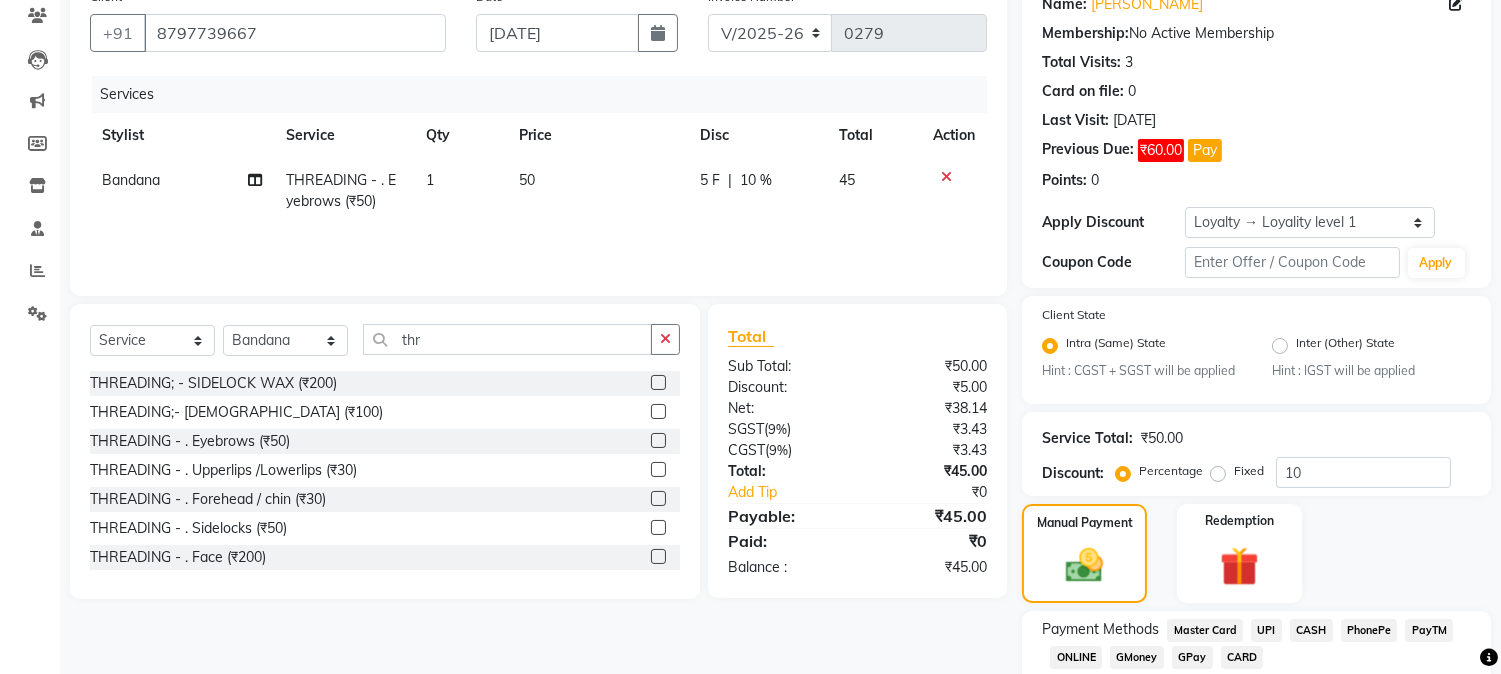 click on "CASH" 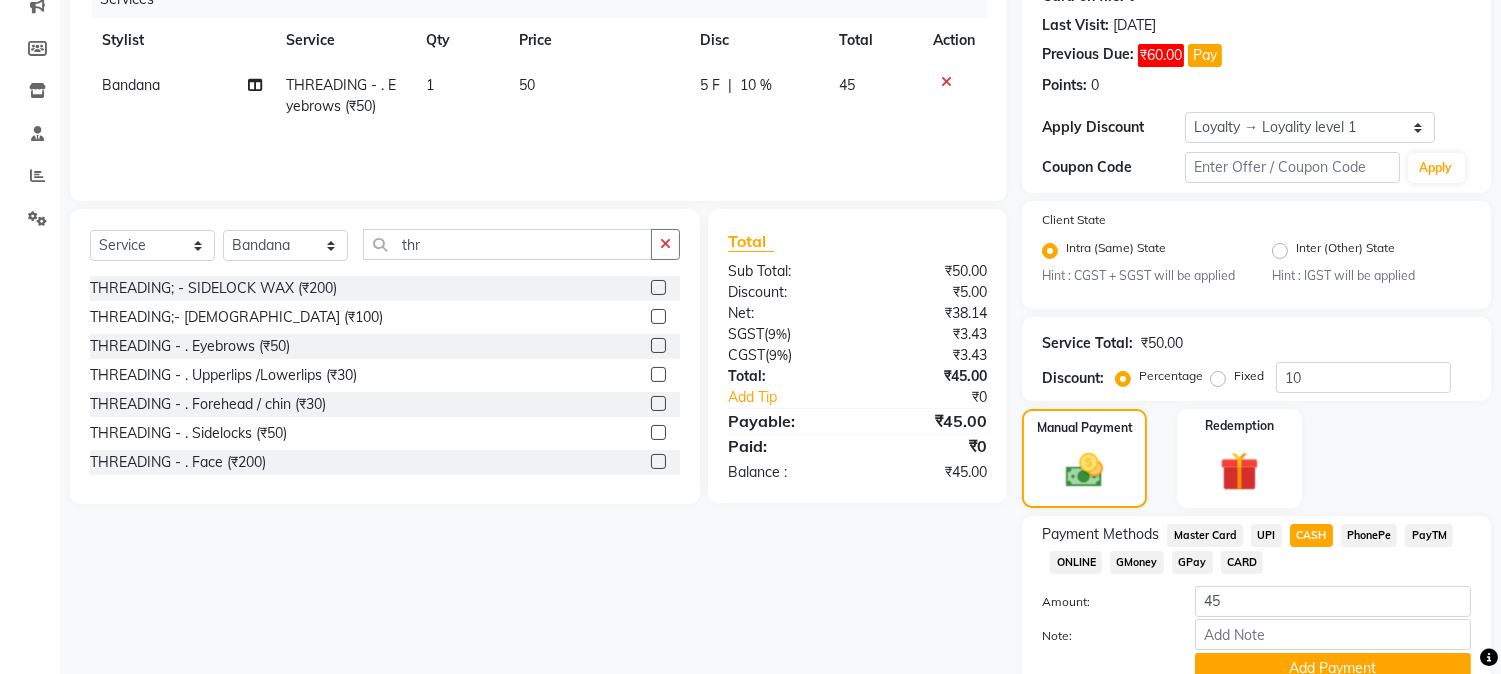 scroll, scrollTop: 356, scrollLeft: 0, axis: vertical 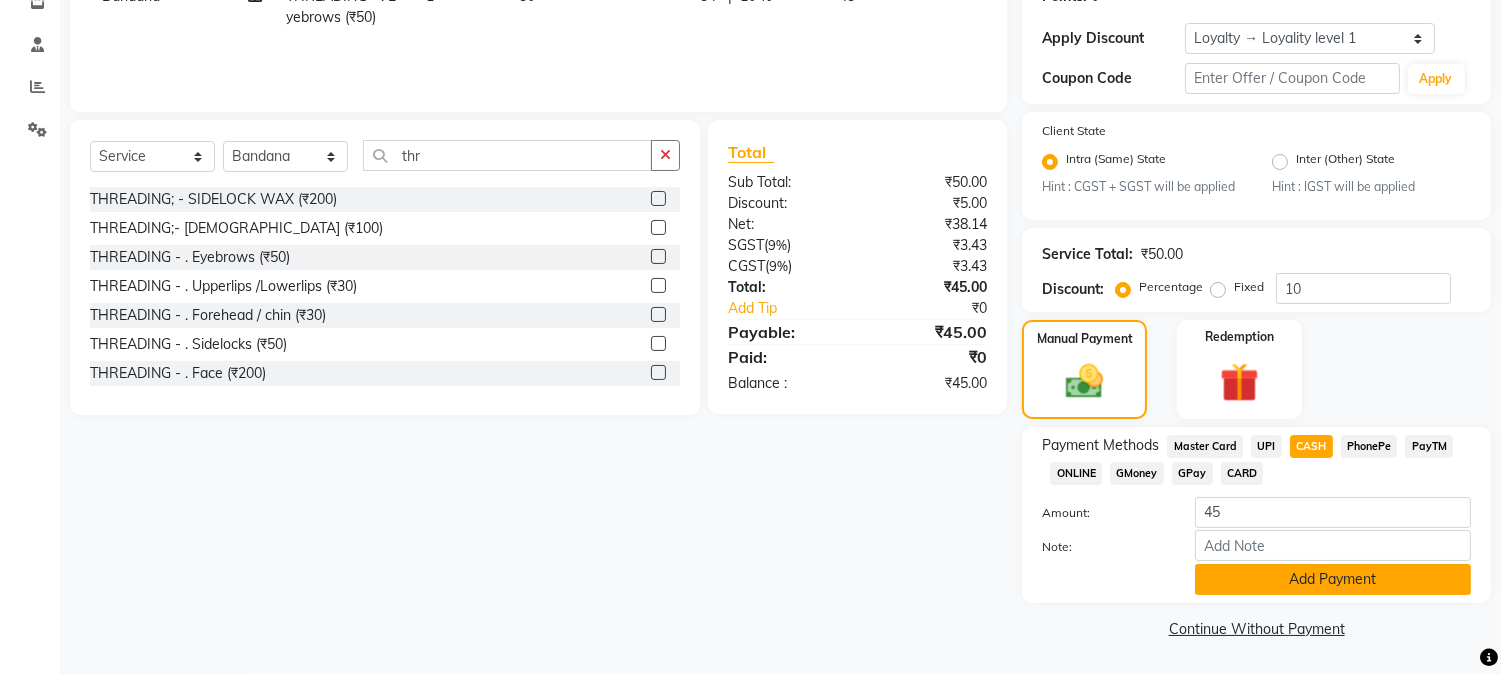 click on "Add Payment" 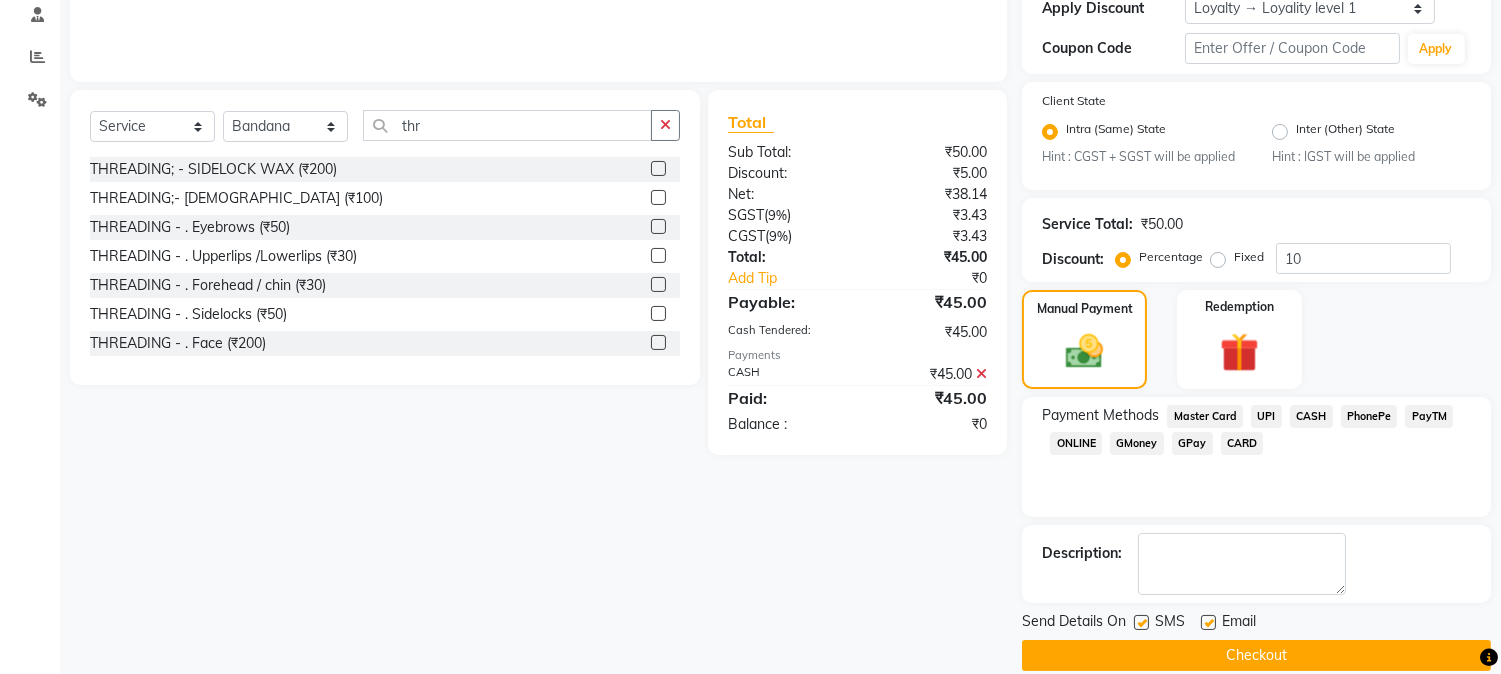 scroll, scrollTop: 413, scrollLeft: 0, axis: vertical 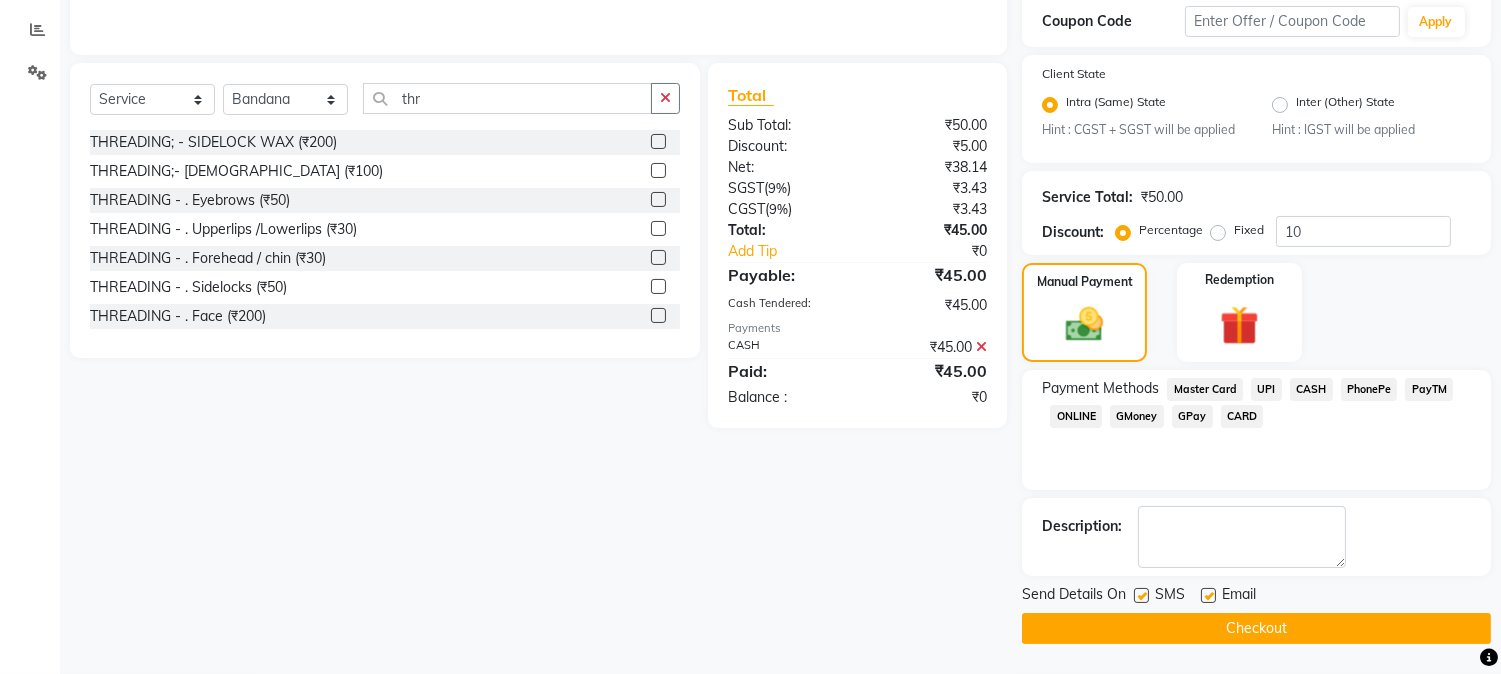 click 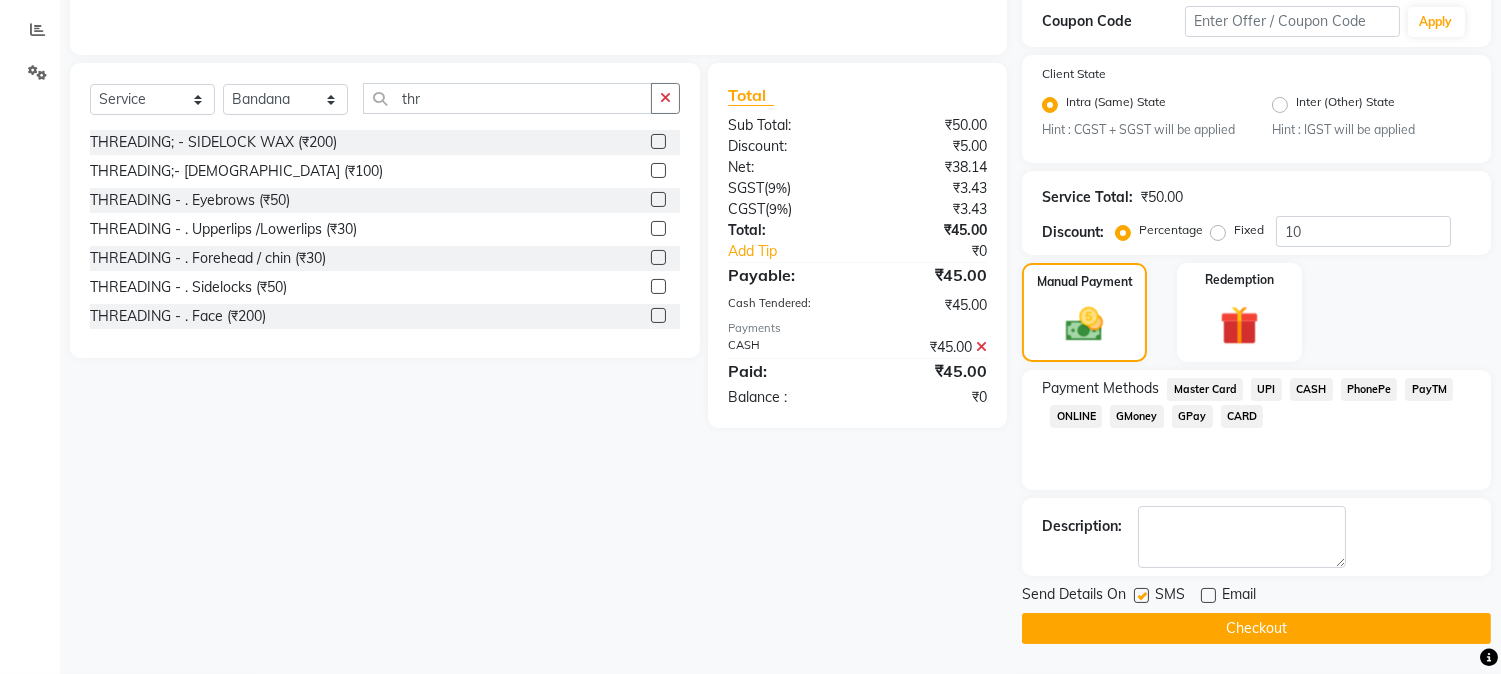 click on "Checkout" 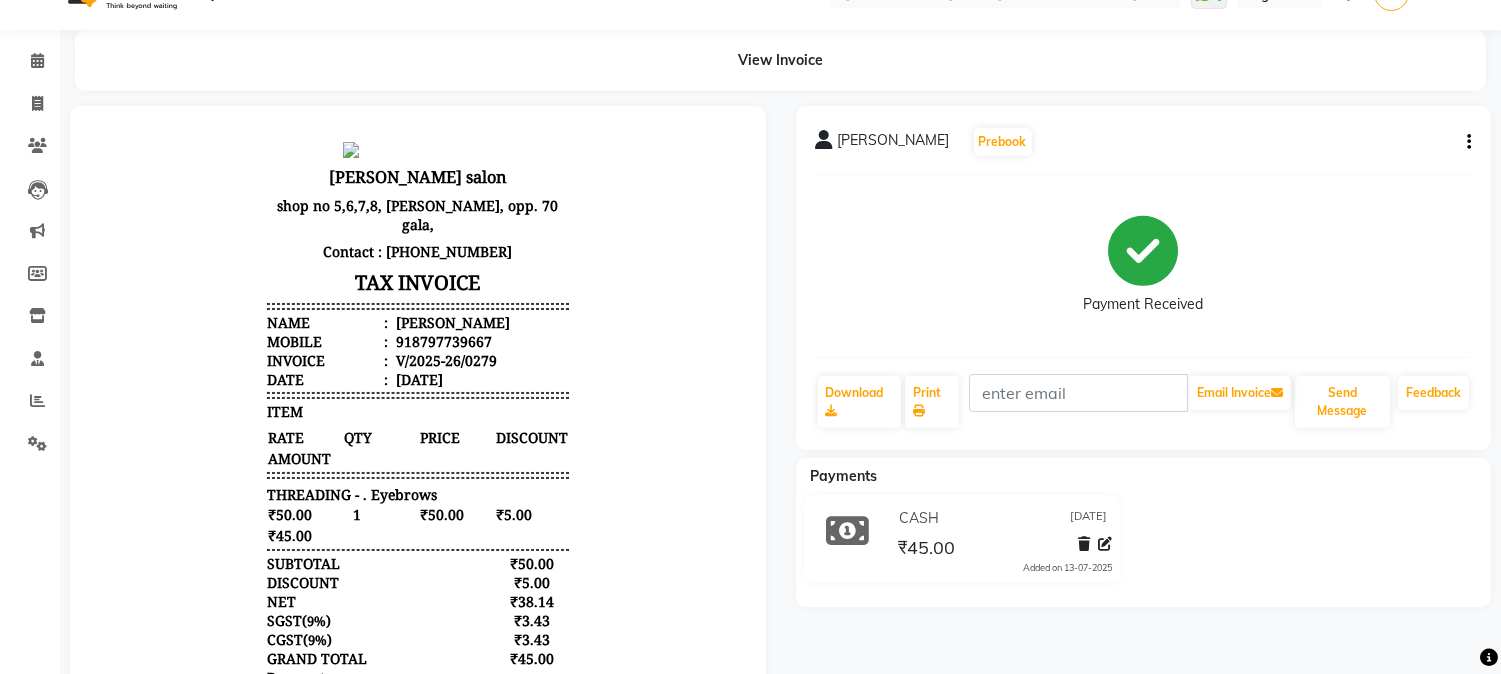 scroll, scrollTop: 0, scrollLeft: 0, axis: both 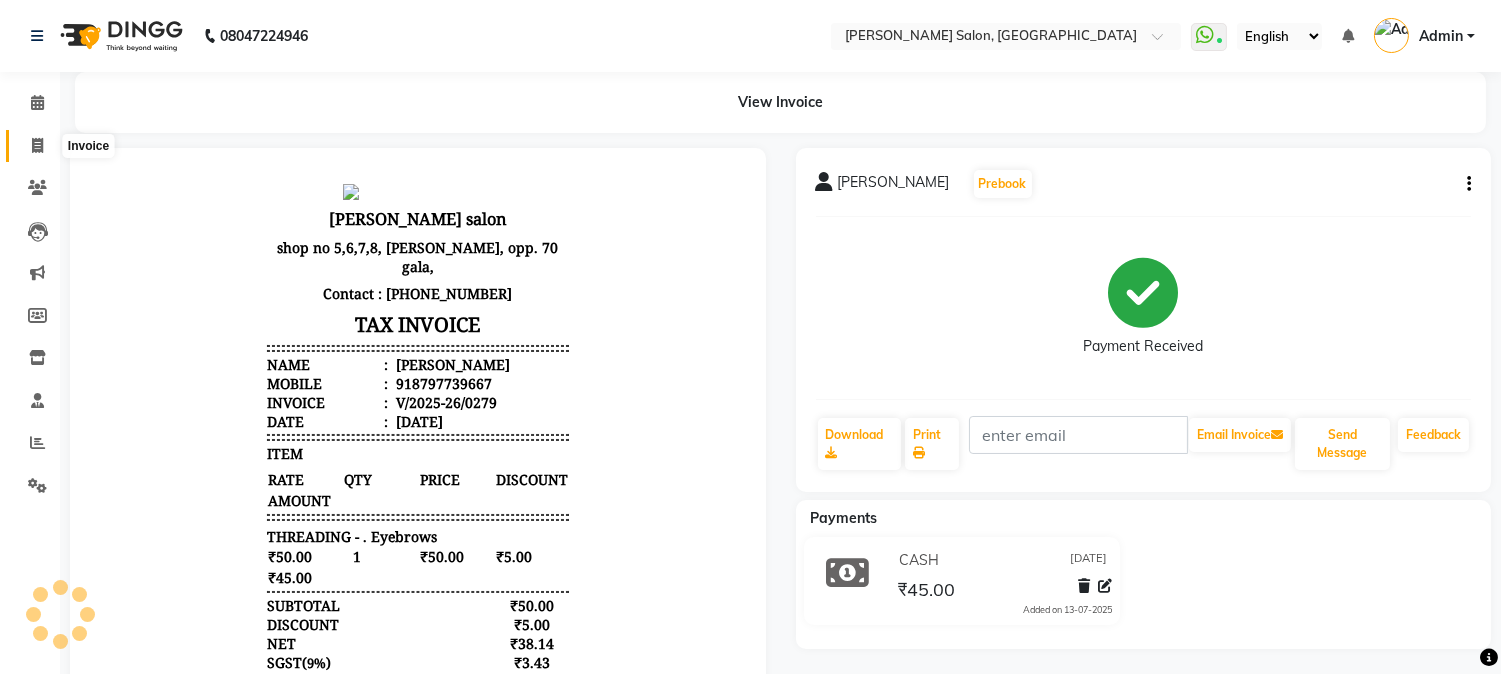 click 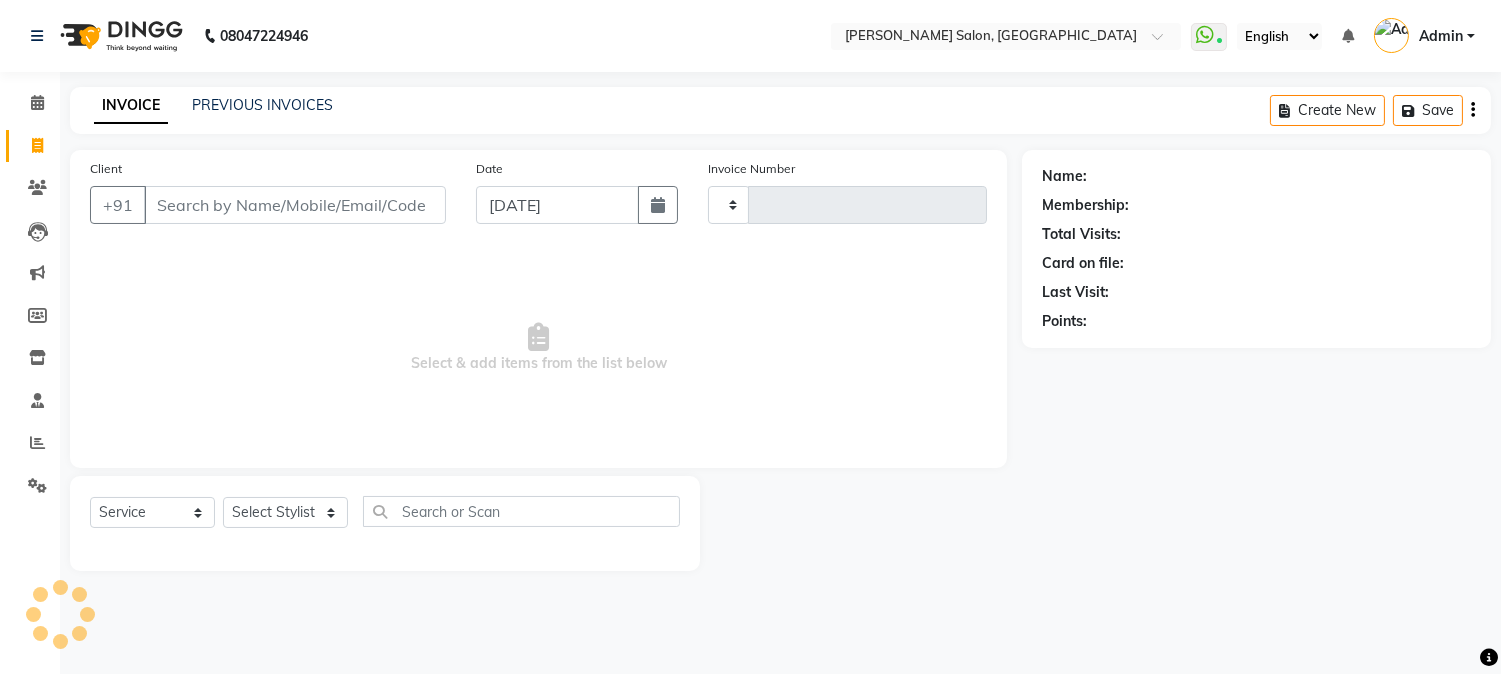 type on "0280" 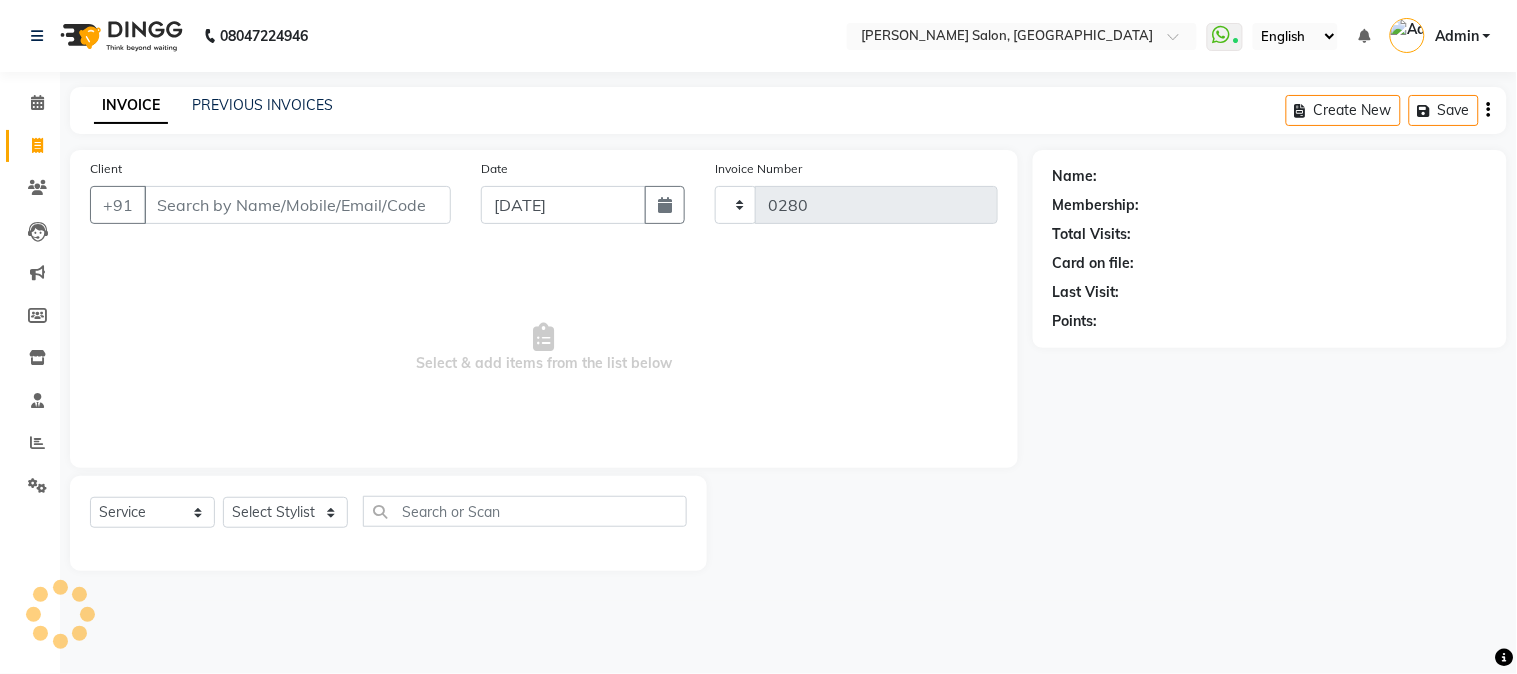 select on "4166" 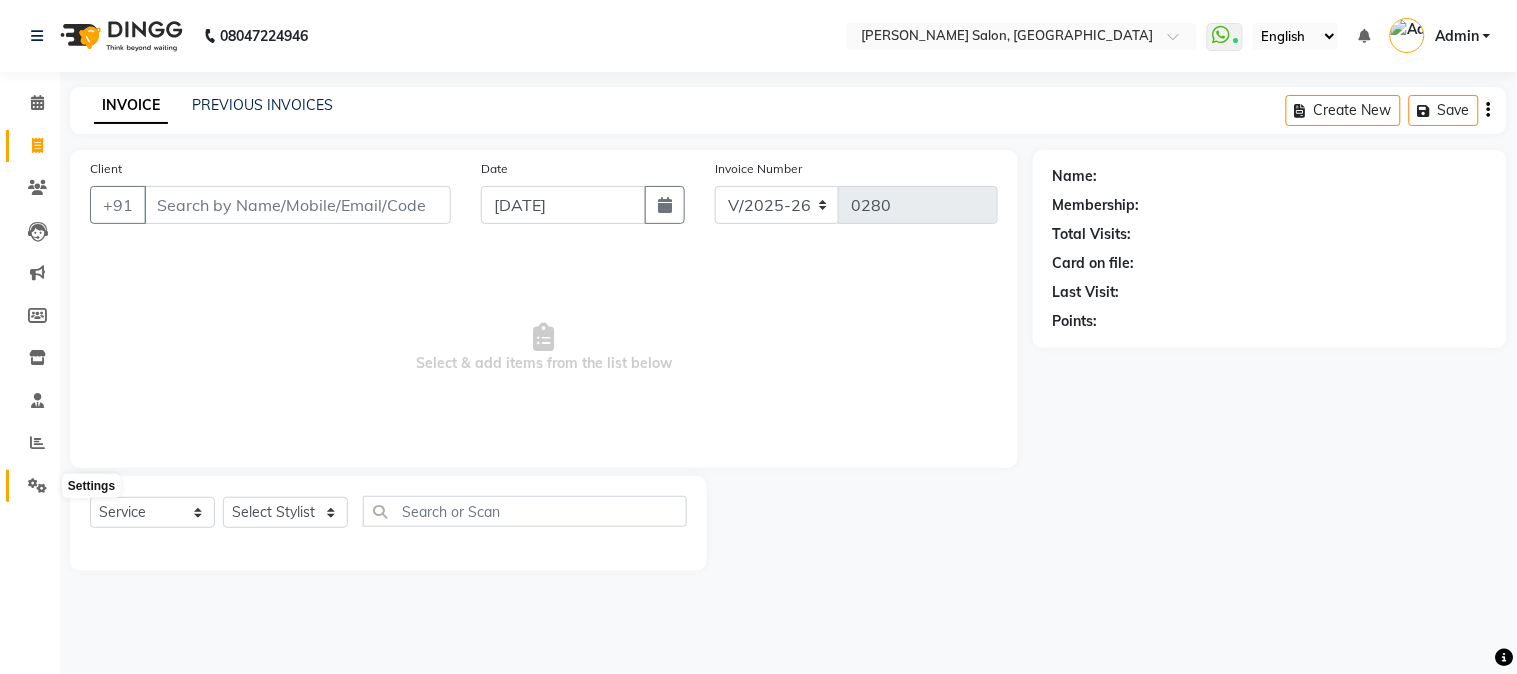 click 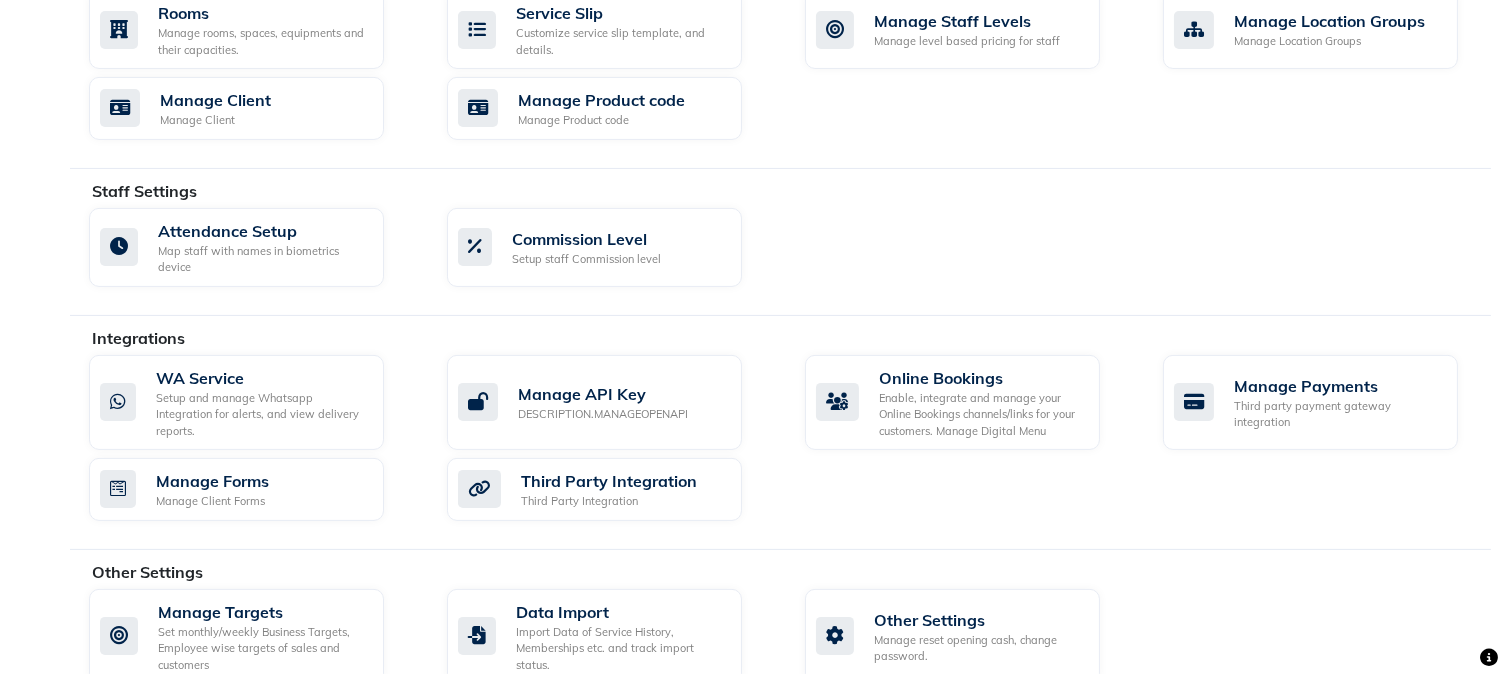 scroll, scrollTop: 973, scrollLeft: 0, axis: vertical 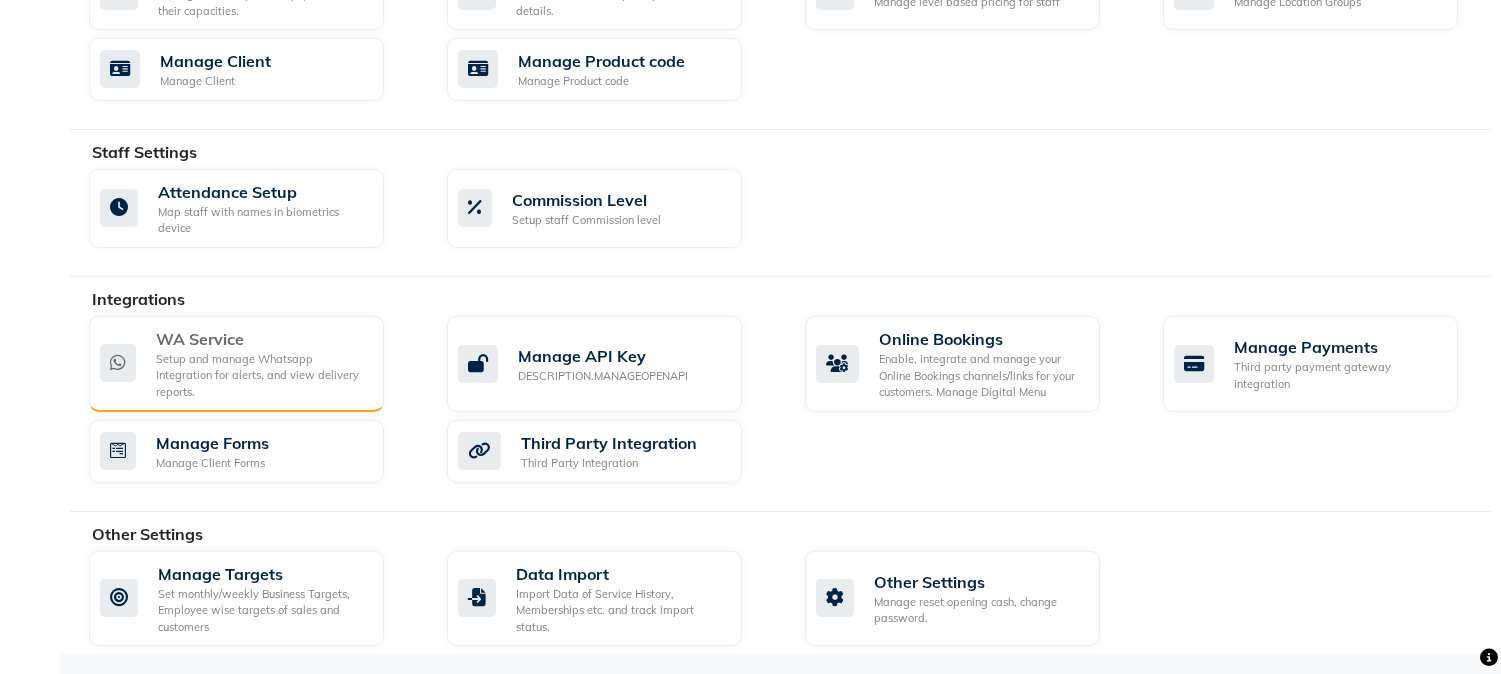 click on "Setup and manage Whatsapp Integration for alerts, and view delivery reports." 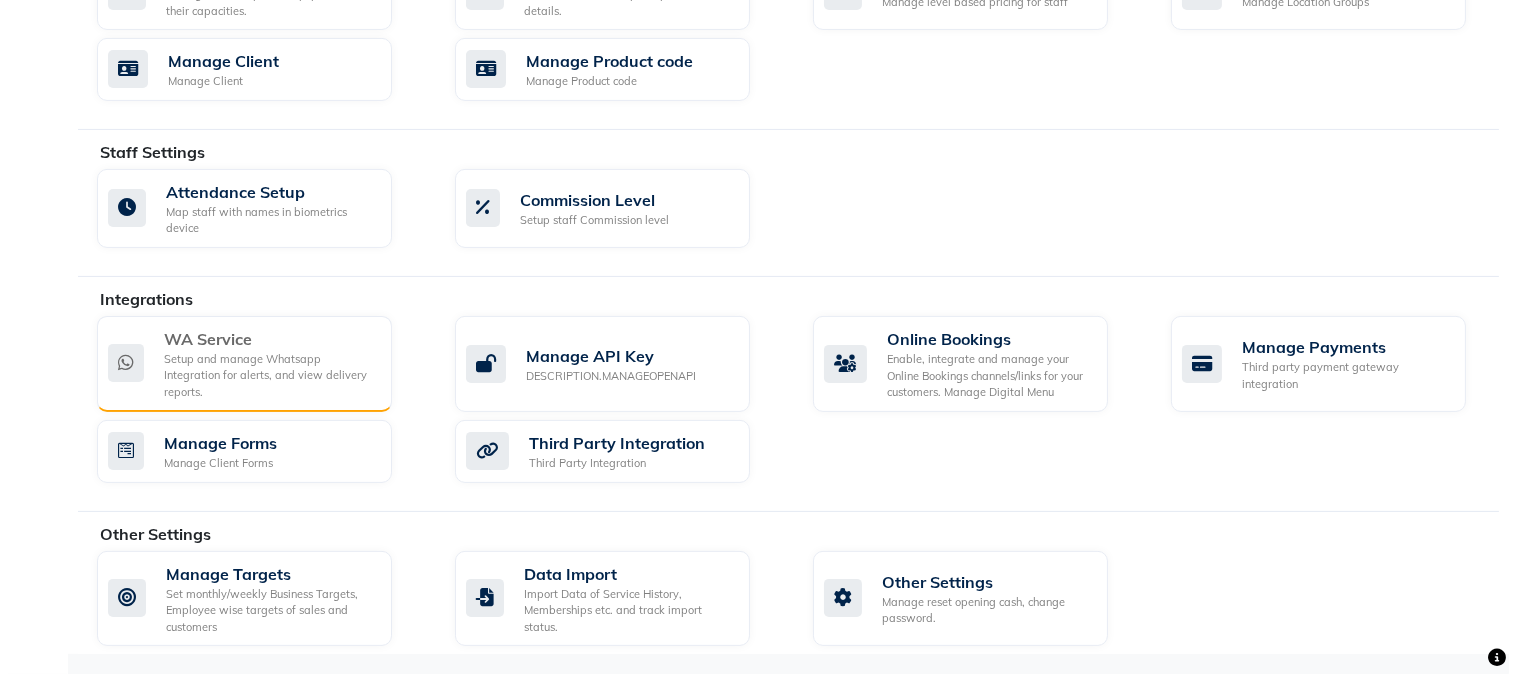 scroll, scrollTop: 0, scrollLeft: 0, axis: both 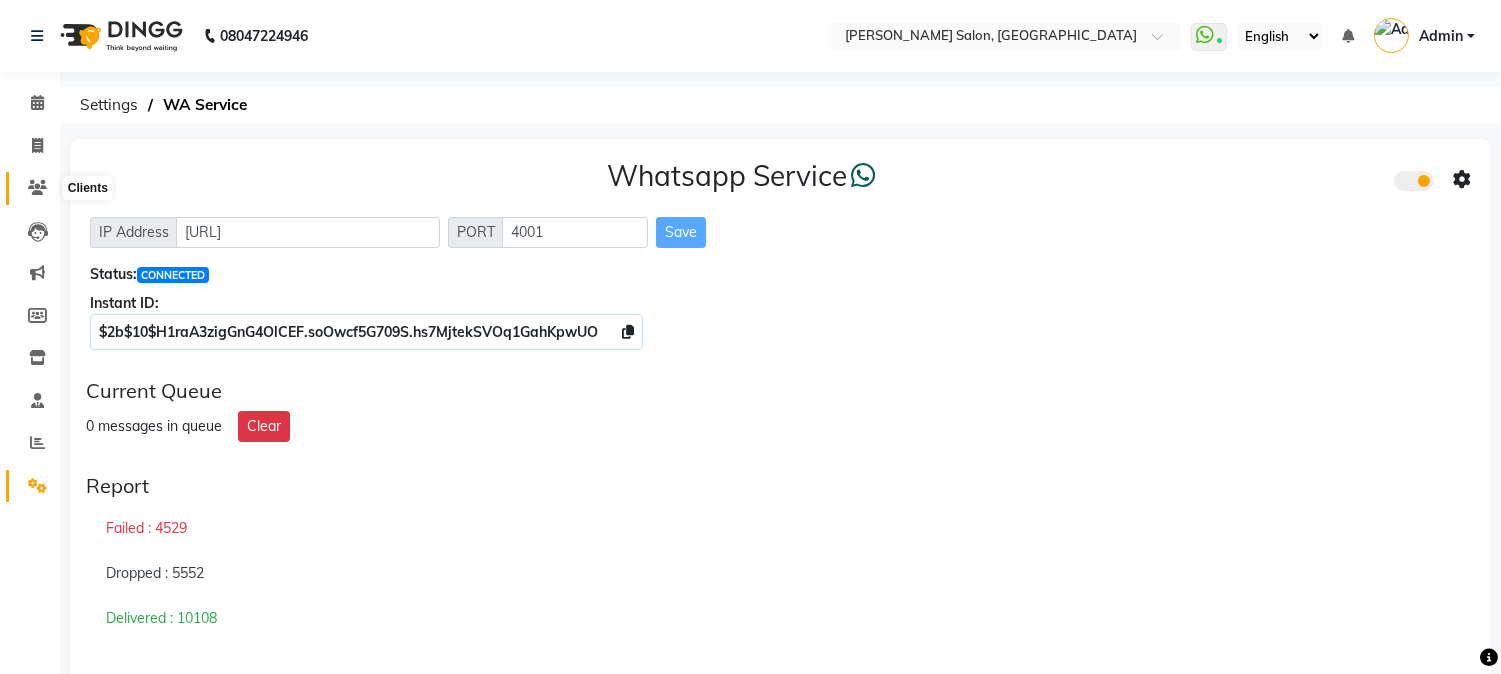 click 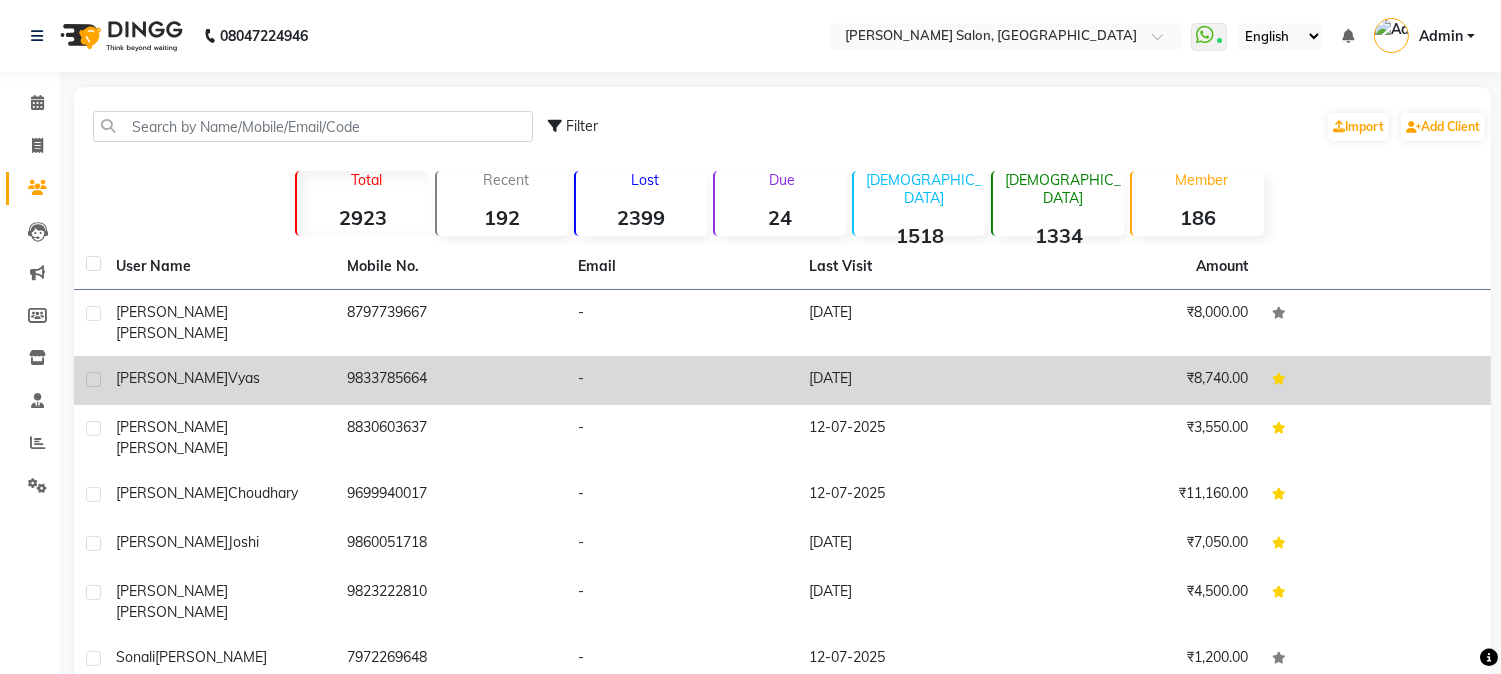 click on "-" 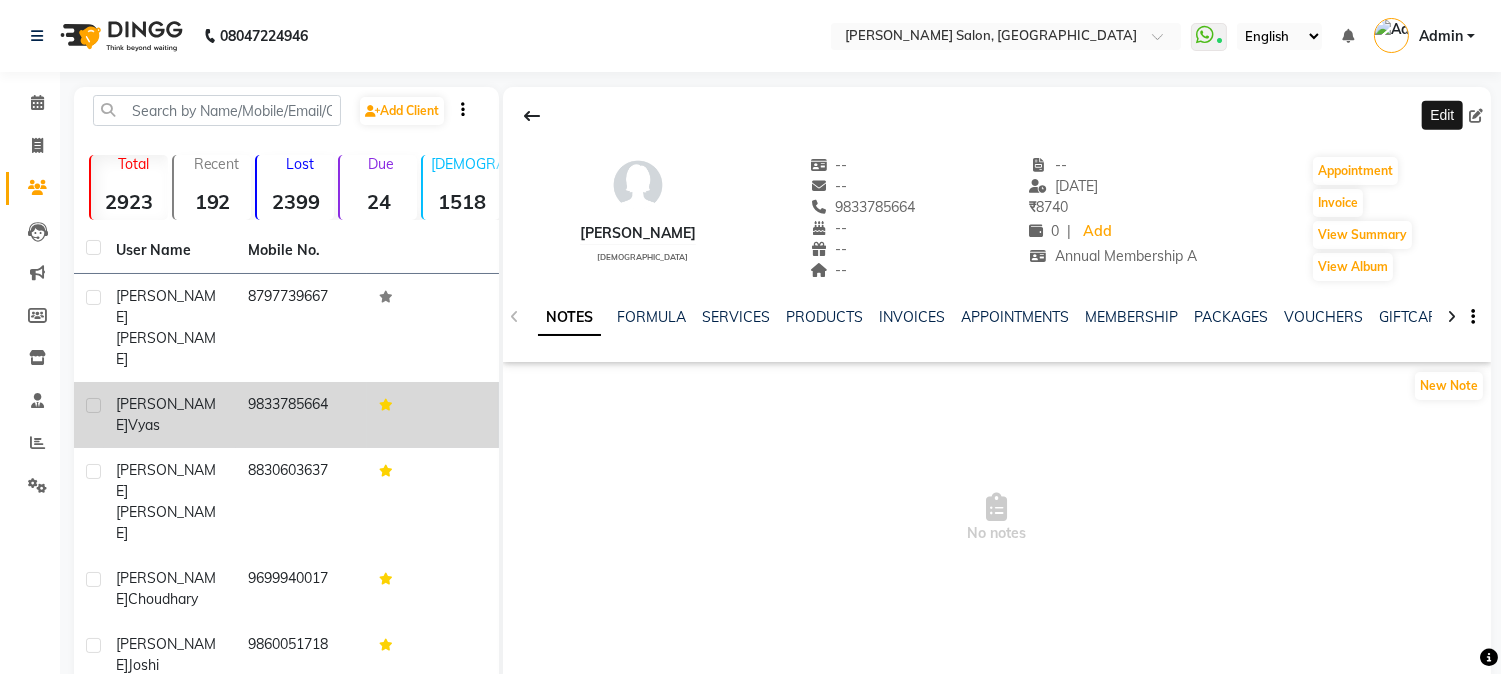 click 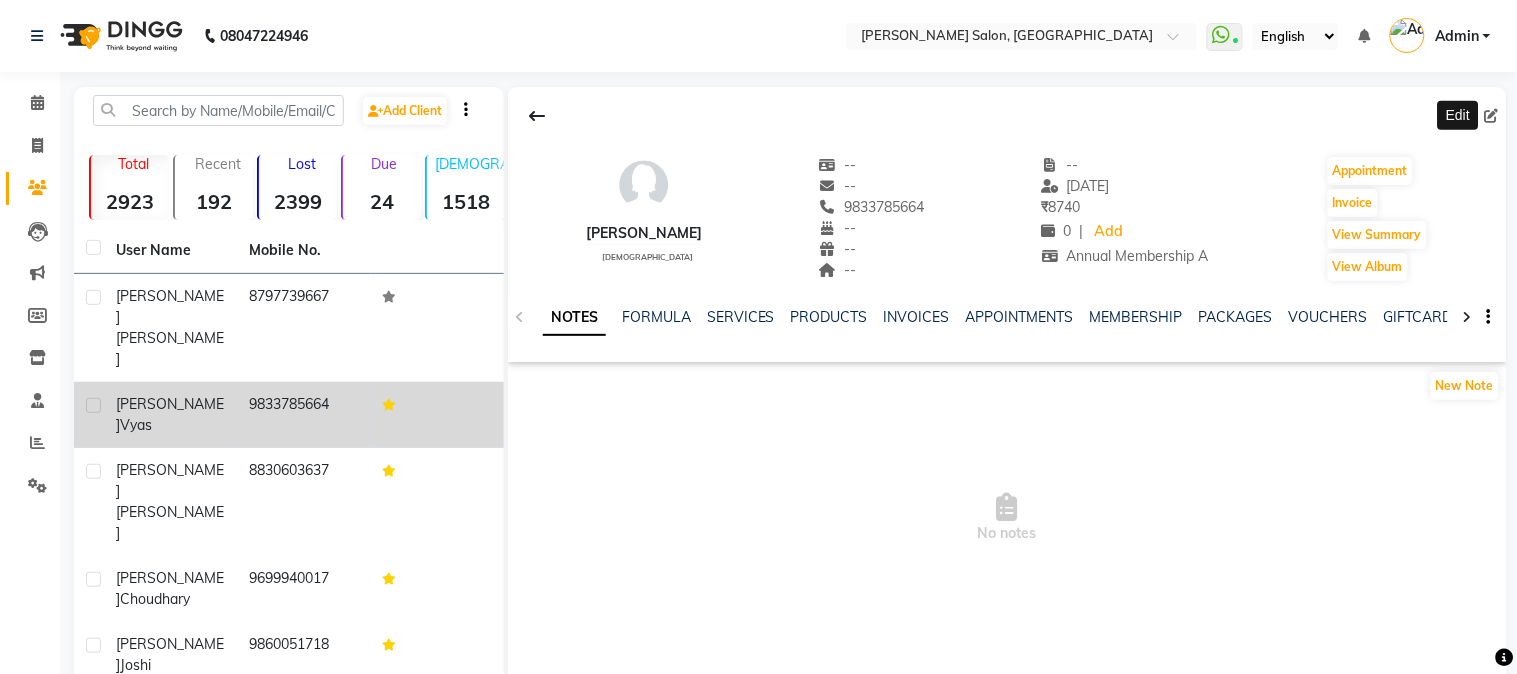 select on "[DEMOGRAPHIC_DATA]" 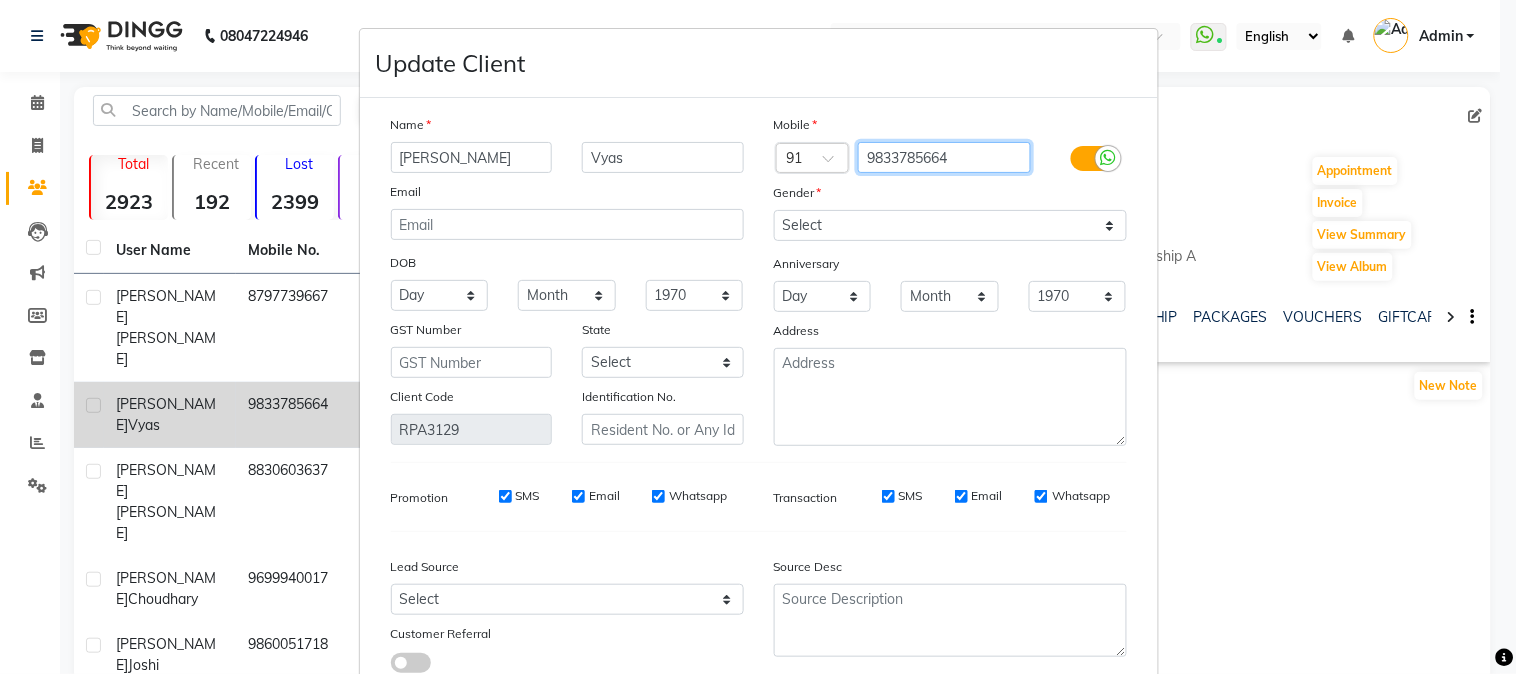 click on "9833785664" at bounding box center (944, 157) 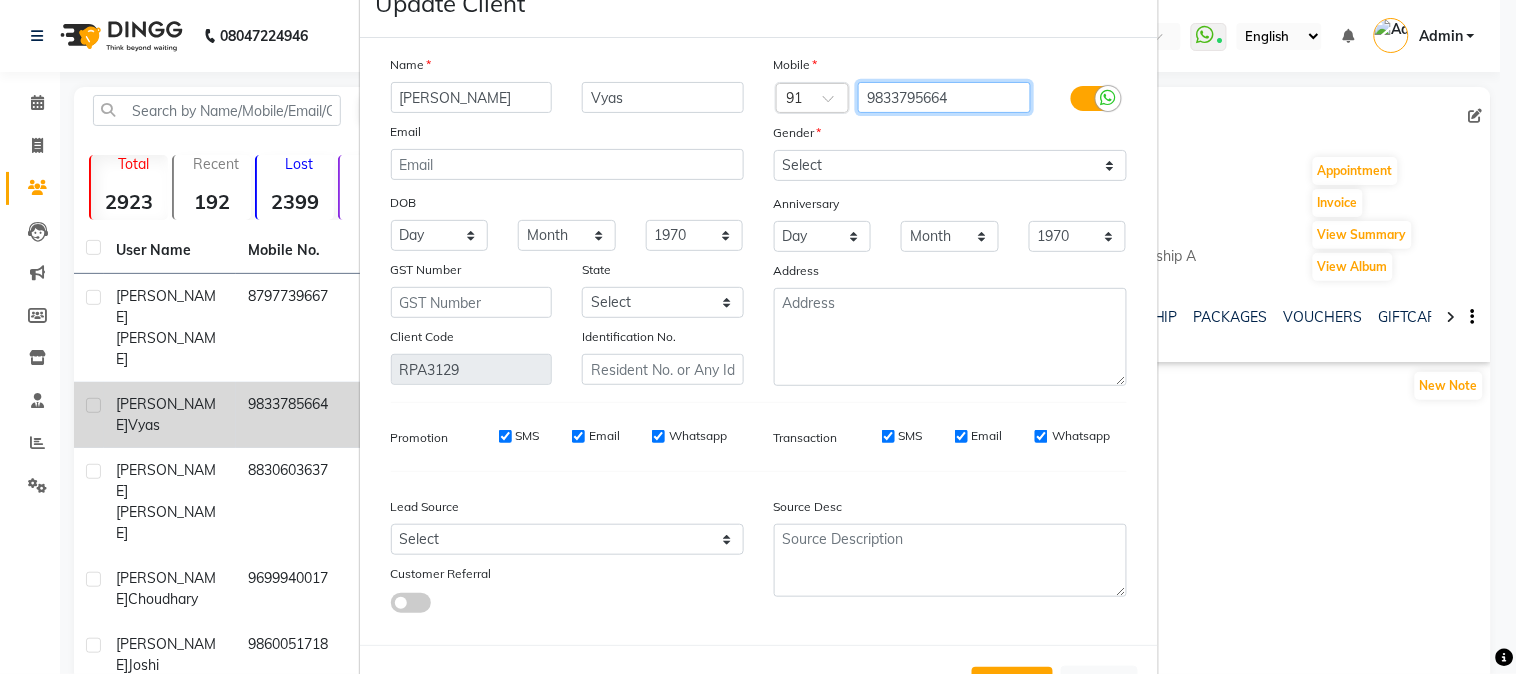 scroll, scrollTop: 141, scrollLeft: 0, axis: vertical 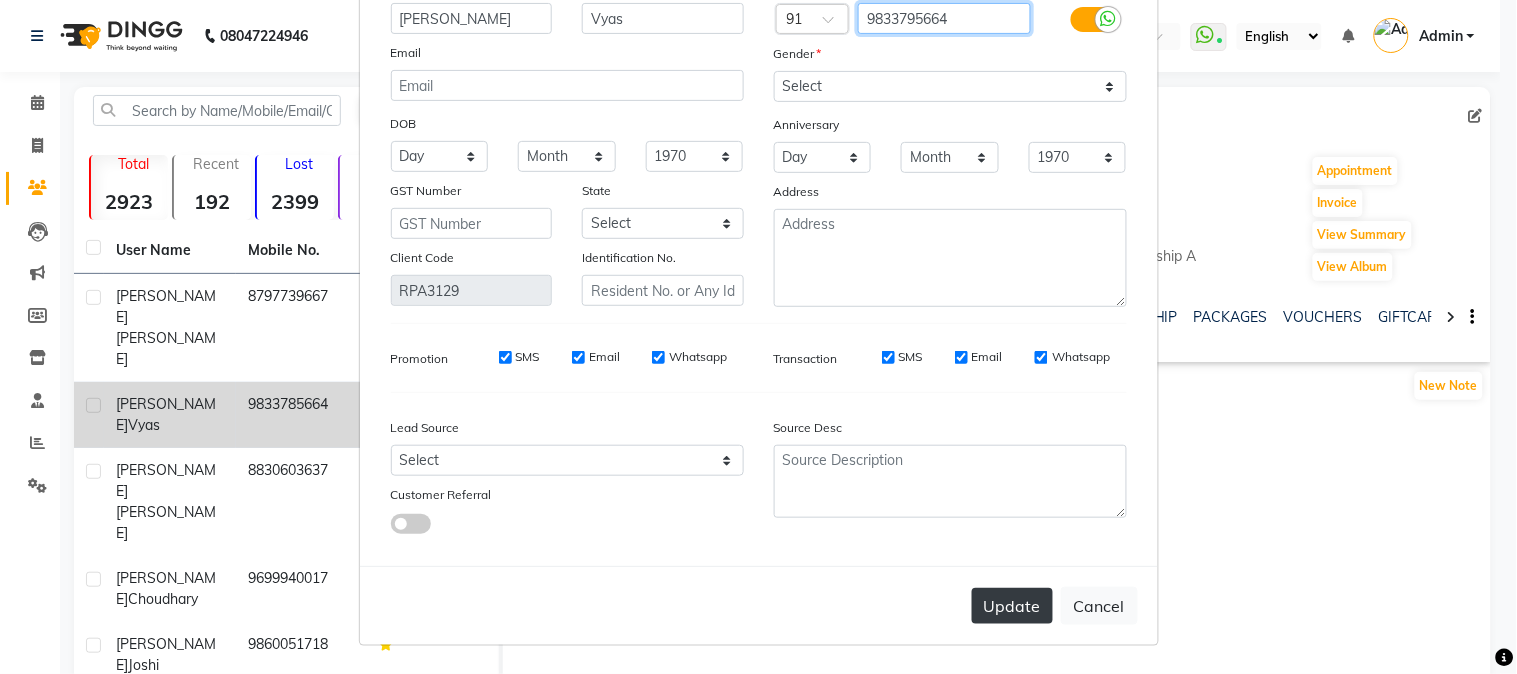 type on "9833795664" 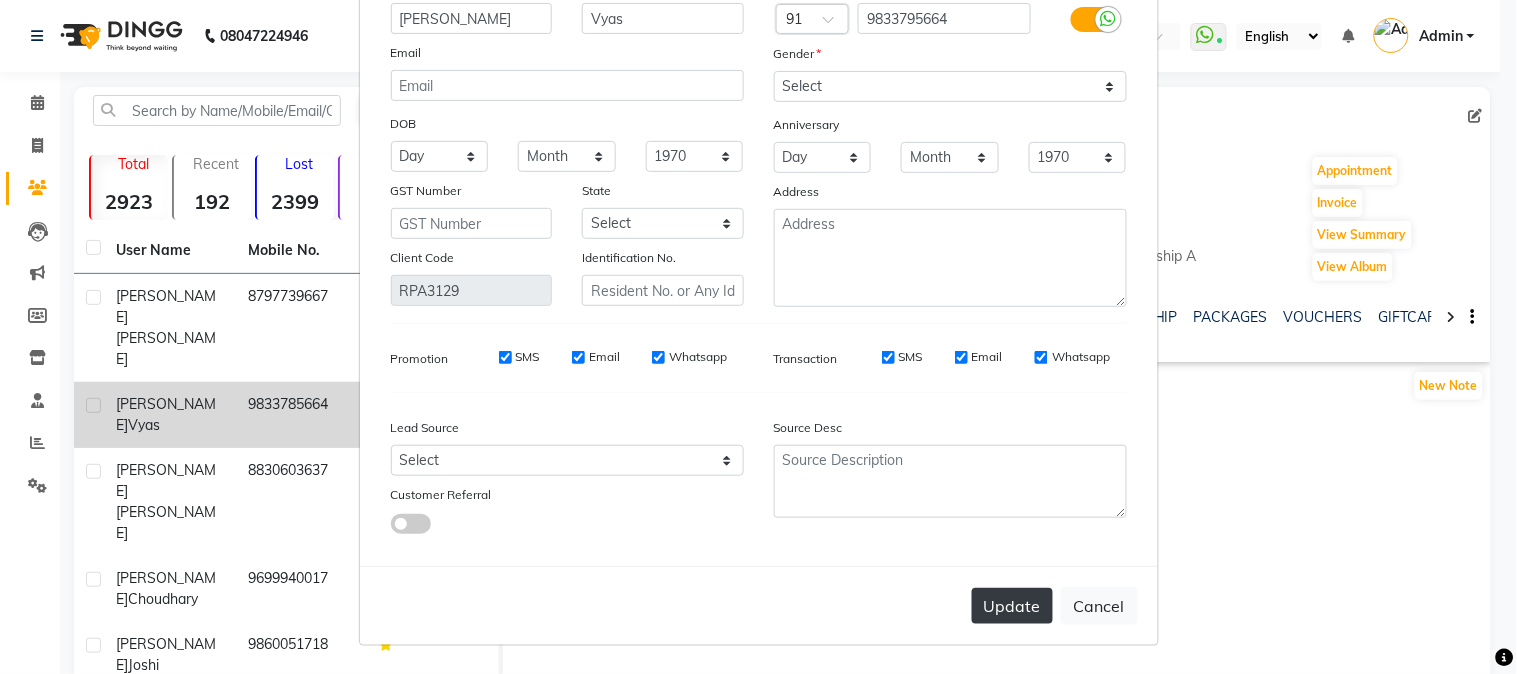 click on "Update" at bounding box center [1012, 606] 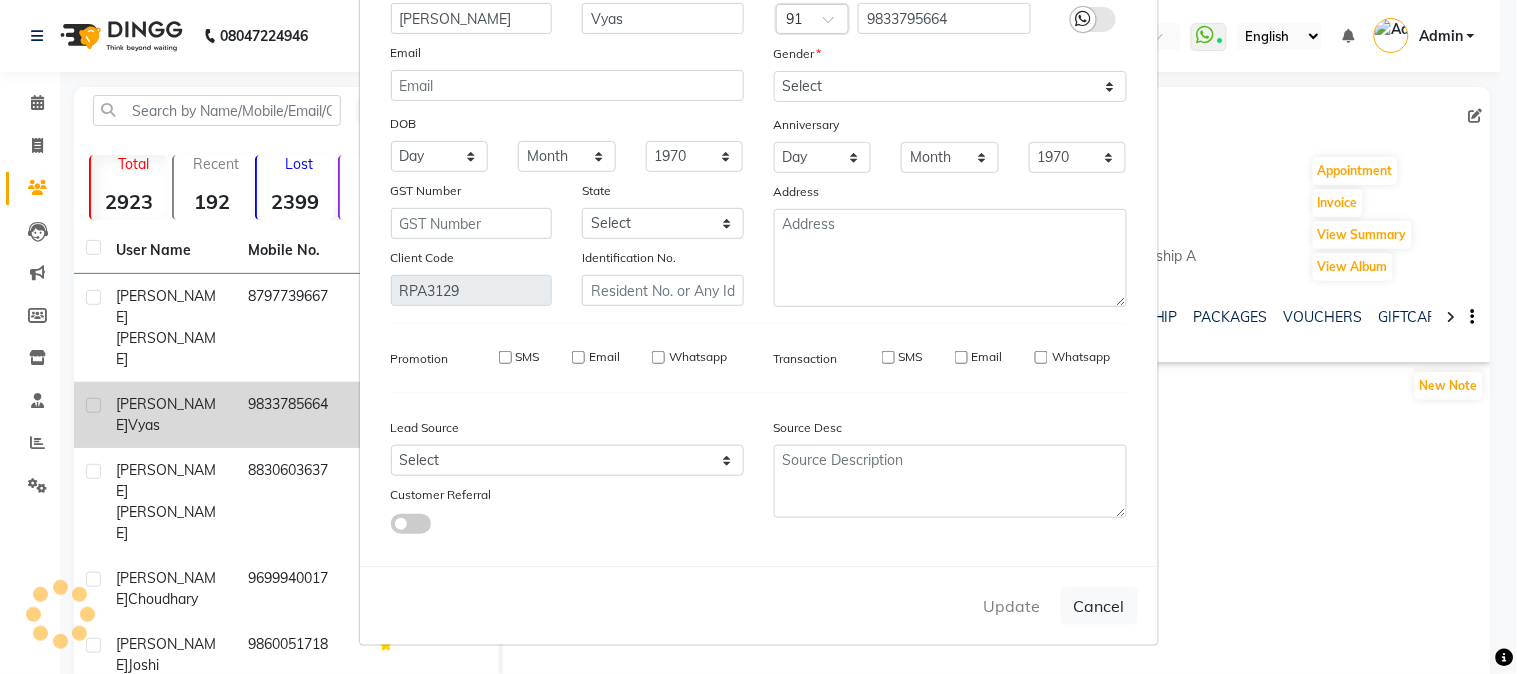 type 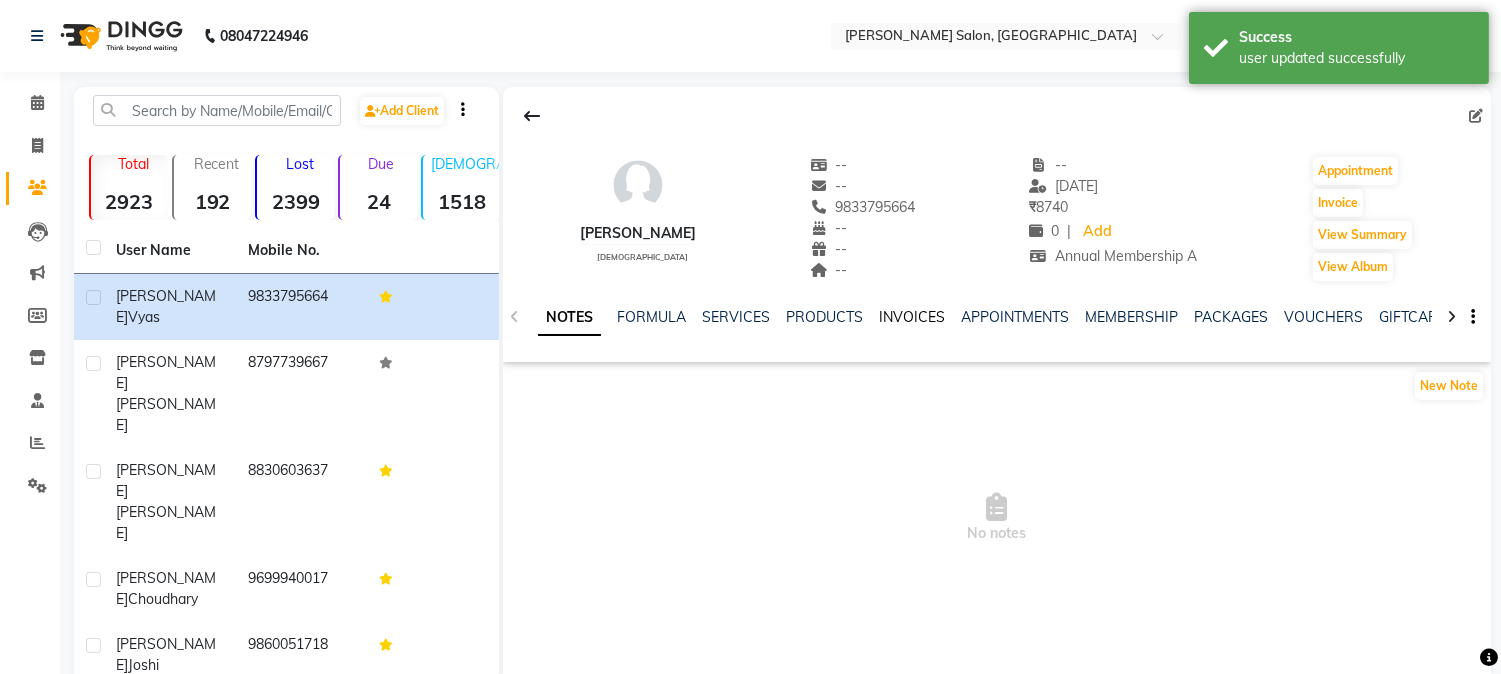 click on "INVOICES" 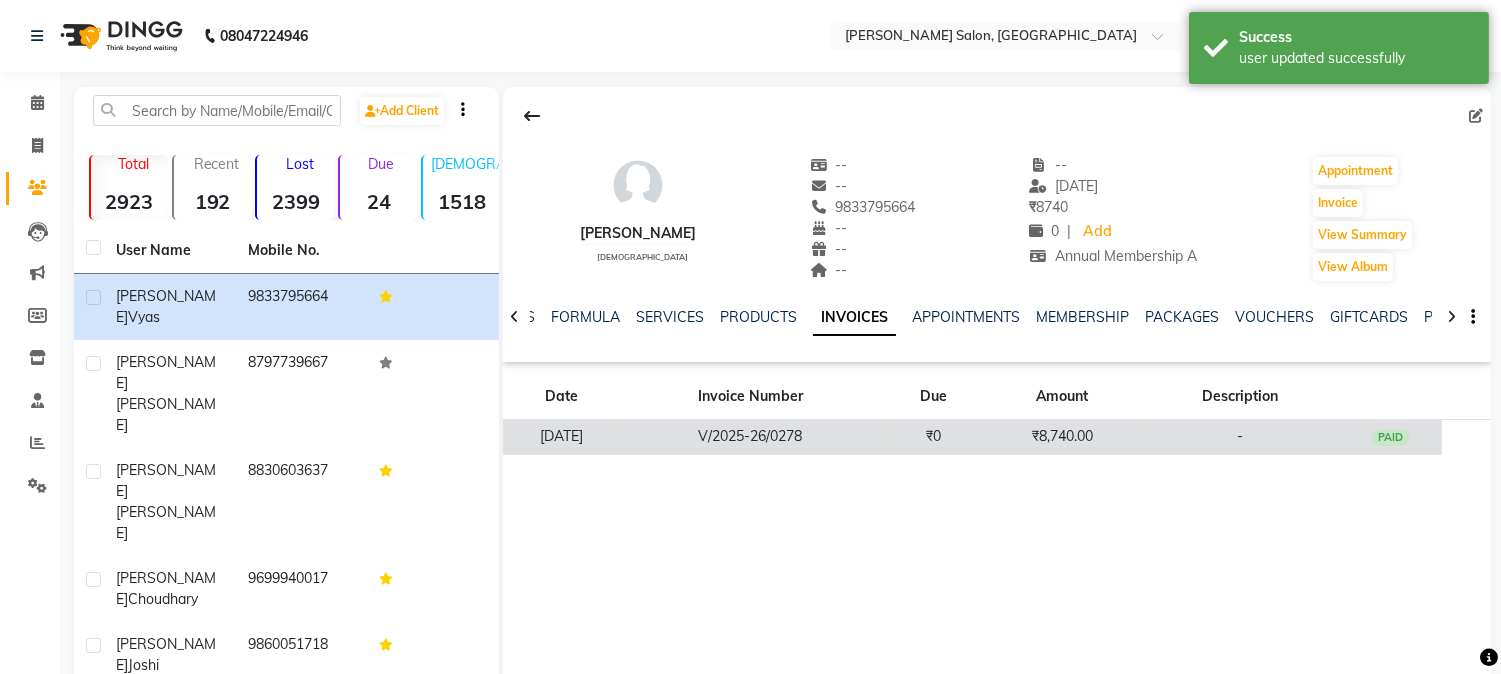 click on "₹8,740.00" 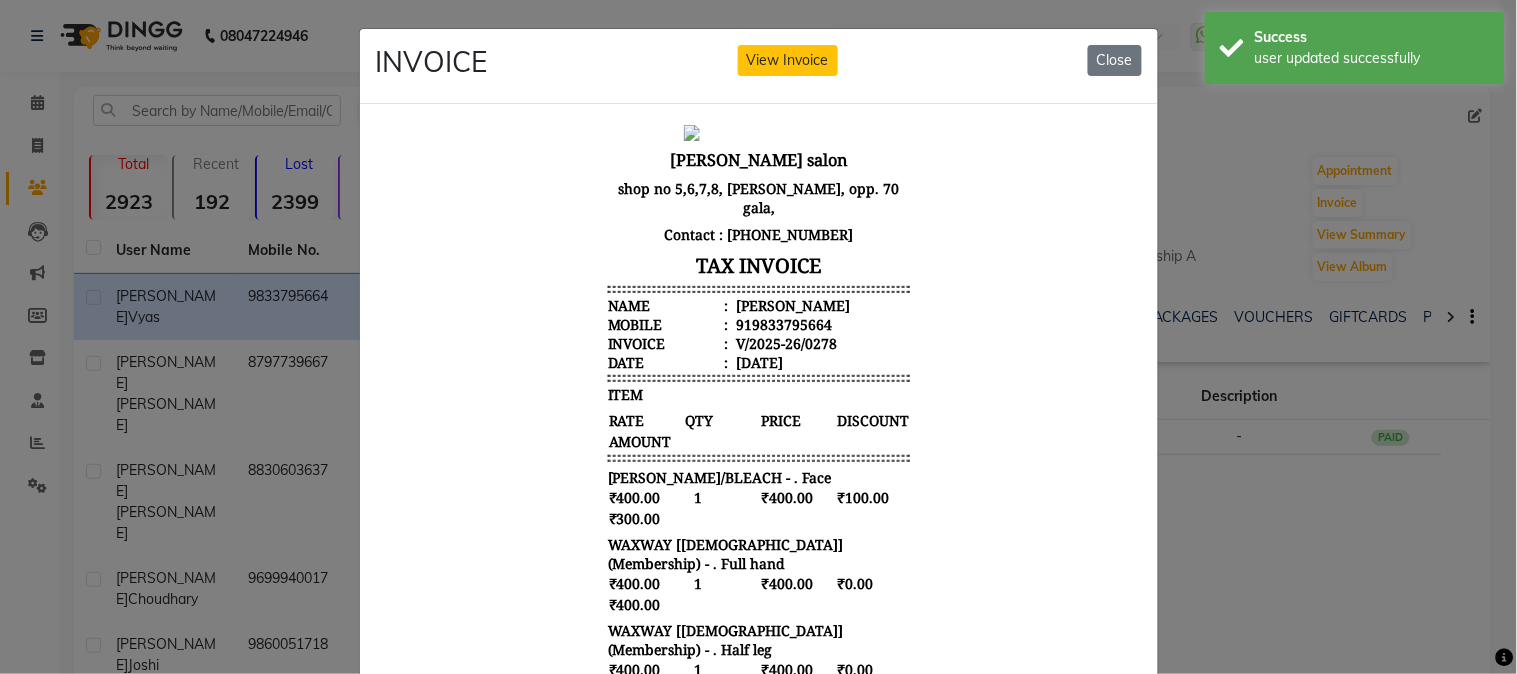 scroll, scrollTop: 16, scrollLeft: 0, axis: vertical 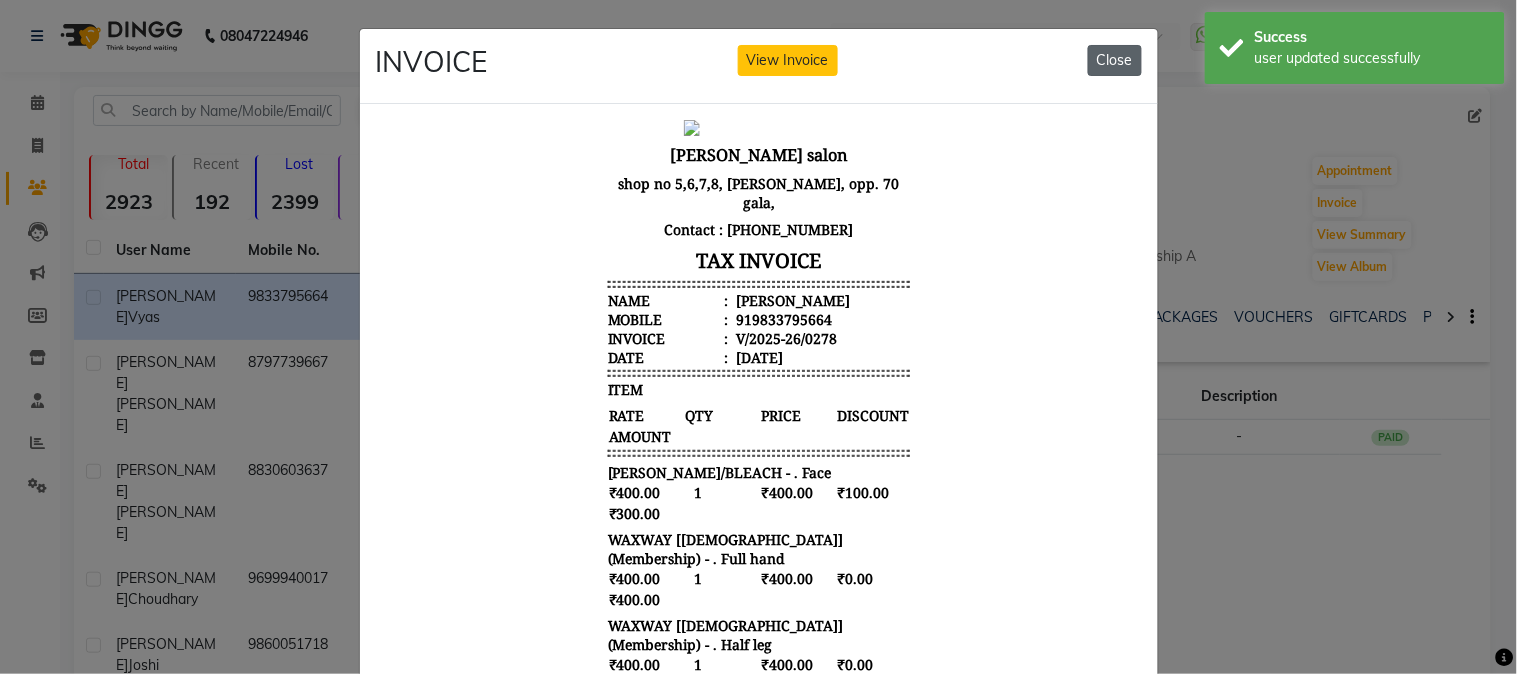 click on "Close" 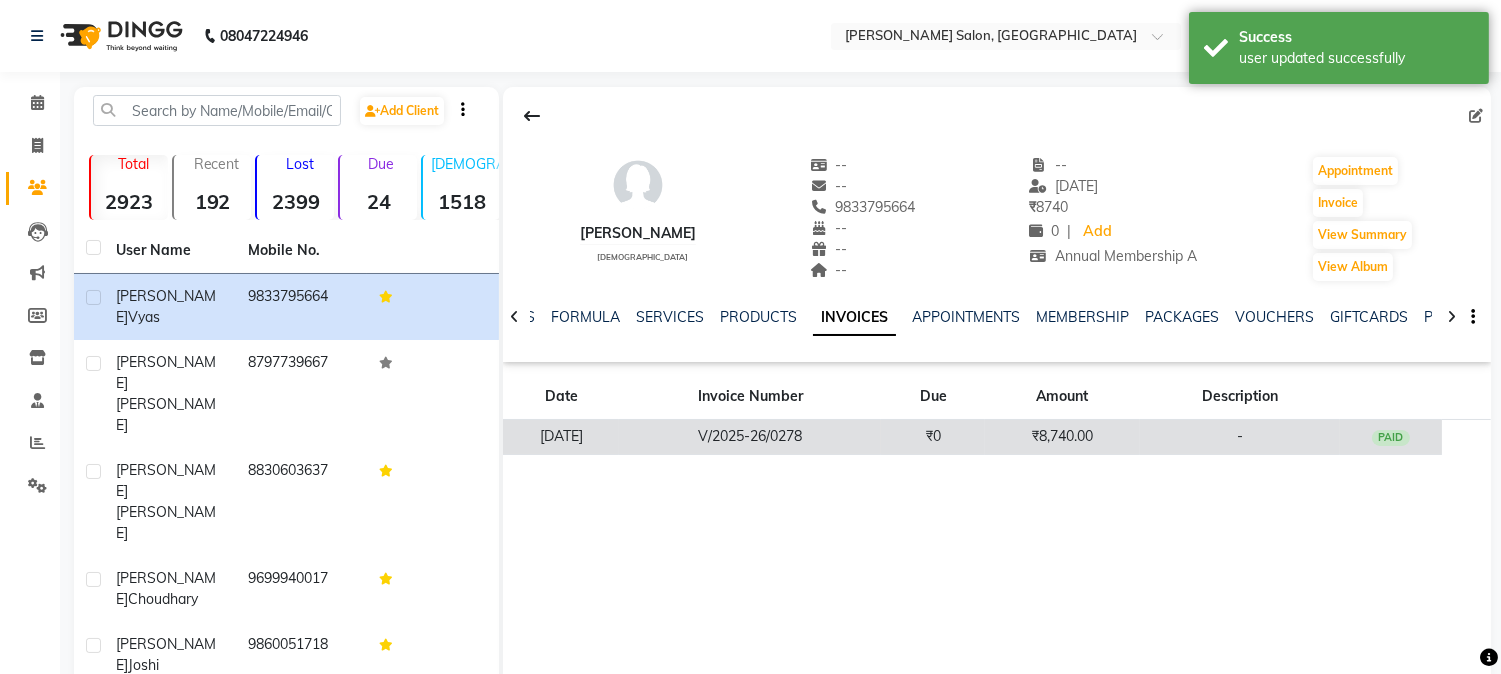 click on "PAID" 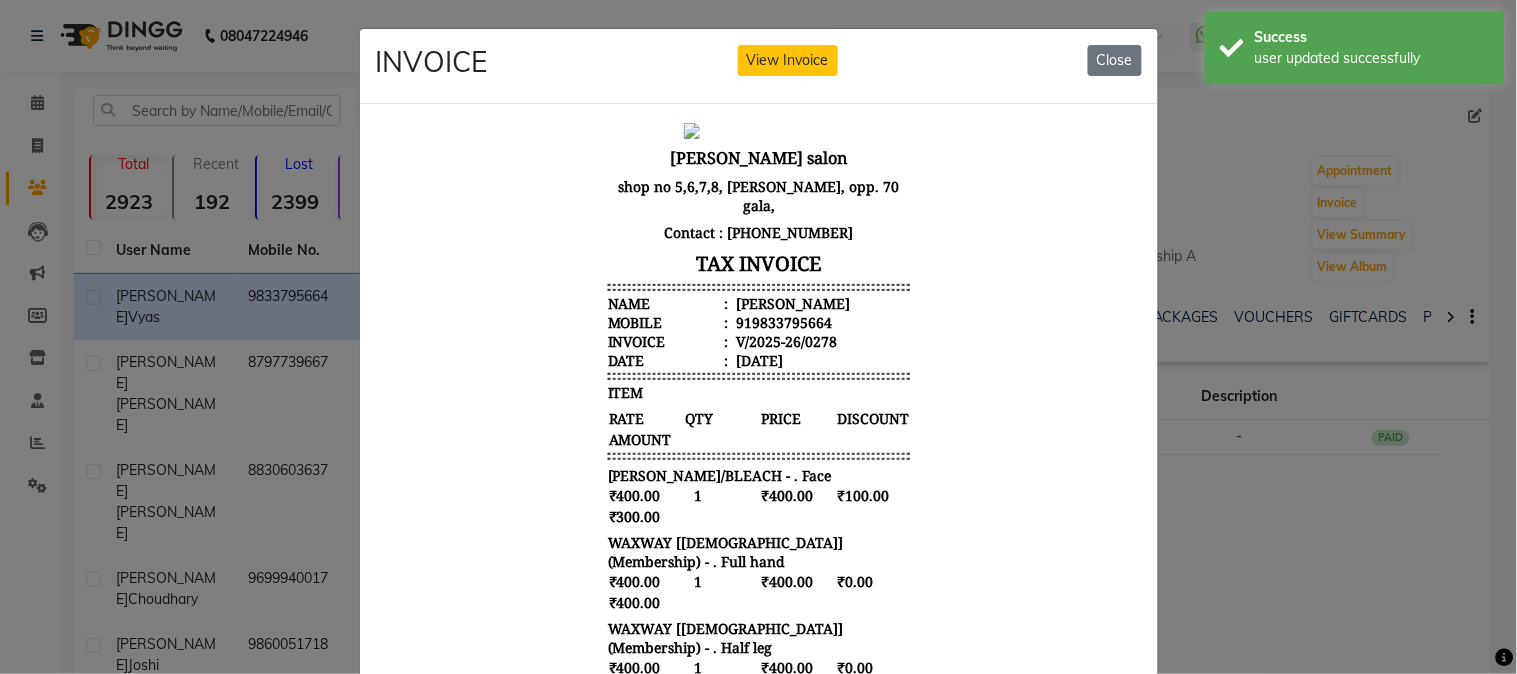 scroll, scrollTop: 16, scrollLeft: 0, axis: vertical 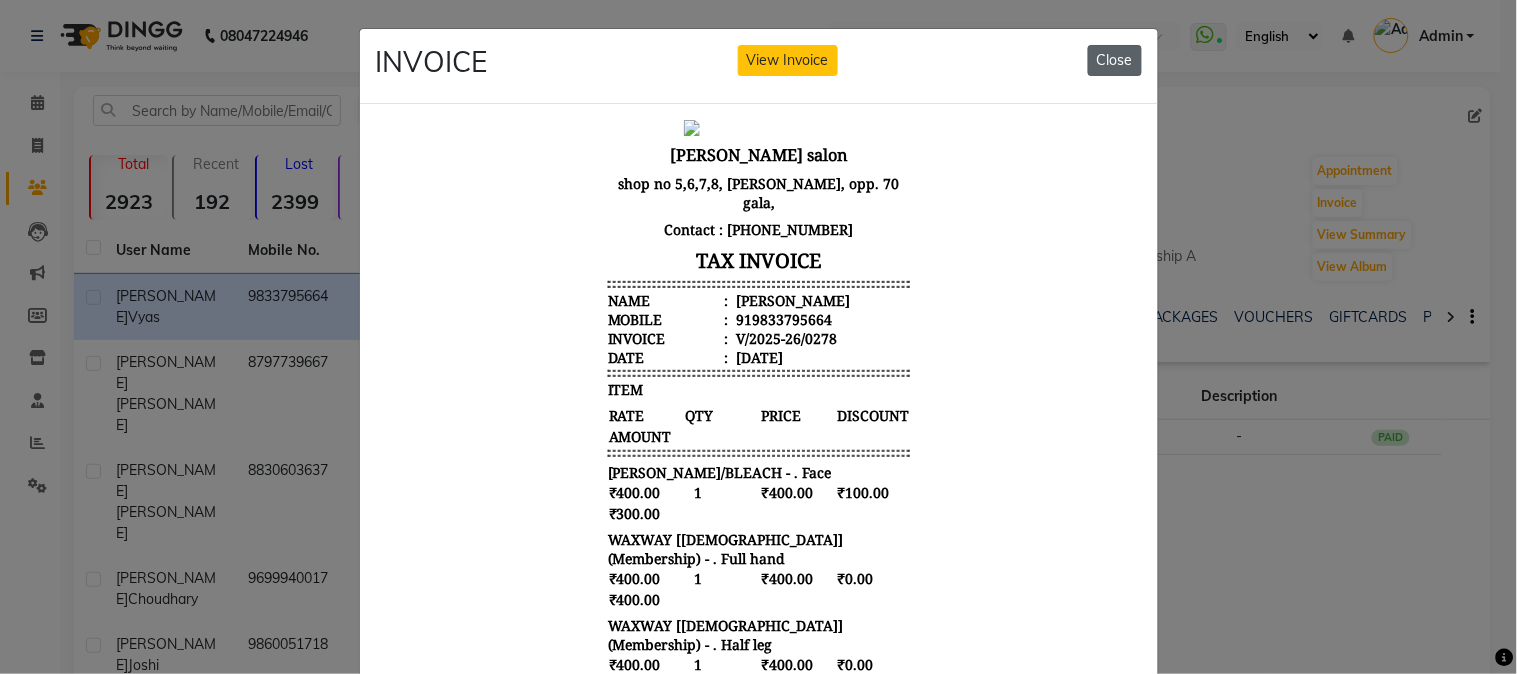 click on "Close" 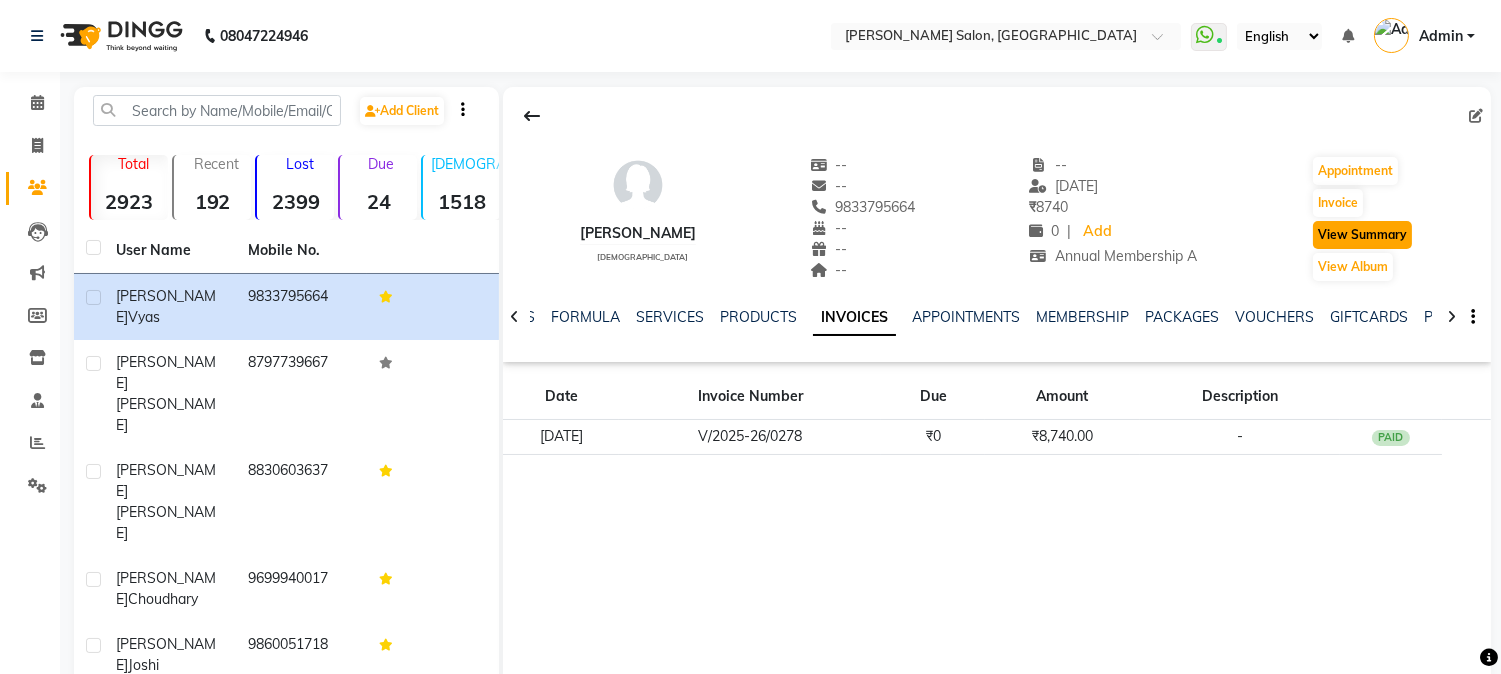 click on "View Summary" 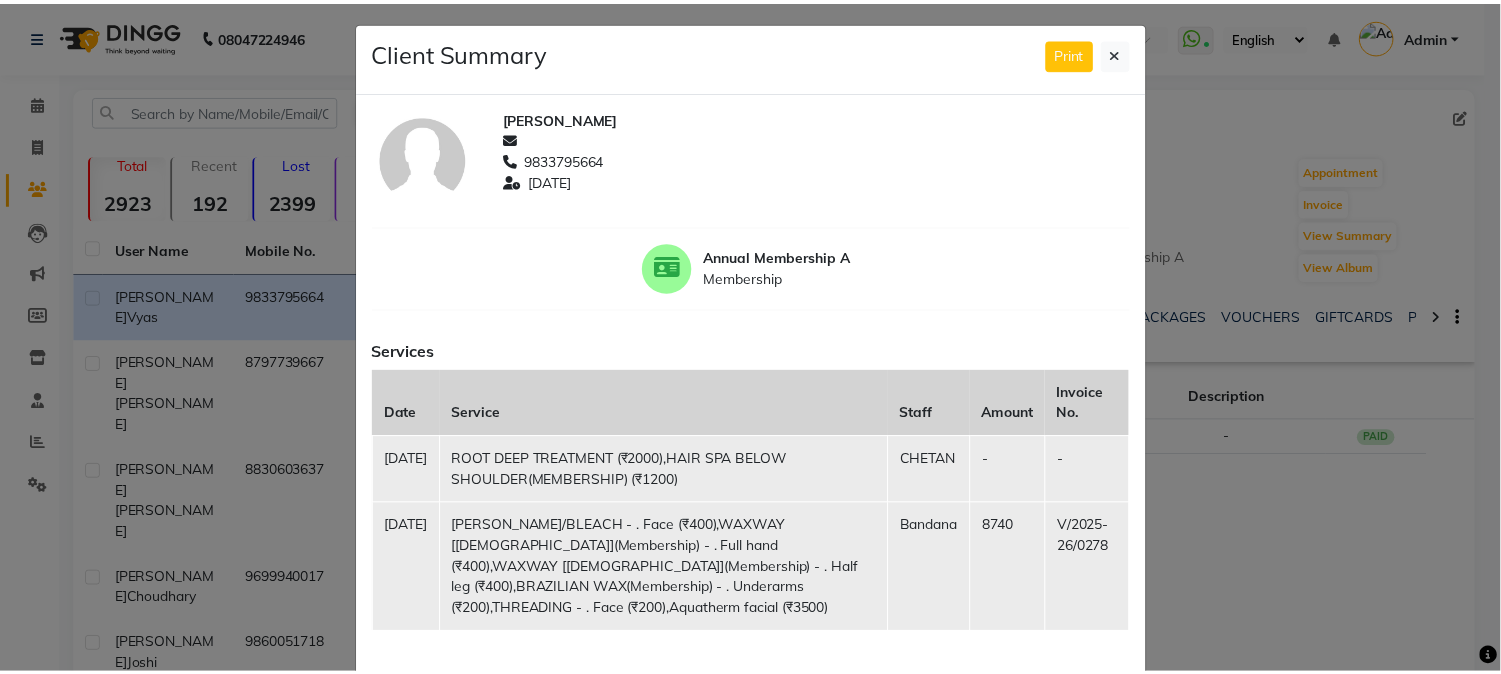 scroll, scrollTop: 0, scrollLeft: 0, axis: both 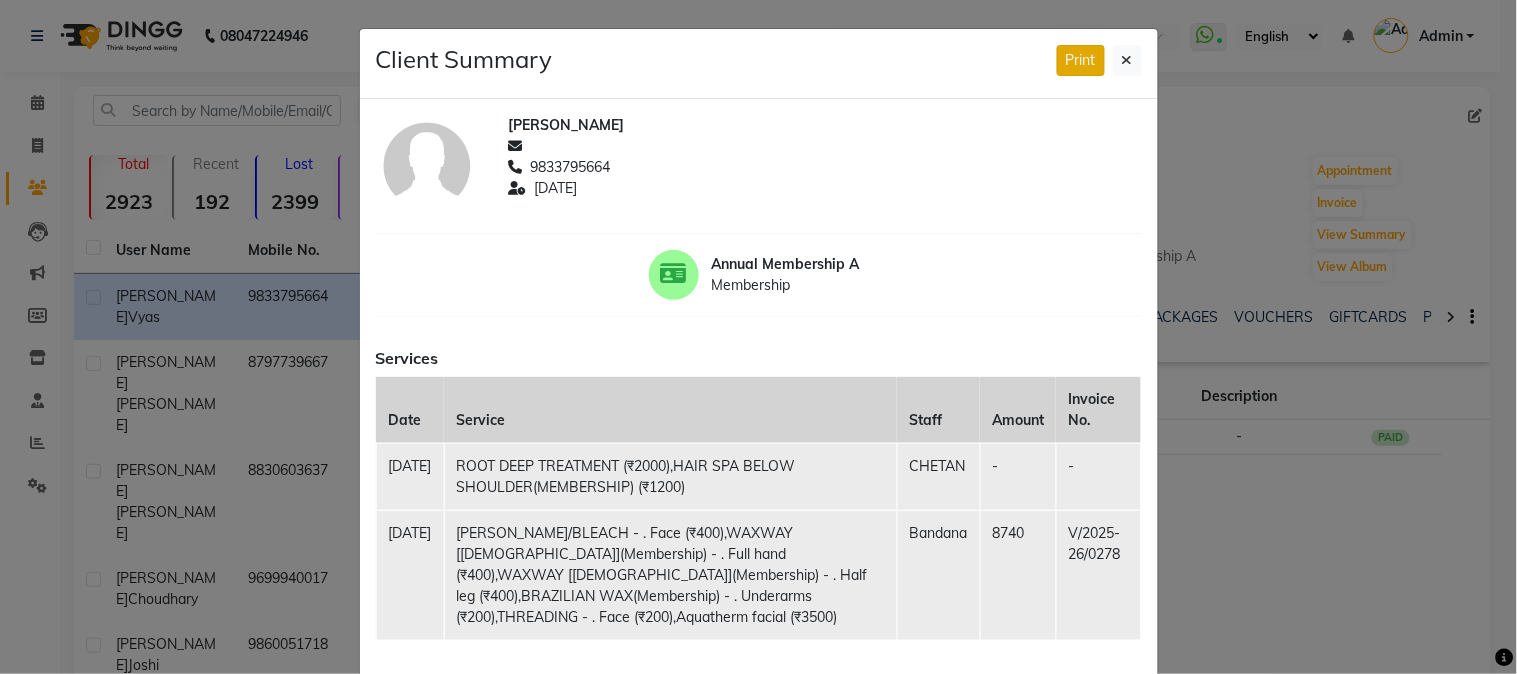 click on "Print" 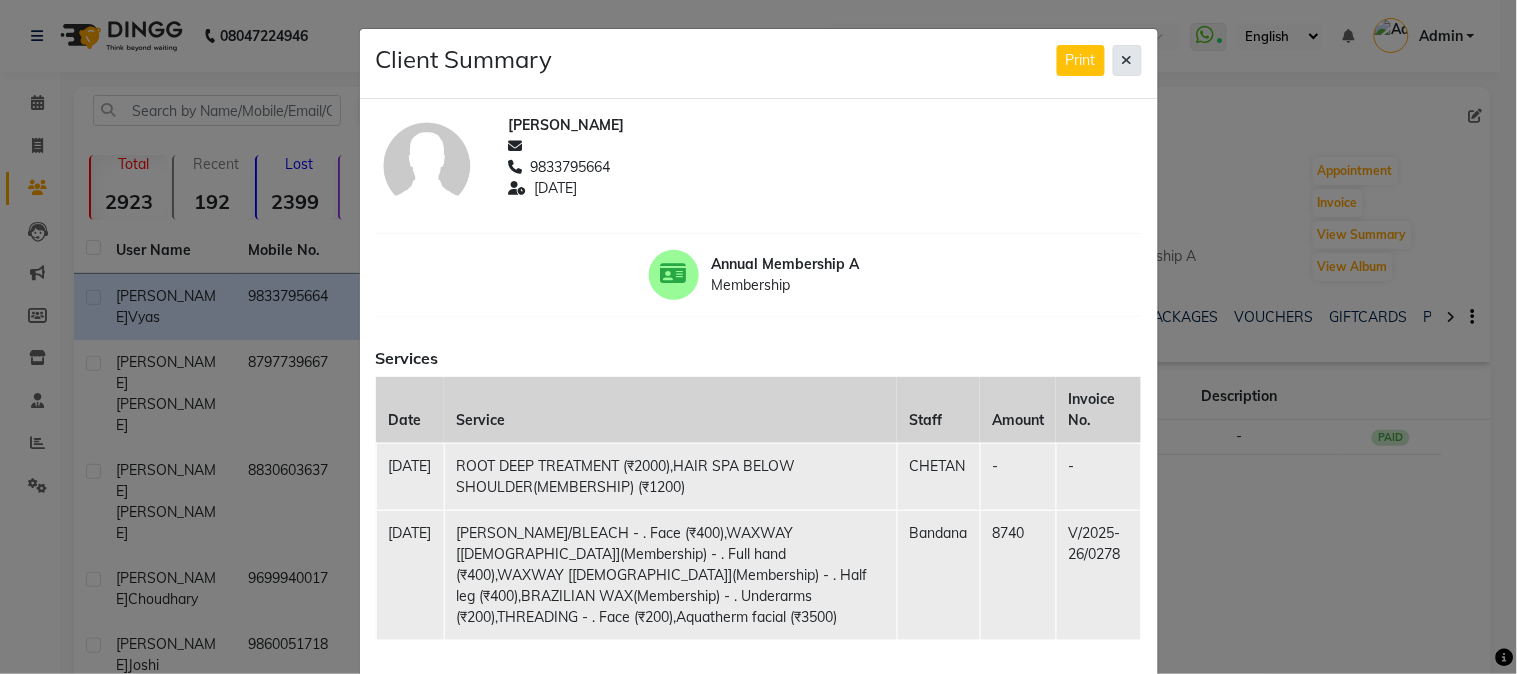 click 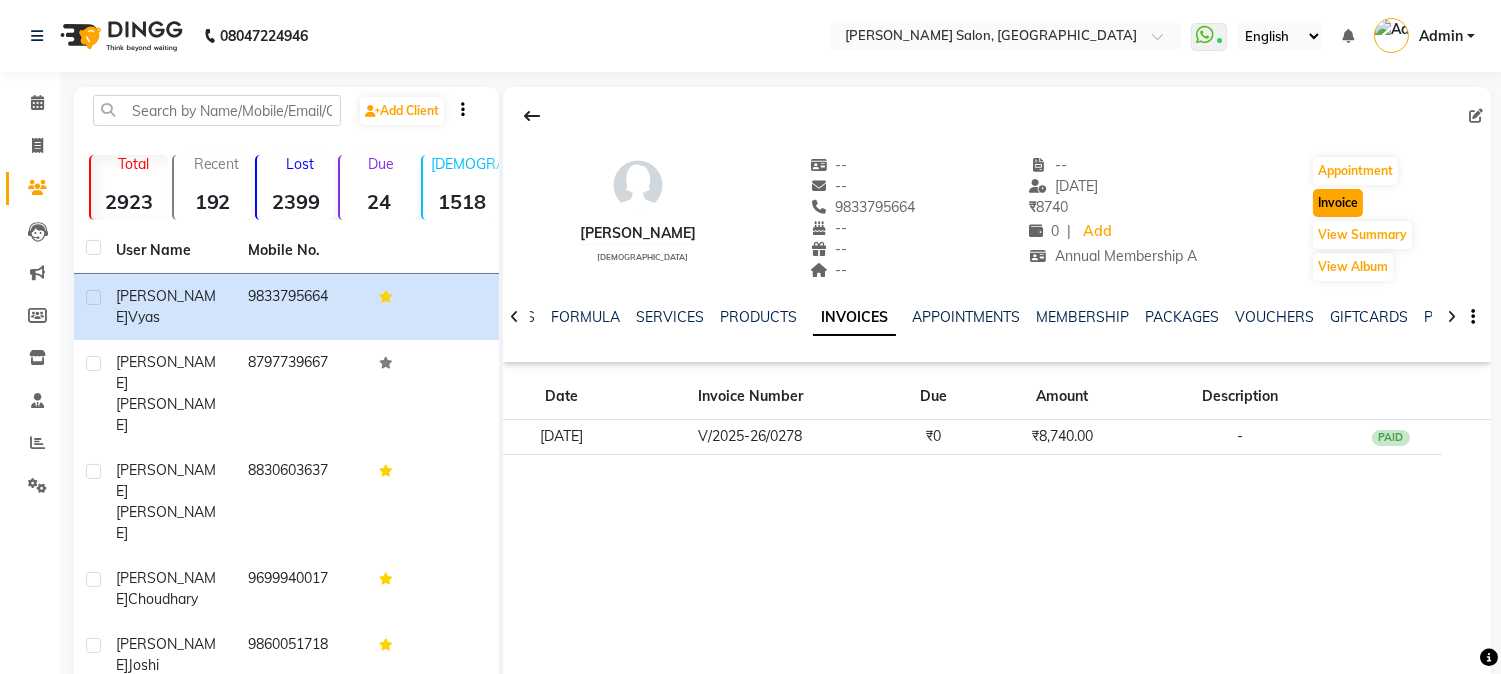click on "Invoice" 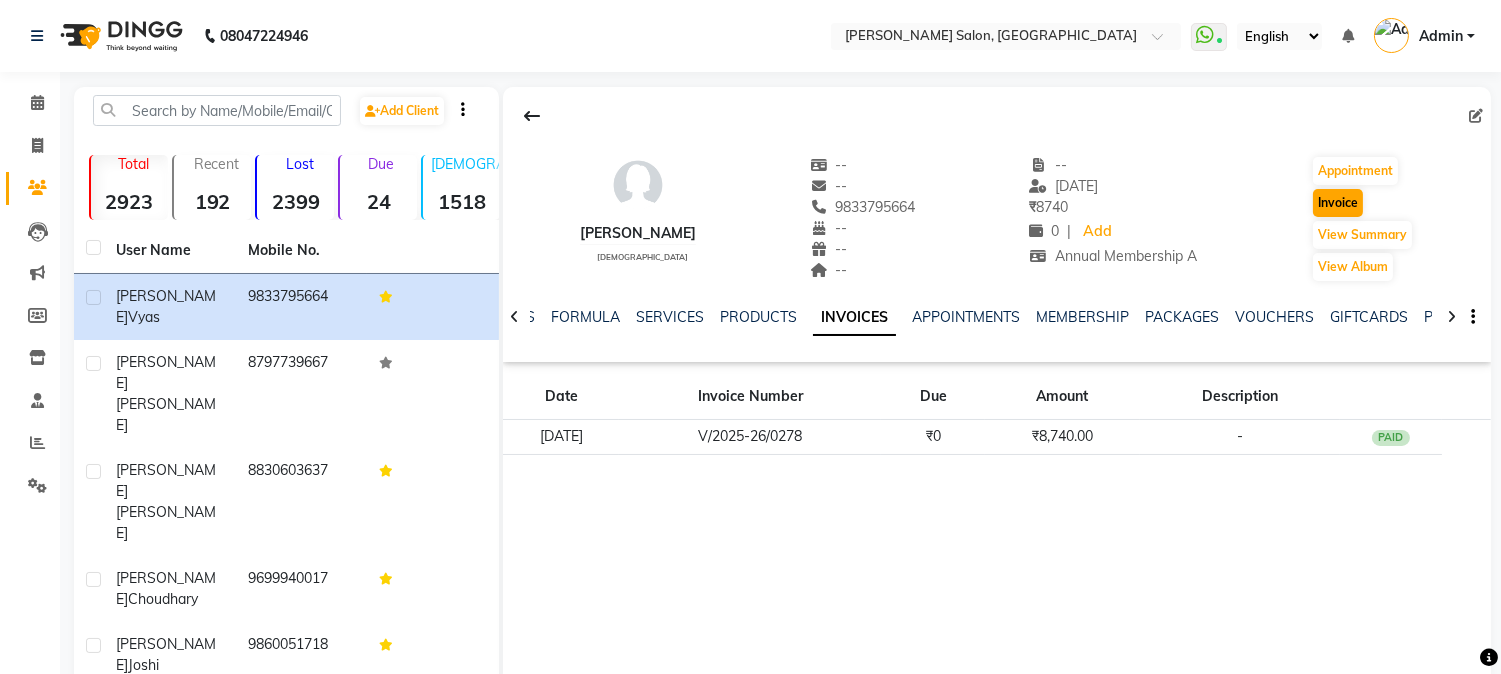 select on "service" 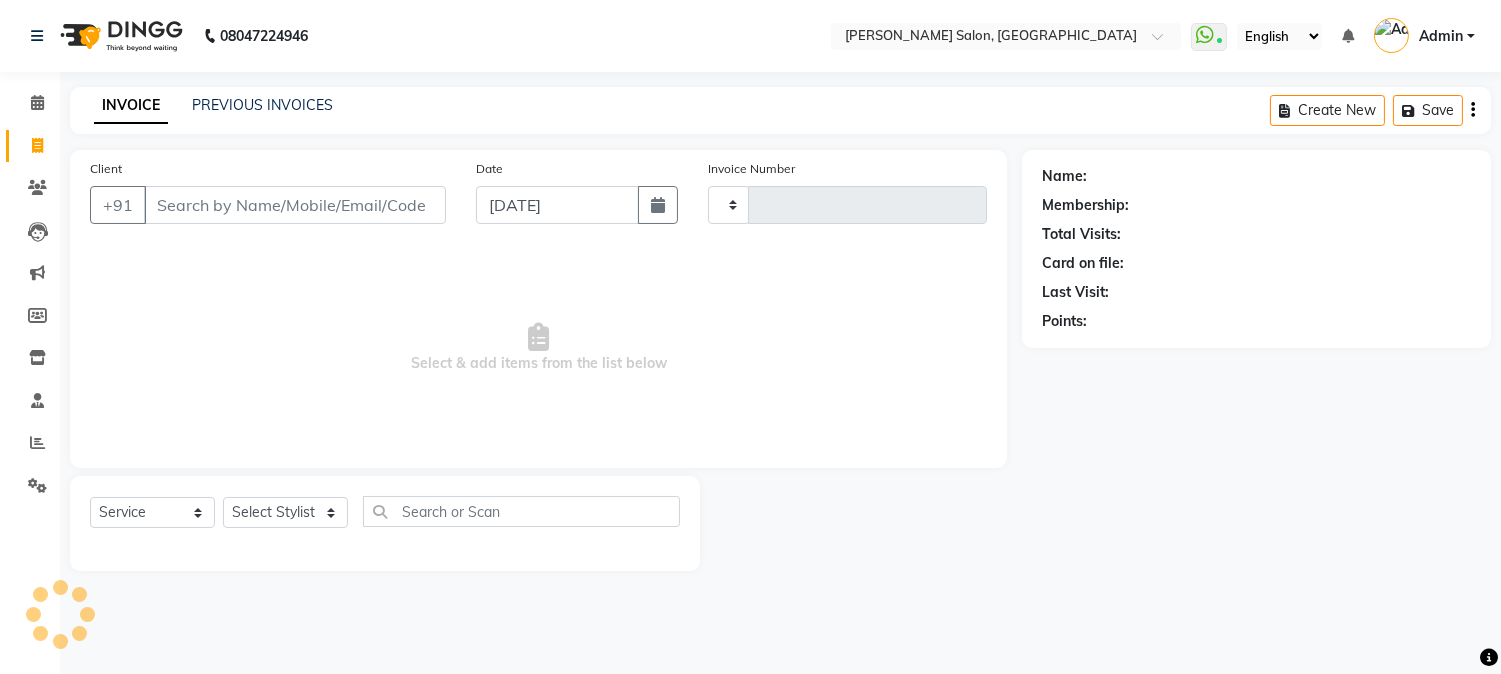 type on "0280" 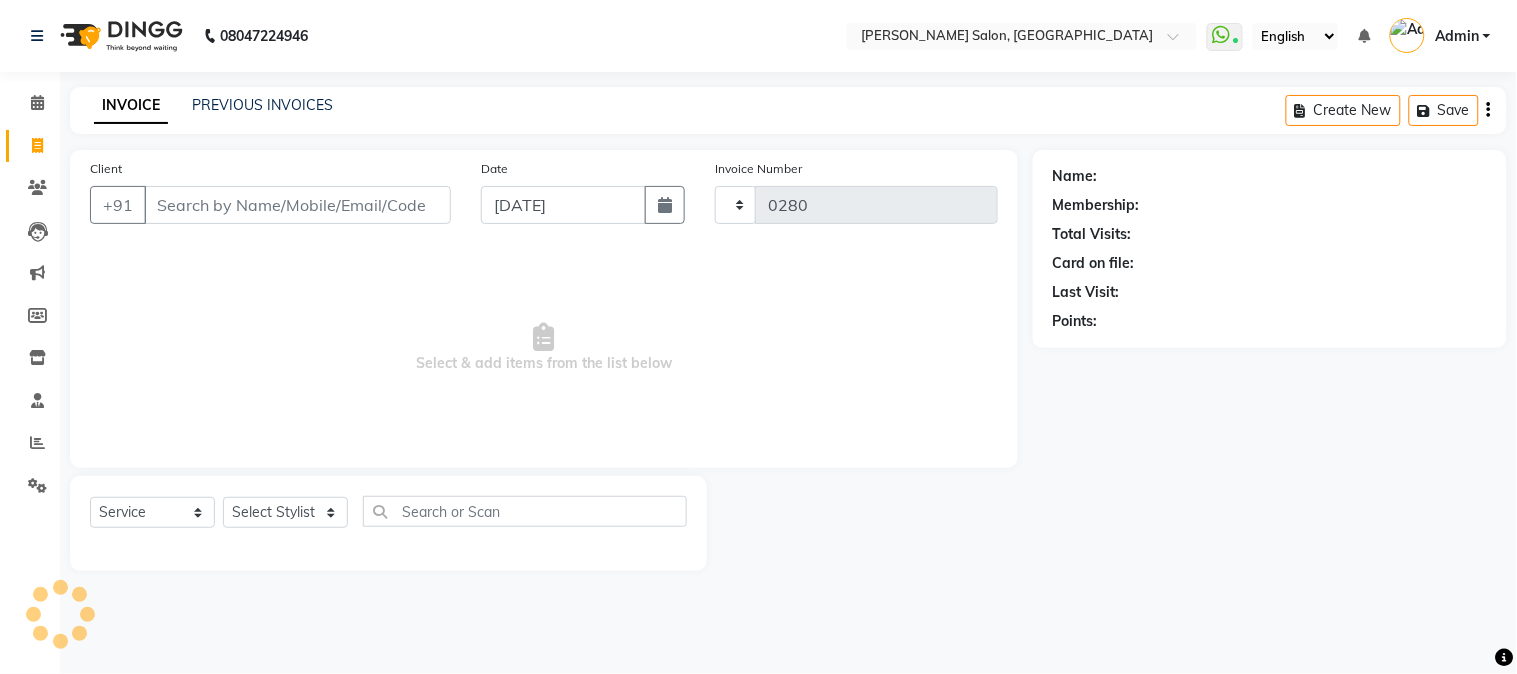 select on "4166" 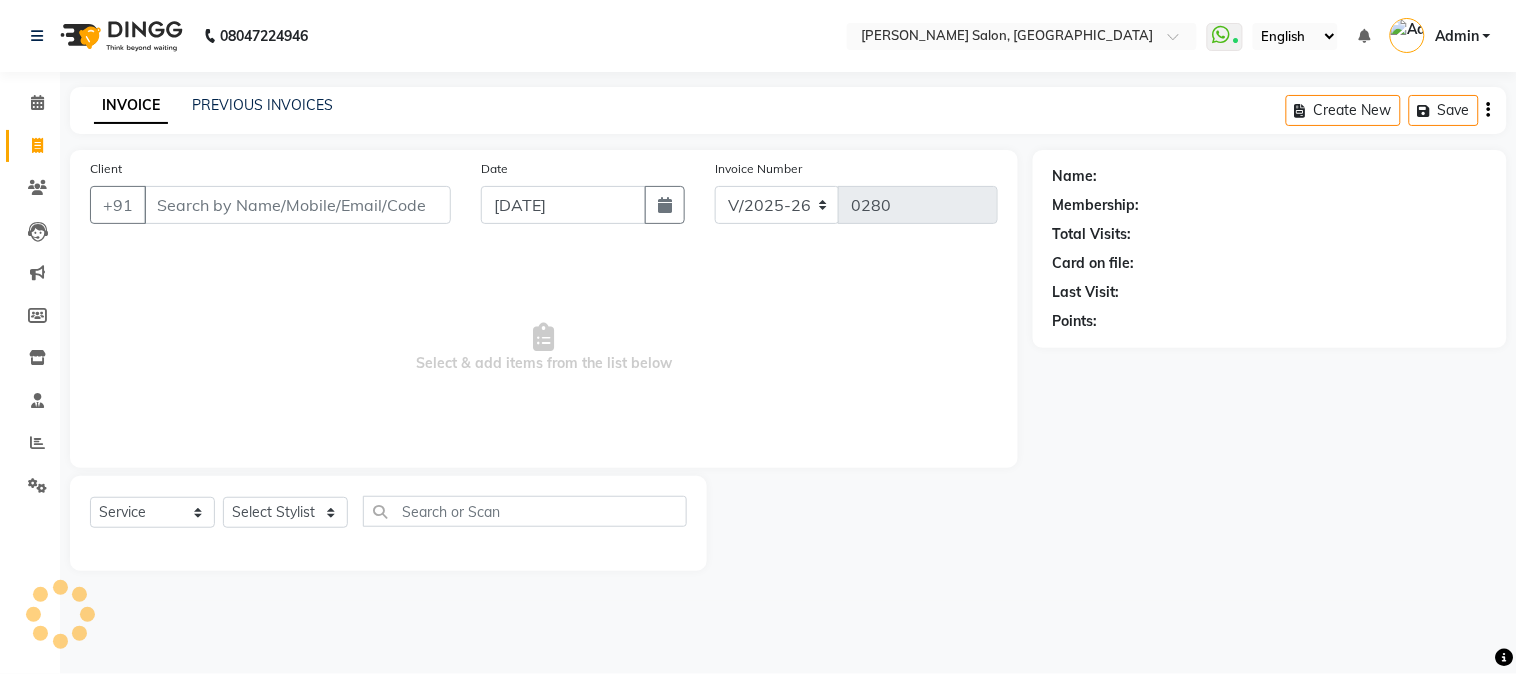 type on "9833795664" 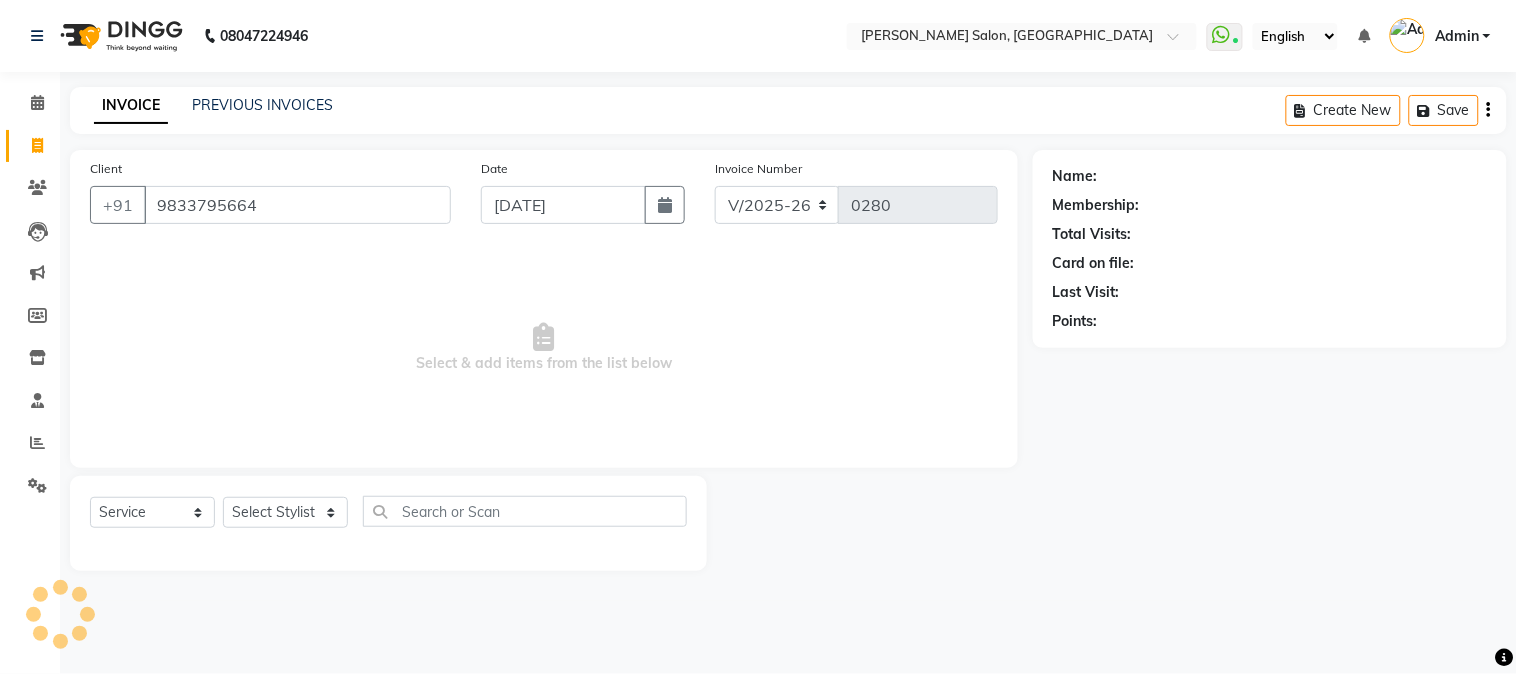 select on "2: Object" 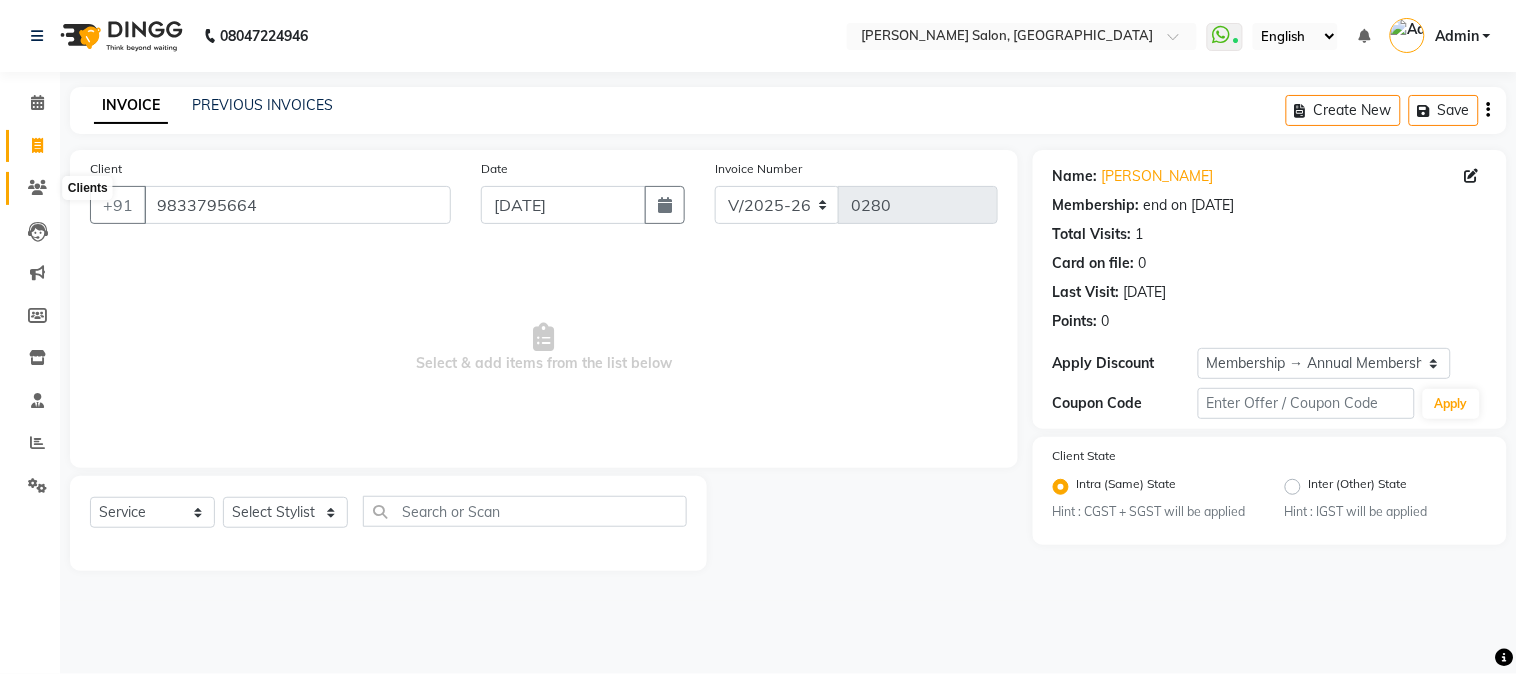 click 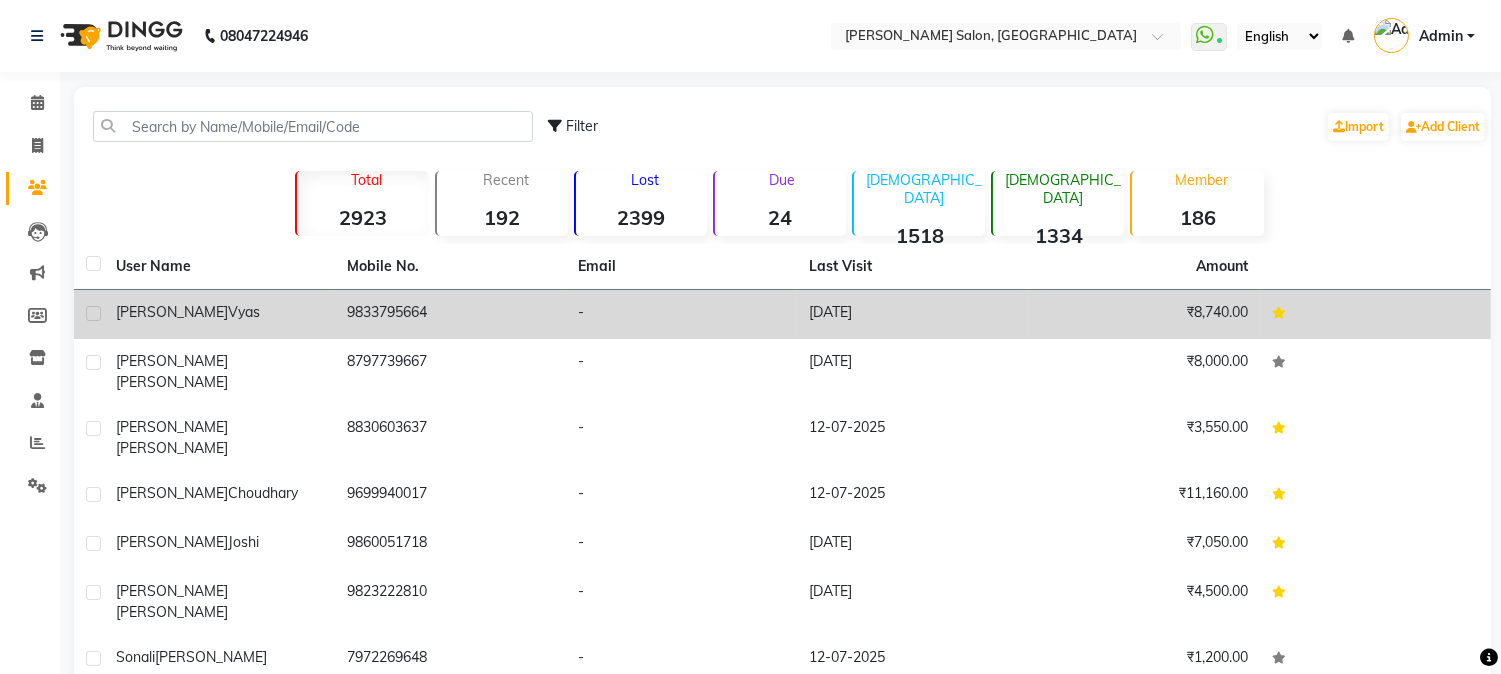 click 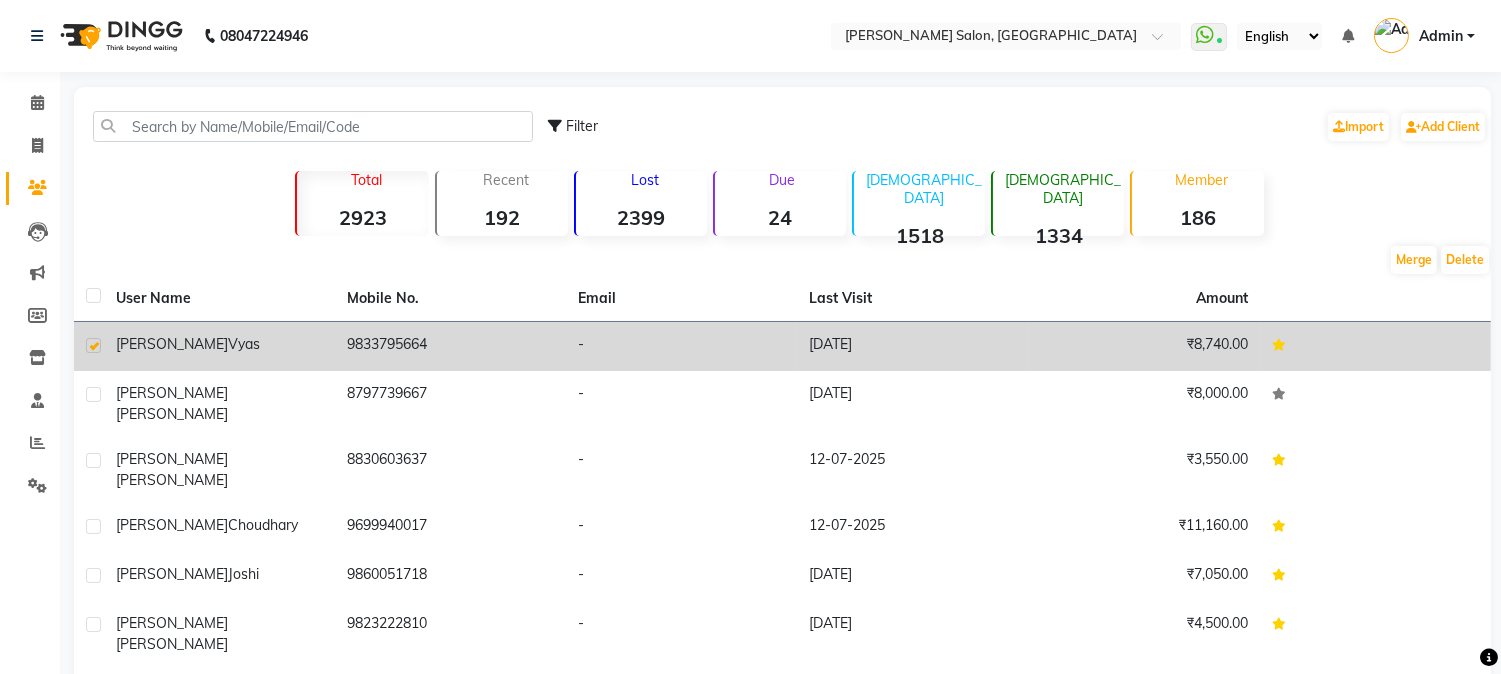 click 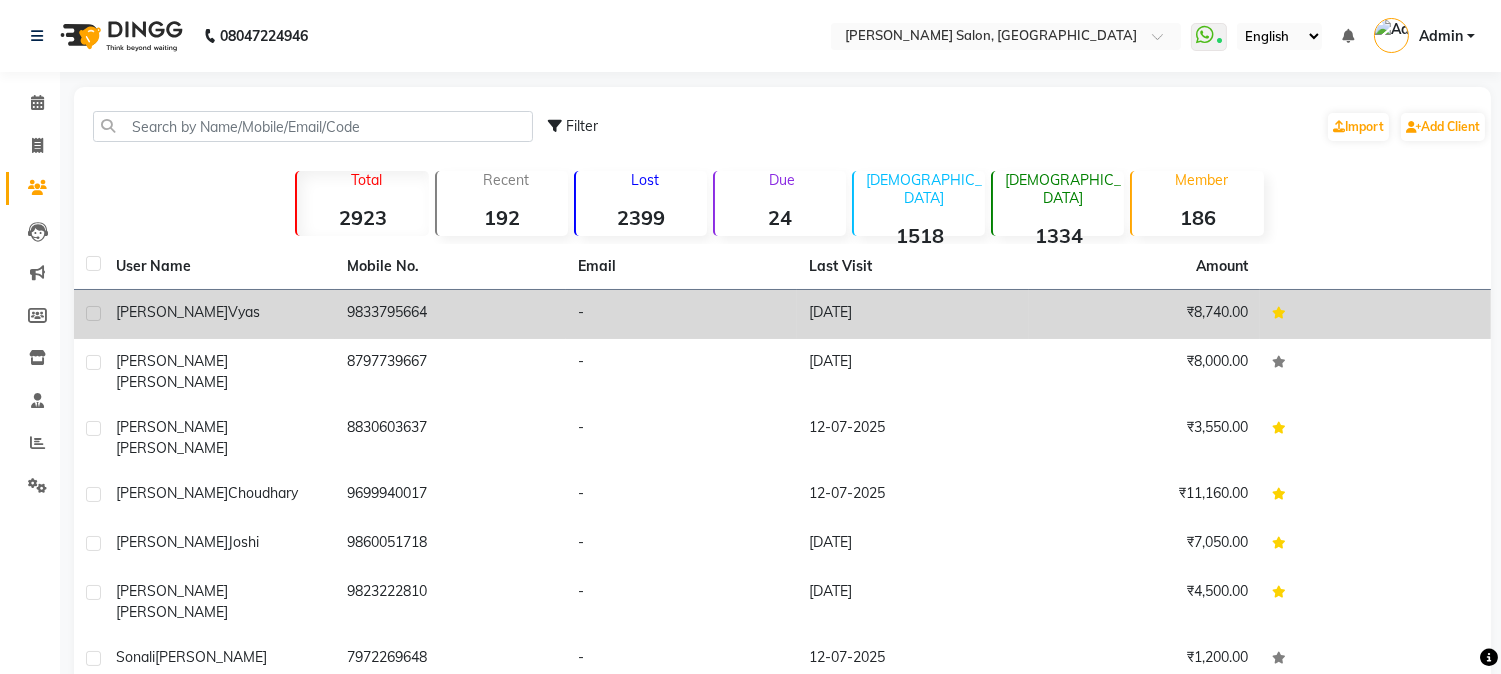 click 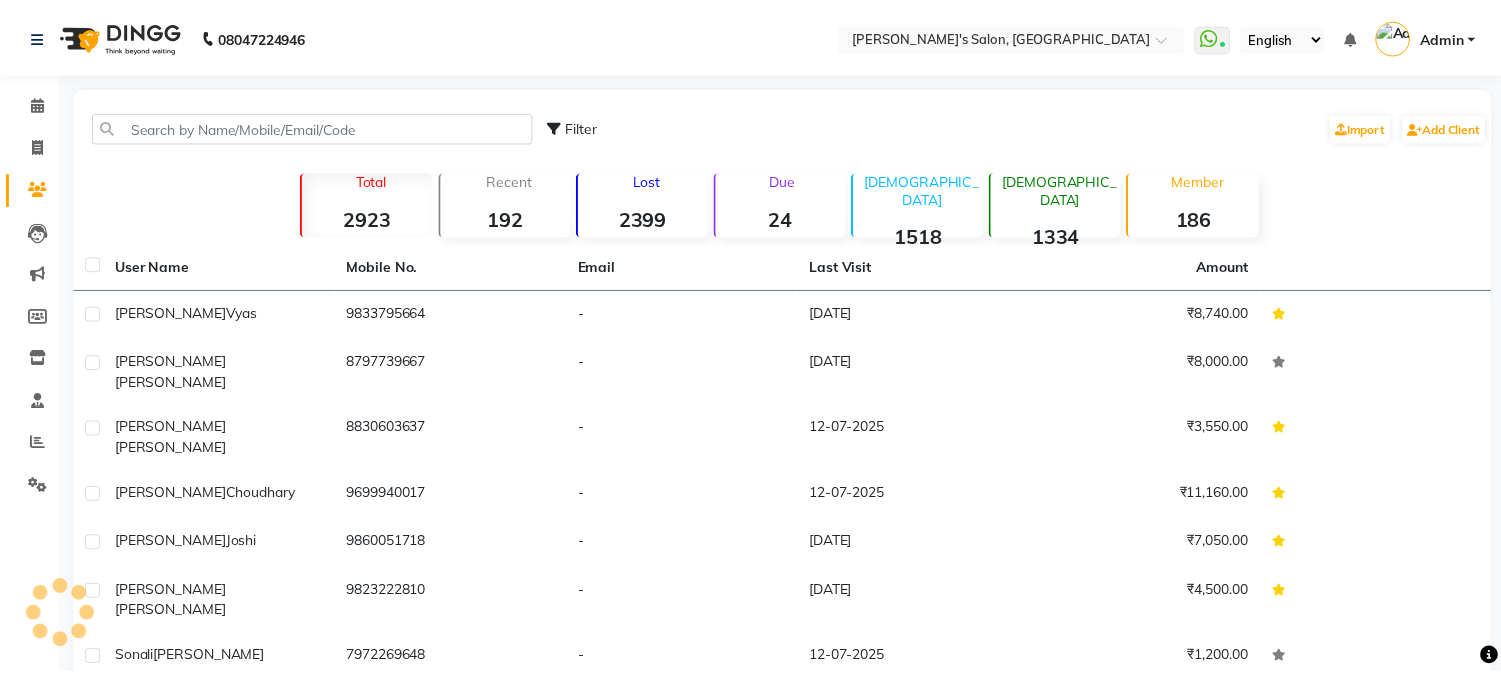 scroll, scrollTop: 0, scrollLeft: 0, axis: both 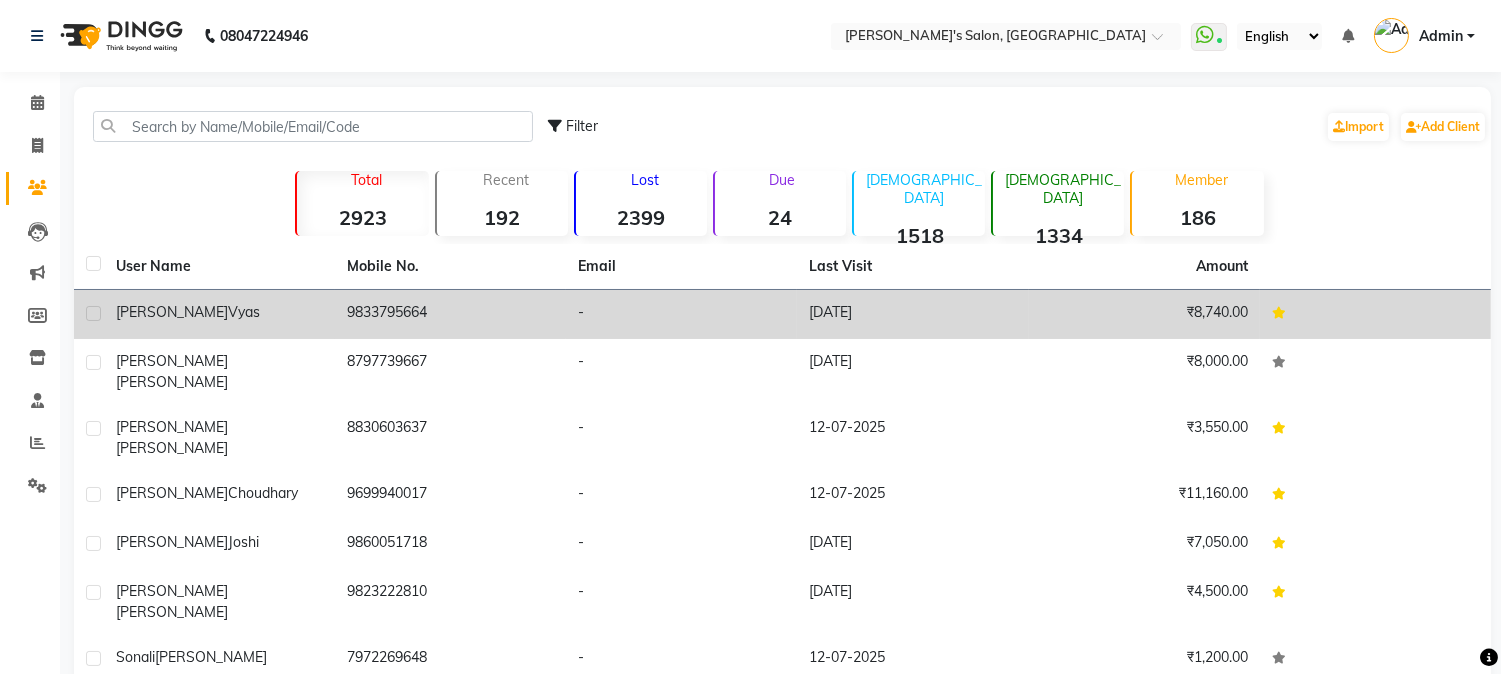 click 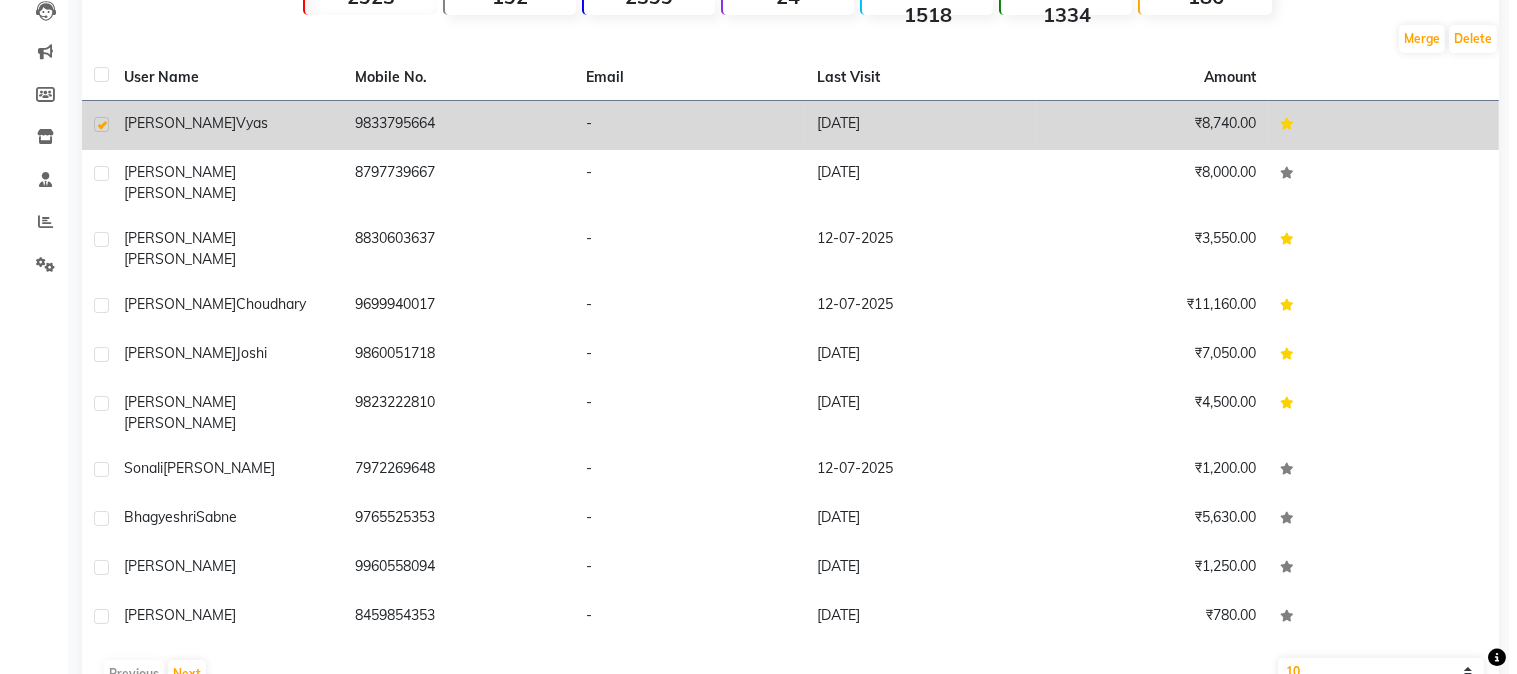 scroll, scrollTop: 222, scrollLeft: 0, axis: vertical 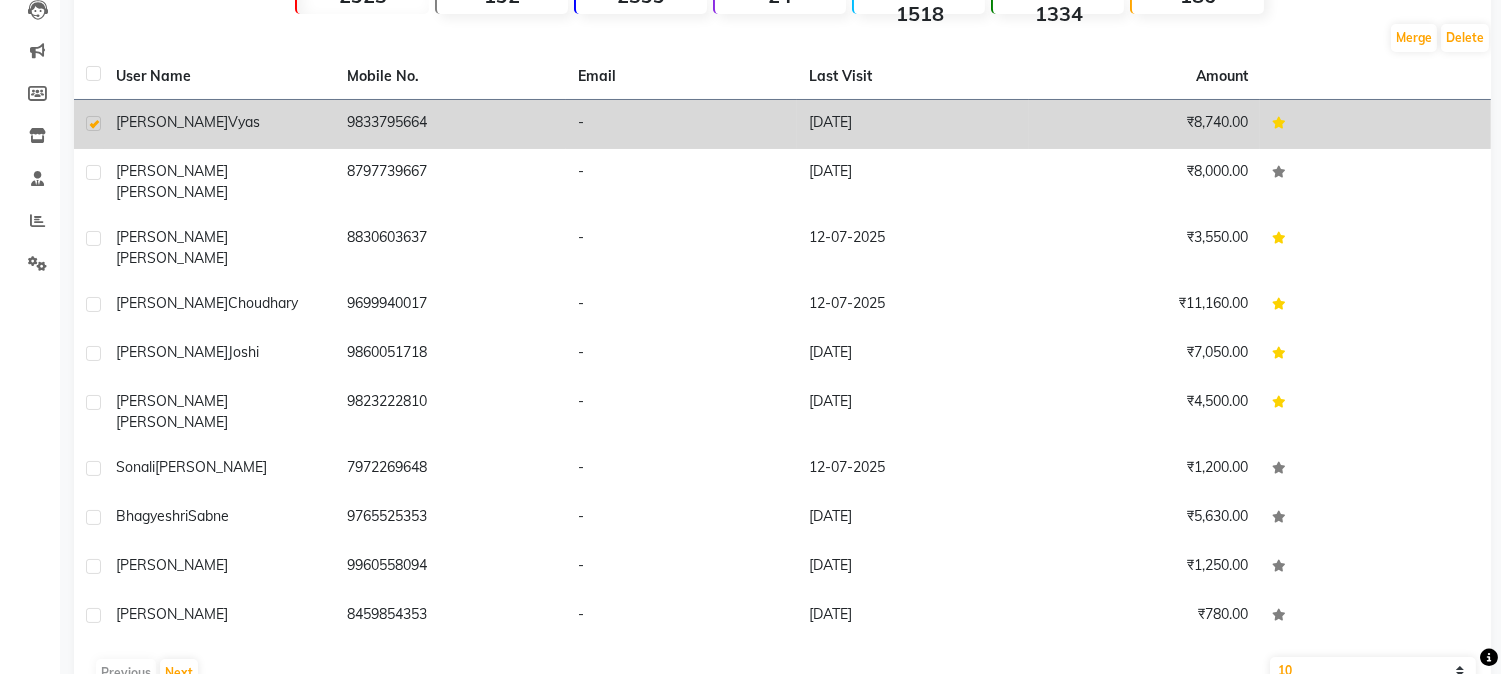 click on "[DATE]" 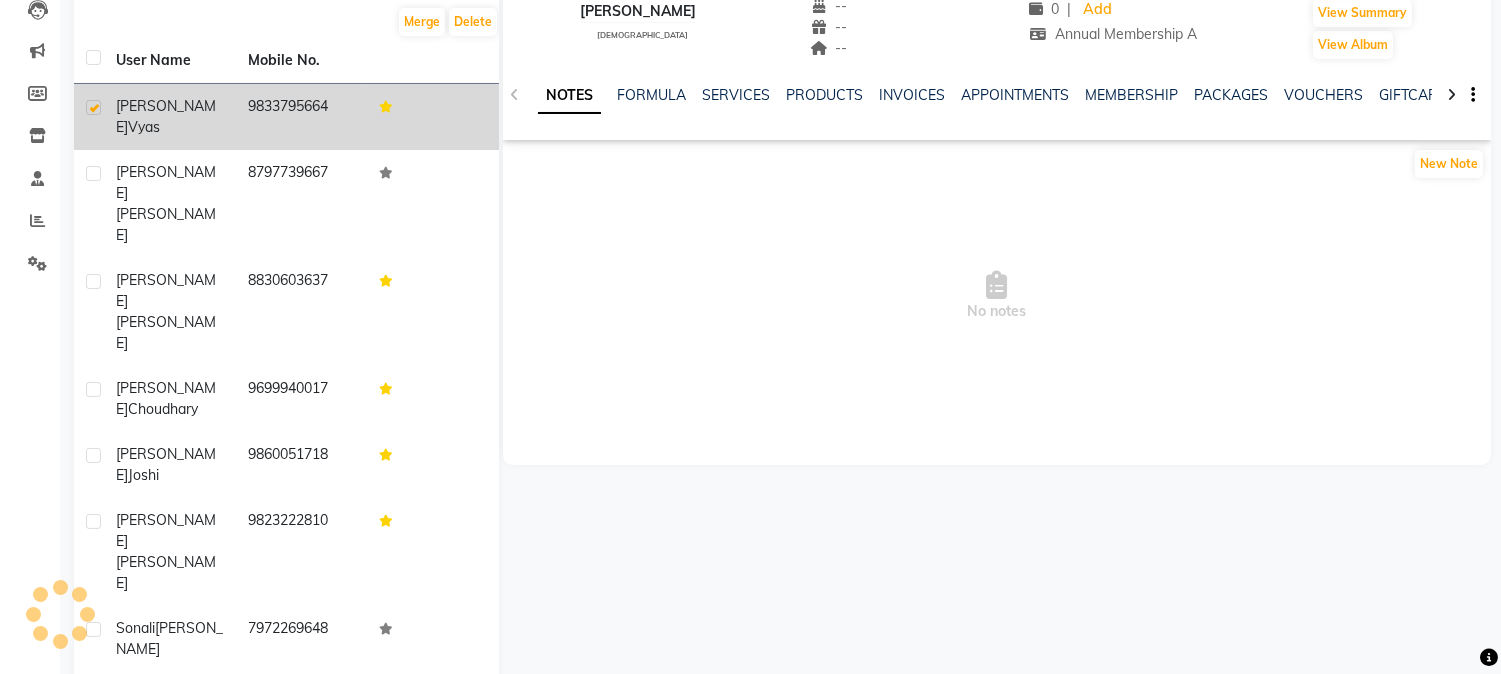 click on "NOTES FORMULA SERVICES PRODUCTS INVOICES APPOINTMENTS MEMBERSHIP PACKAGES VOUCHERS GIFTCARDS POINTS FORMS FAMILY CARDS WALLET" 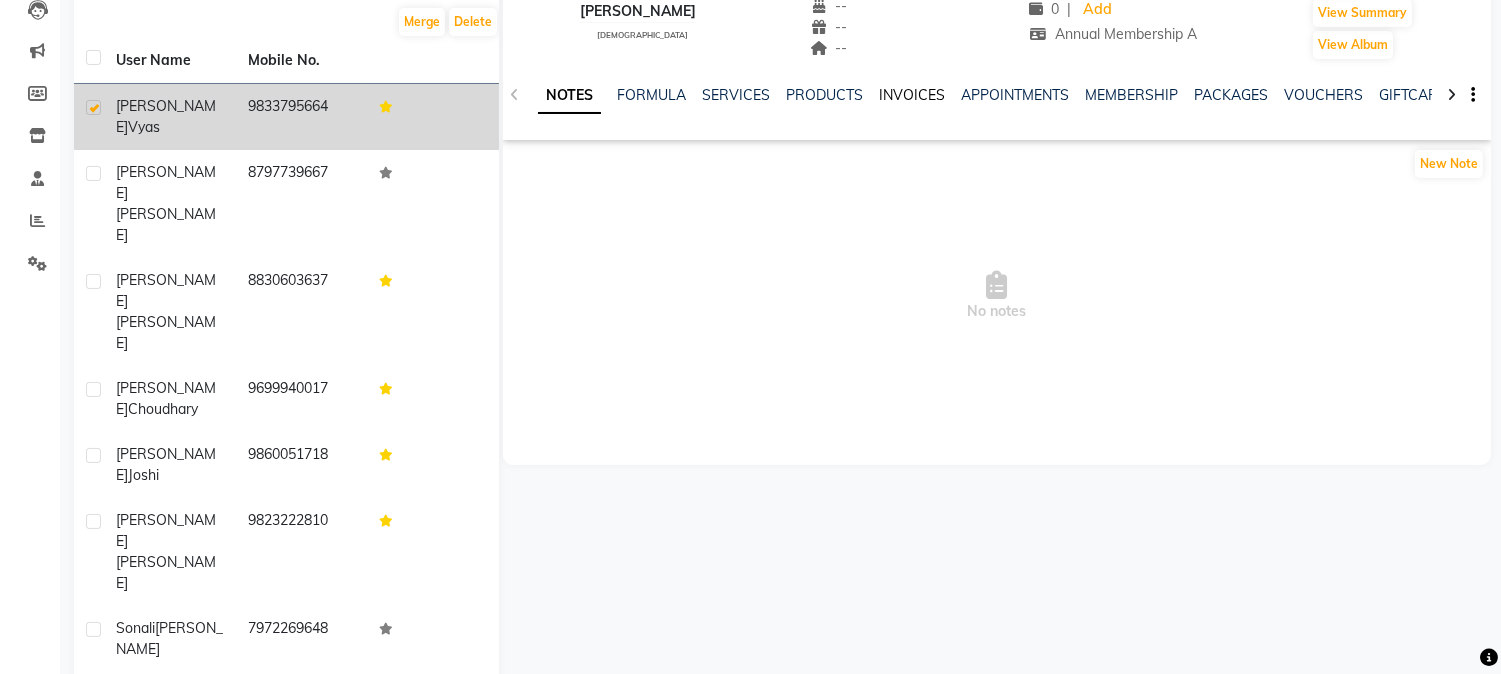 click on "INVOICES" 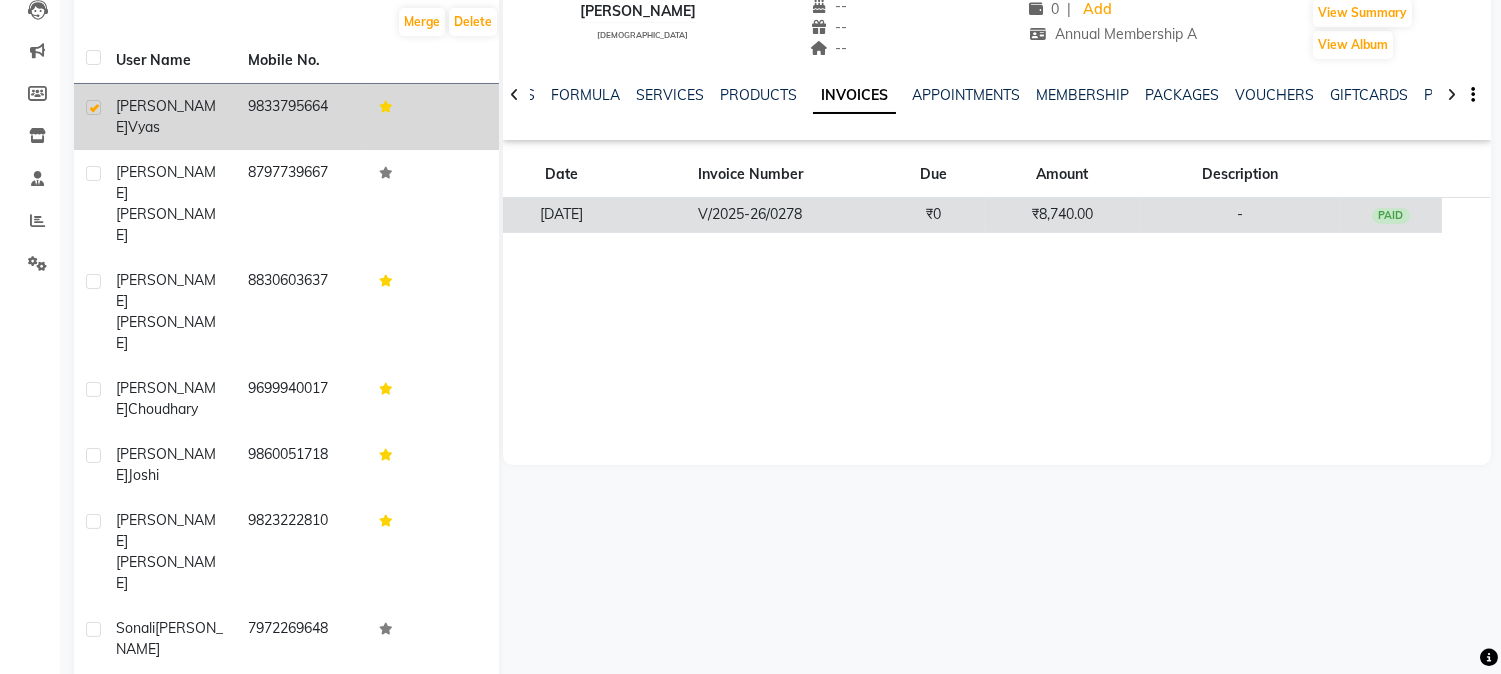 click on "₹0" 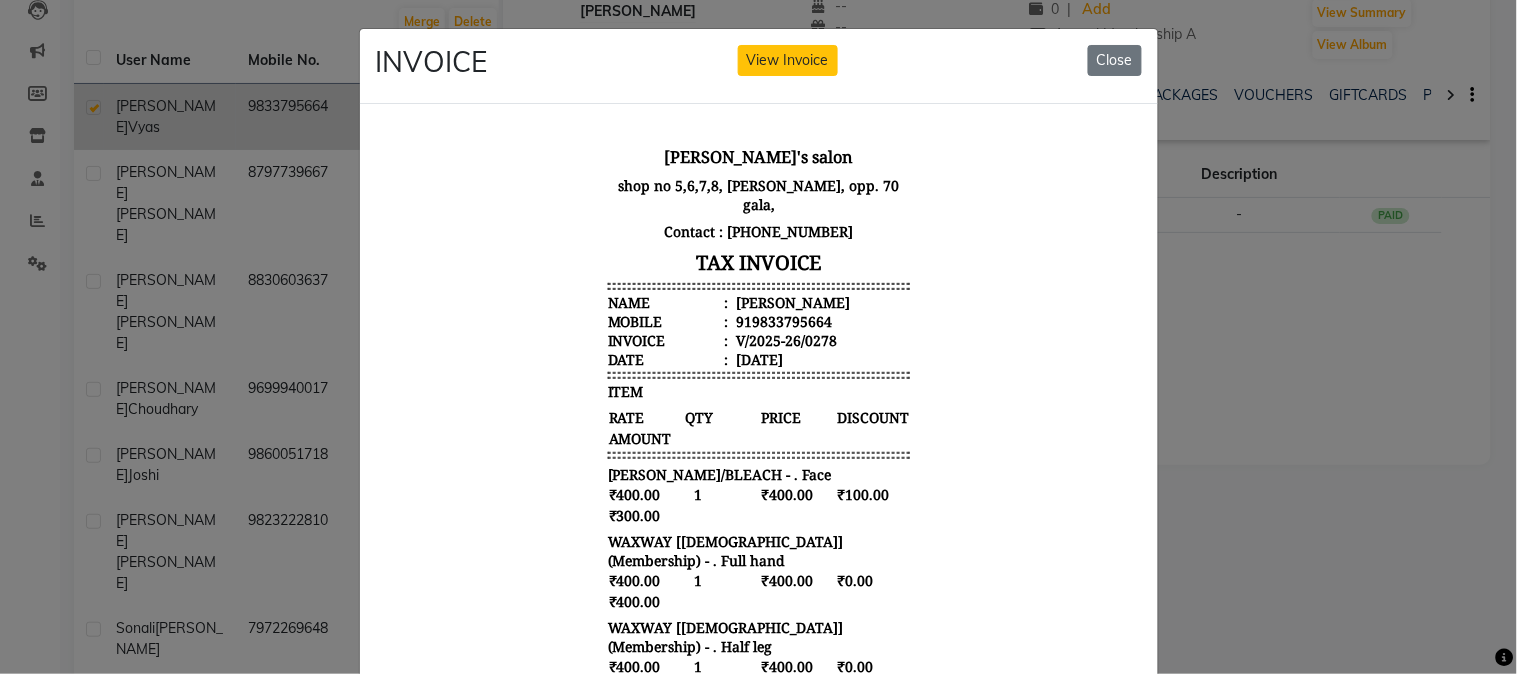 scroll, scrollTop: 16, scrollLeft: 0, axis: vertical 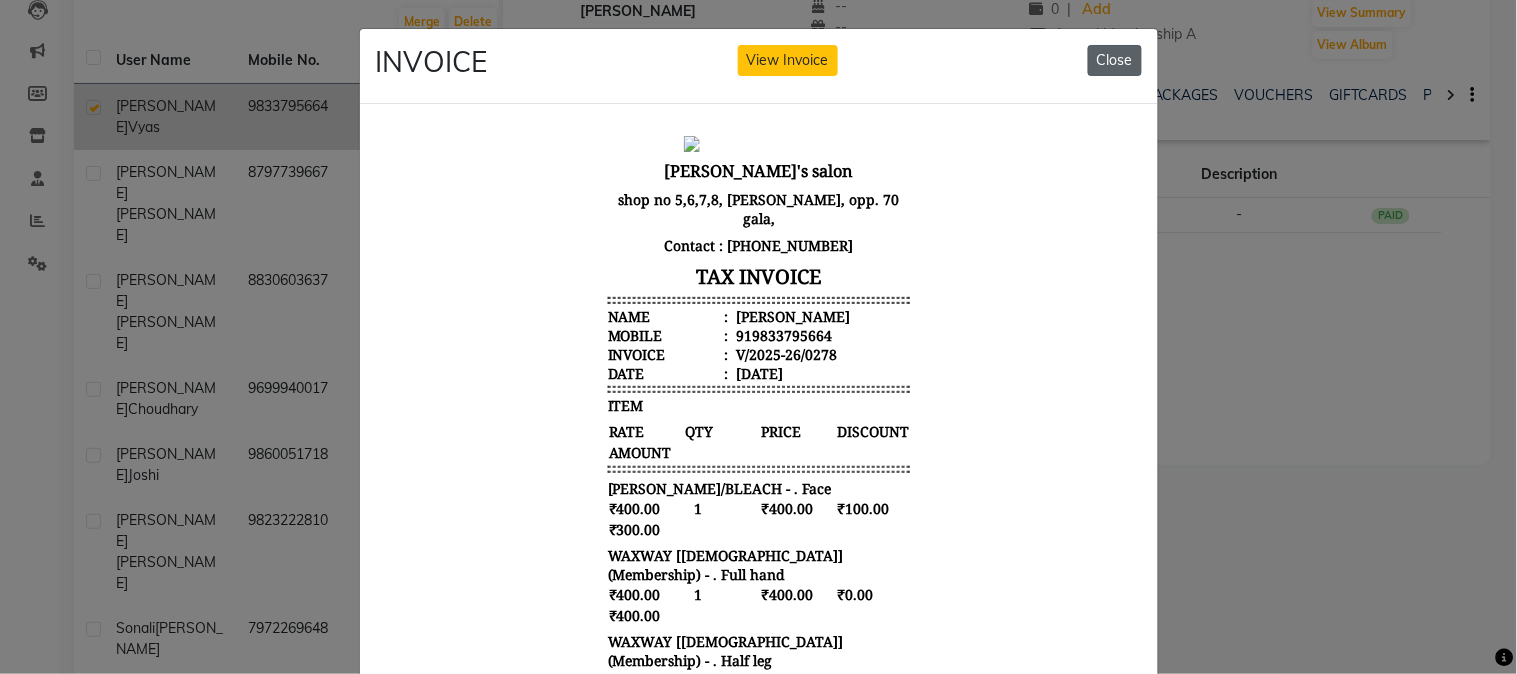 click on "Close" 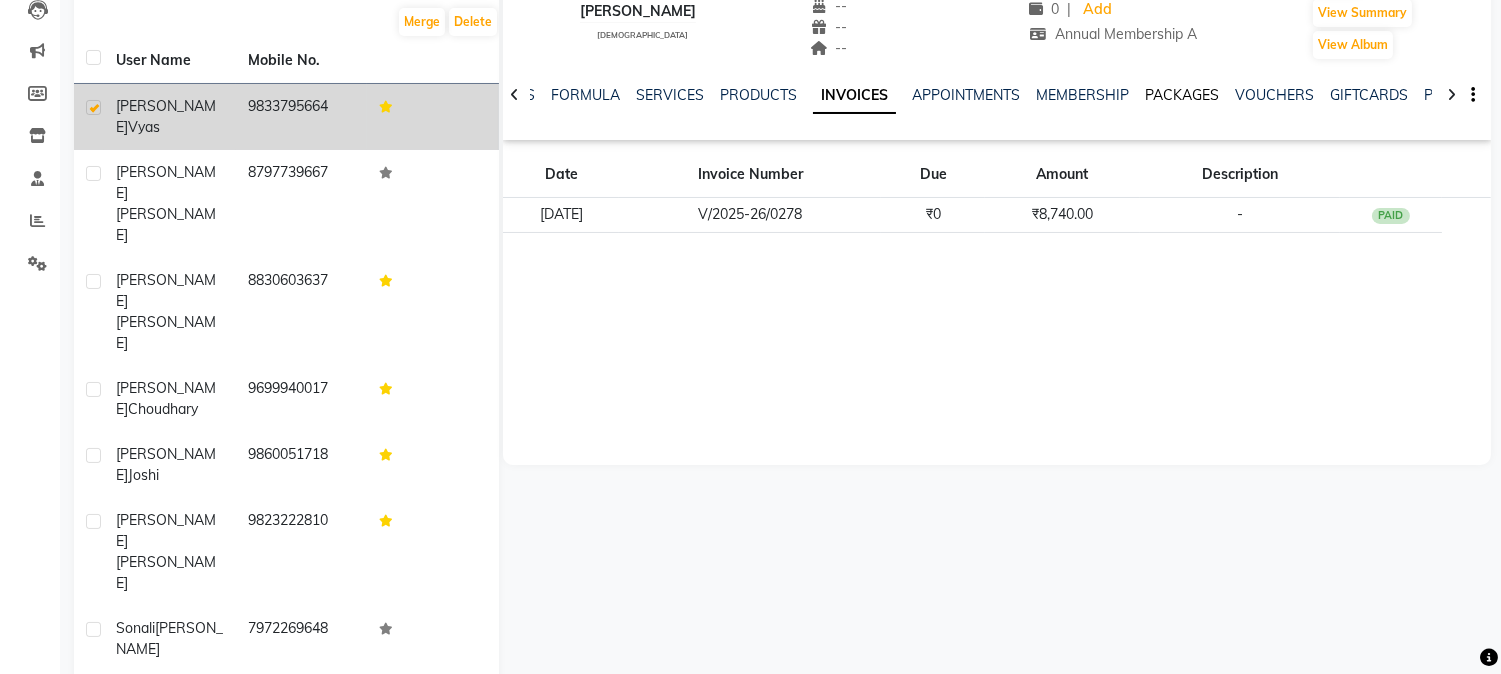 click on "PACKAGES" 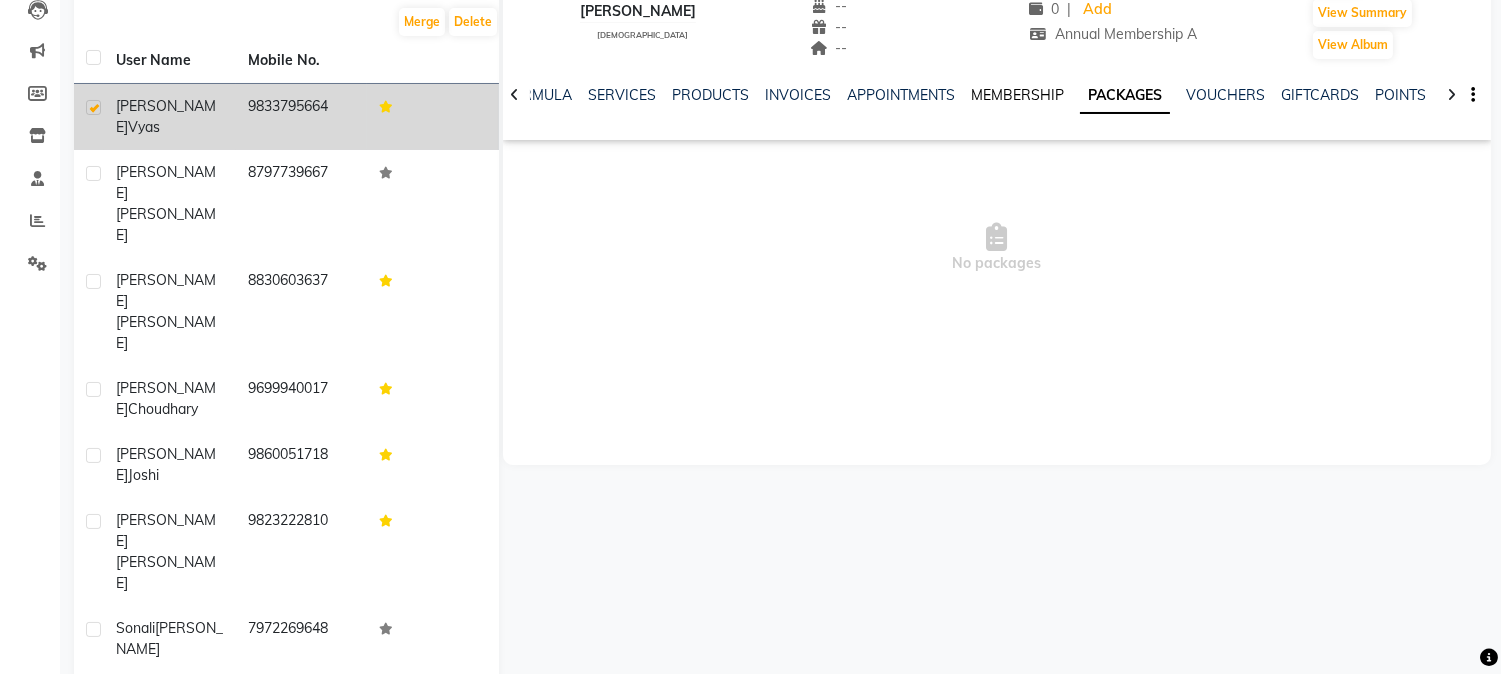 click on "MEMBERSHIP" 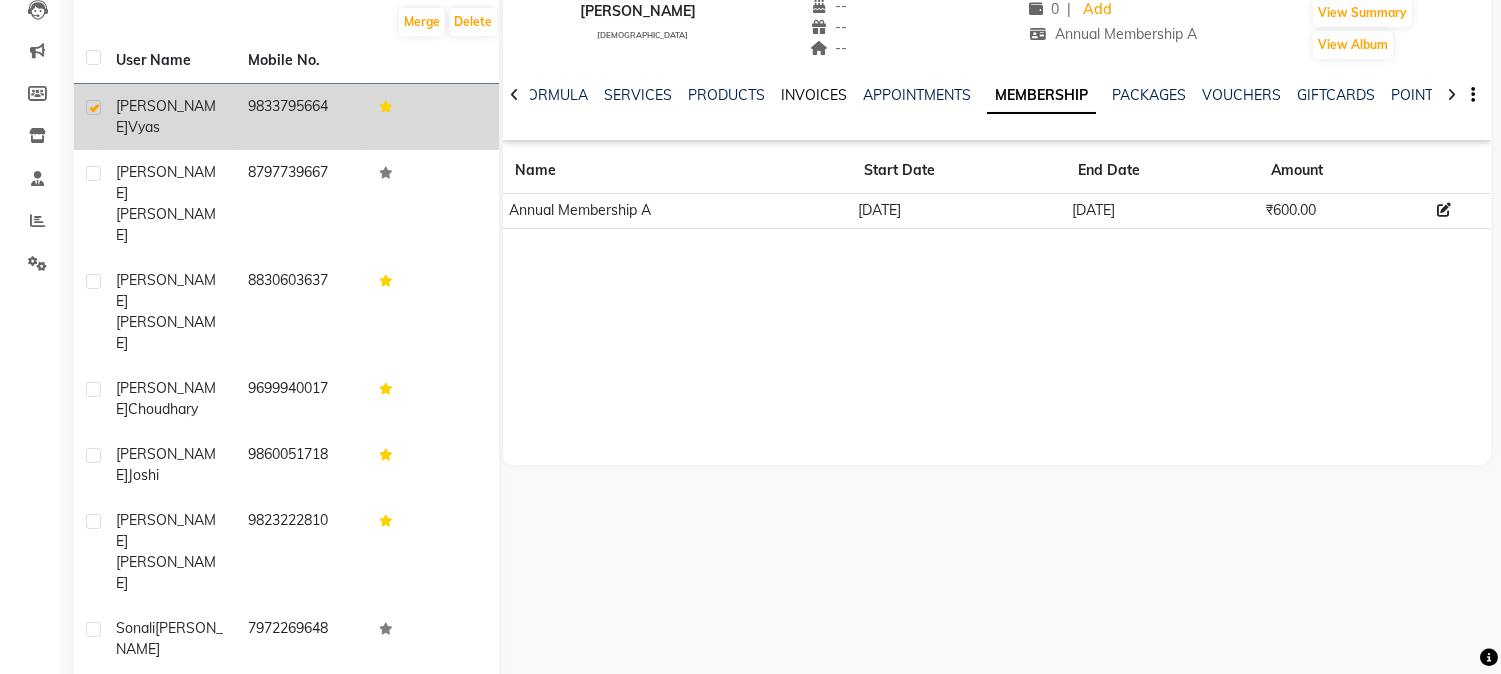 click on "INVOICES" 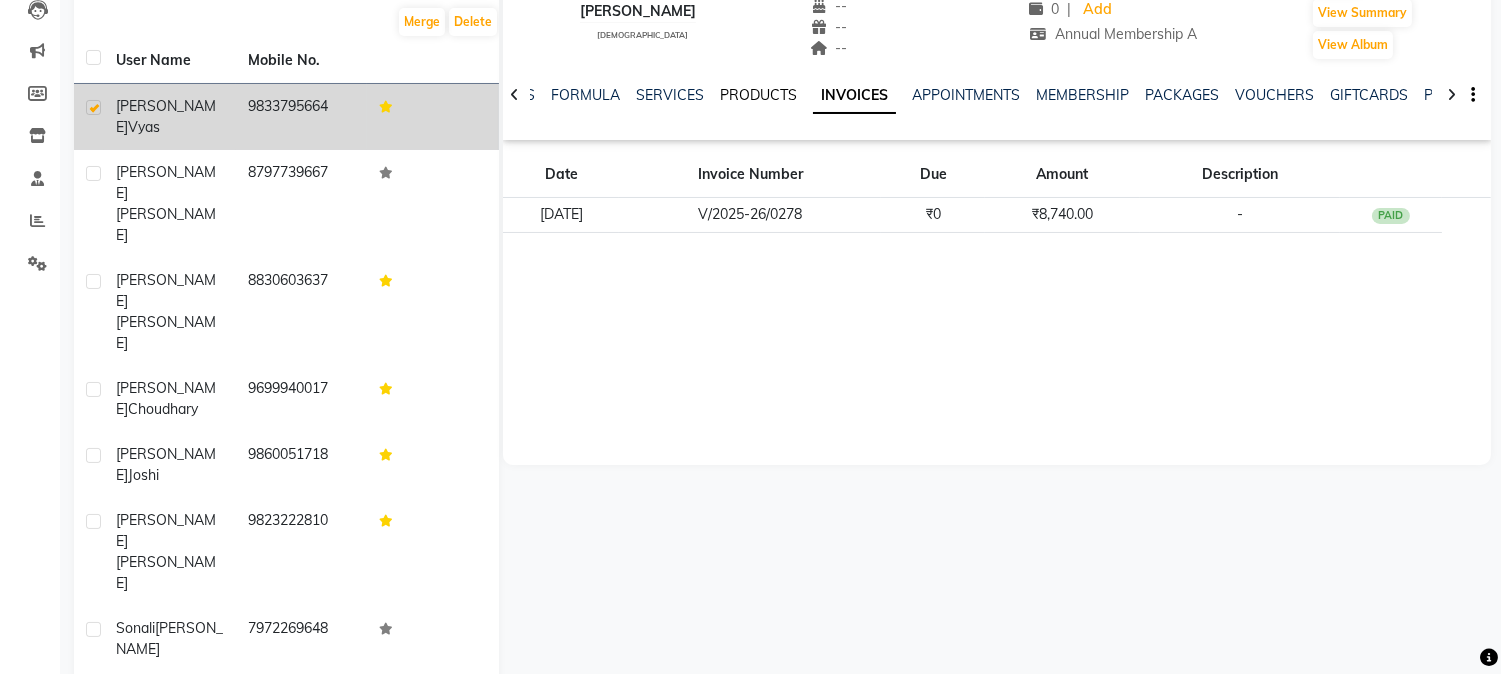 click on "PRODUCTS" 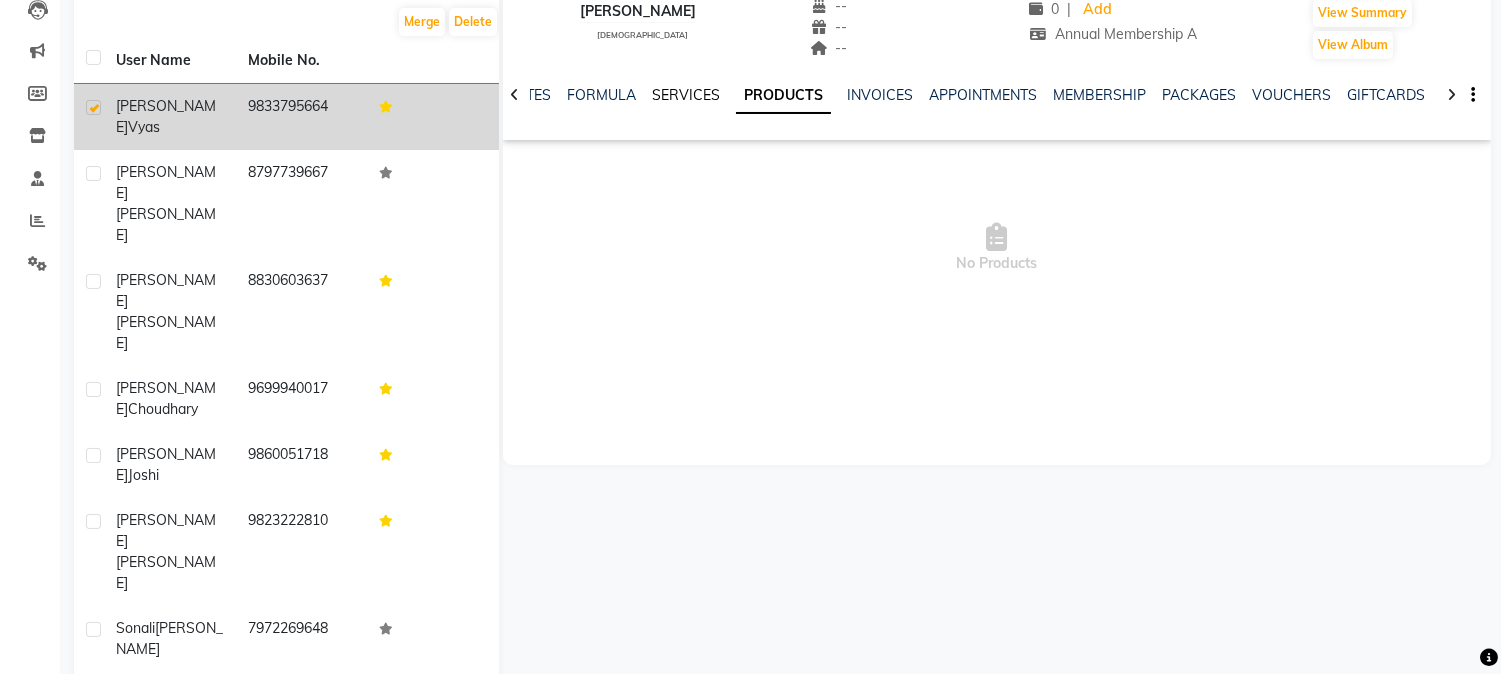 click on "SERVICES" 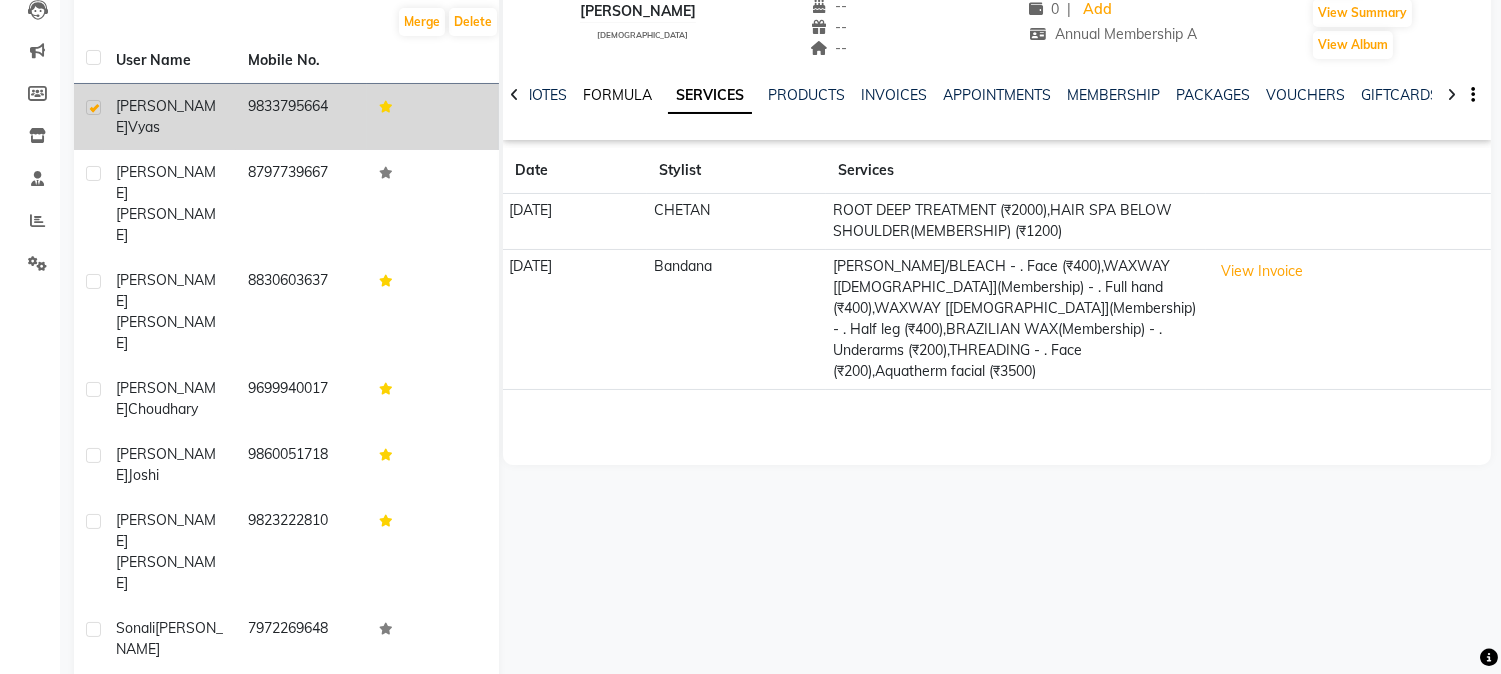 click on "FORMULA" 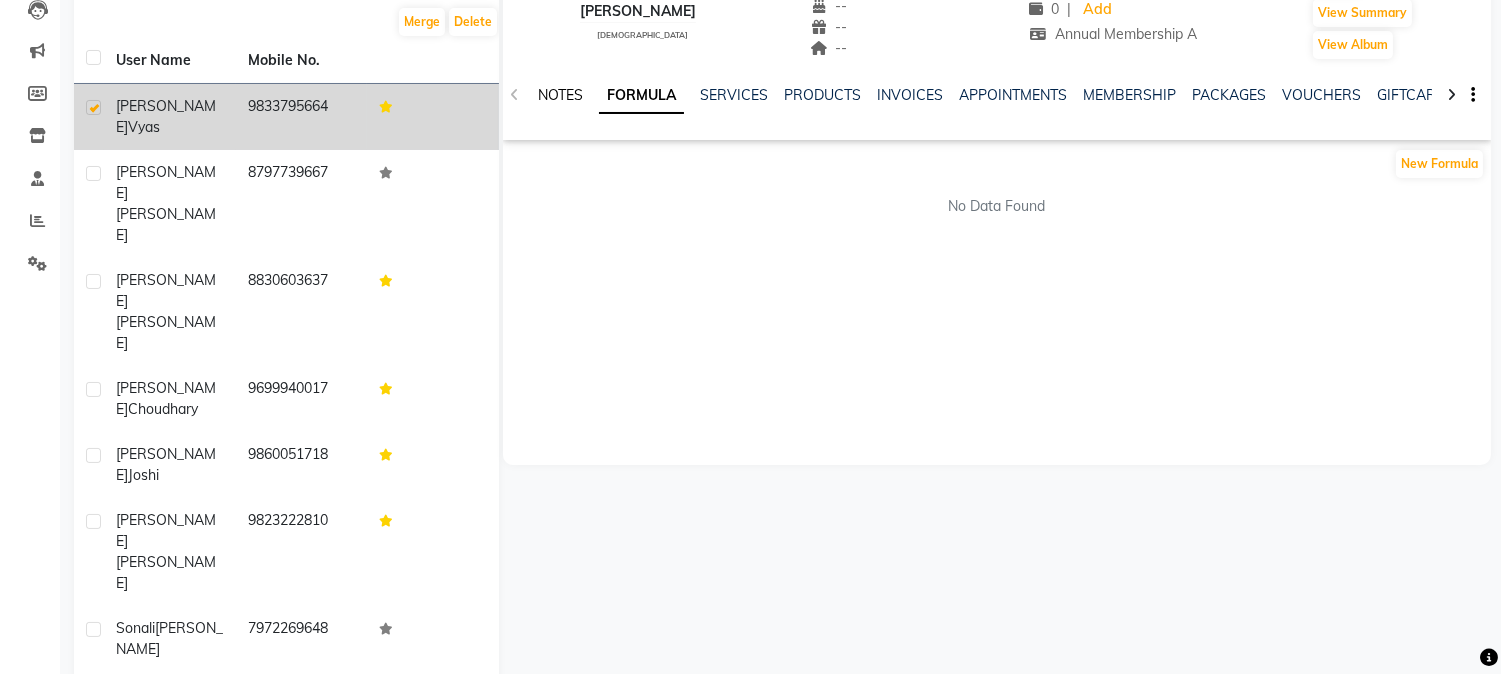 click on "NOTES" 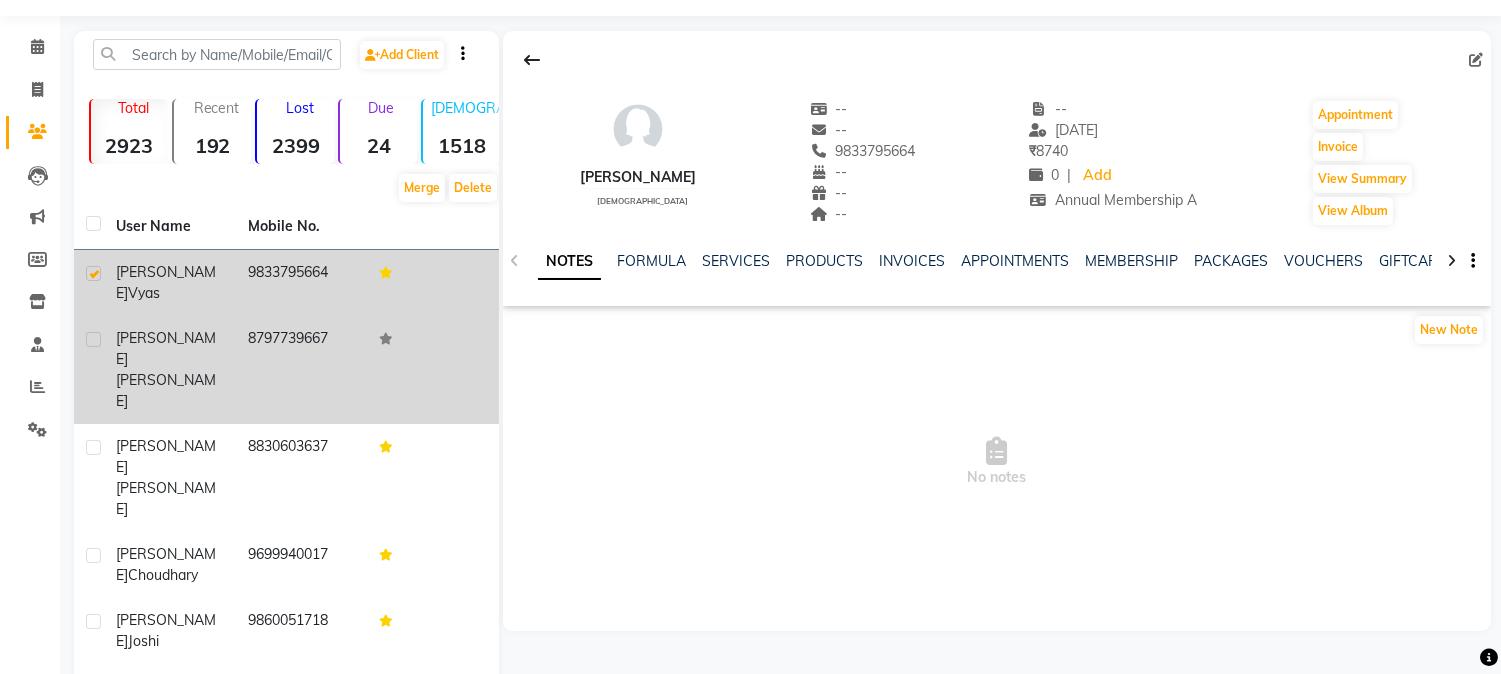 scroll, scrollTop: 111, scrollLeft: 0, axis: vertical 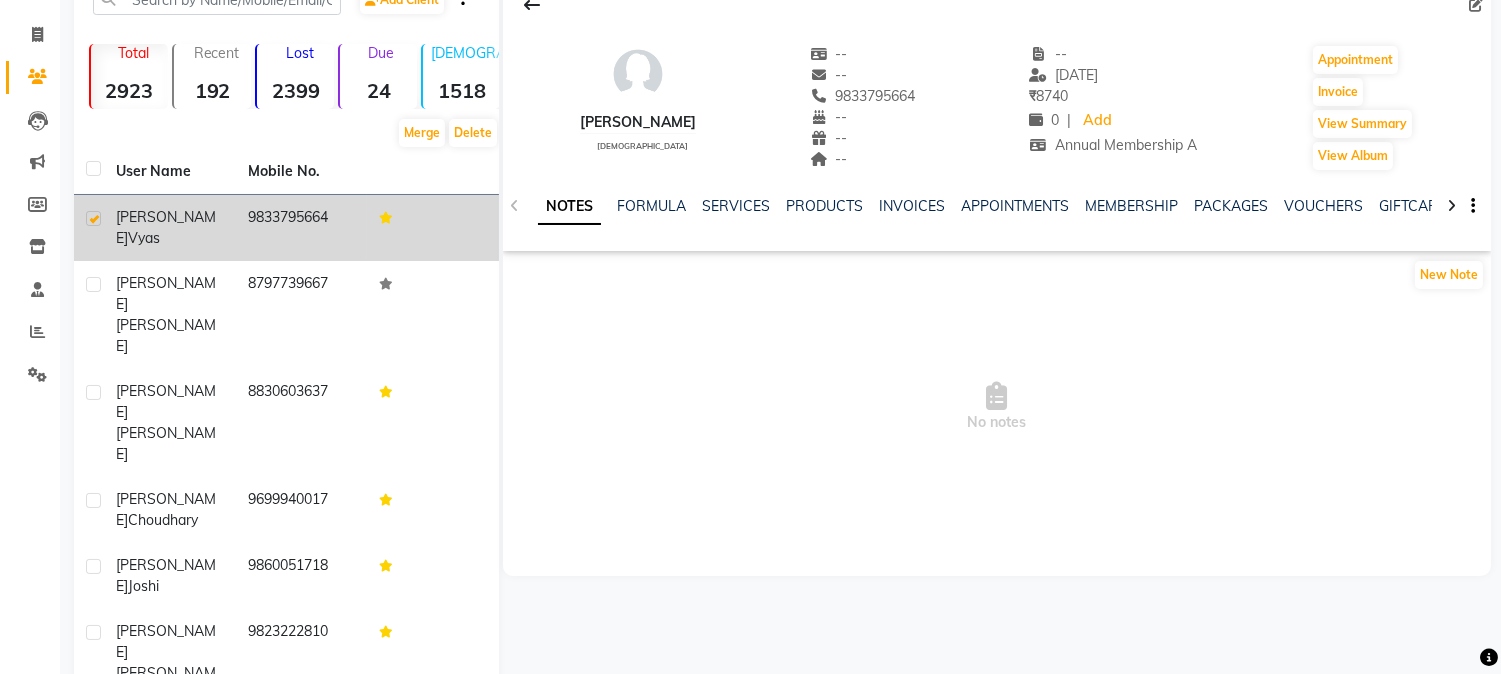 click 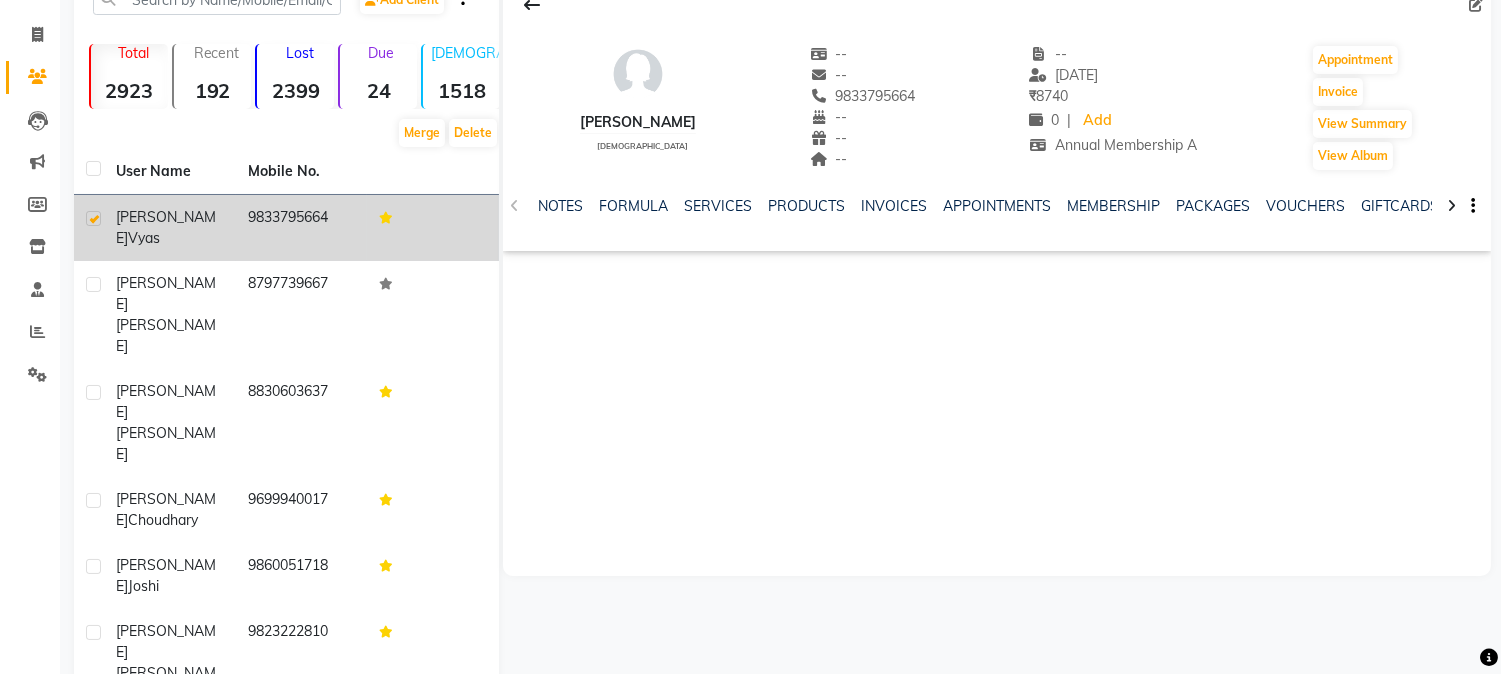 click 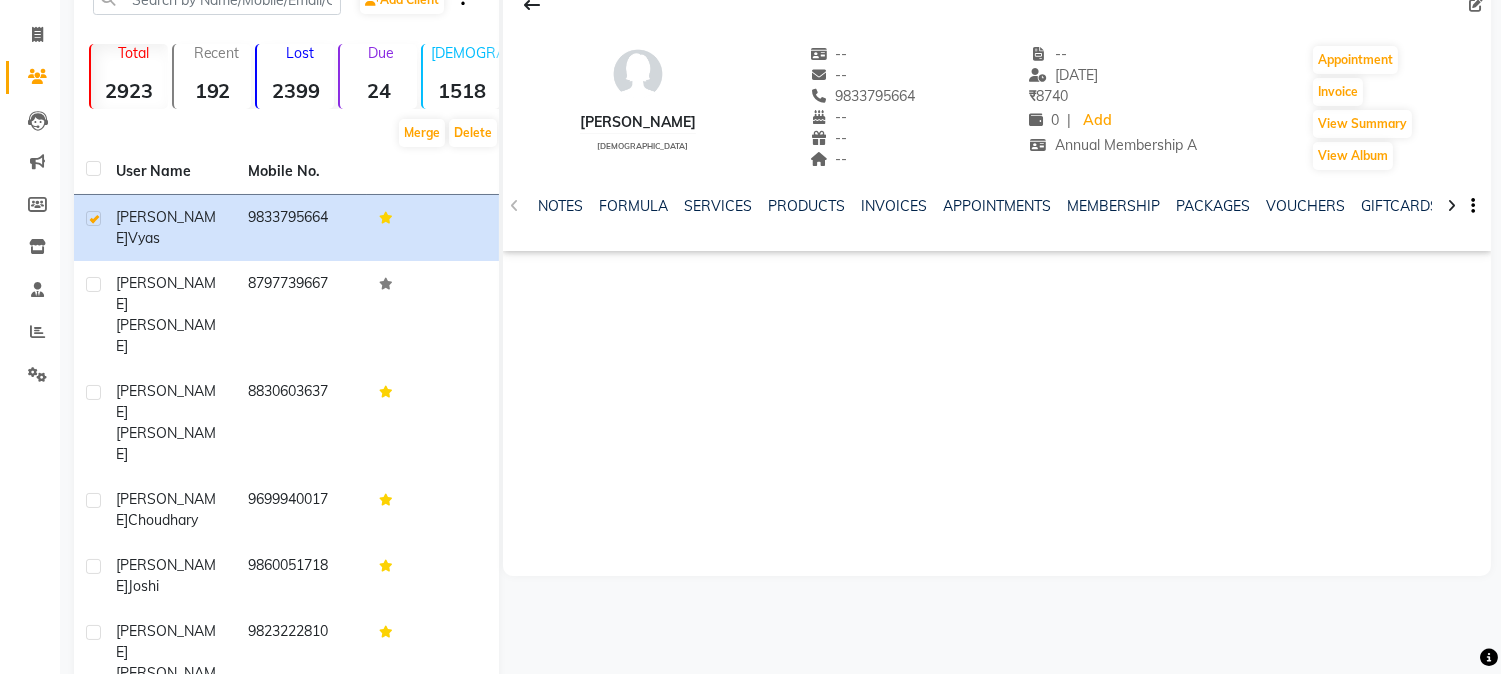 click on "NOTES FORMULA SERVICES PRODUCTS INVOICES APPOINTMENTS MEMBERSHIP PACKAGES VOUCHERS GIFTCARDS POINTS FORMS FAMILY CARDS WALLET" 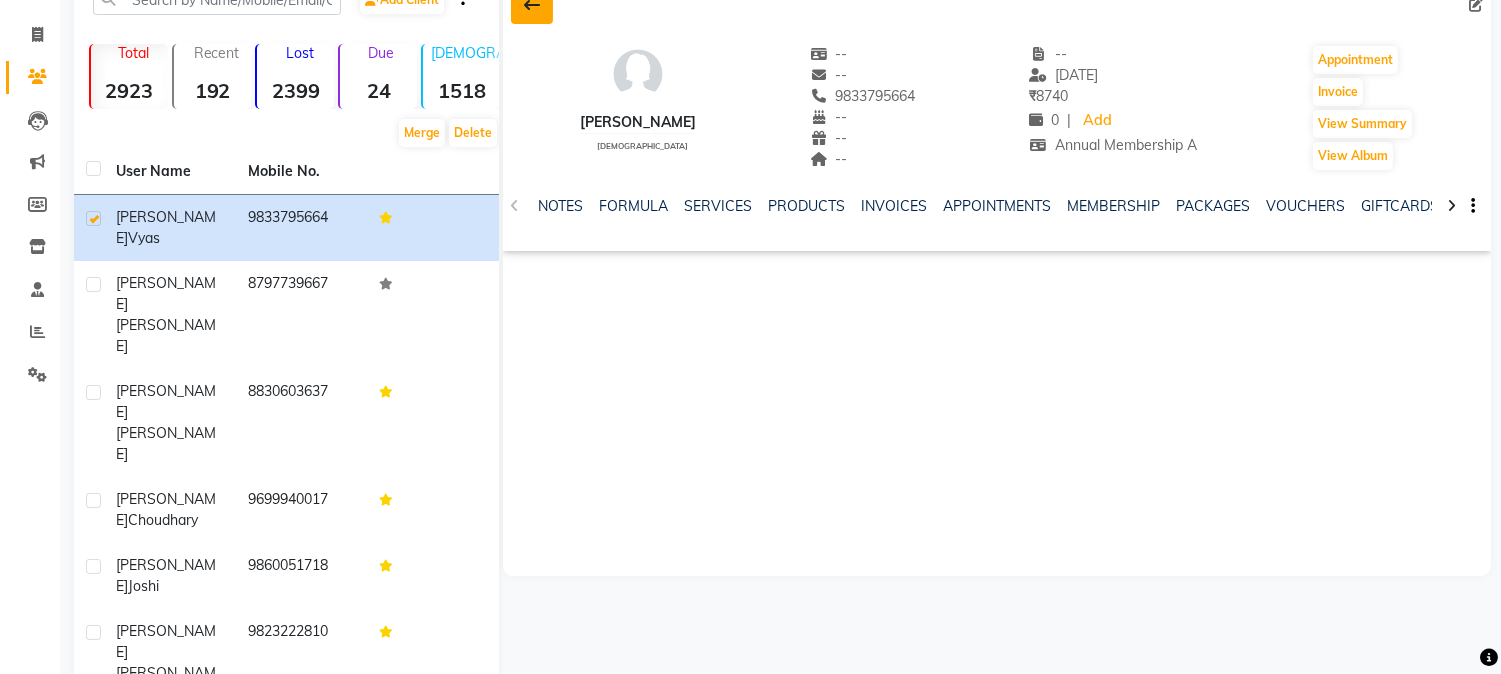 click 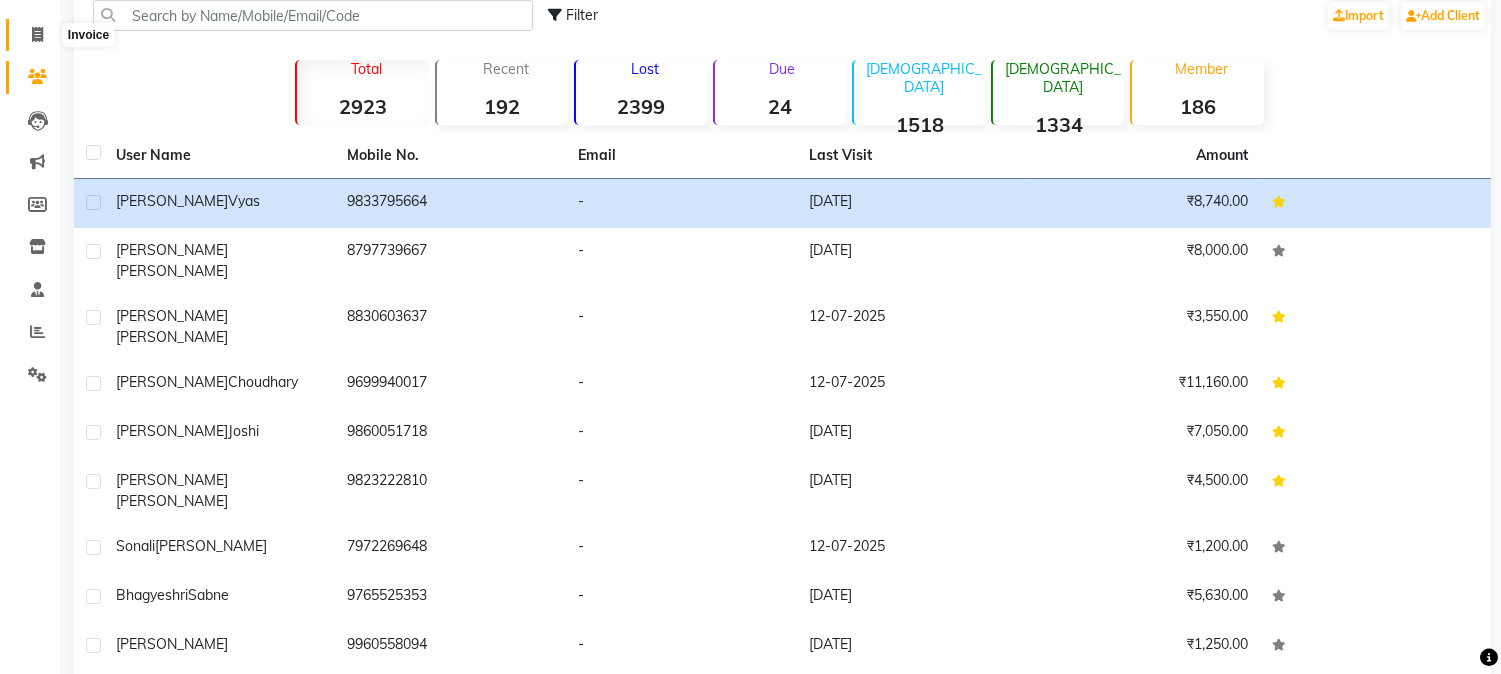 click 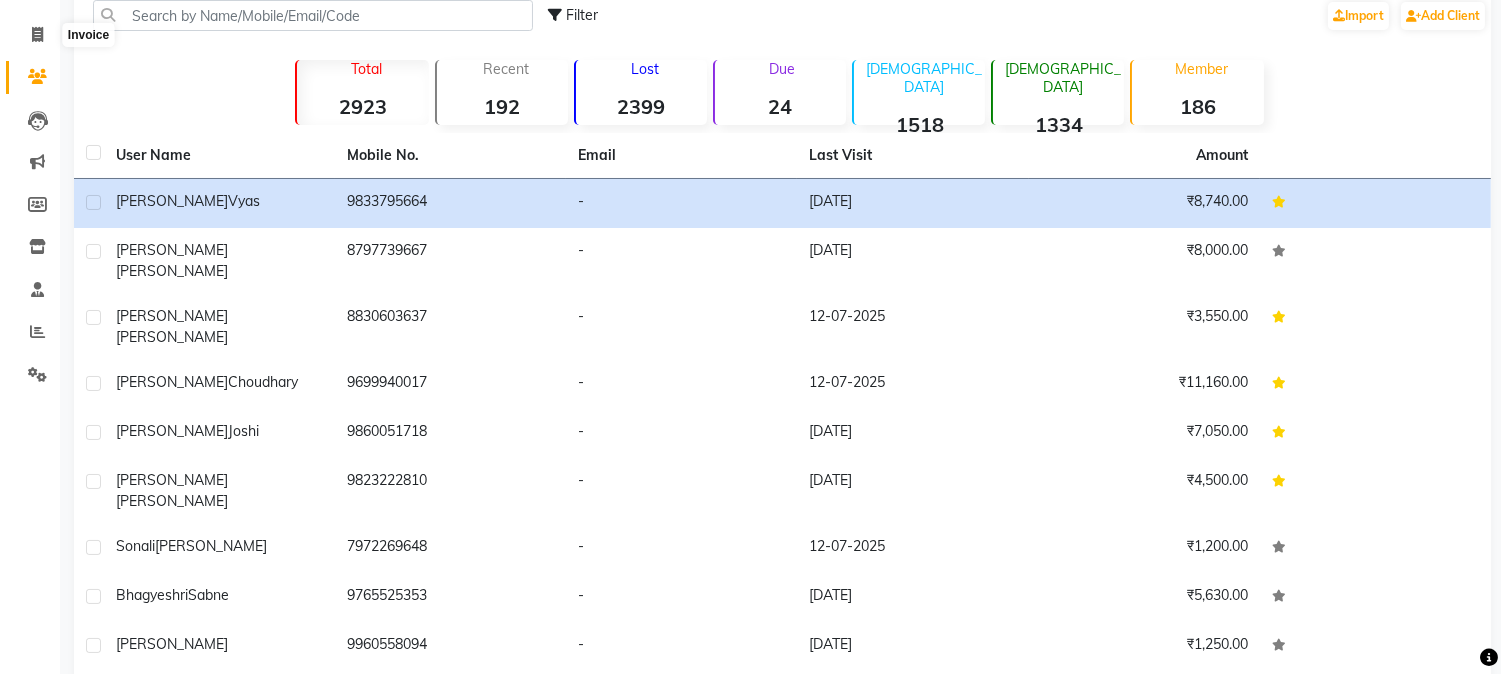 select on "4166" 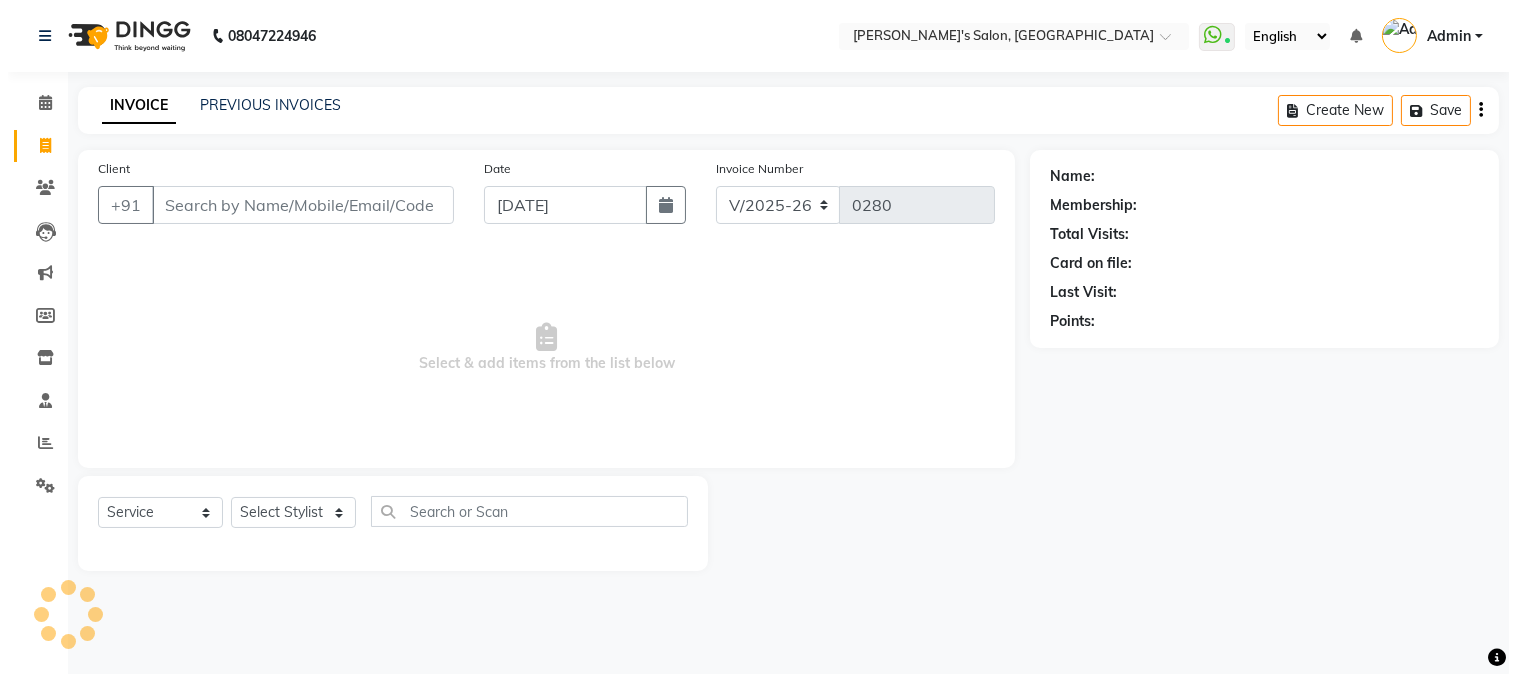 scroll, scrollTop: 0, scrollLeft: 0, axis: both 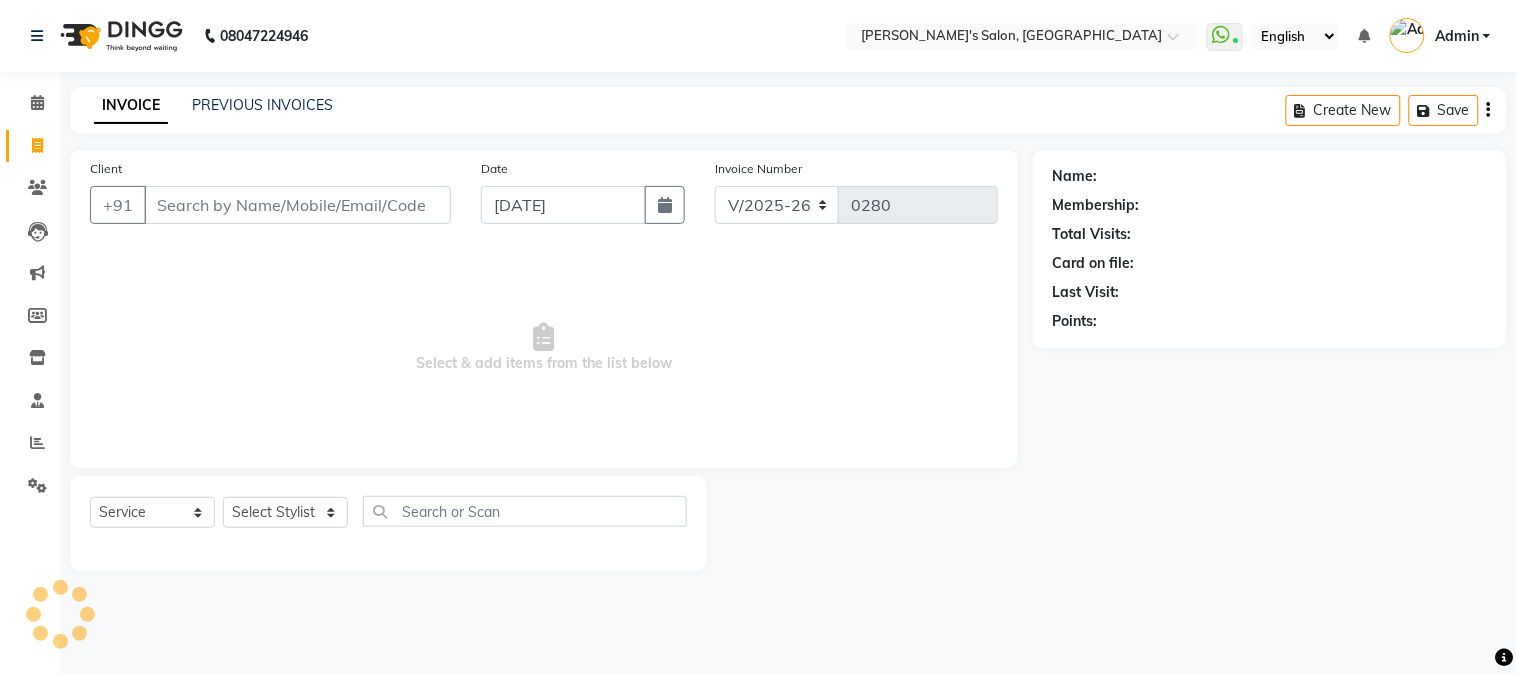 click on "Client" at bounding box center [297, 205] 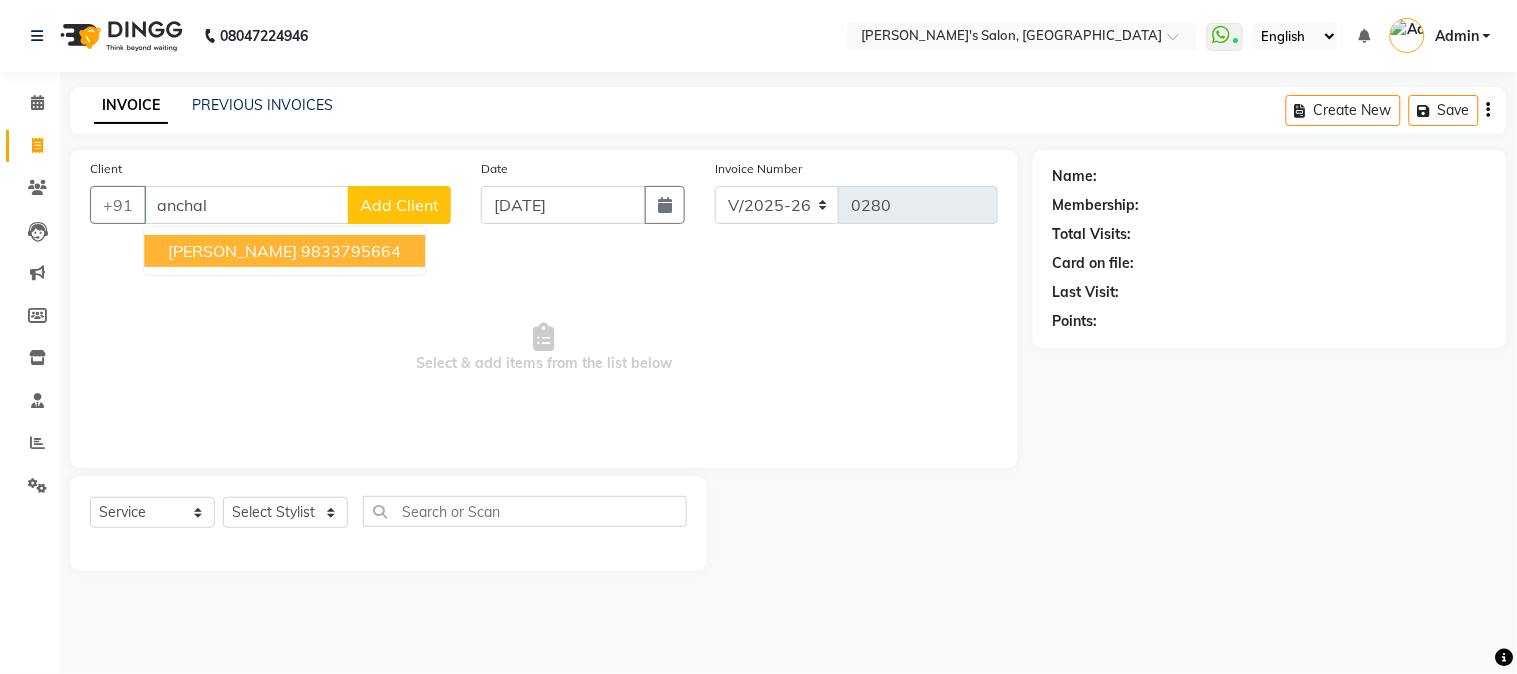 click on "[PERSON_NAME]  9833795664" at bounding box center (284, 251) 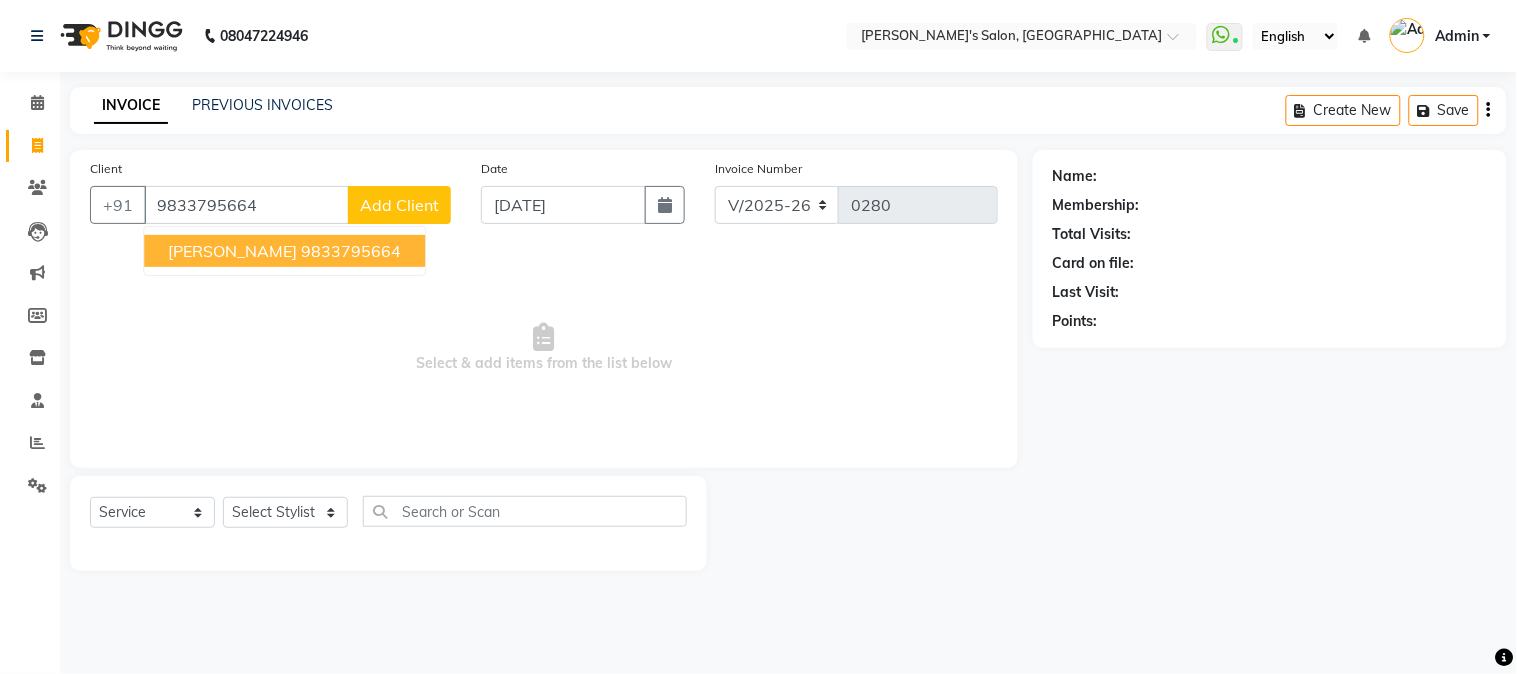 type on "9833795664" 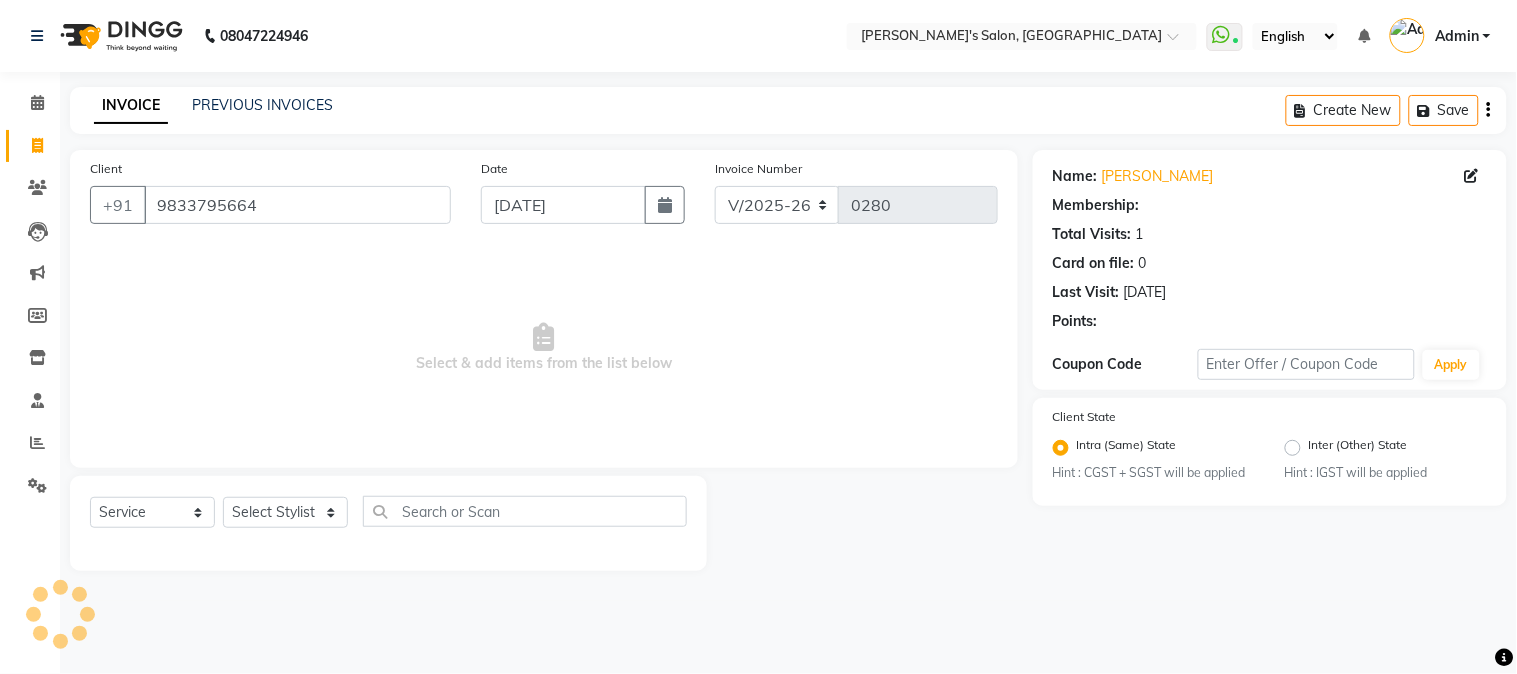 select on "2: Object" 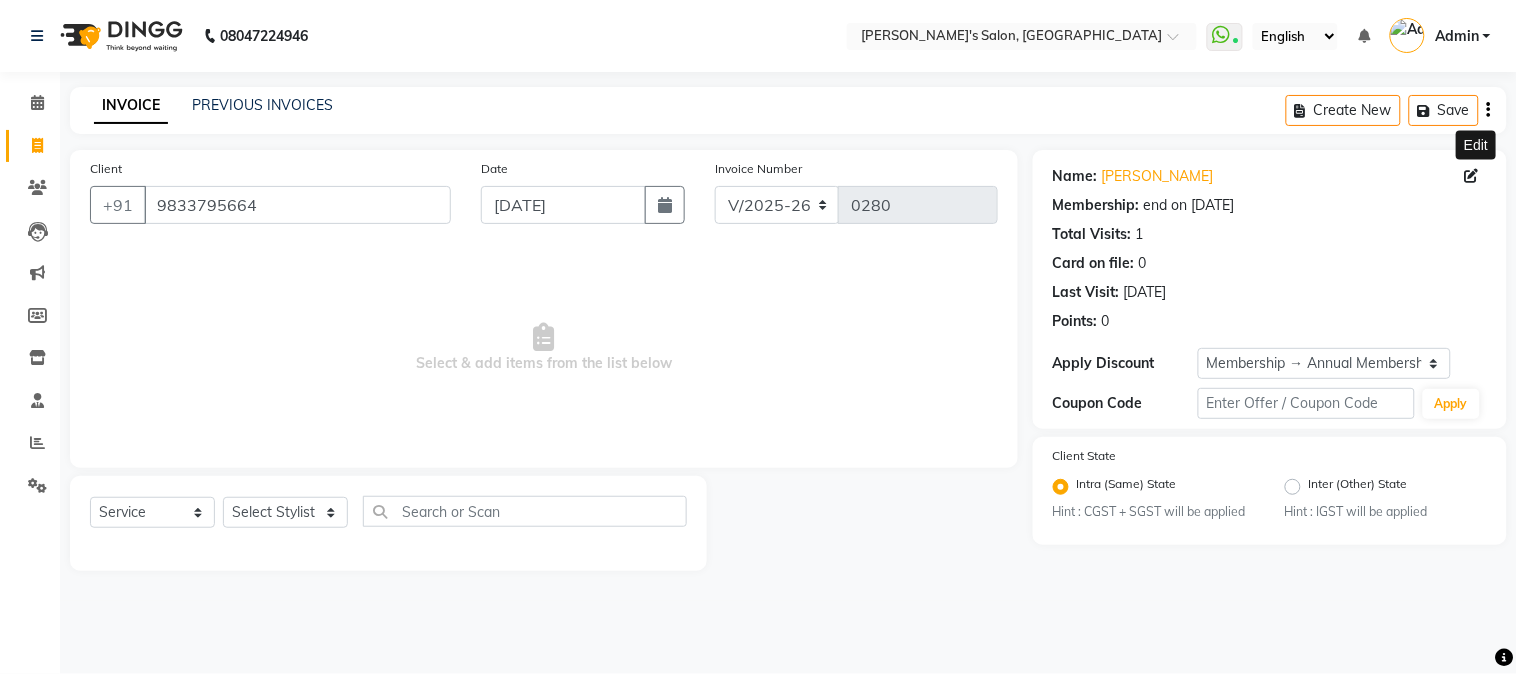 click 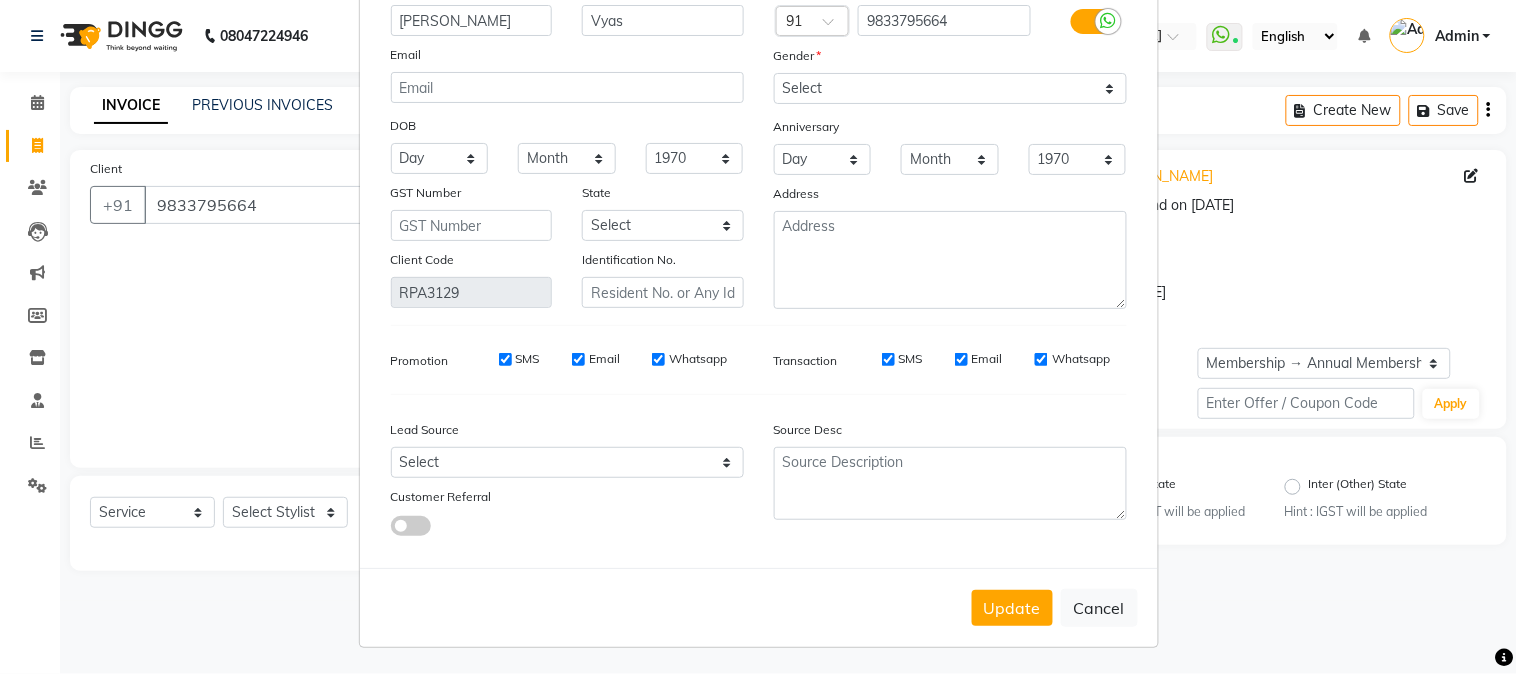 scroll, scrollTop: 141, scrollLeft: 0, axis: vertical 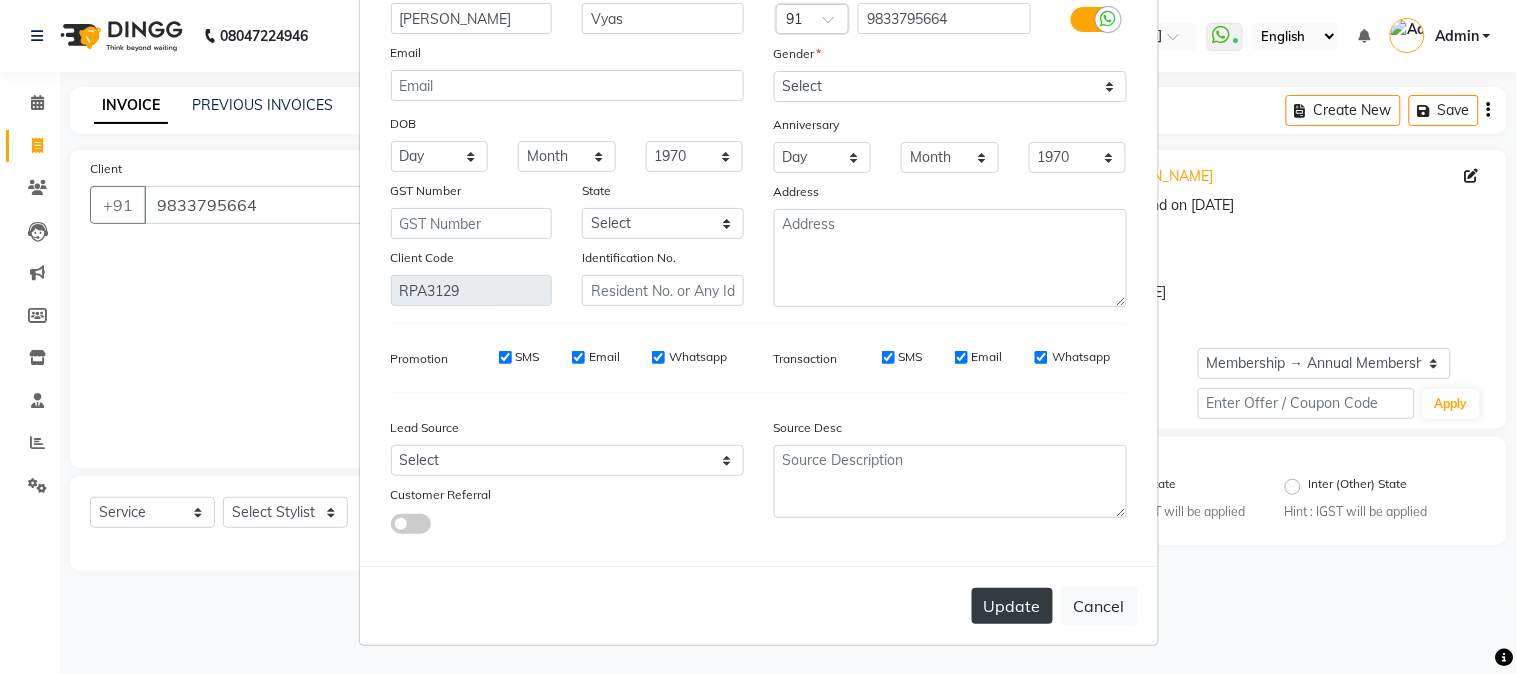 click on "Update" at bounding box center (1012, 606) 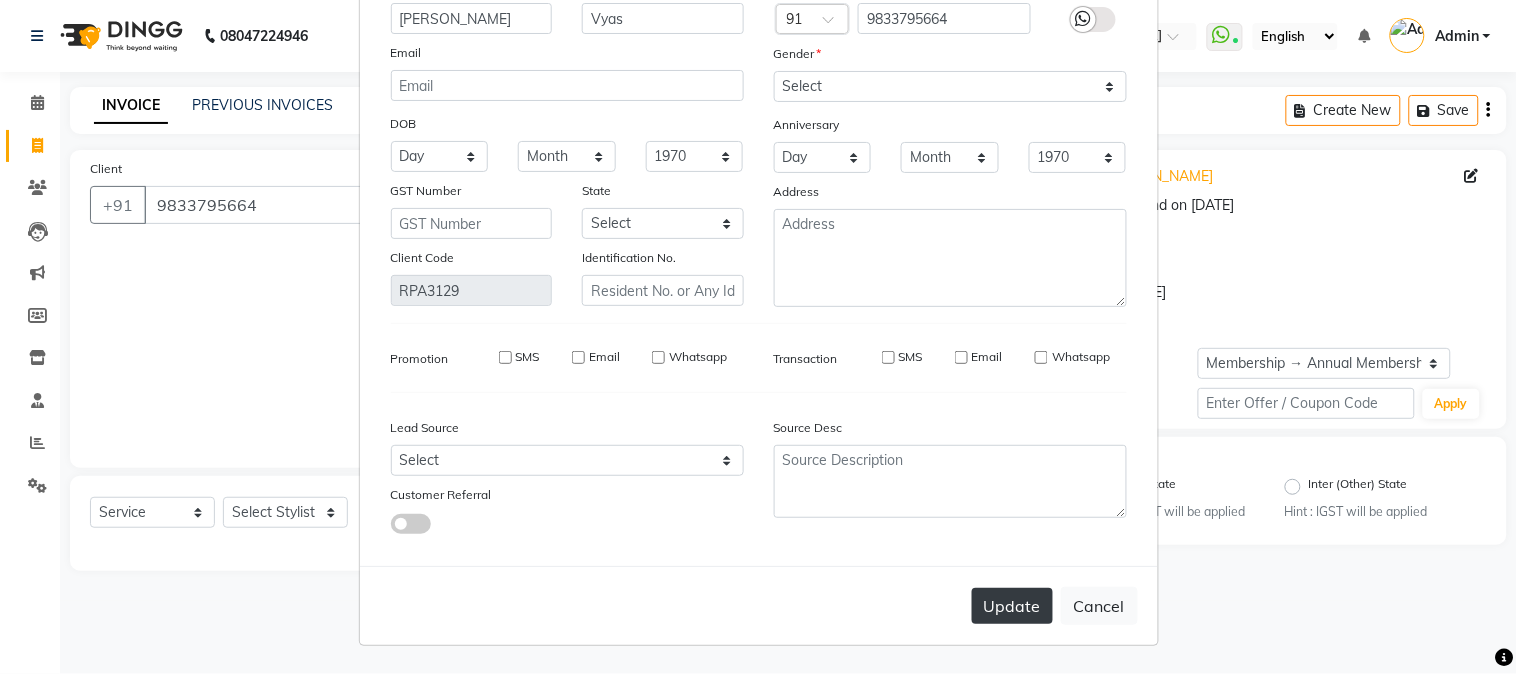 type 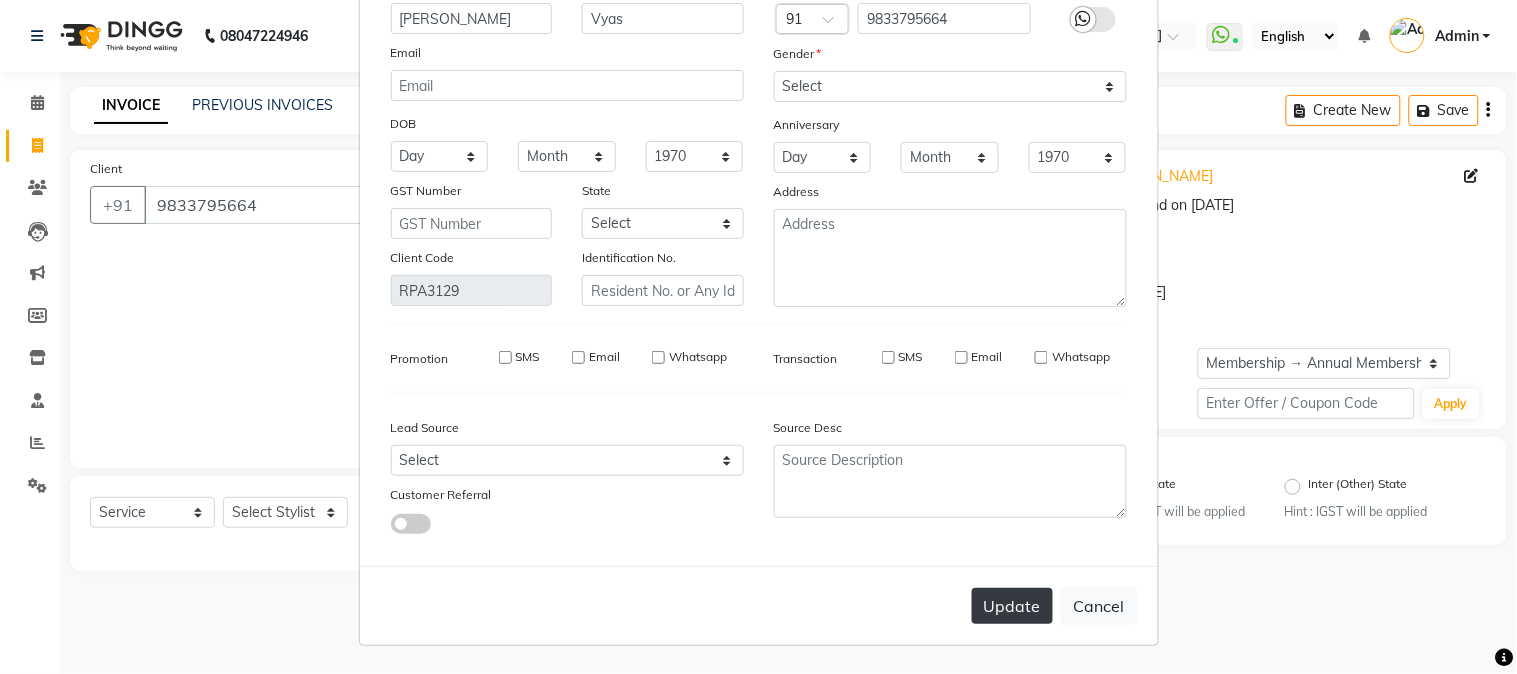 type 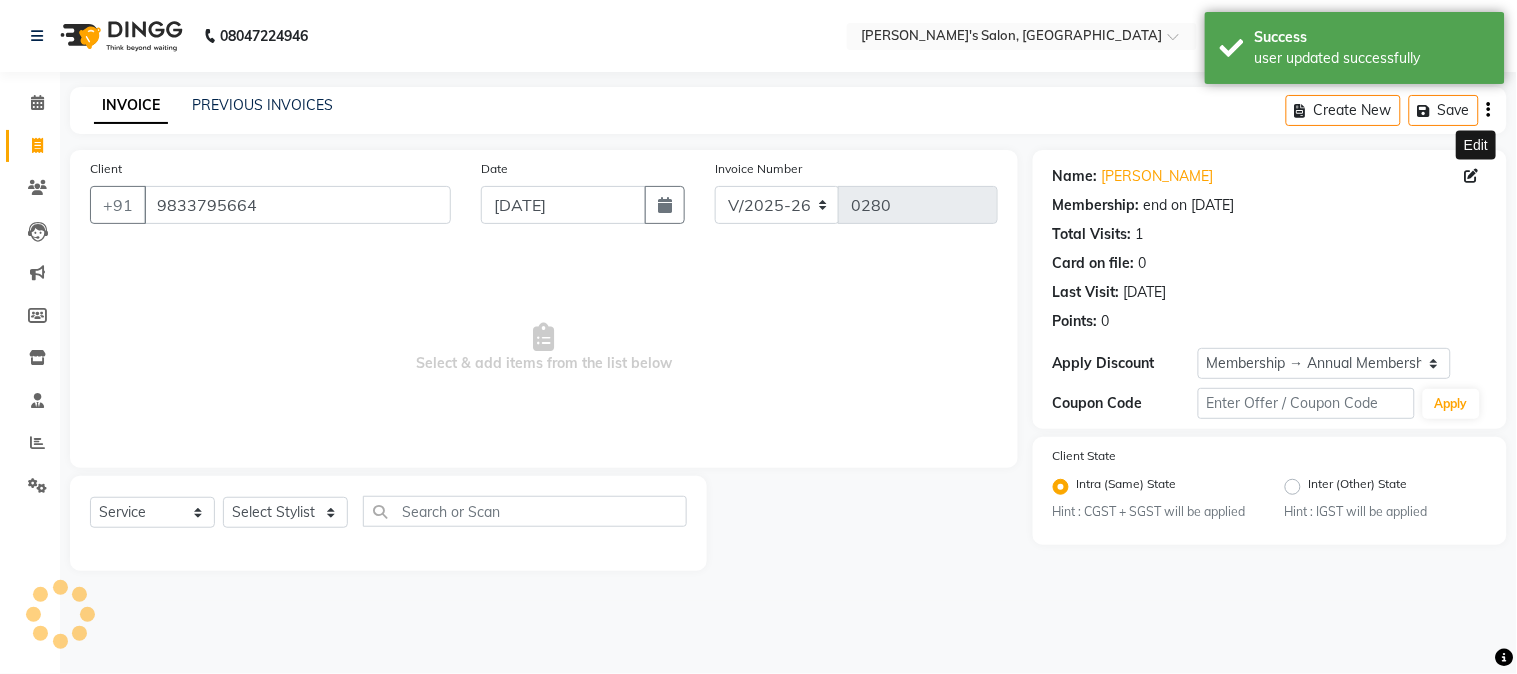 select on "3: Object" 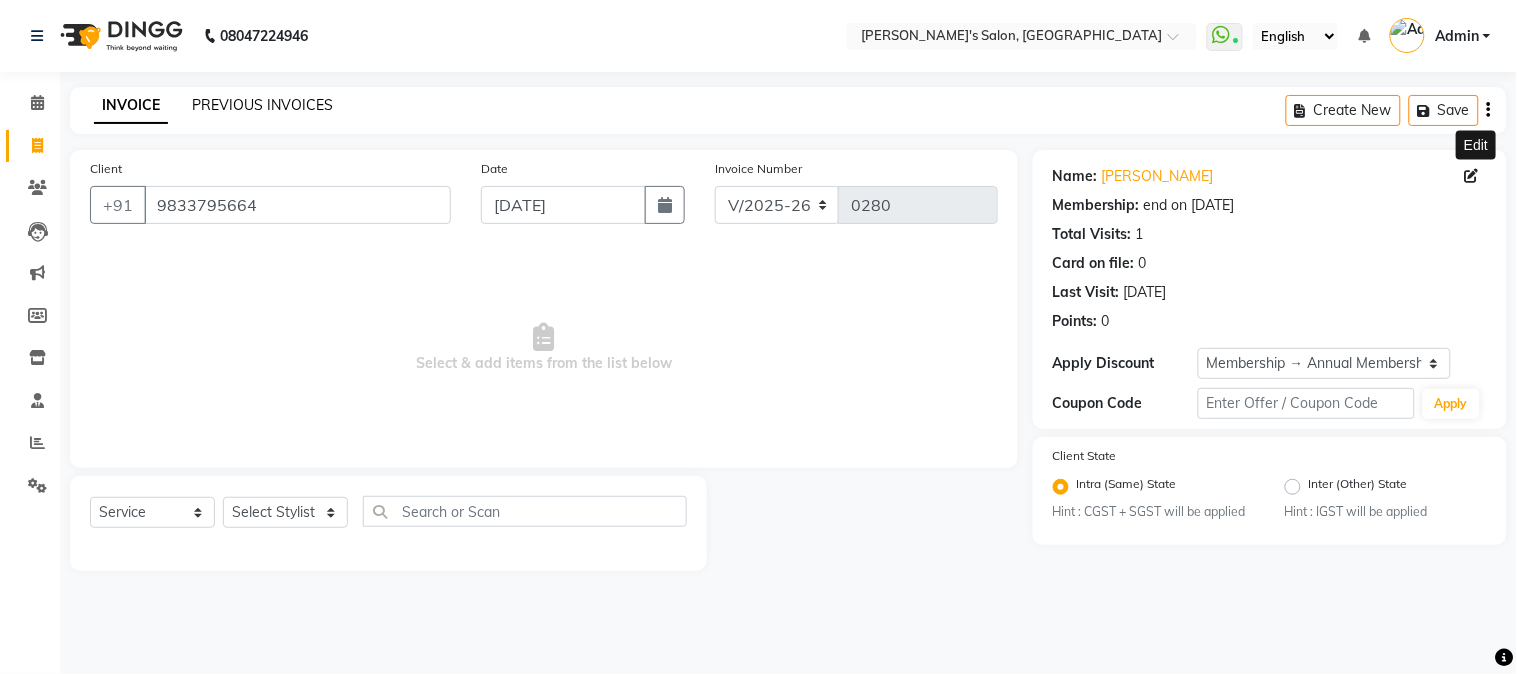 click on "PREVIOUS INVOICES" 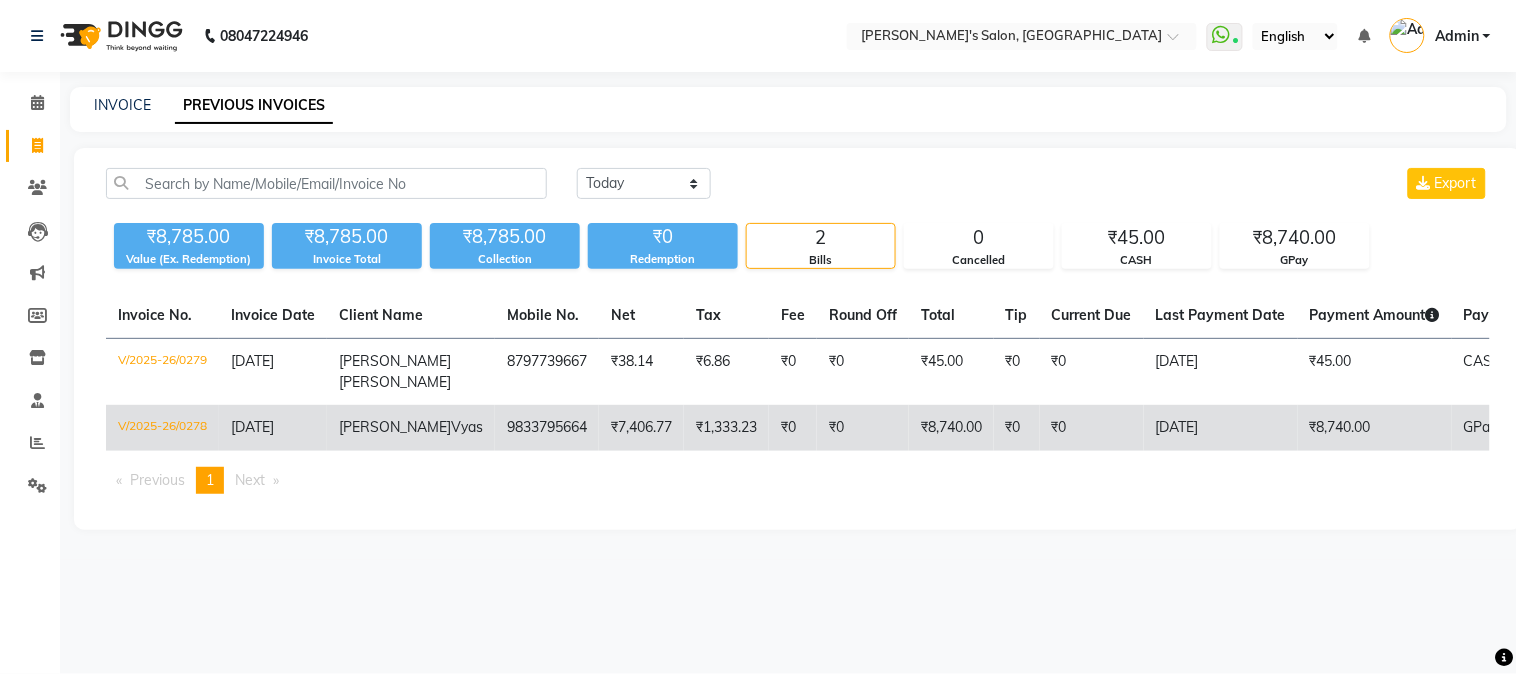 click on "[DATE]" 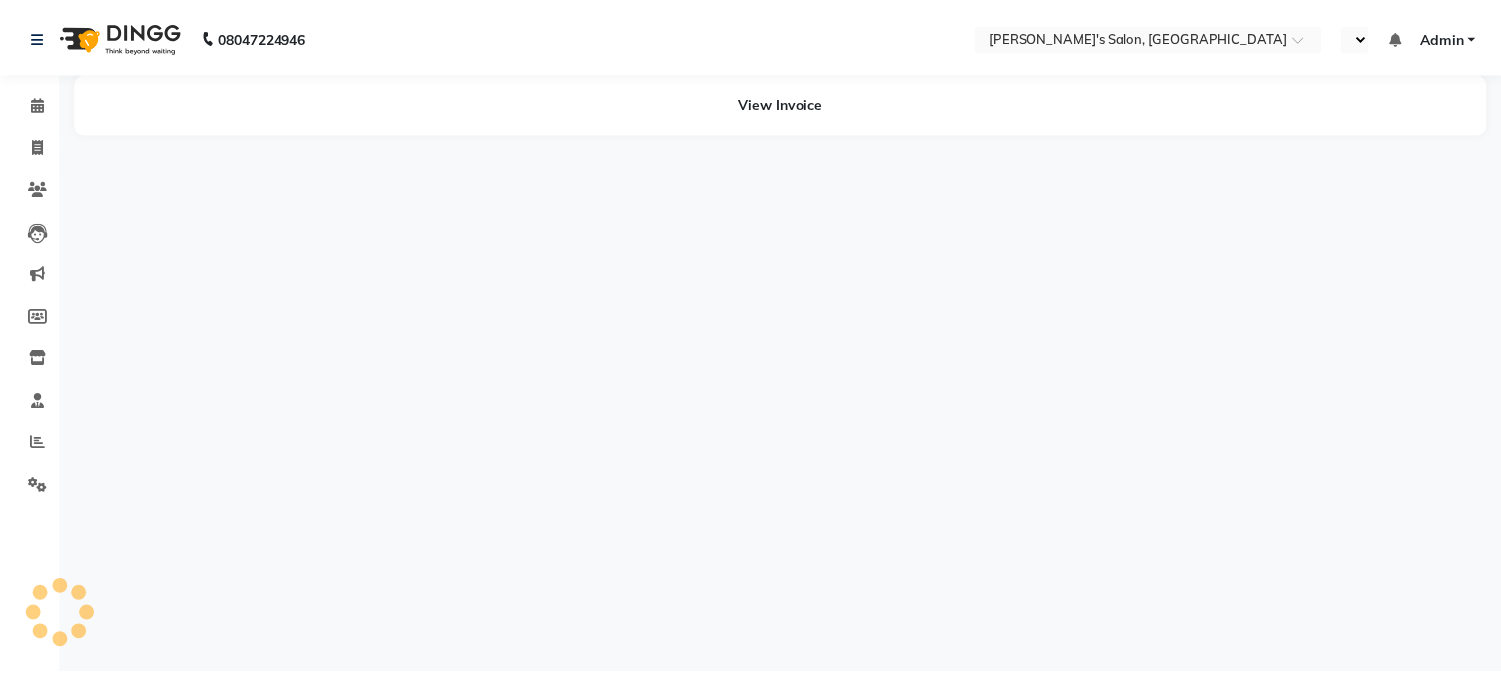 scroll, scrollTop: 0, scrollLeft: 0, axis: both 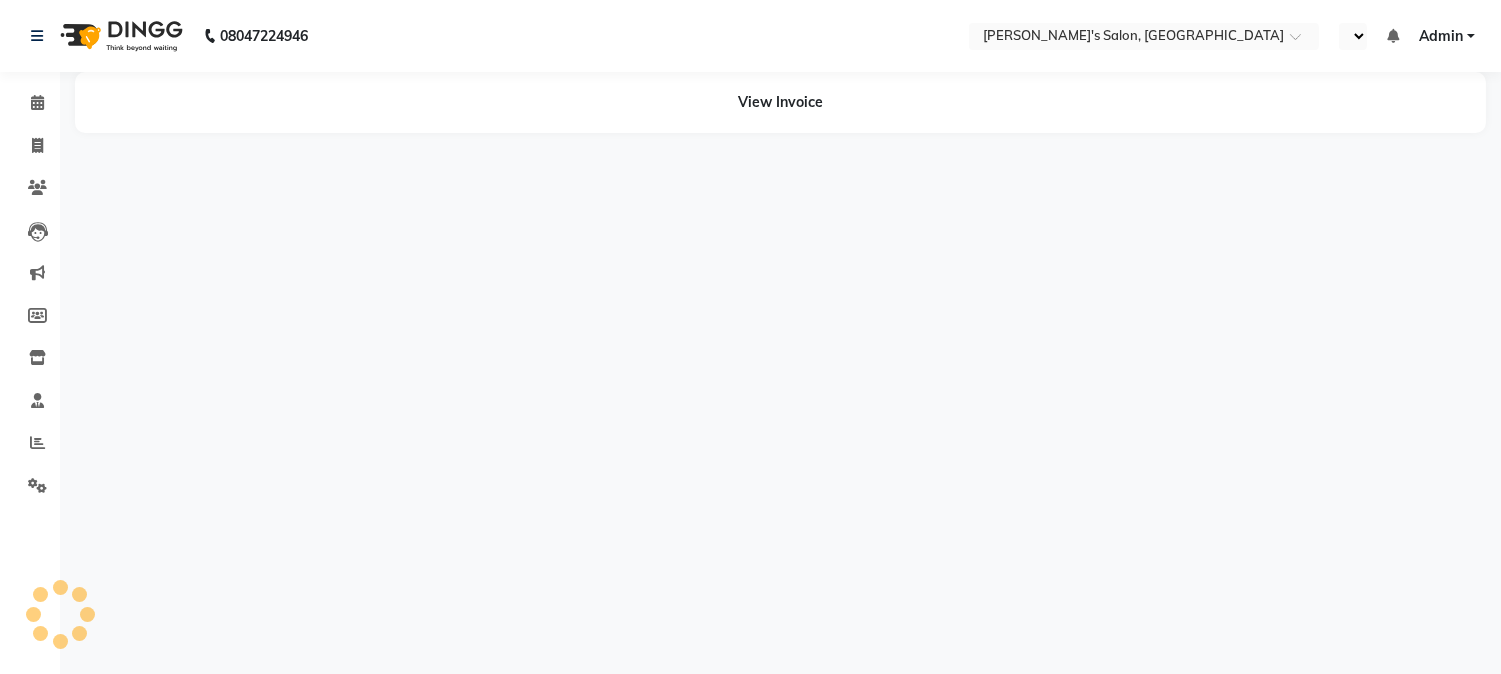 select on "en" 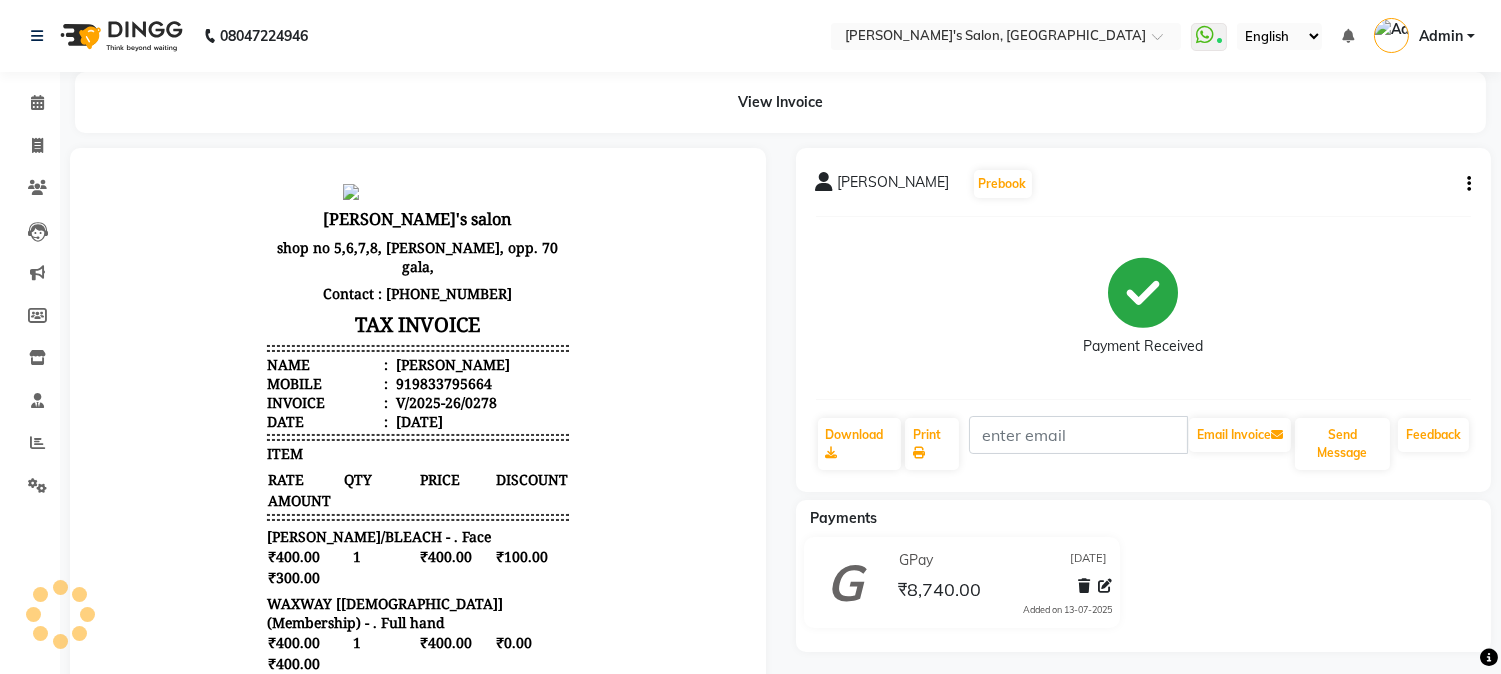 scroll, scrollTop: 0, scrollLeft: 0, axis: both 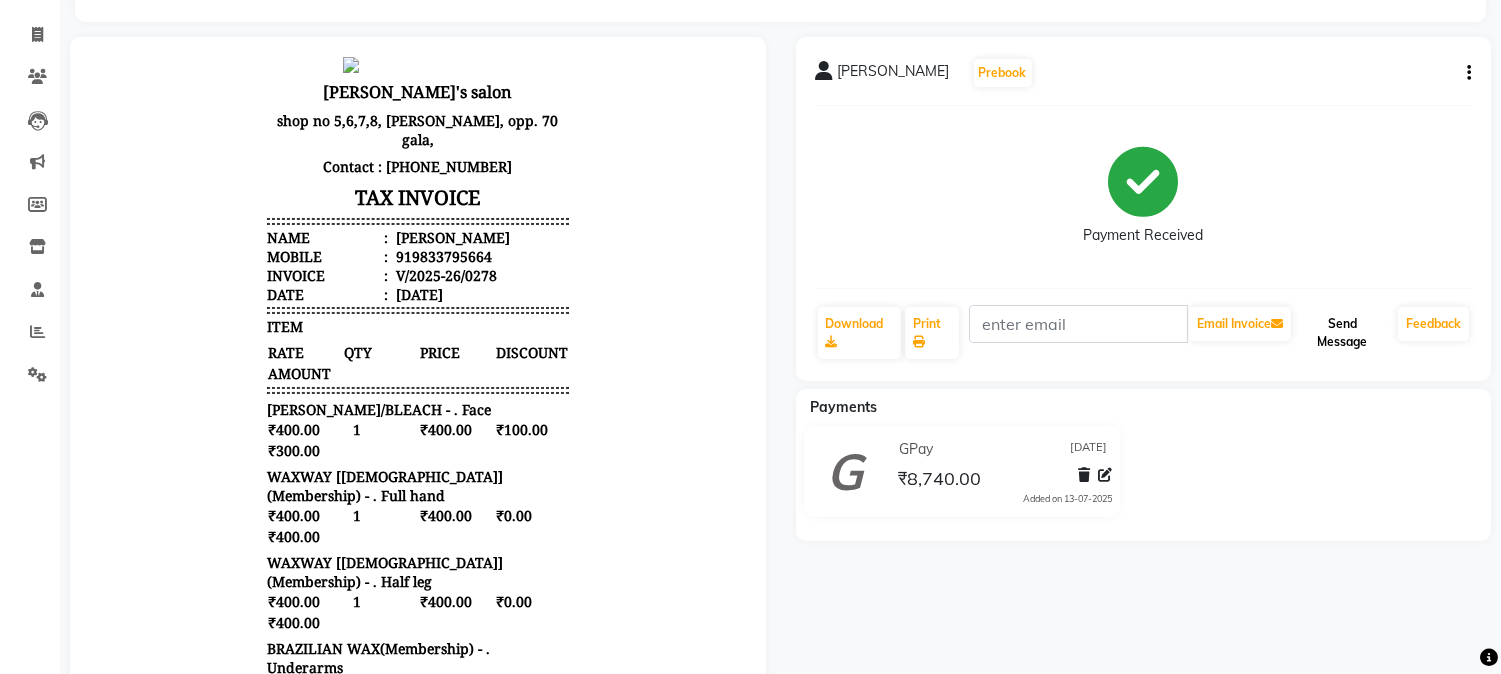 click on "Send Message" 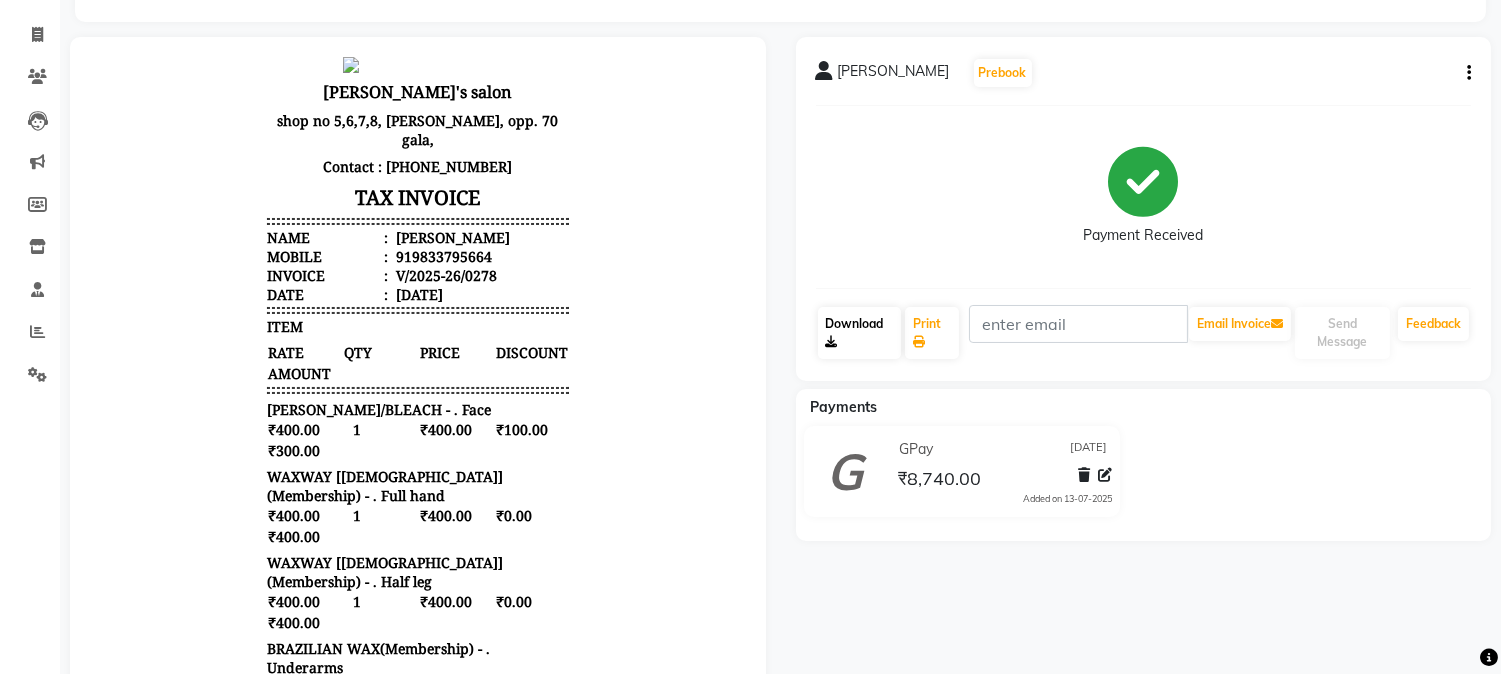 click on "Download" 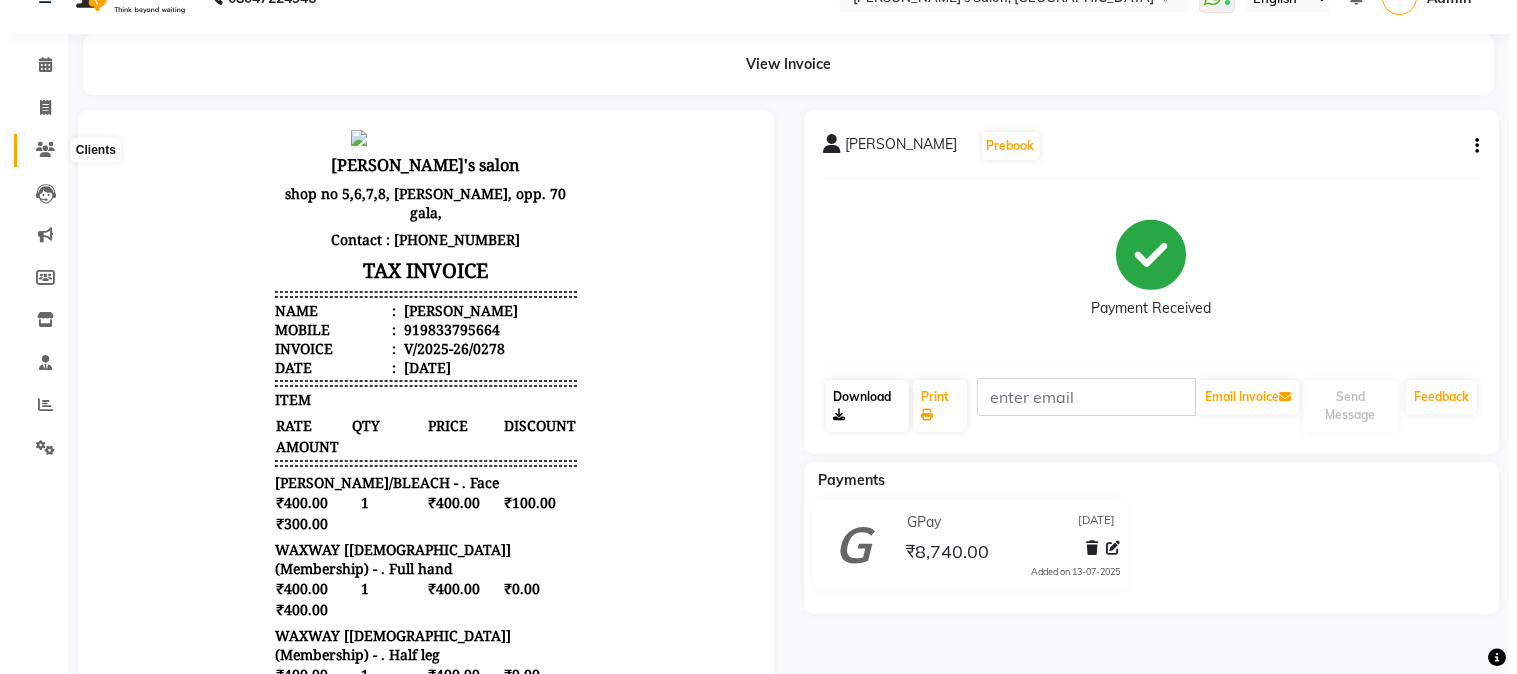 scroll, scrollTop: 0, scrollLeft: 0, axis: both 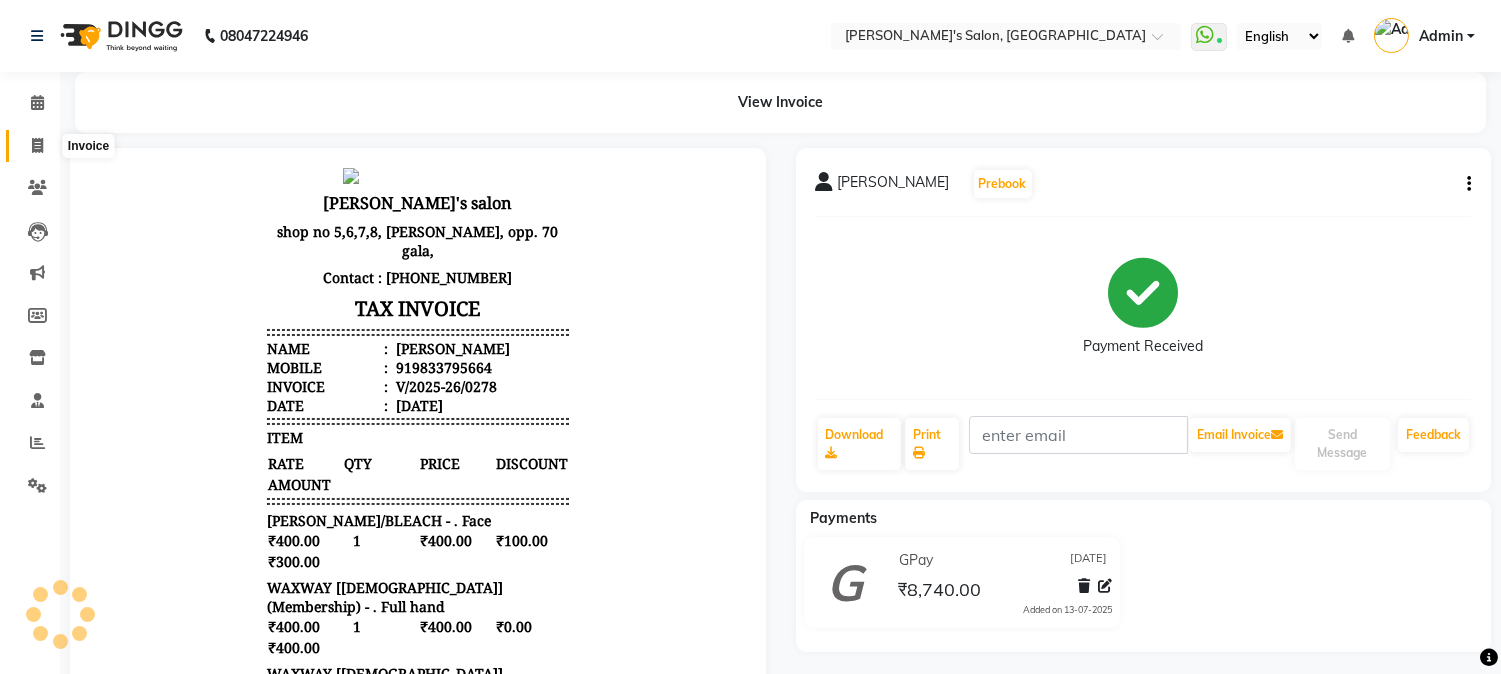 click 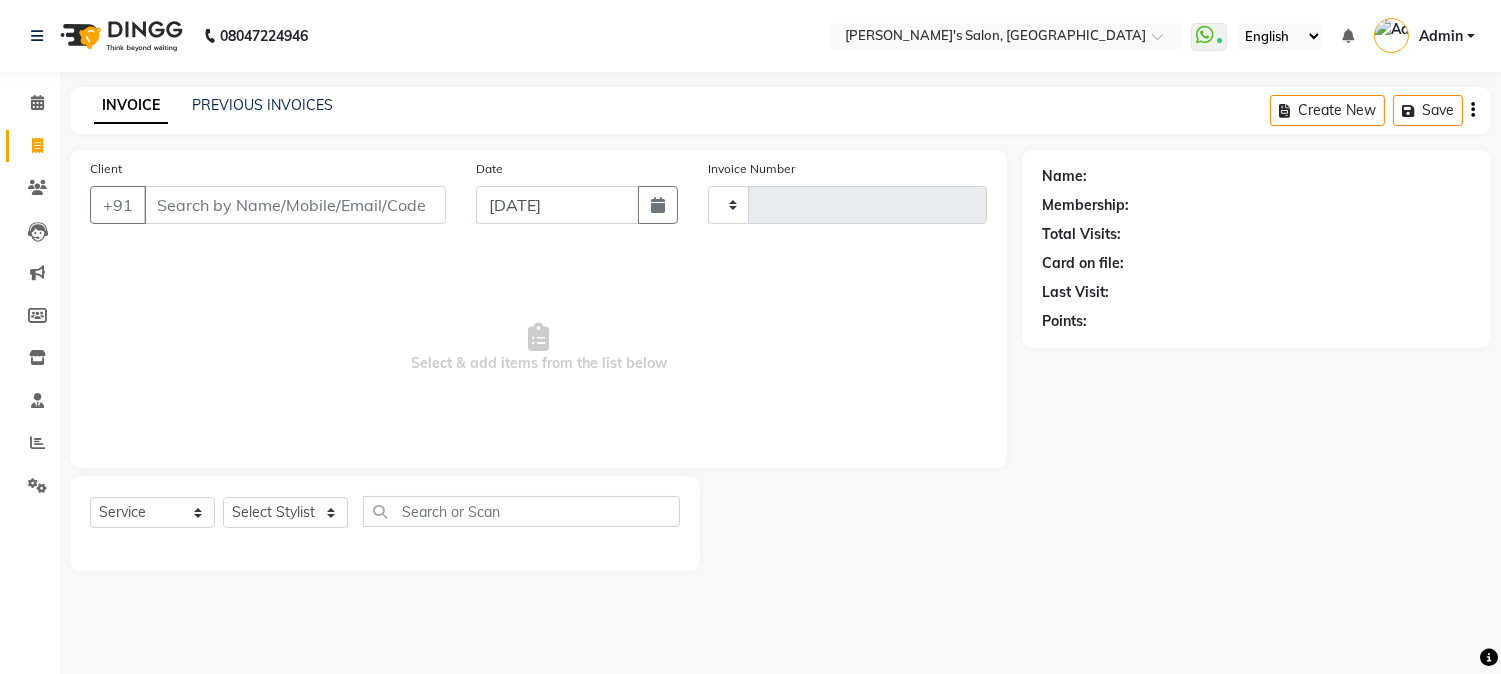 type on "0280" 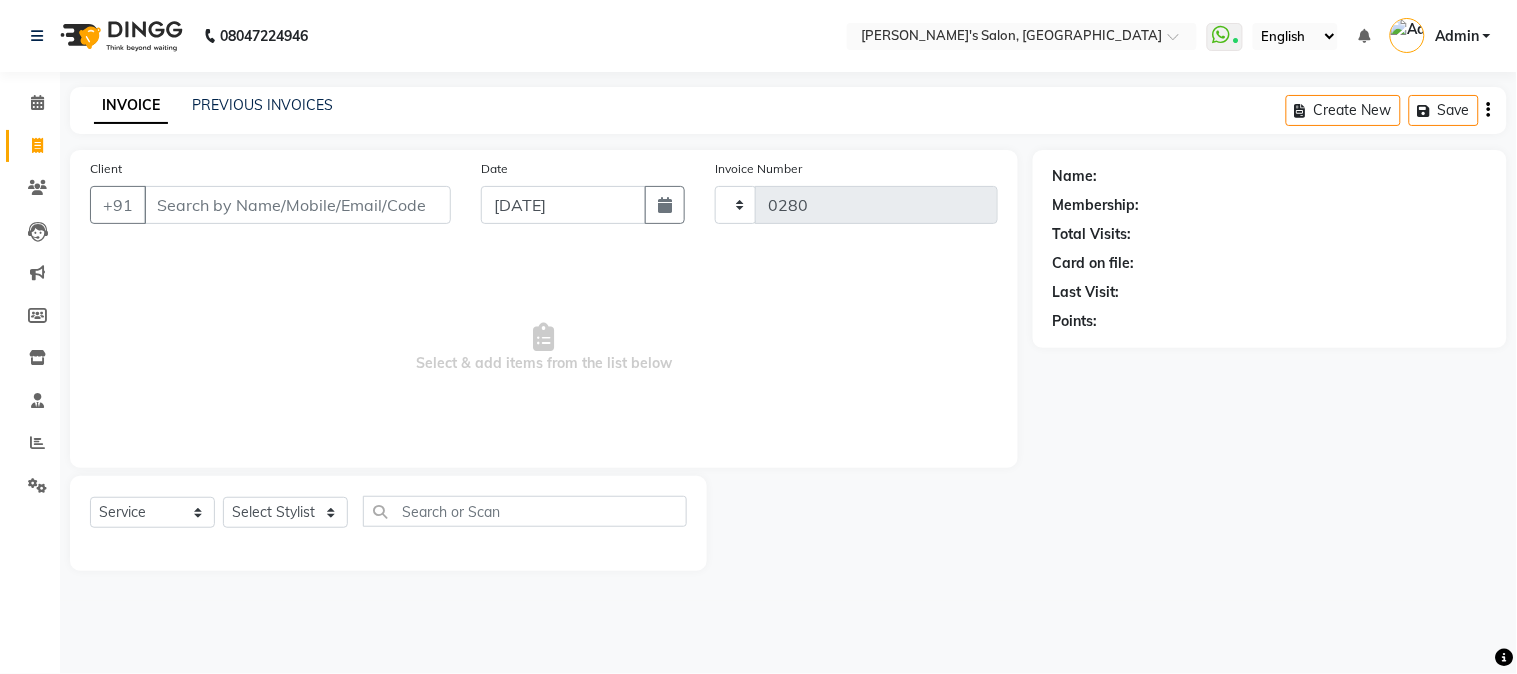 select on "4166" 